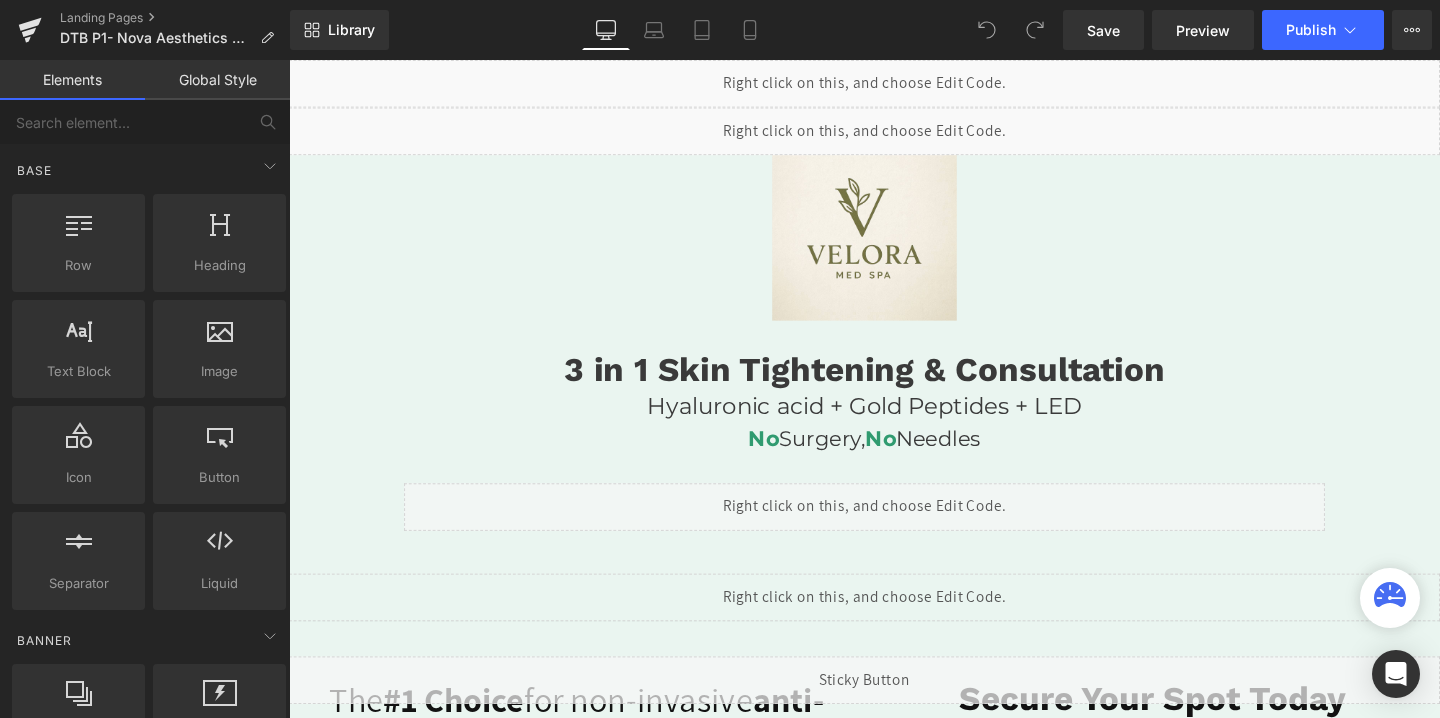 scroll, scrollTop: 0, scrollLeft: 0, axis: both 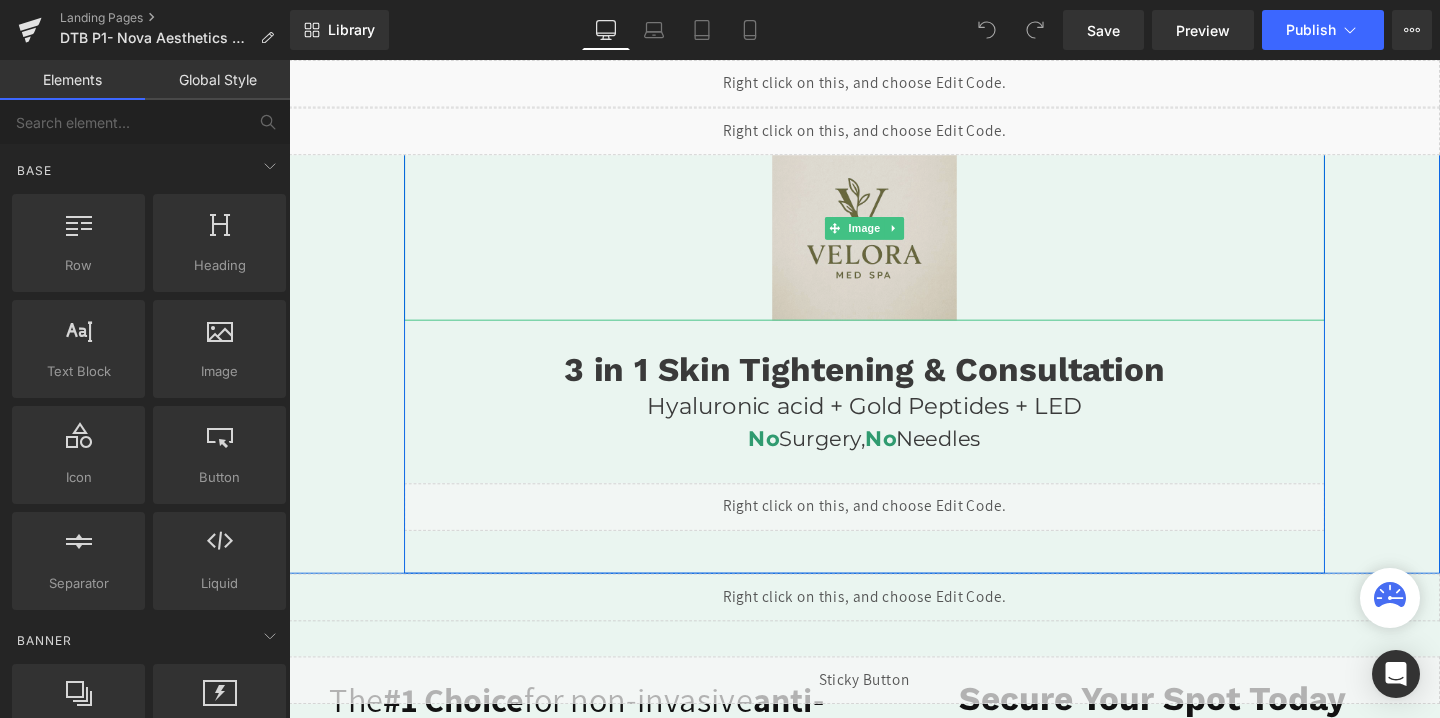click at bounding box center (894, 237) 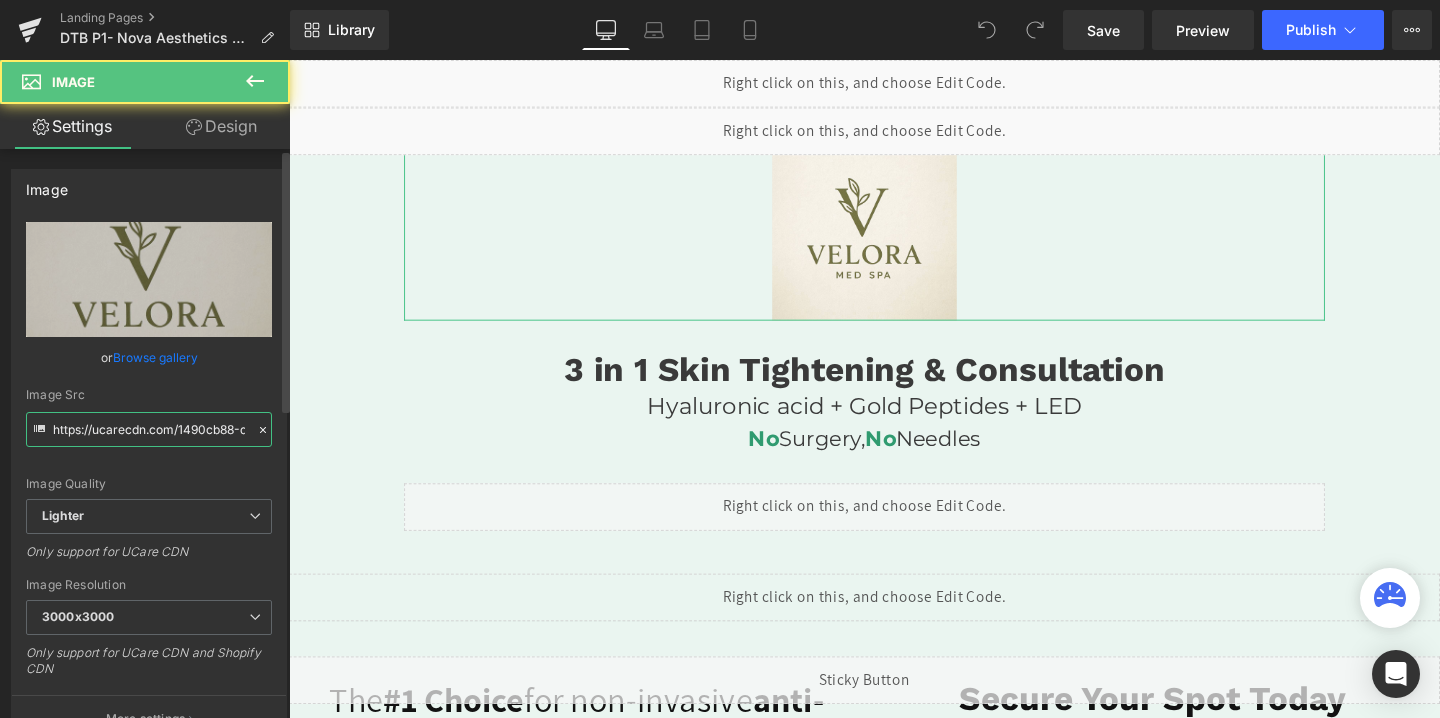 click on "https://ucarecdn.com/1490cb88-dbc2-452a-82c7-cd948fa96a68/-/format/auto/-/preview/3000x3000/-/quality/lighter/67bbdc8f-af2b-4cec-91f5-821fafb099d2_-_NatureLift.jpeg" at bounding box center [149, 429] 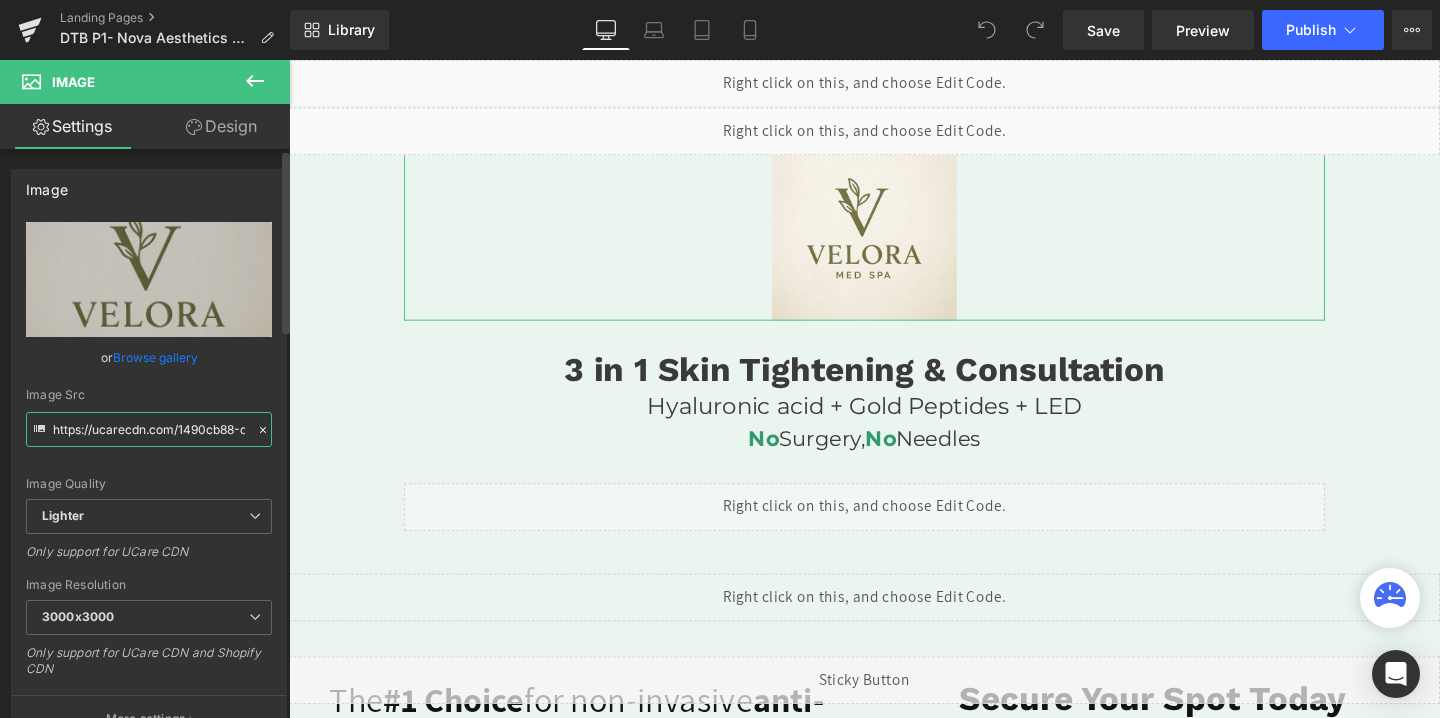 click on "https://ucarecdn.com/1490cb88-dbc2-452a-82c7-cd948fa96a68/-/format/auto/-/preview/3000x3000/-/quality/lighter/67bbdc8f-af2b-4cec-91f5-821fafb099d2_-_NatureLift.jpeg" at bounding box center (149, 429) 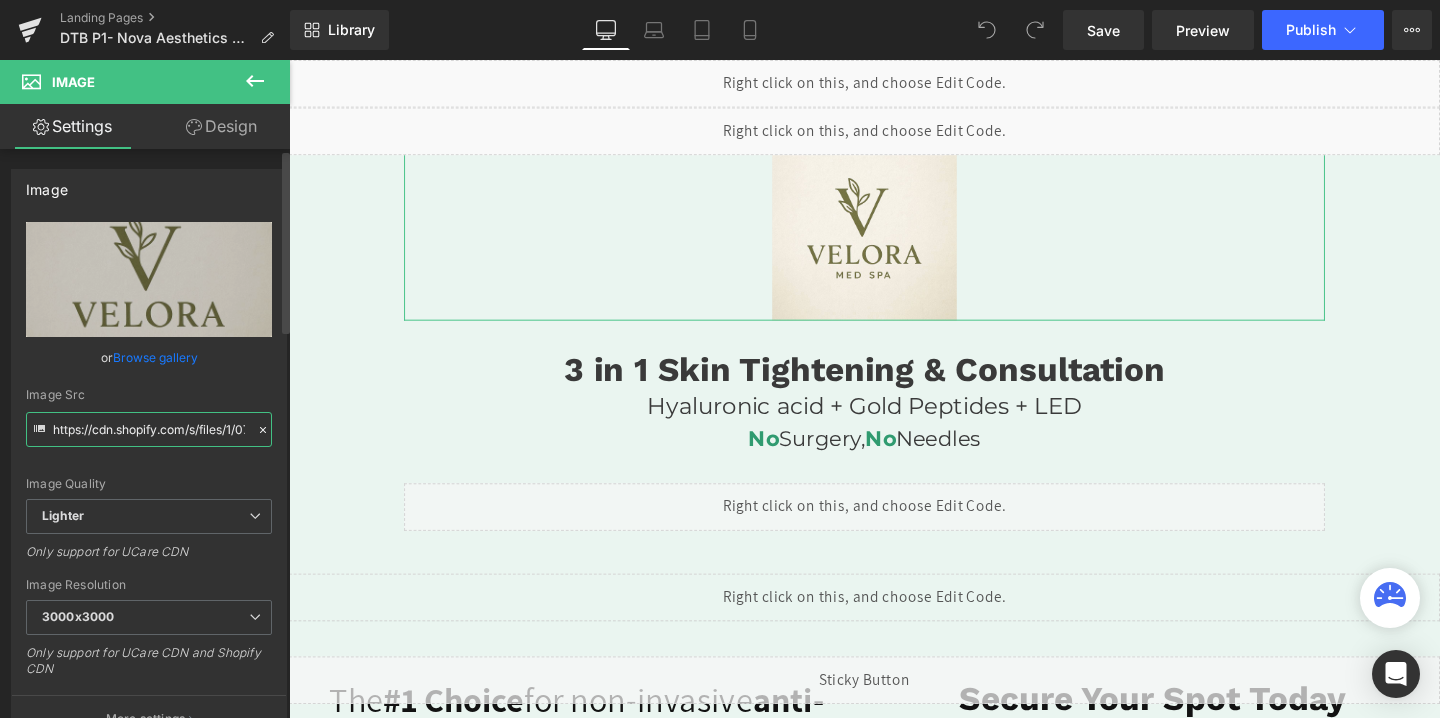 scroll, scrollTop: 0, scrollLeft: 405, axis: horizontal 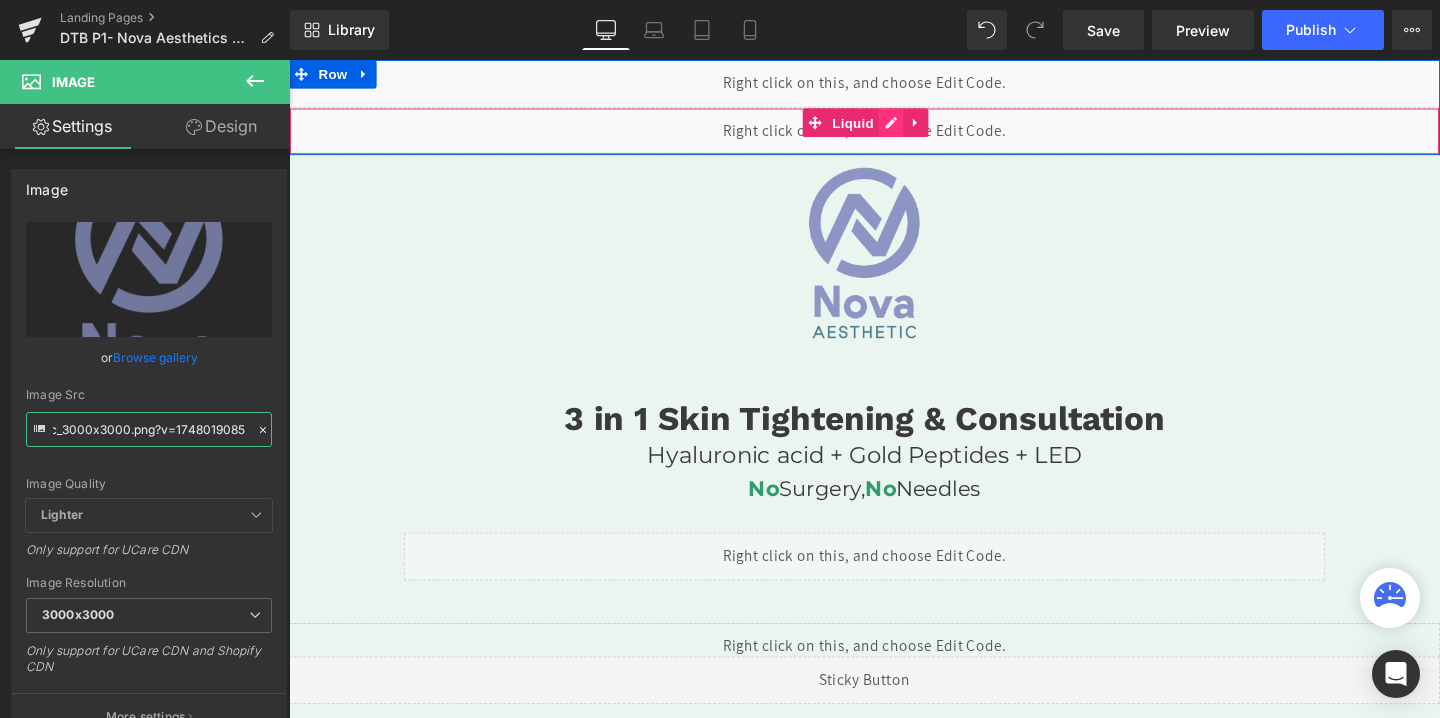 click on "Liquid" at bounding box center (894, 135) 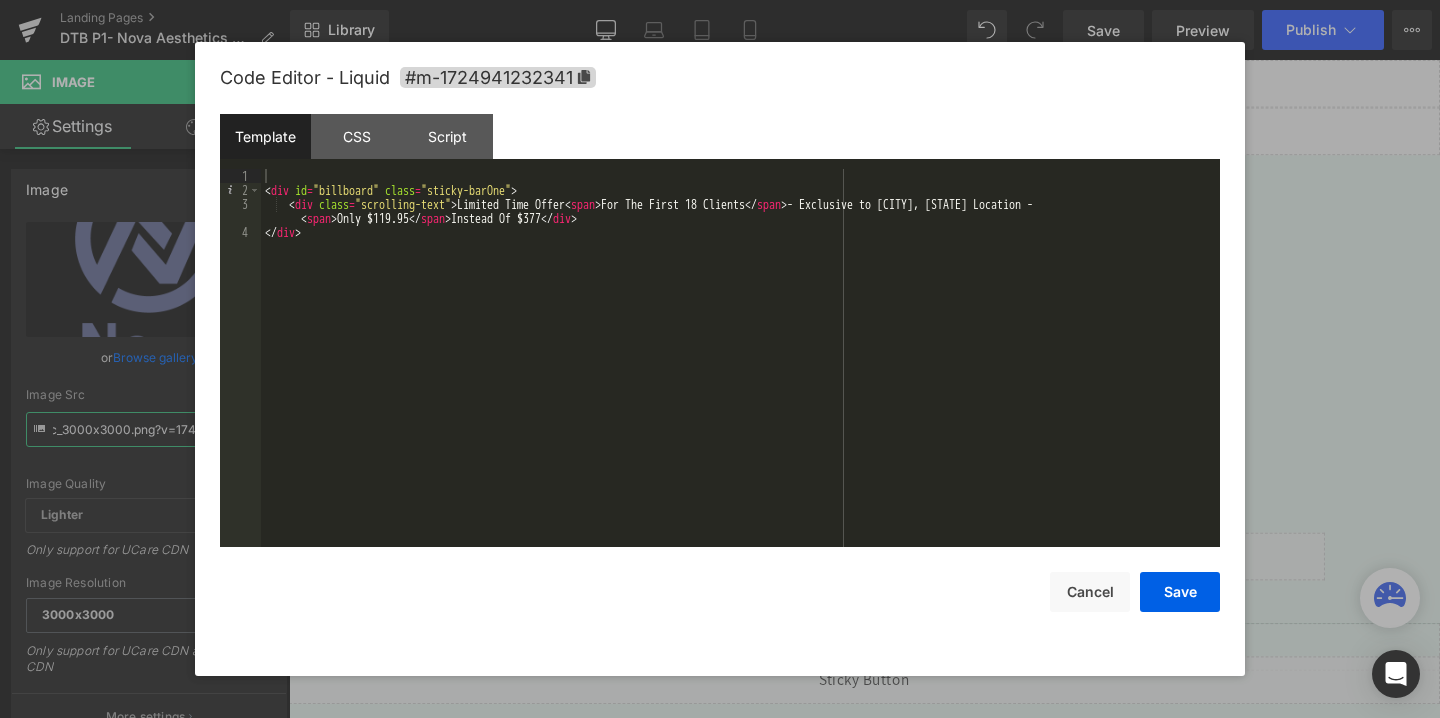 type on "https://cdn.shopify.com/s/files/1/0738/7430/9416/files/Nova_Aesthetic_3000x3000.png?v=1748019085" 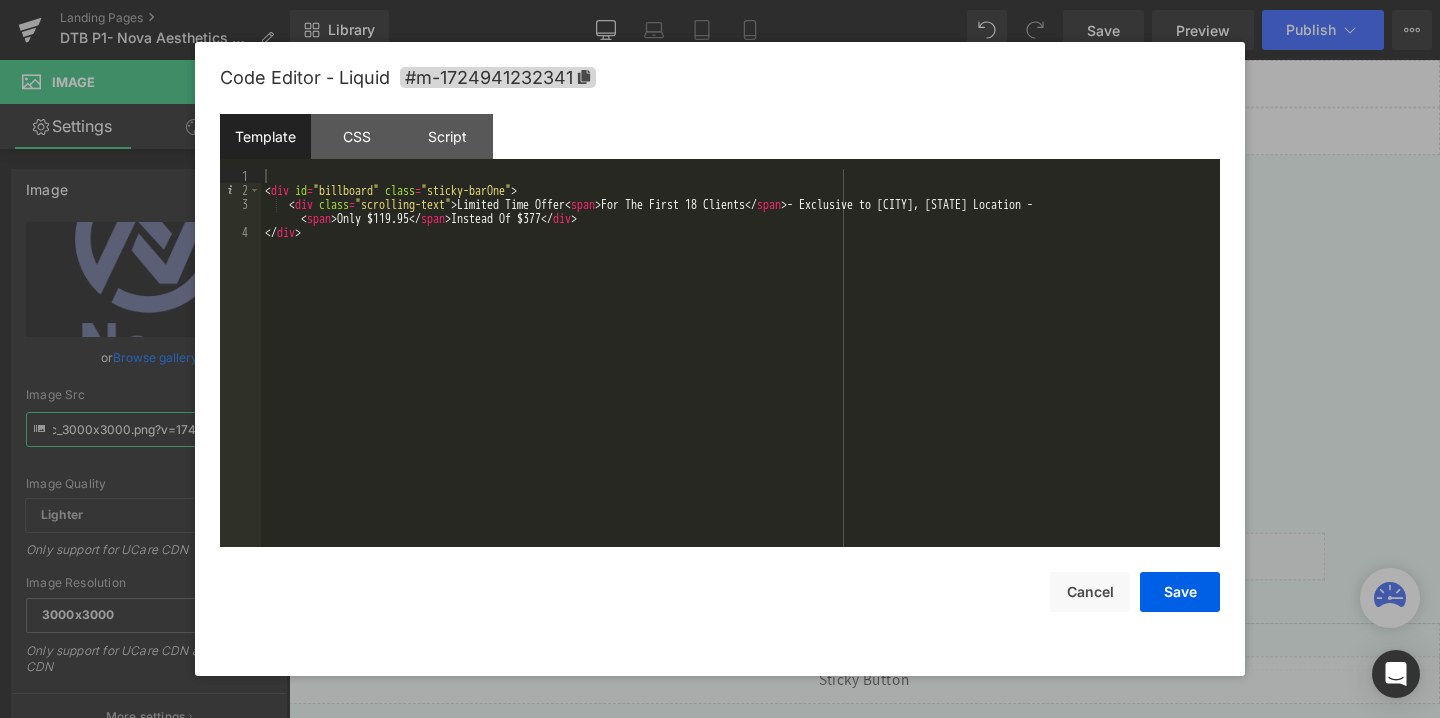 scroll, scrollTop: 0, scrollLeft: 0, axis: both 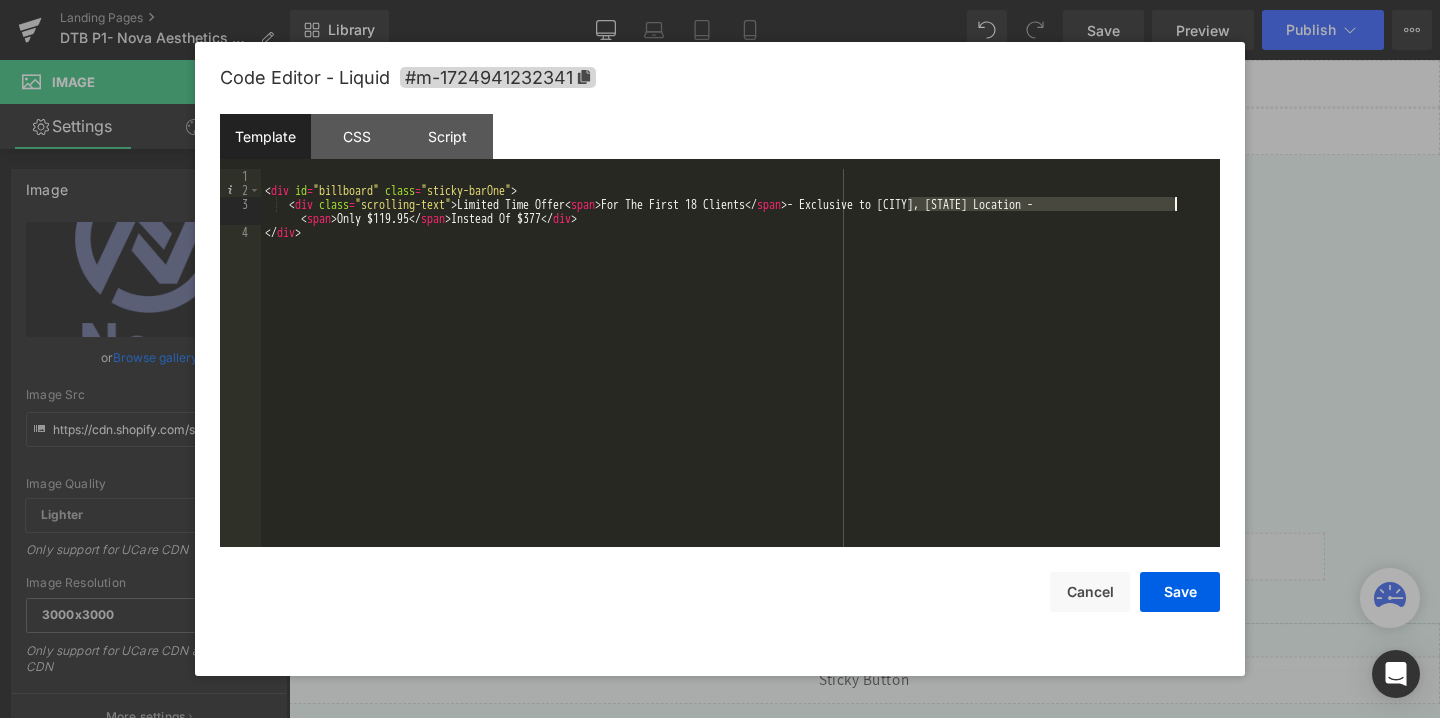 drag, startPoint x: 907, startPoint y: 204, endPoint x: 1180, endPoint y: 204, distance: 273 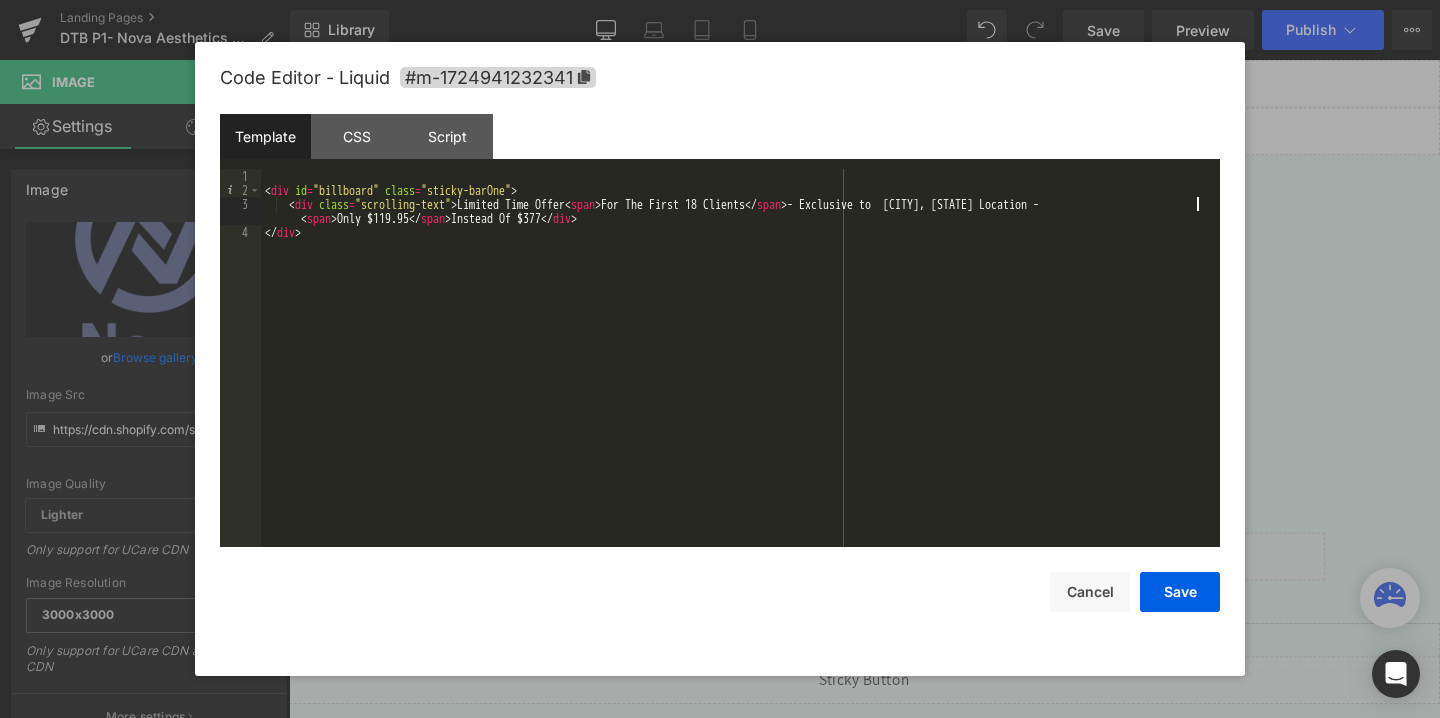 click on "< div   id = "billboard"   class = "sticky-barOne" >       < div   class = "scrolling-text" > Limited Time Offer  < span > For The First 18 Clients </ span >  - Exclusive to  East York, ON Location -         < span > Only $119.95 </ span >  Instead Of $377 </ div > </ div >" at bounding box center [740, 372] 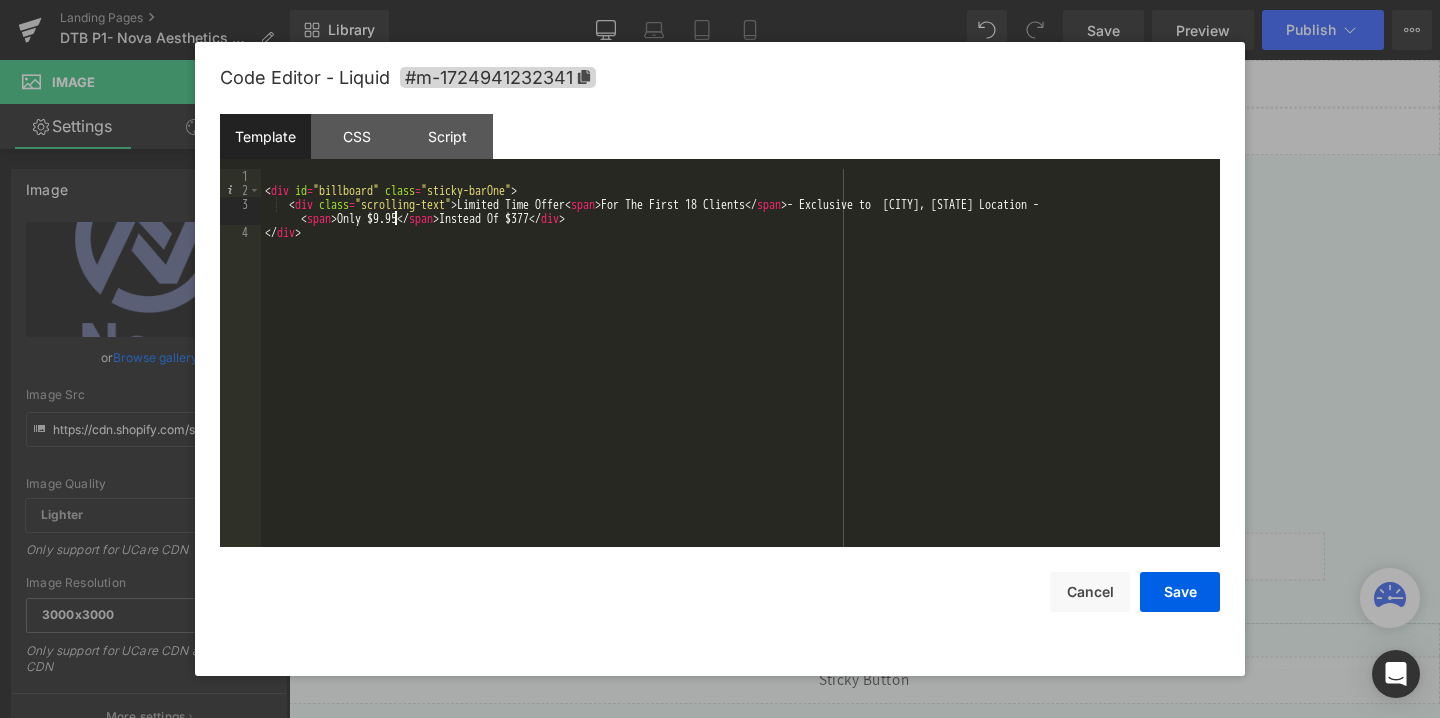 type 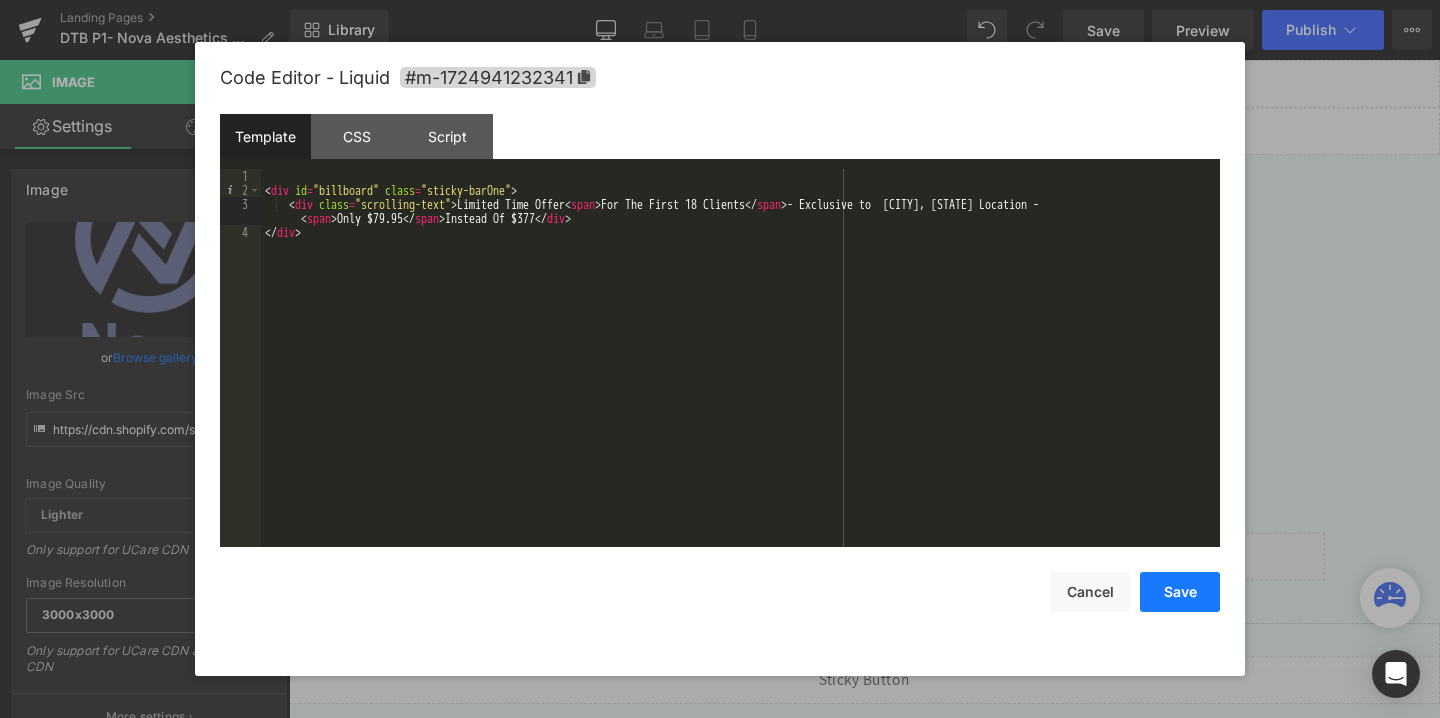 click on "Save" at bounding box center (1180, 592) 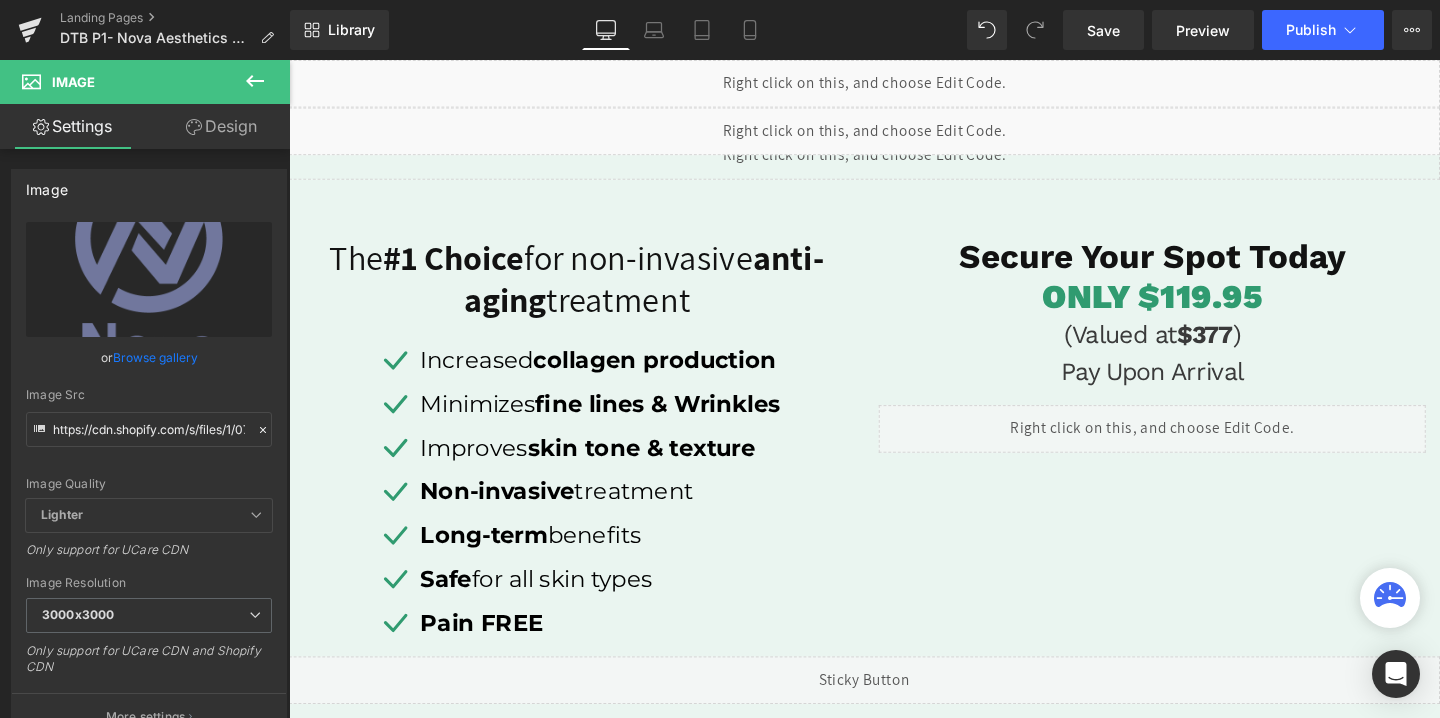 scroll, scrollTop: 523, scrollLeft: 0, axis: vertical 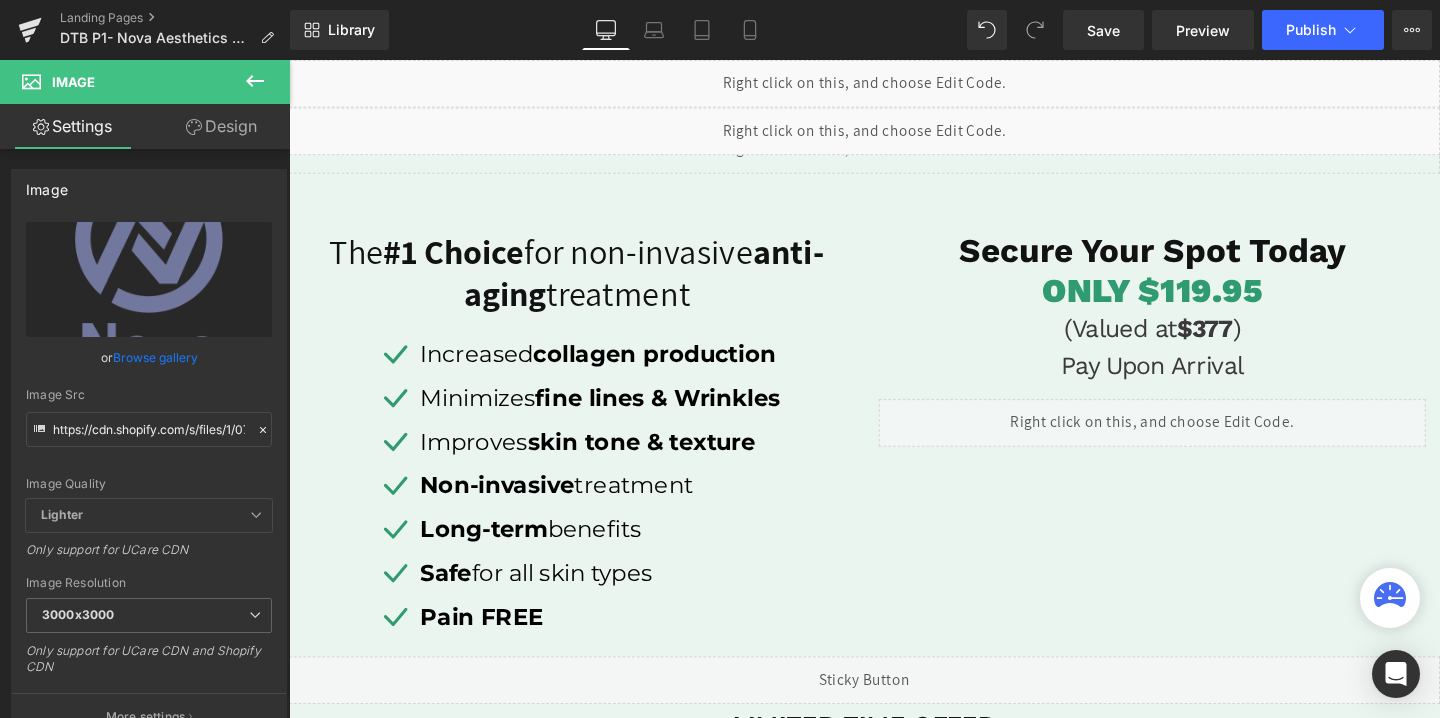 click on "ONLY $119.95 Heading" at bounding box center [1196, 302] 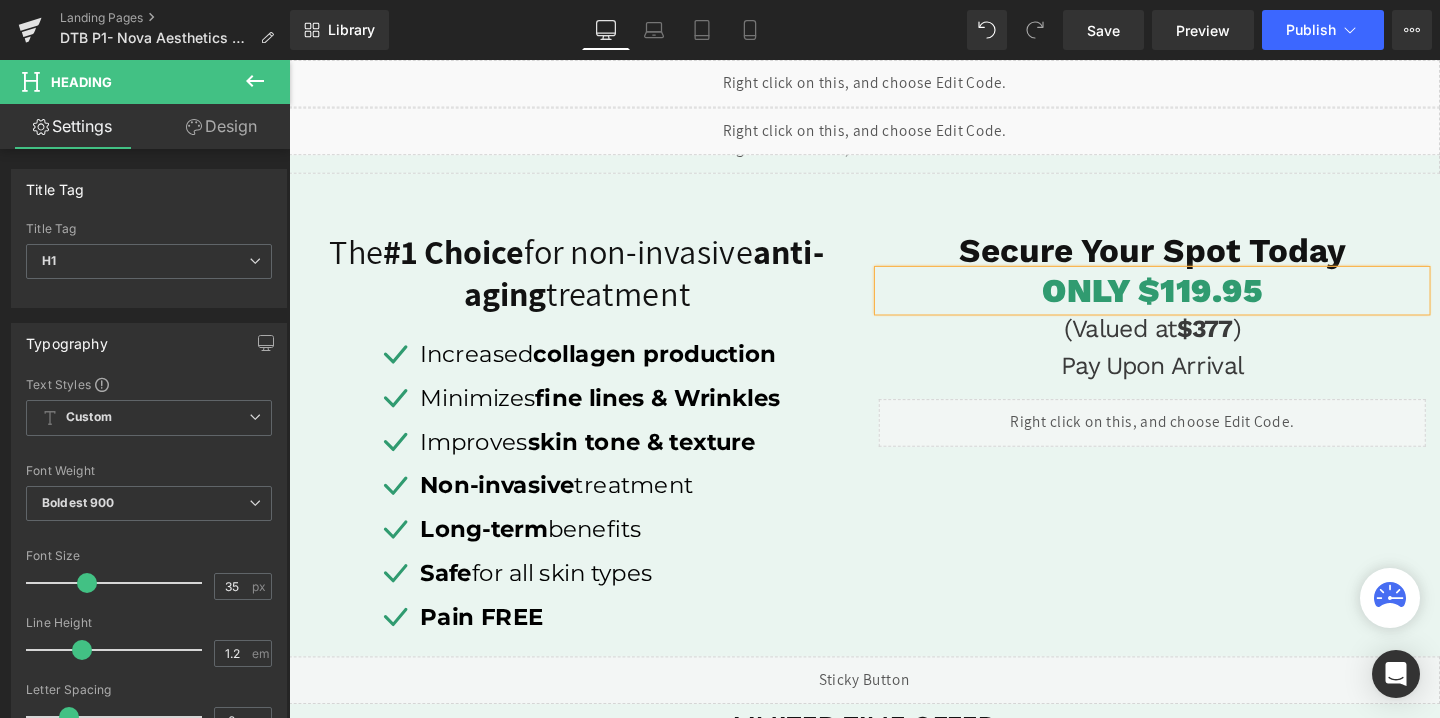 click on "ONLY $119.95" at bounding box center [1196, 302] 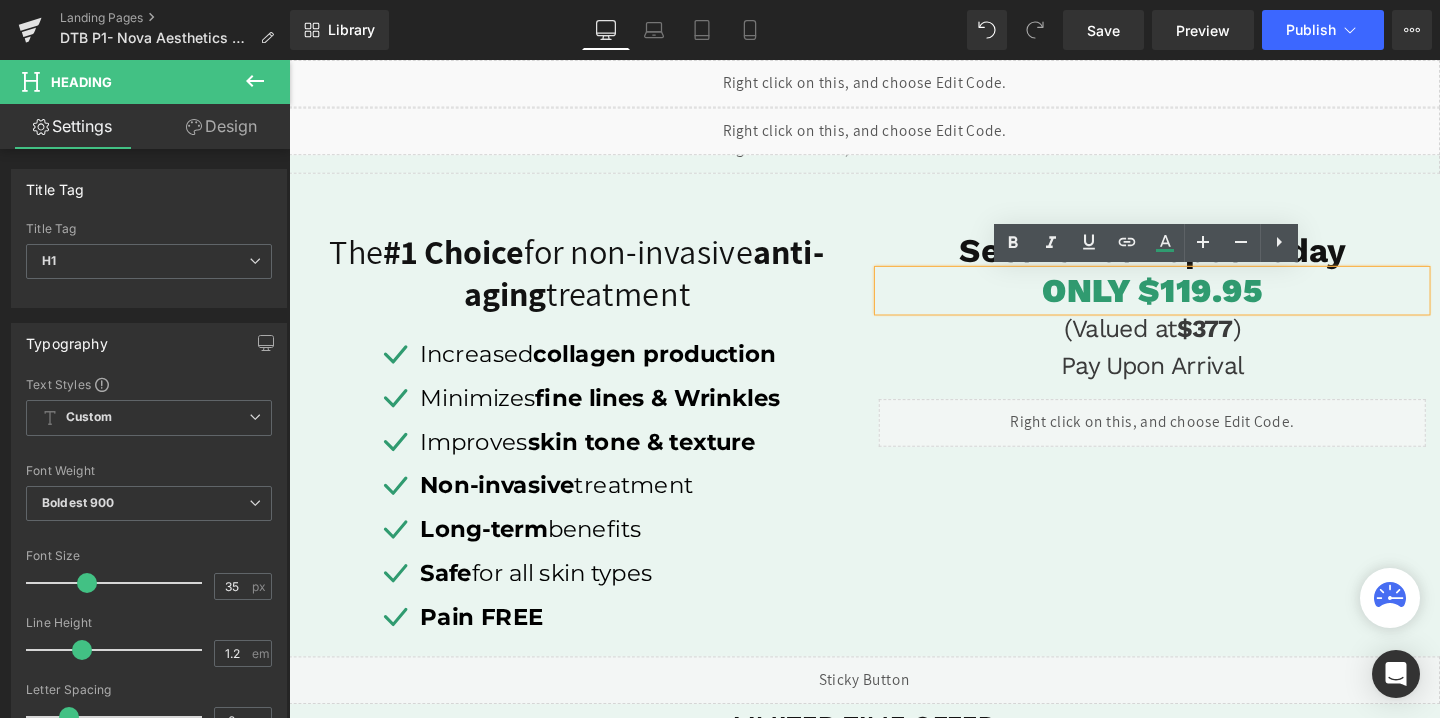 type 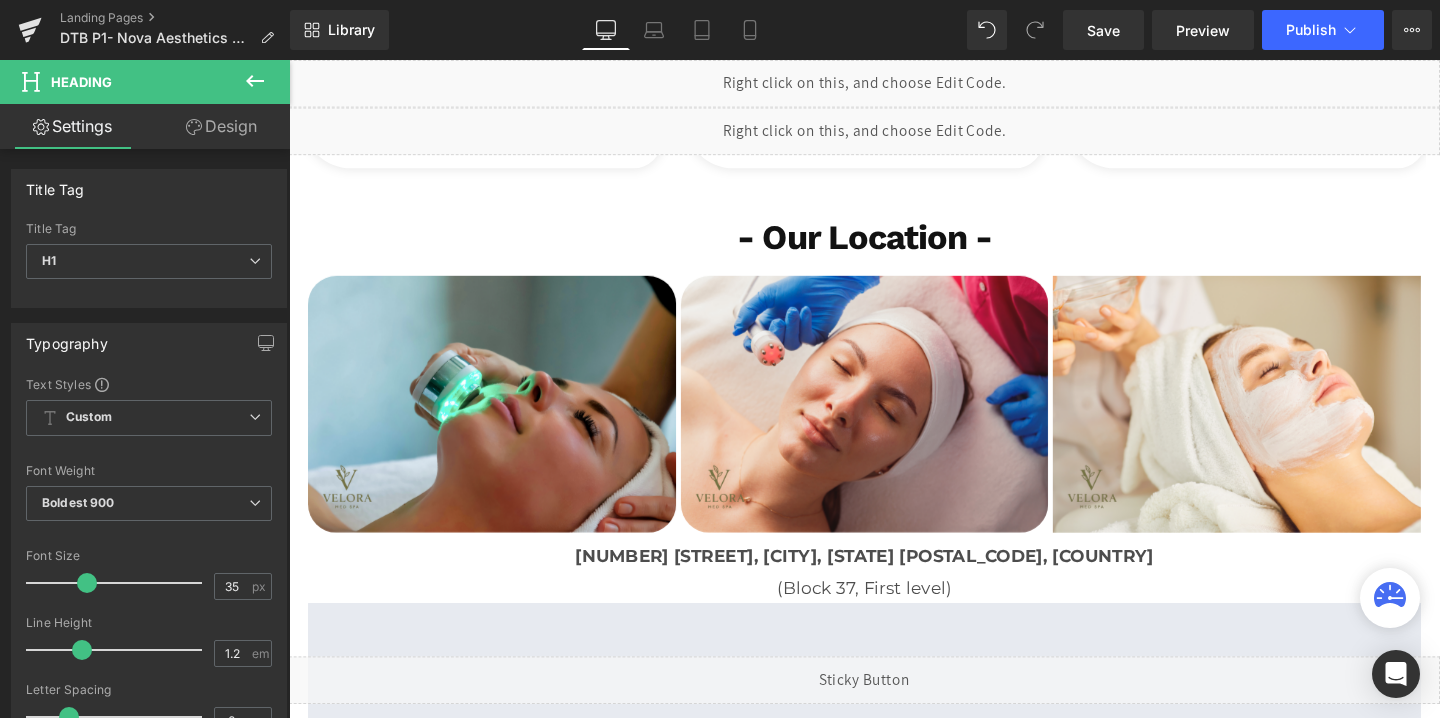 scroll, scrollTop: 3860, scrollLeft: 0, axis: vertical 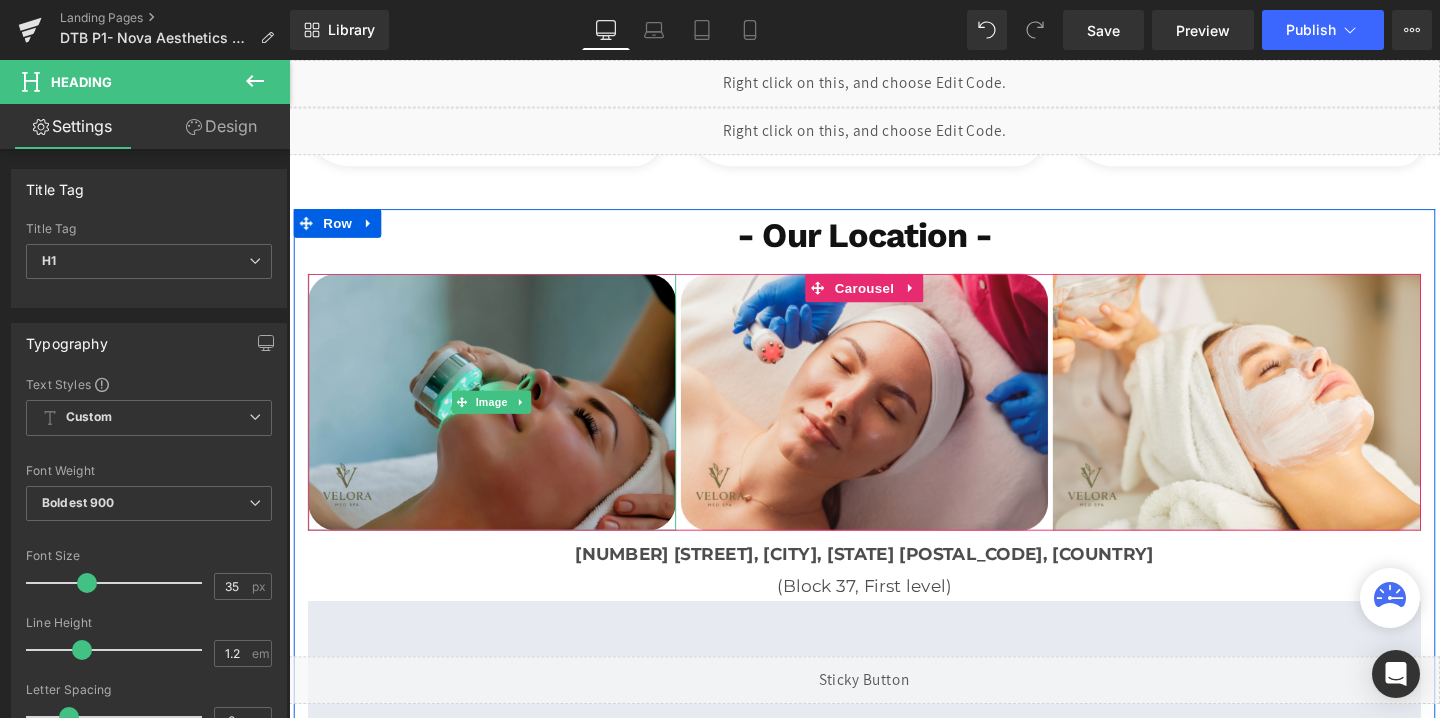 click at bounding box center [502, 420] 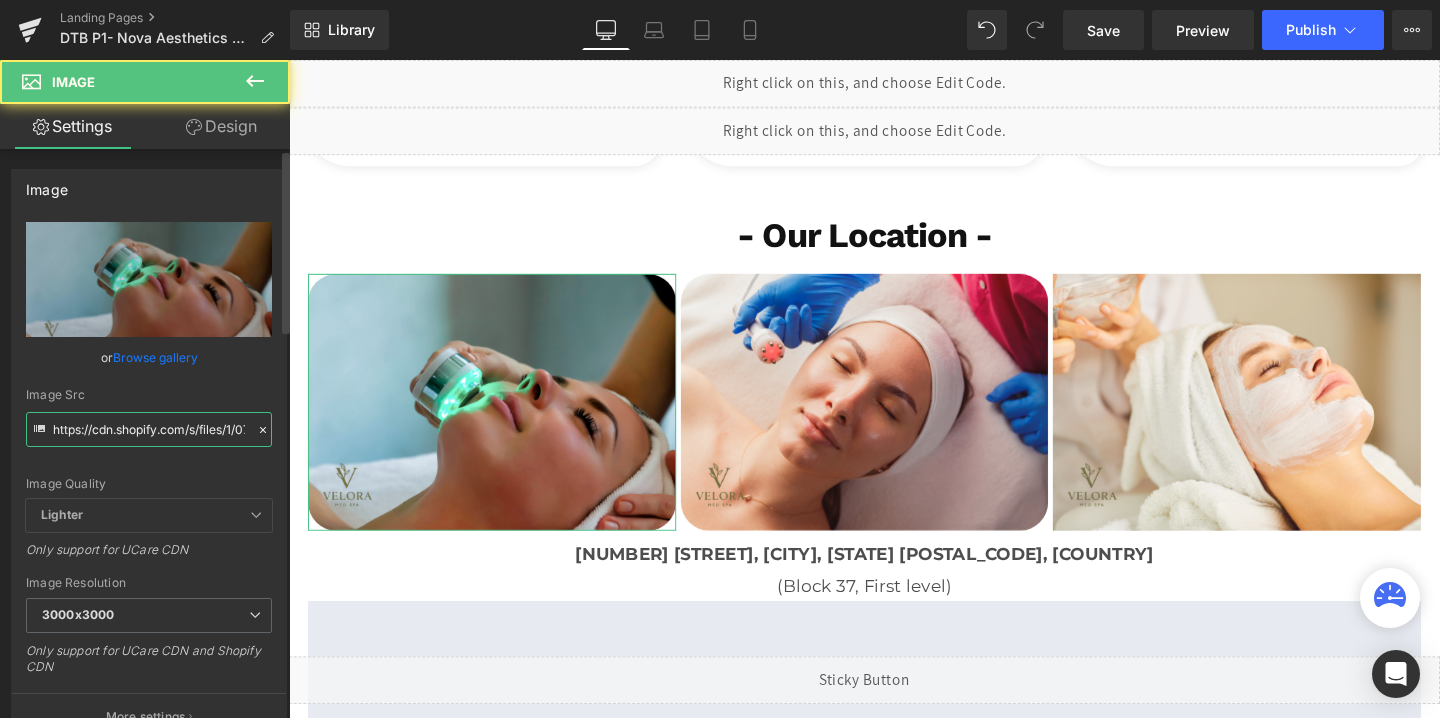 click on "https://cdn.shopify.com/s/files/1/0758/1601/0010/files/velora_temp_3000x3000.png?v=1747771696" at bounding box center (149, 429) 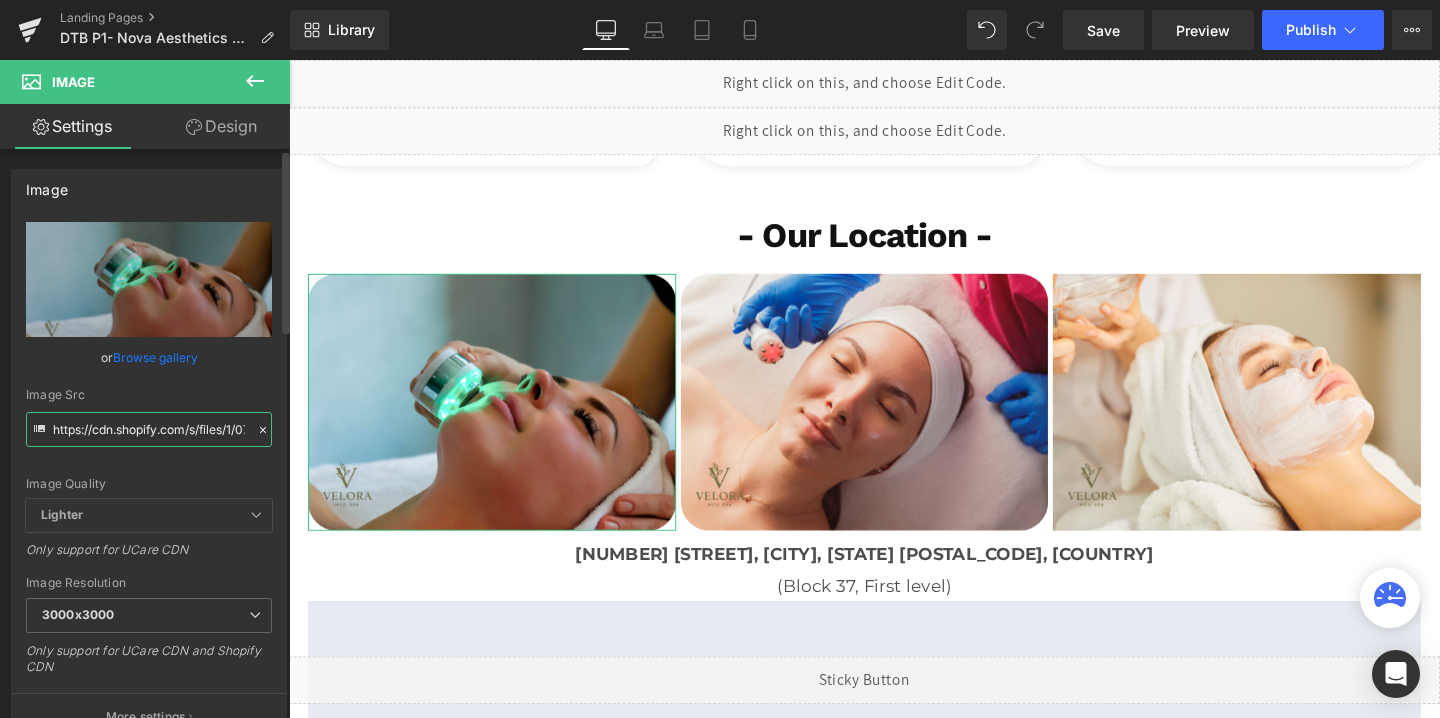 click on "https://cdn.shopify.com/s/files/1/0758/1601/0010/files/velora_temp_3000x3000.png?v=1747771696" at bounding box center (149, 429) 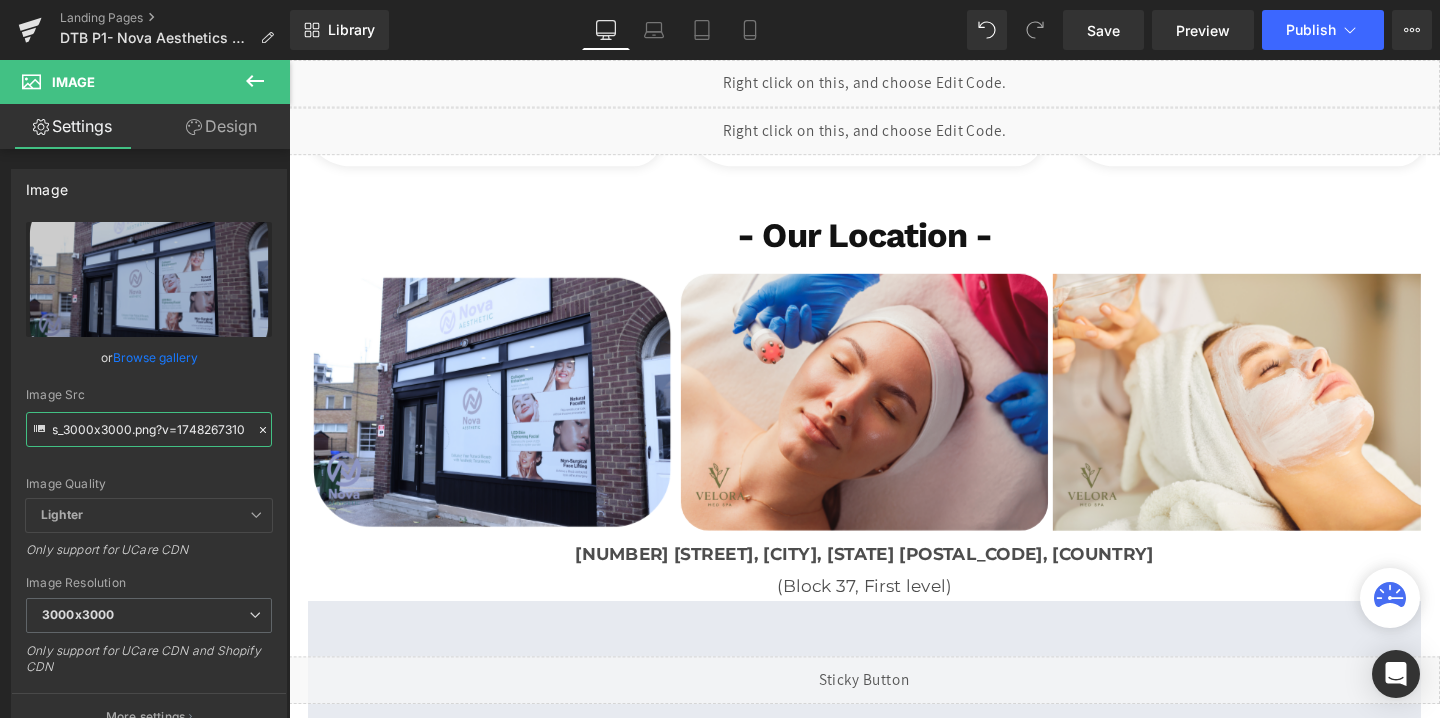 type on "https://cdn.shopify.com/s/files/1/0738/7430/9416/files/nova_aes_3000x3000.png?v=1748267310" 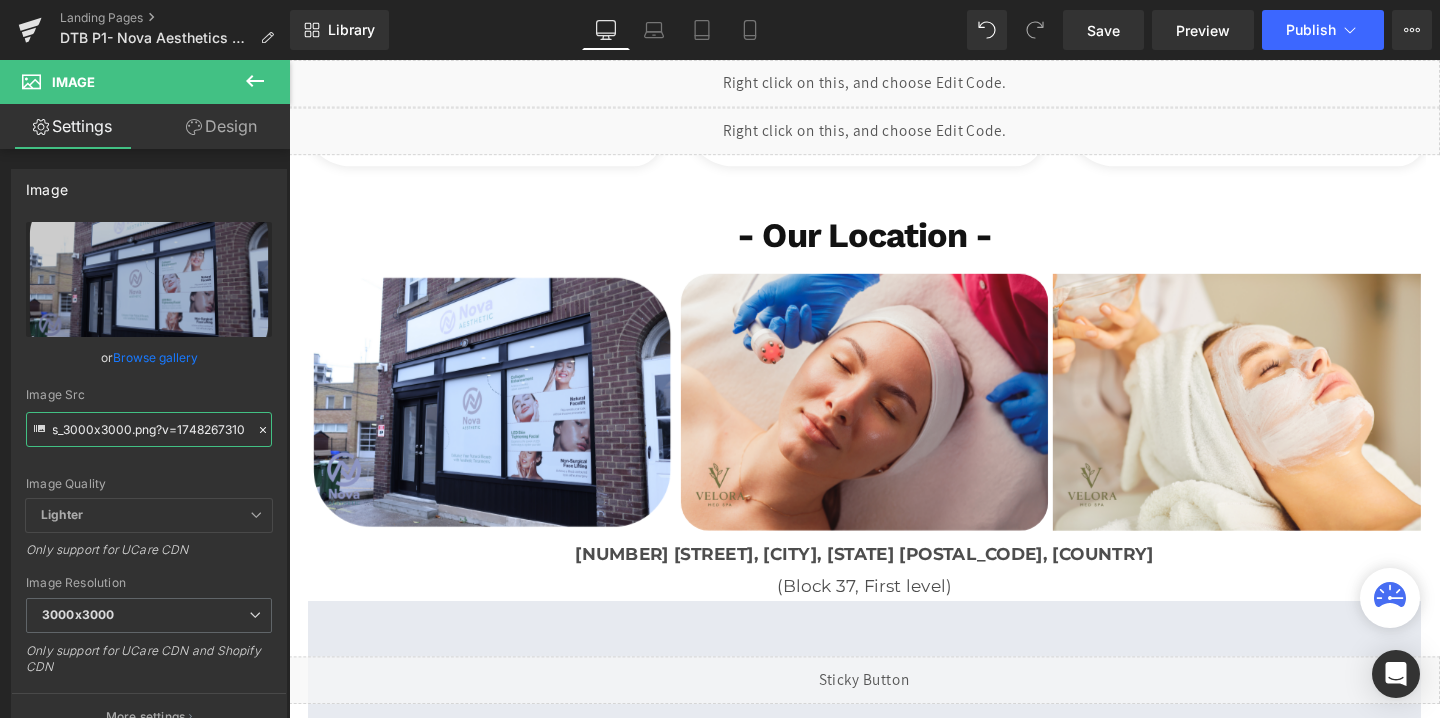 scroll, scrollTop: 0, scrollLeft: 0, axis: both 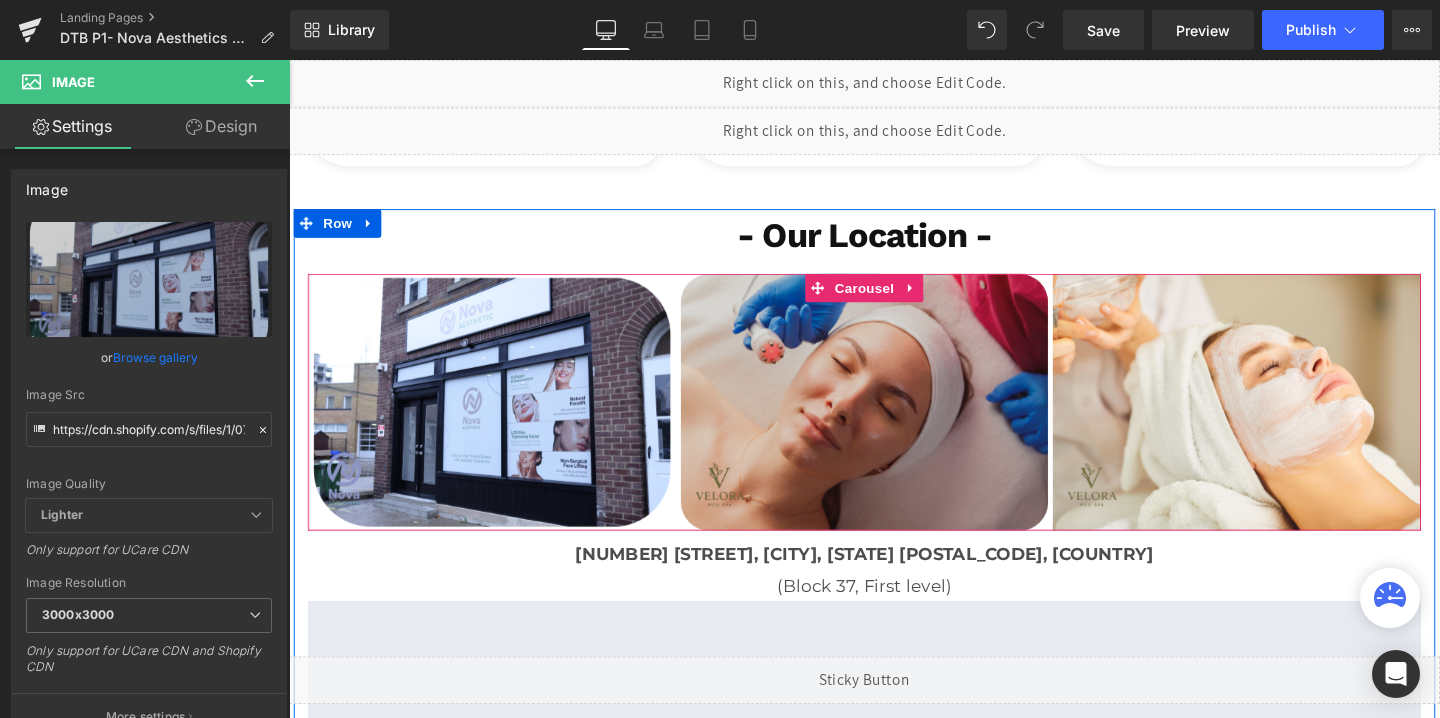 click at bounding box center (894, 420) 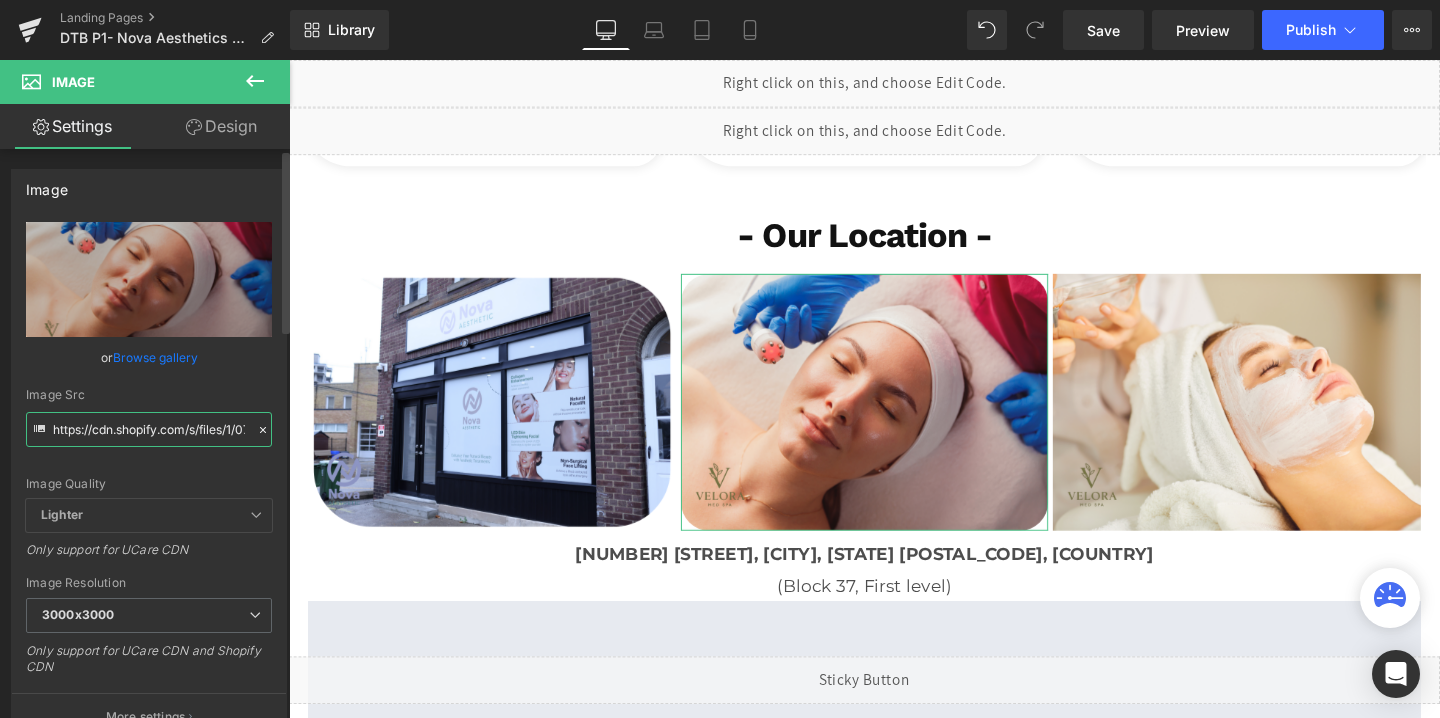 click on "https://cdn.shopify.com/s/files/1/0758/1601/0010/files/velora_temp_2_3000x3000.png?v=1747771752" at bounding box center (149, 429) 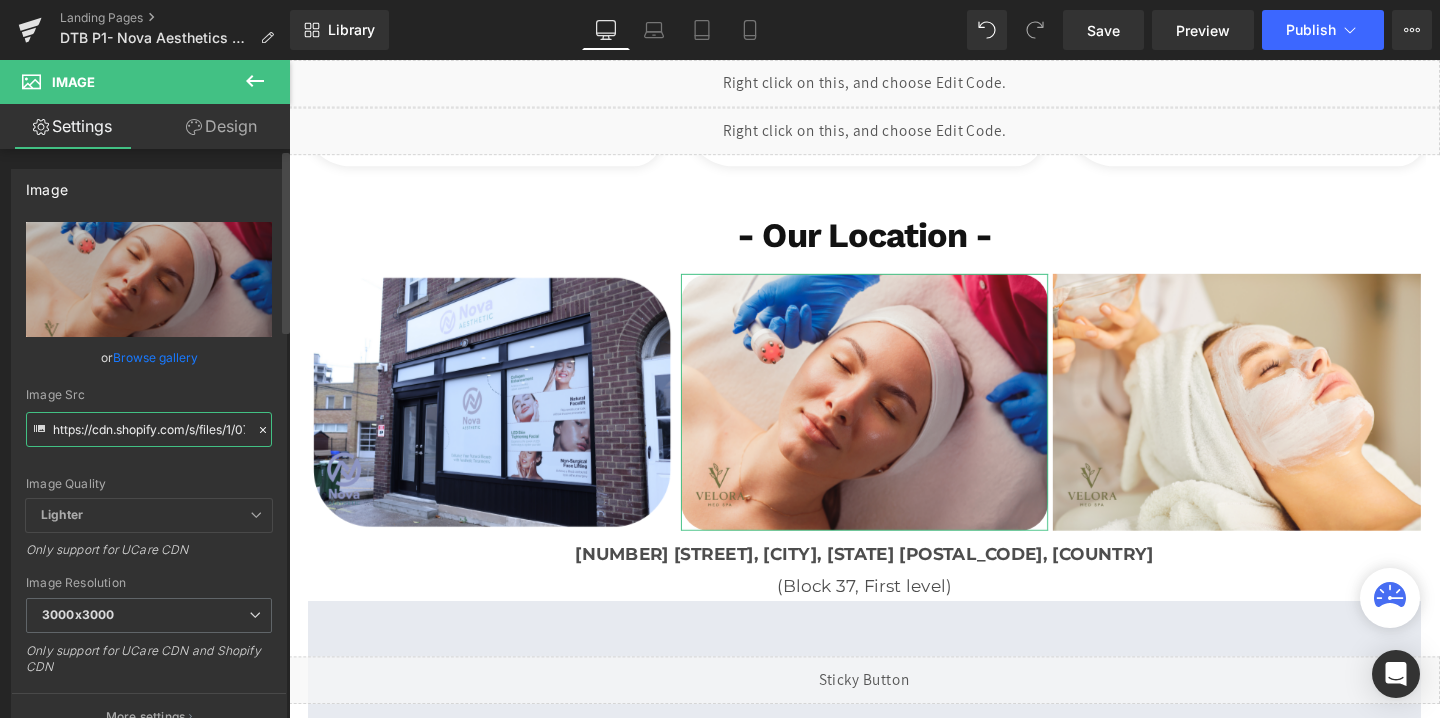click on "https://cdn.shopify.com/s/files/1/0758/1601/0010/files/velora_temp_2_3000x3000.png?v=1747771752" at bounding box center (149, 429) 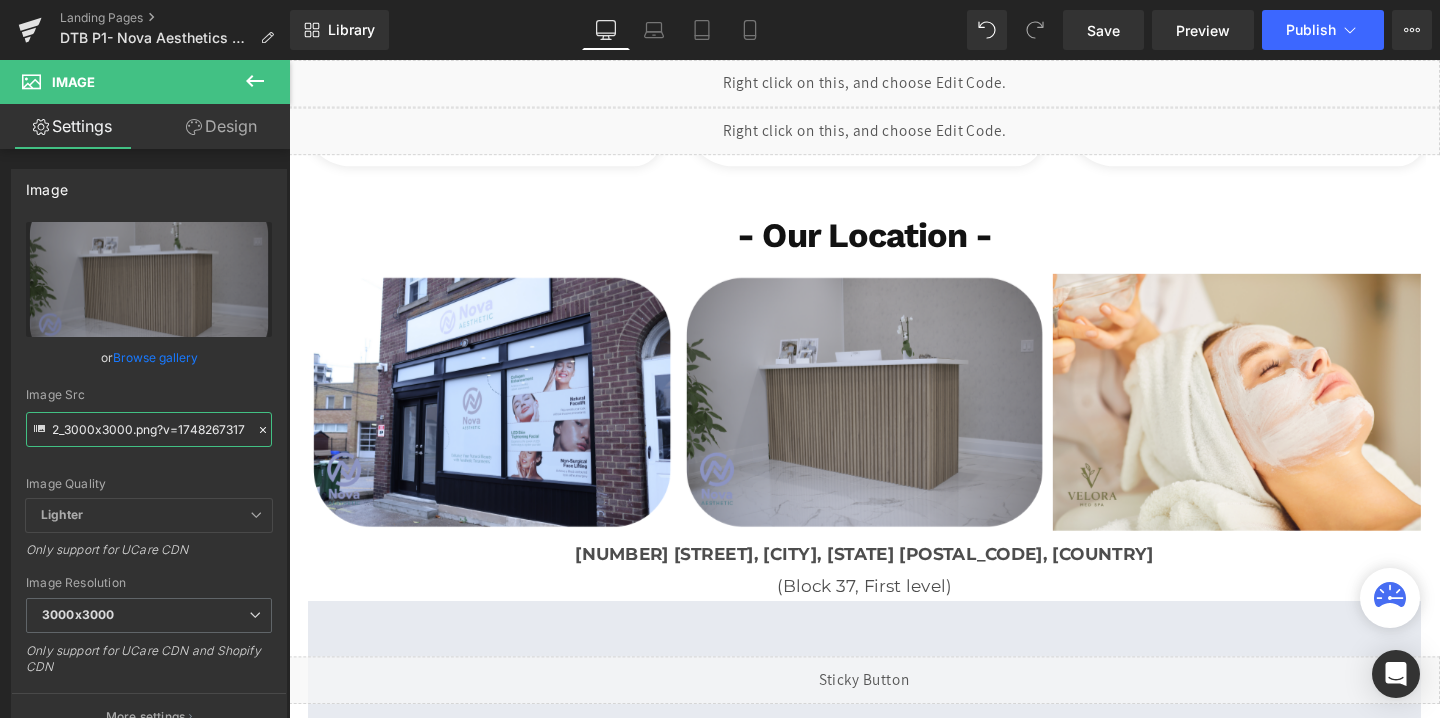 type on "https://cdn.shopify.com/s/files/1/0738/7430/9416/files/nova_aes_2_3000x3000.png?v=1748267317" 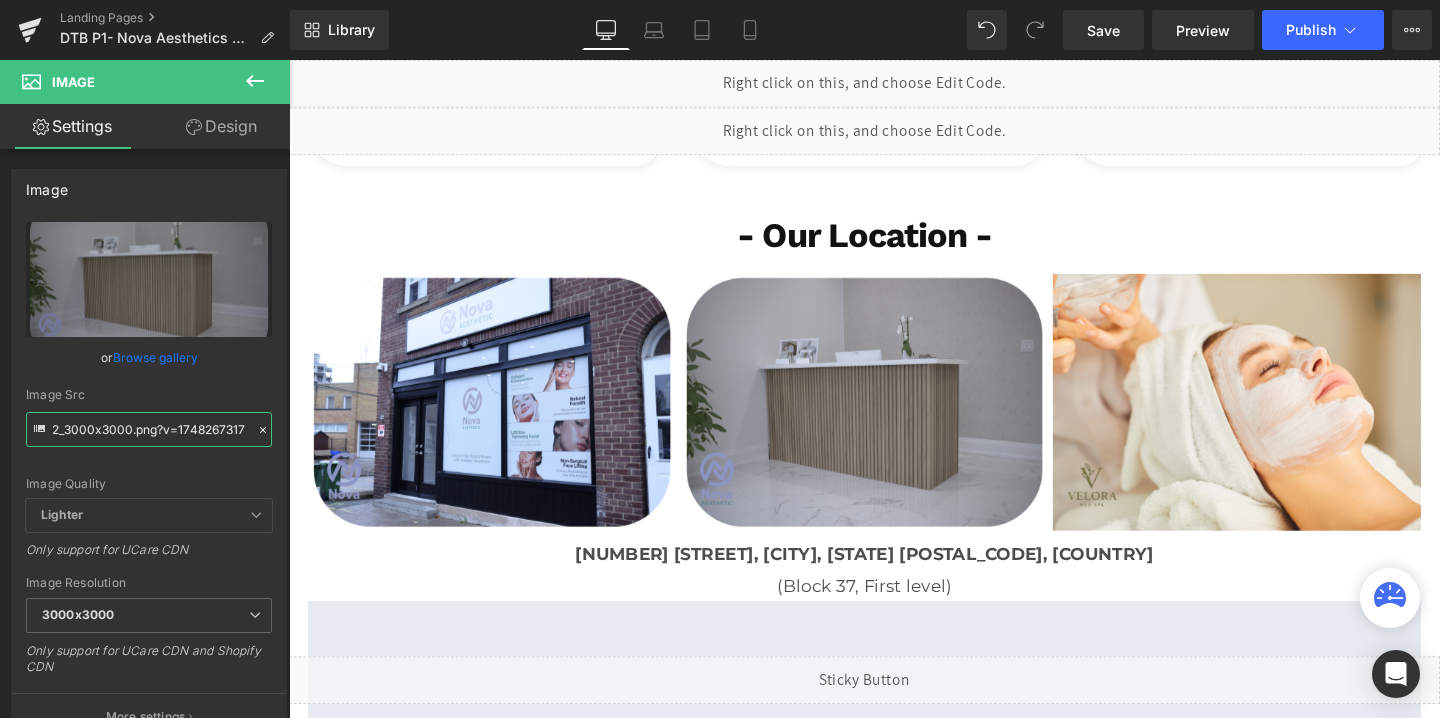 scroll, scrollTop: 0, scrollLeft: 0, axis: both 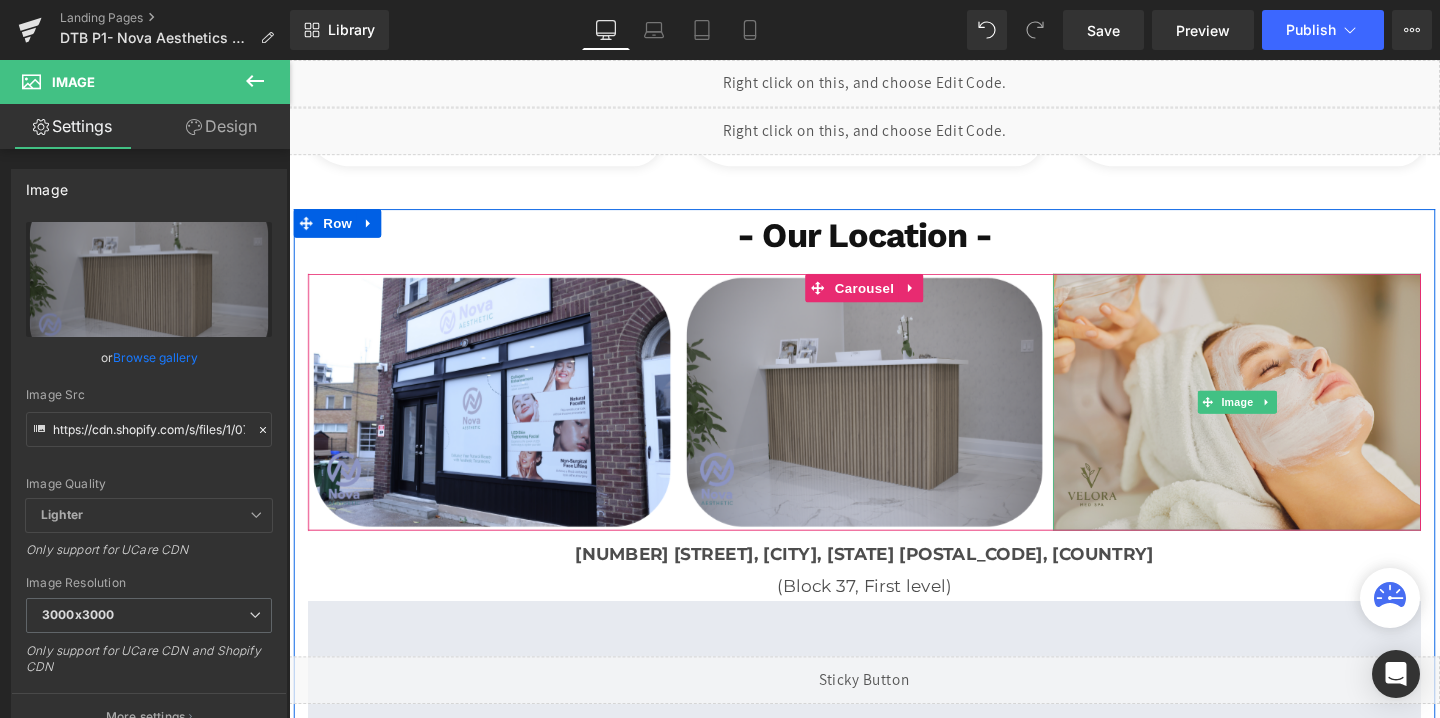 click at bounding box center [1285, 420] 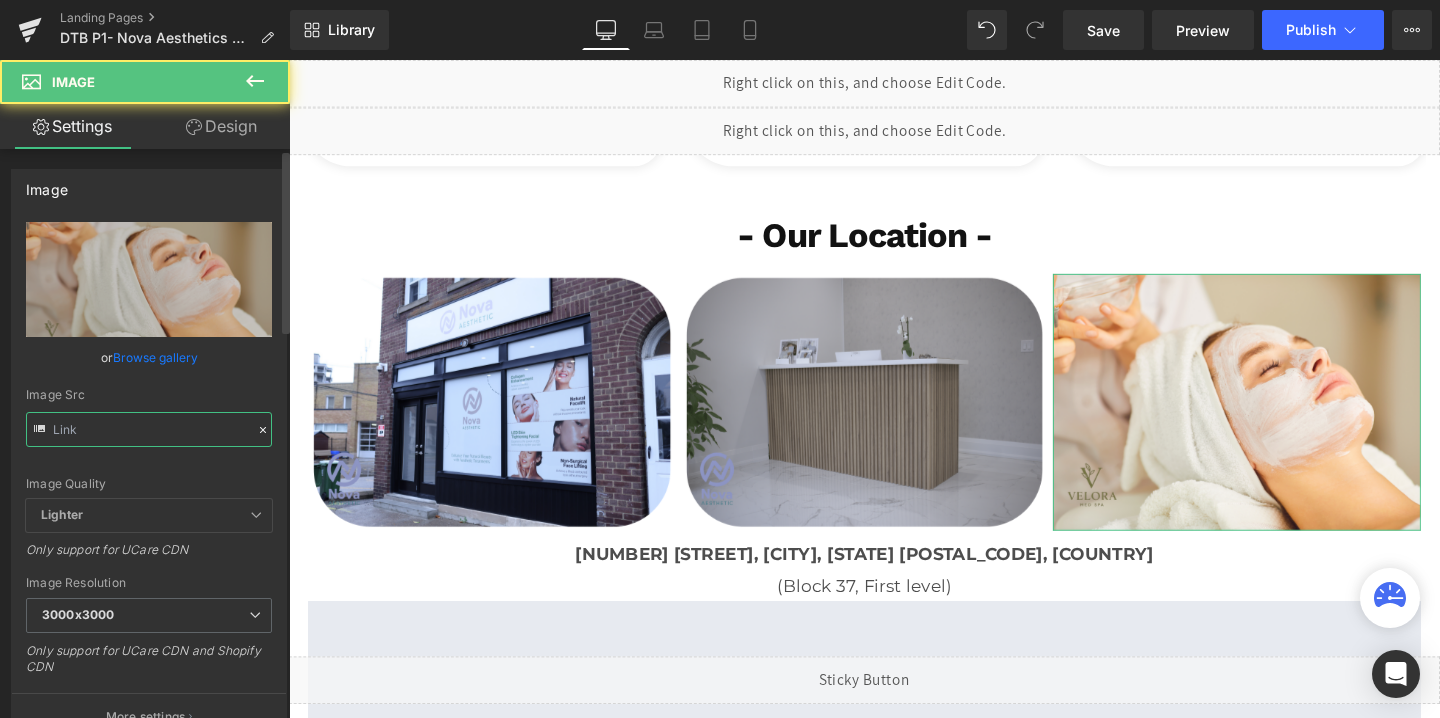 click at bounding box center [149, 429] 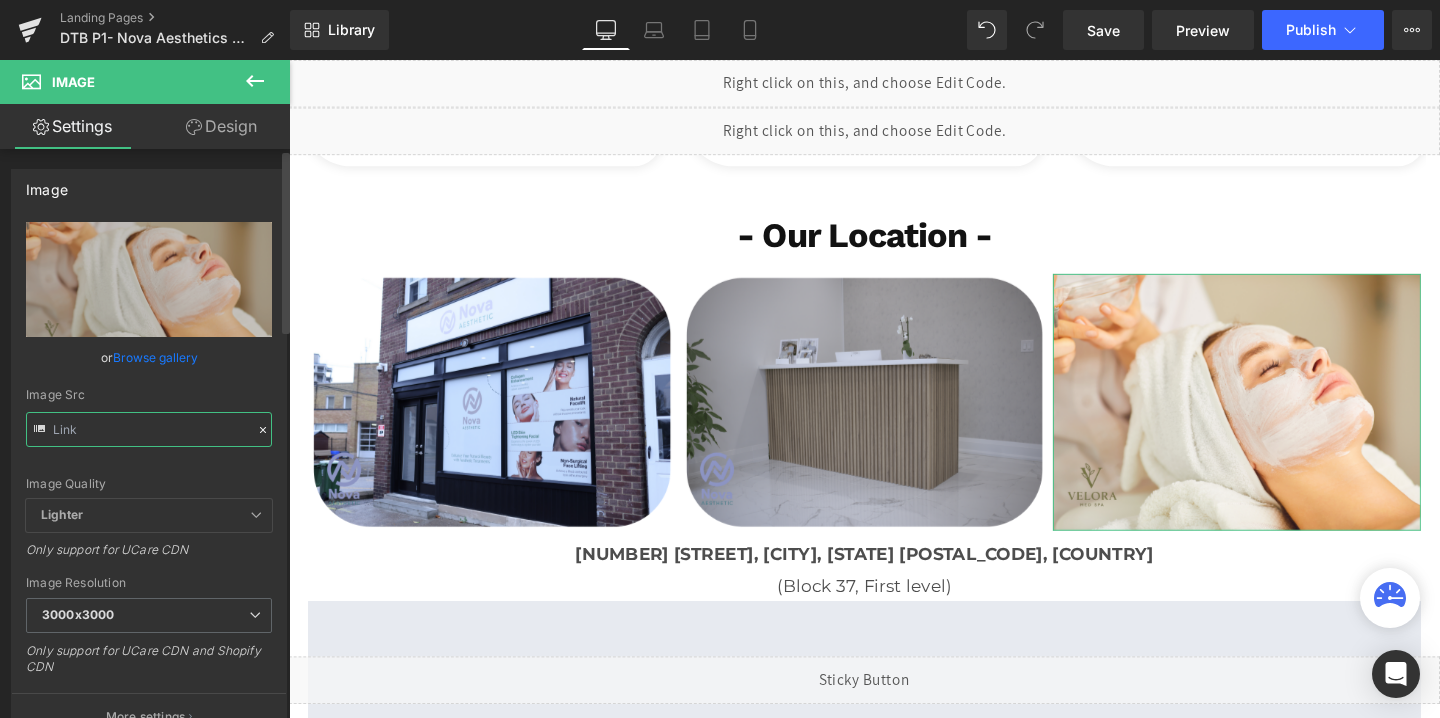 click at bounding box center (149, 429) 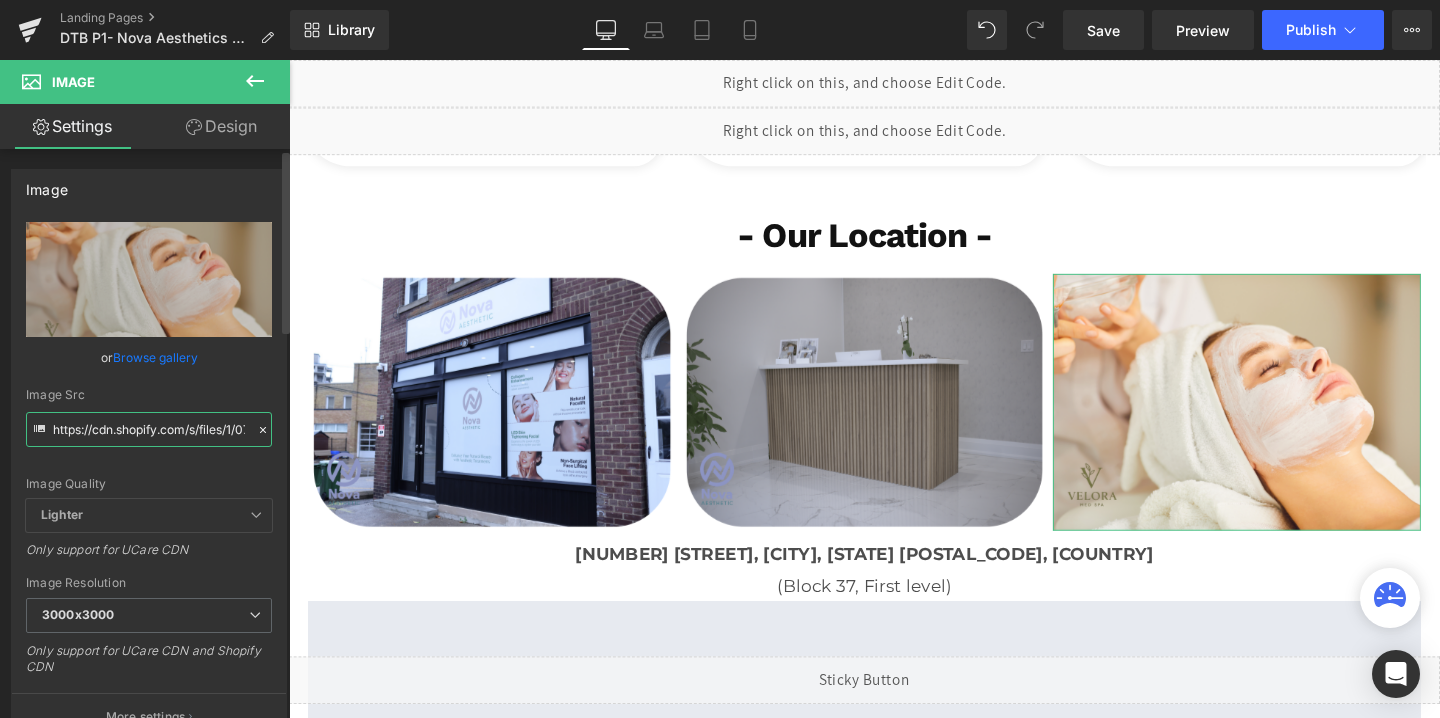 paste on "38/7430/9416/files/nova_aes_3_3000x3000.png?v=1748267321" 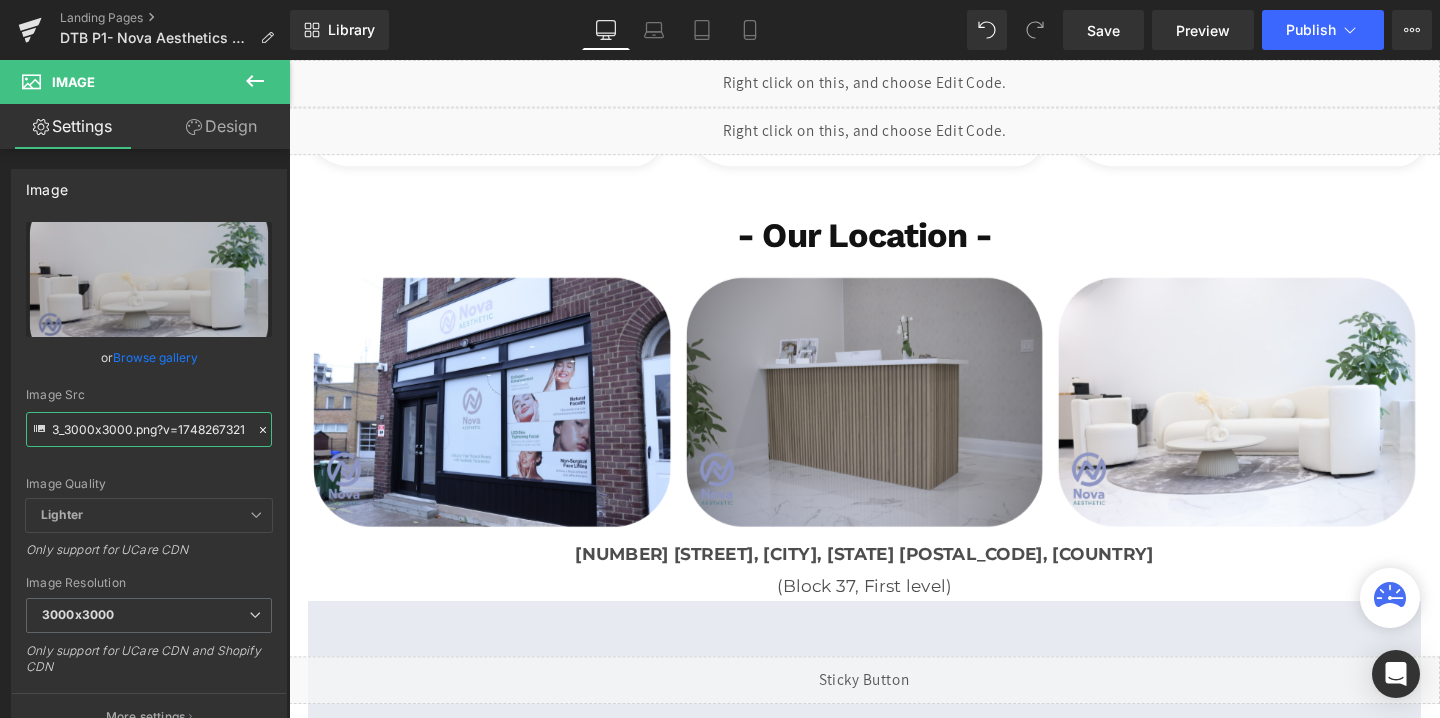 type on "https://cdn.shopify.com/s/files/1/0738/7430/9416/files/nova_aes_3_3000x3000.png?v=1748267321" 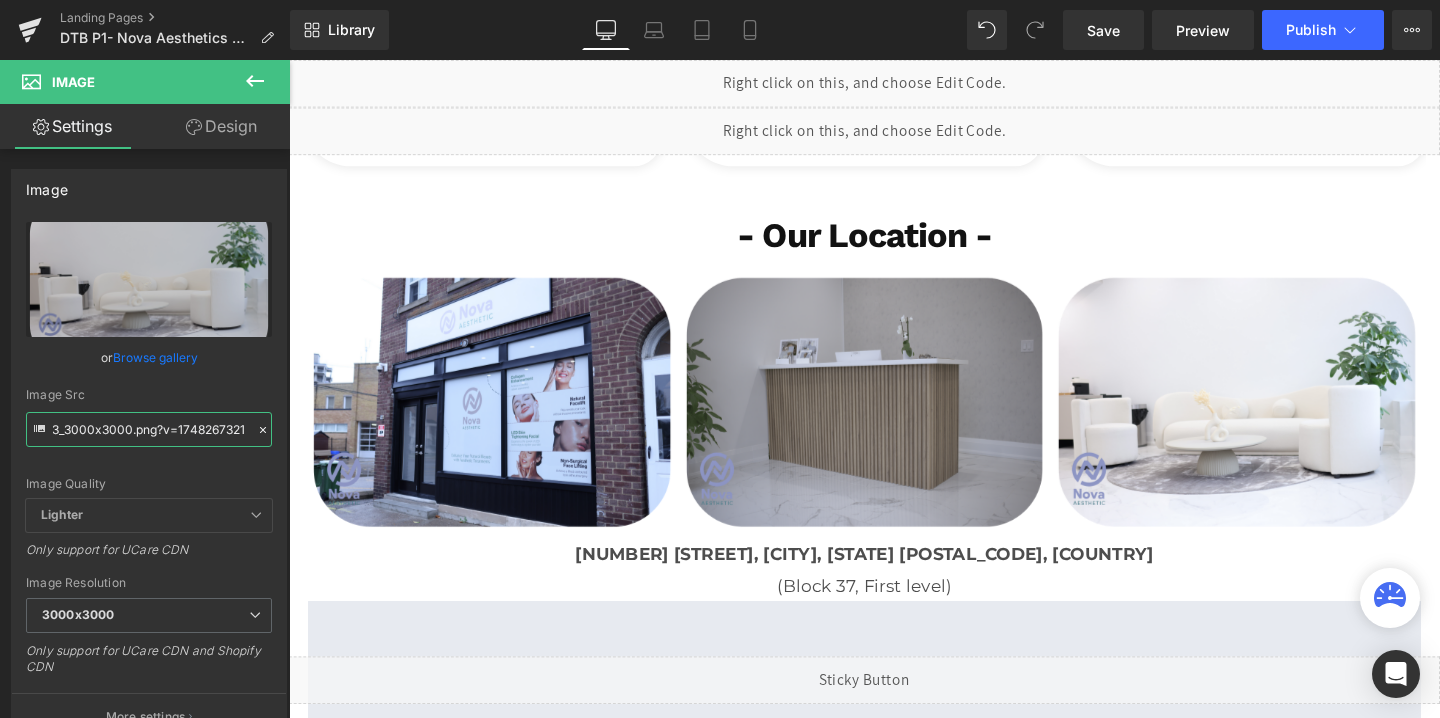 scroll, scrollTop: 0, scrollLeft: 0, axis: both 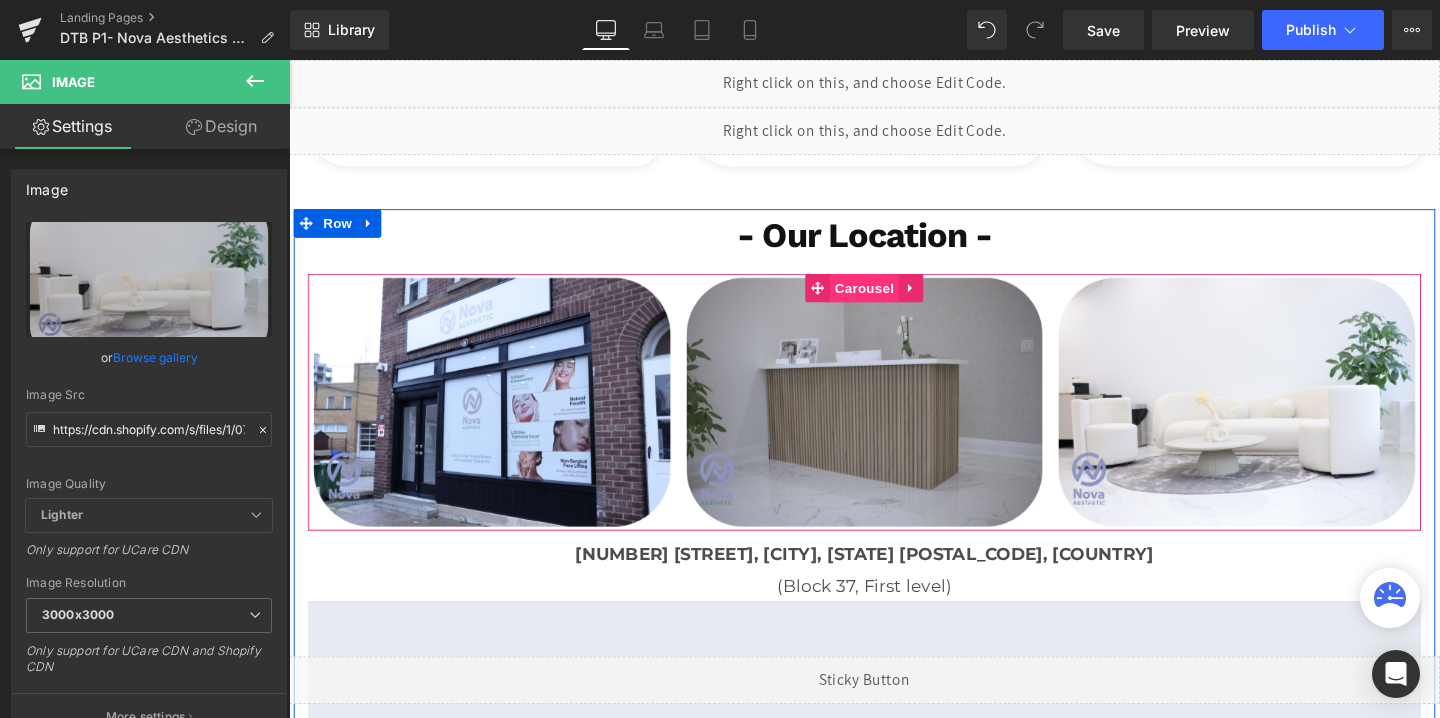 click on "Carousel" at bounding box center [894, 300] 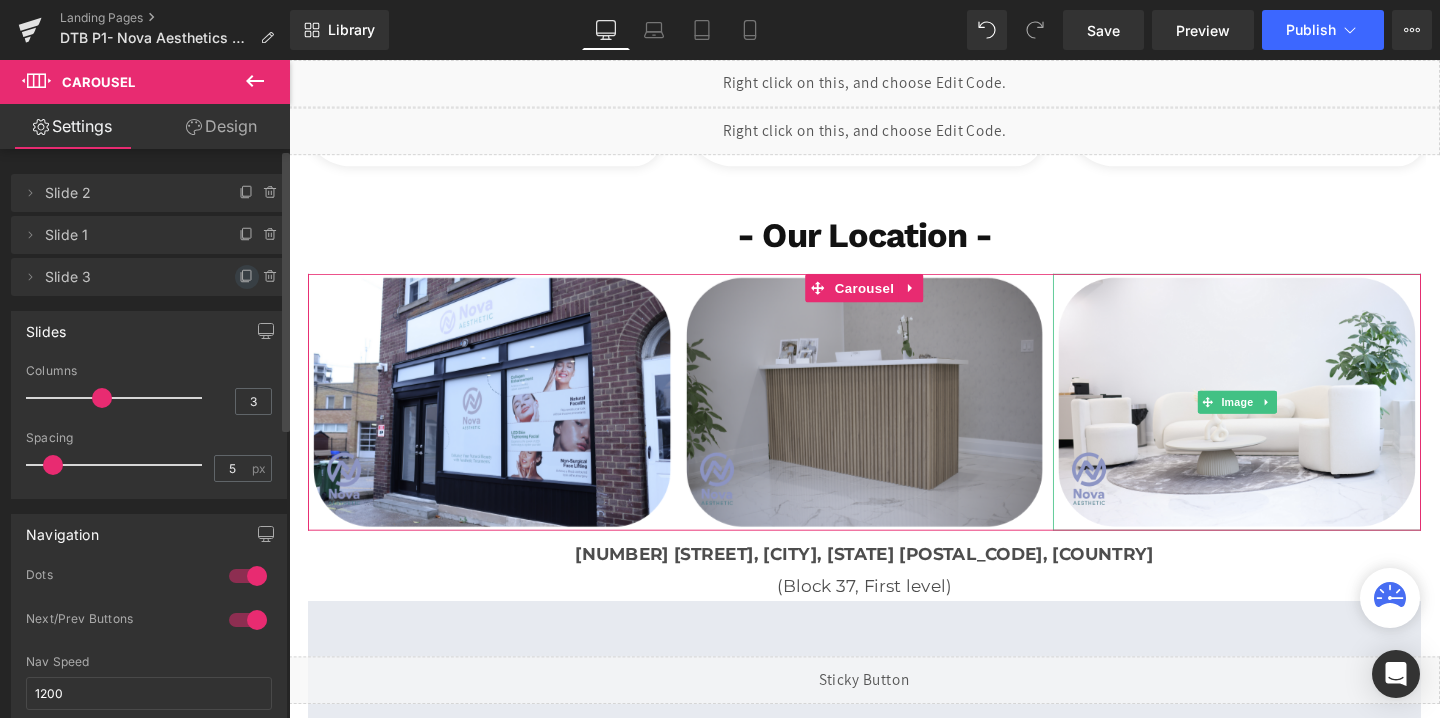 click 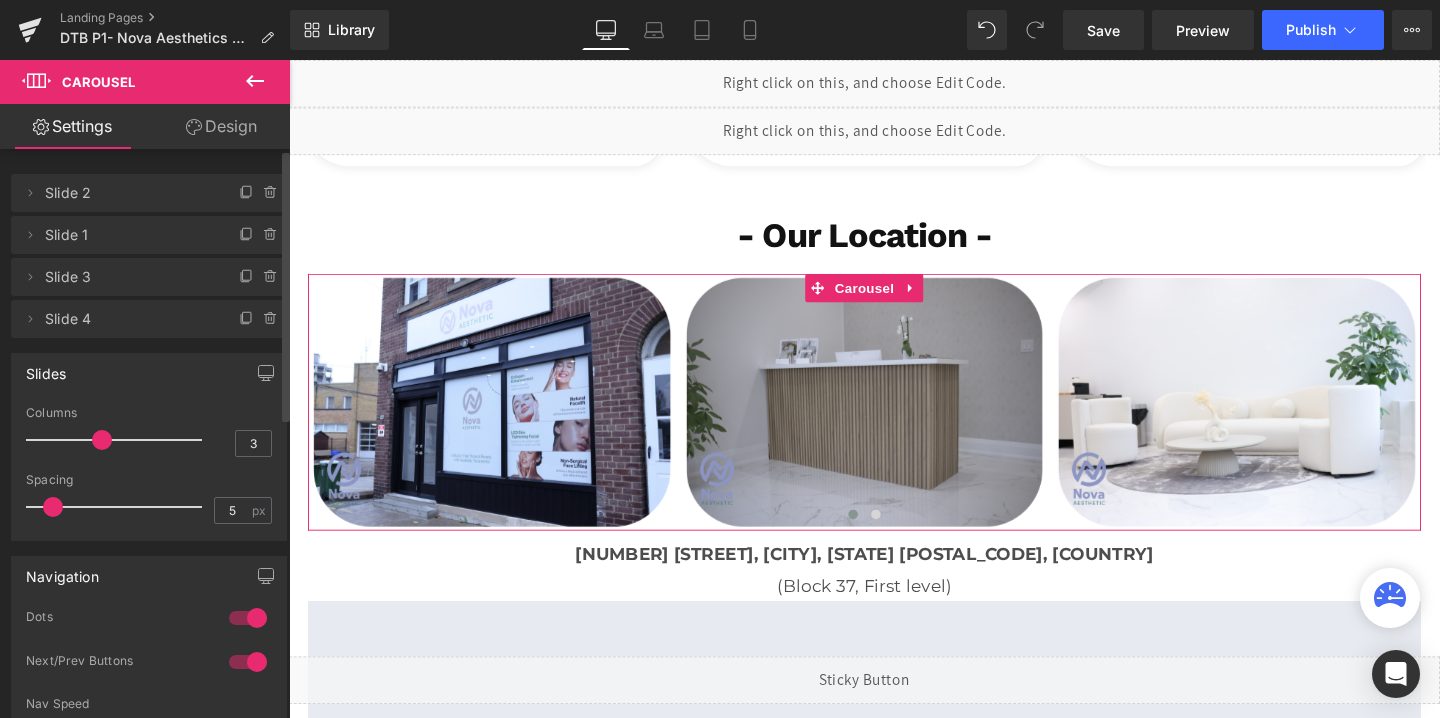click 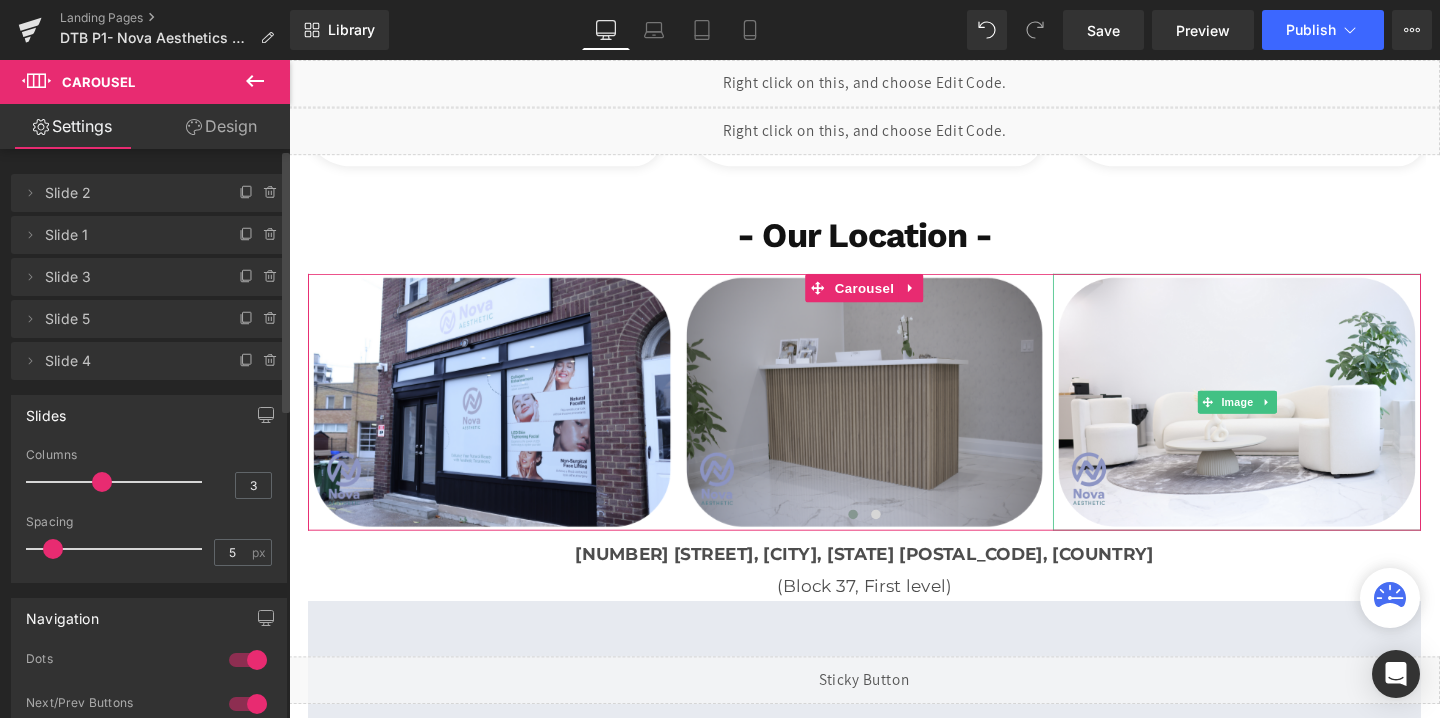click 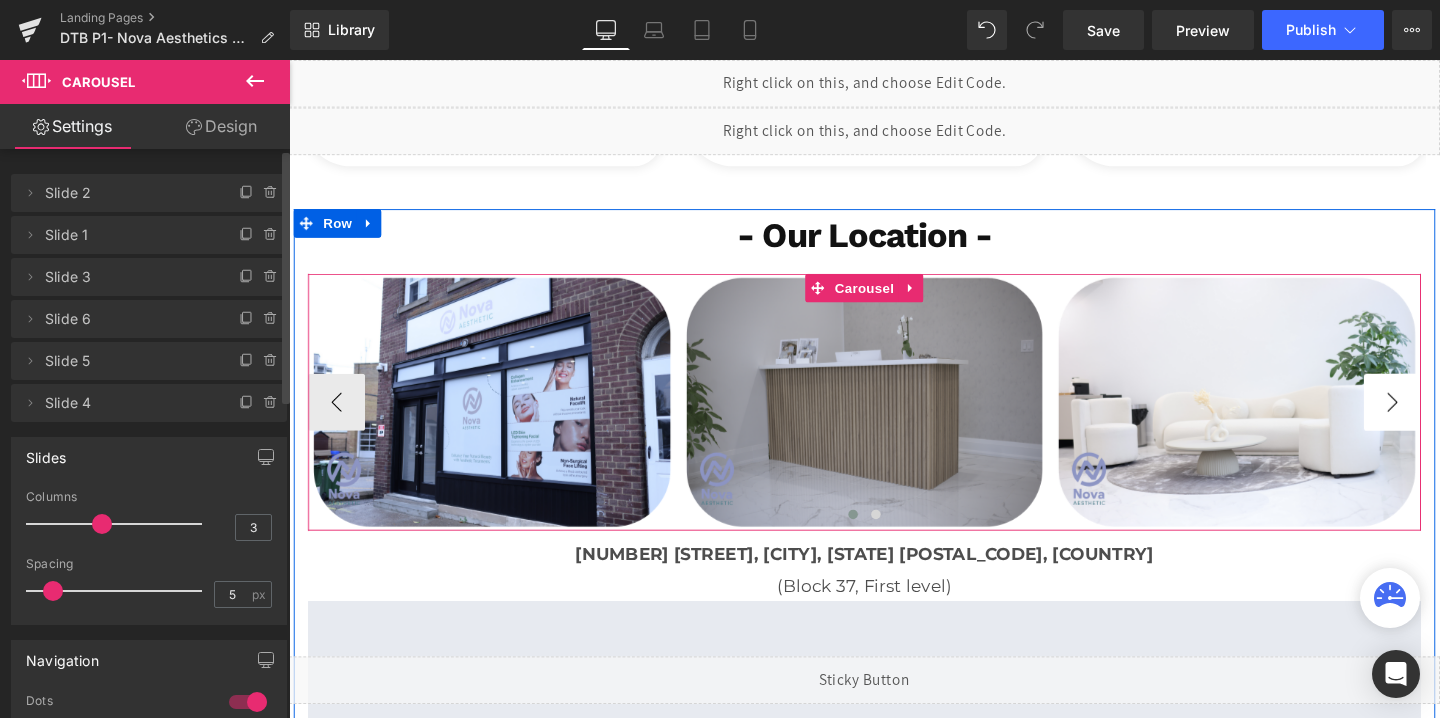 click on "›" at bounding box center (1449, 420) 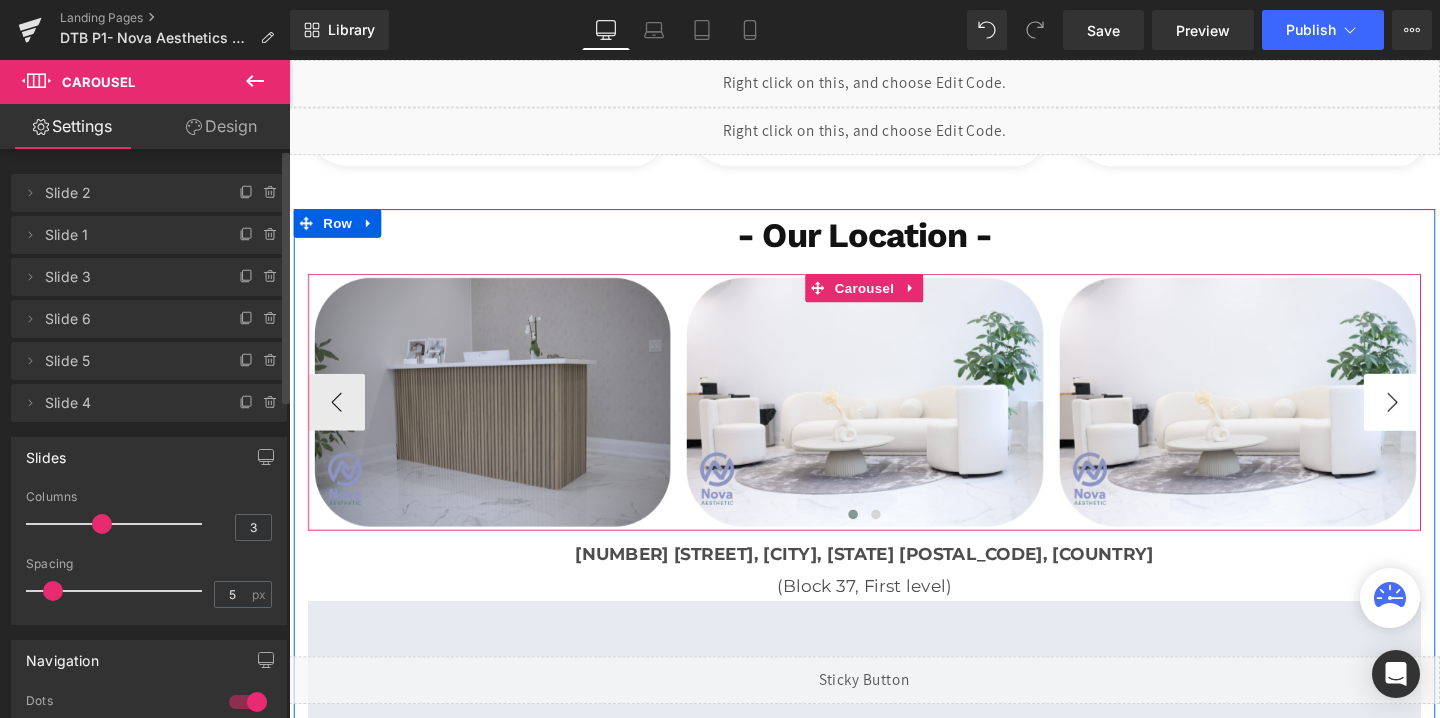 click on "›" at bounding box center (1449, 420) 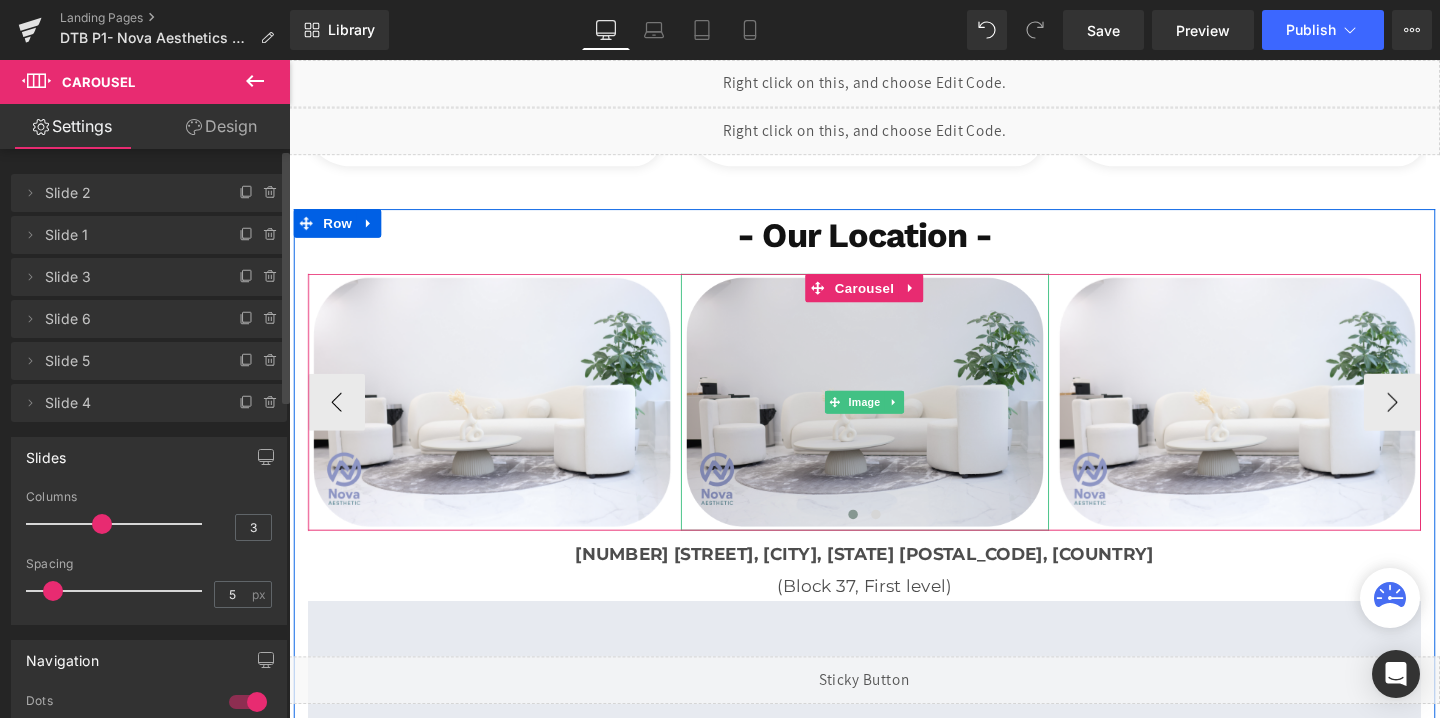 click at bounding box center [894, 420] 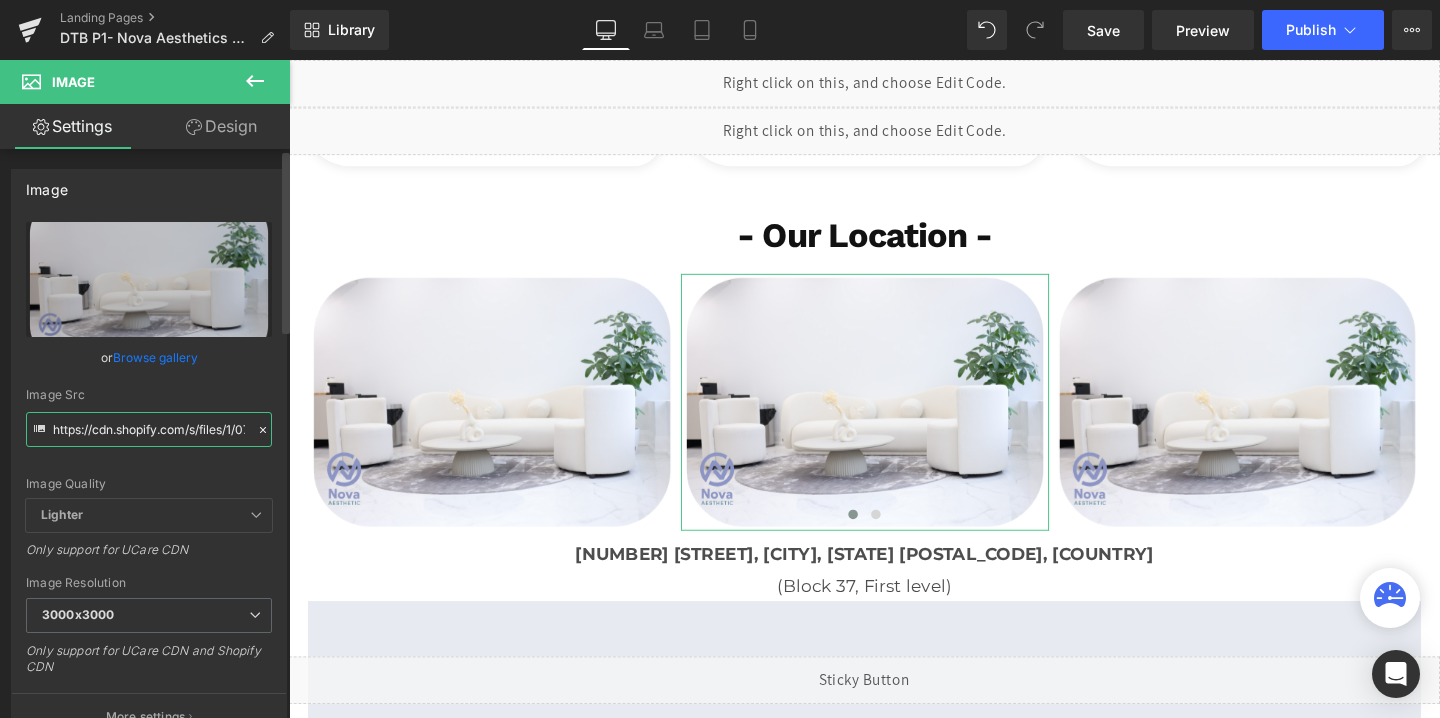 click on "https://cdn.shopify.com/s/files/1/0738/7430/9416/files/nova_aes_3_3000x3000.png?v=1748267321" at bounding box center [149, 429] 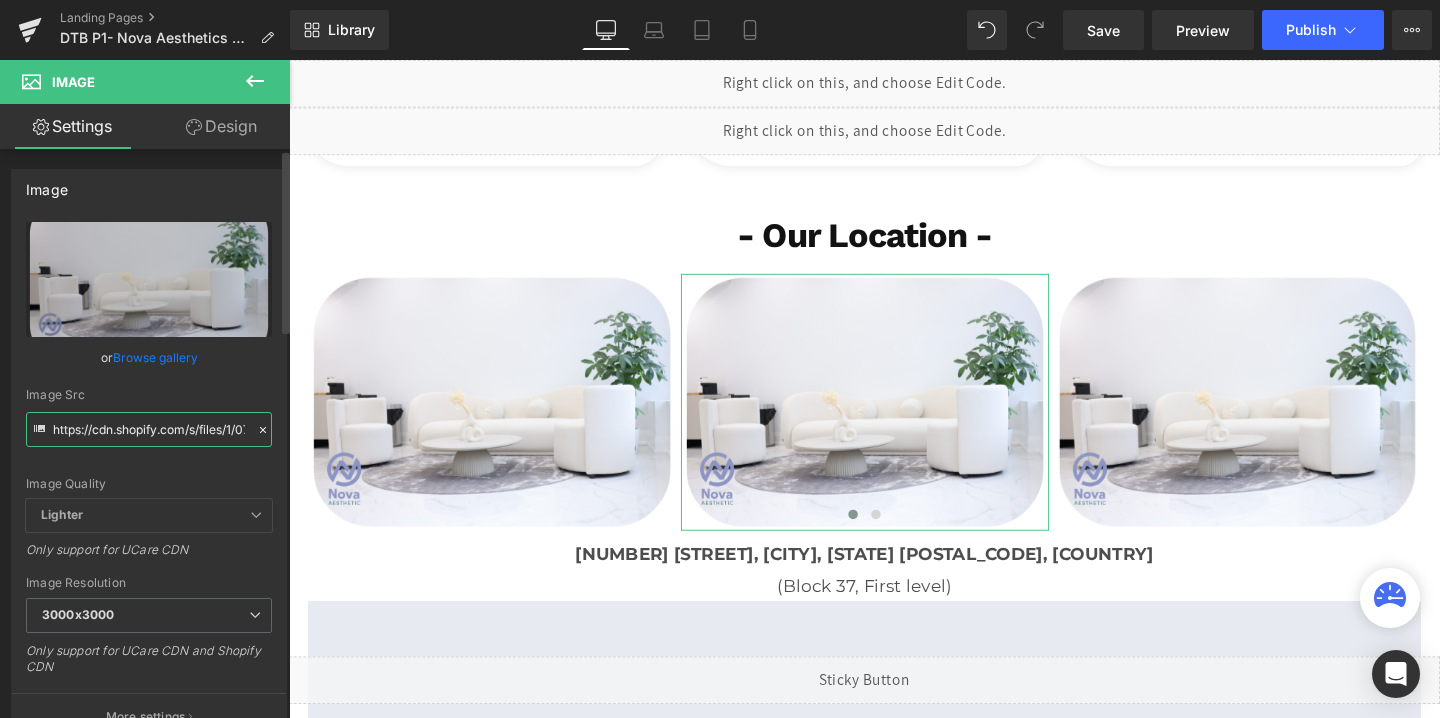 click on "https://cdn.shopify.com/s/files/1/0738/7430/9416/files/nova_aes_3_3000x3000.png?v=1748267321" at bounding box center [149, 429] 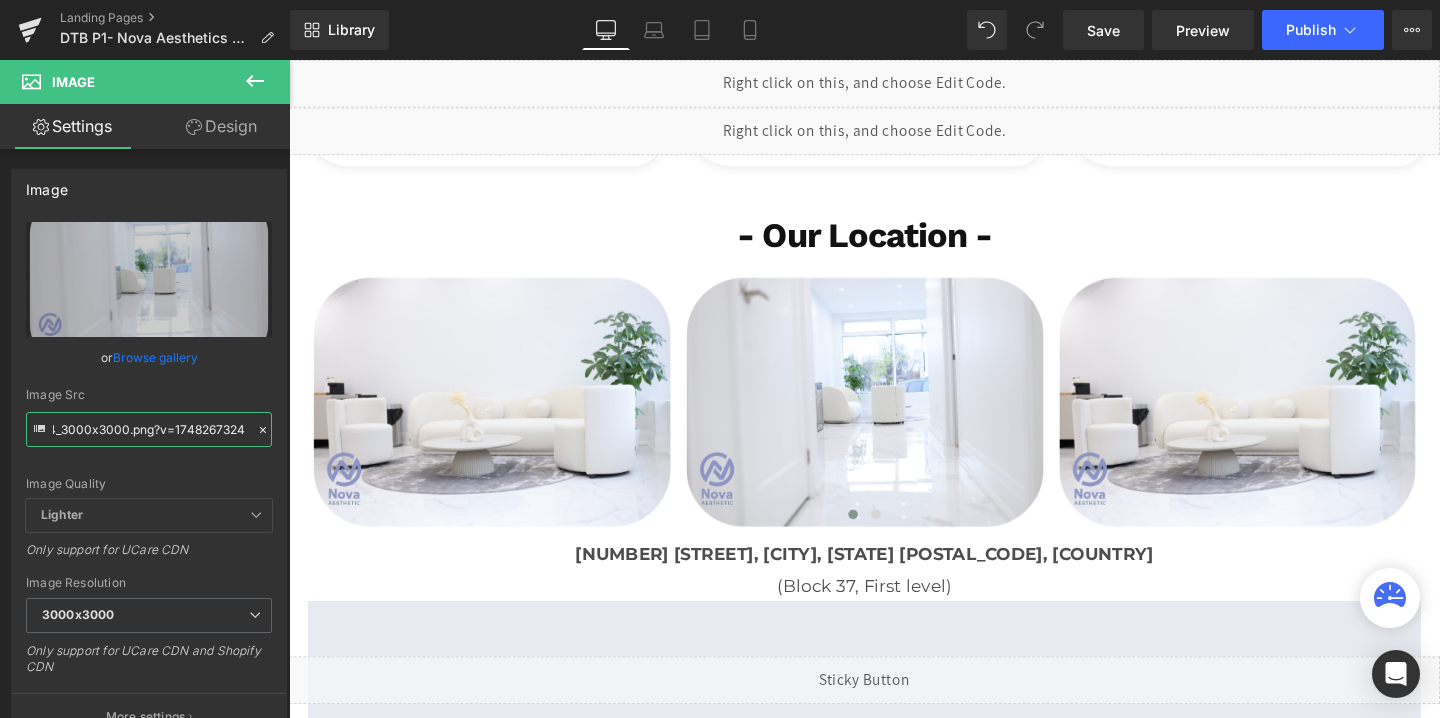 type on "https://cdn.shopify.com/s/files/1/0738/7430/9416/files/nova_aes_4_3000x3000.png?v=1748267324" 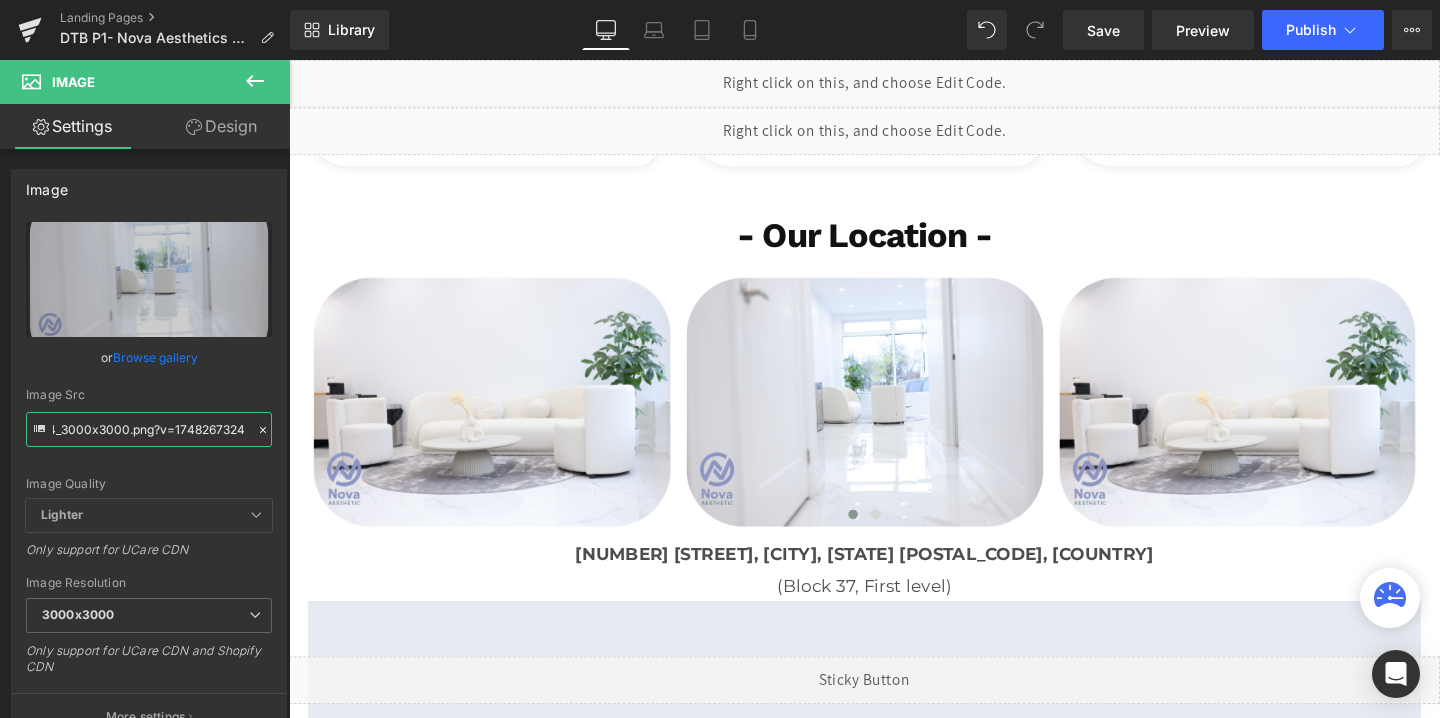 scroll, scrollTop: 0, scrollLeft: 0, axis: both 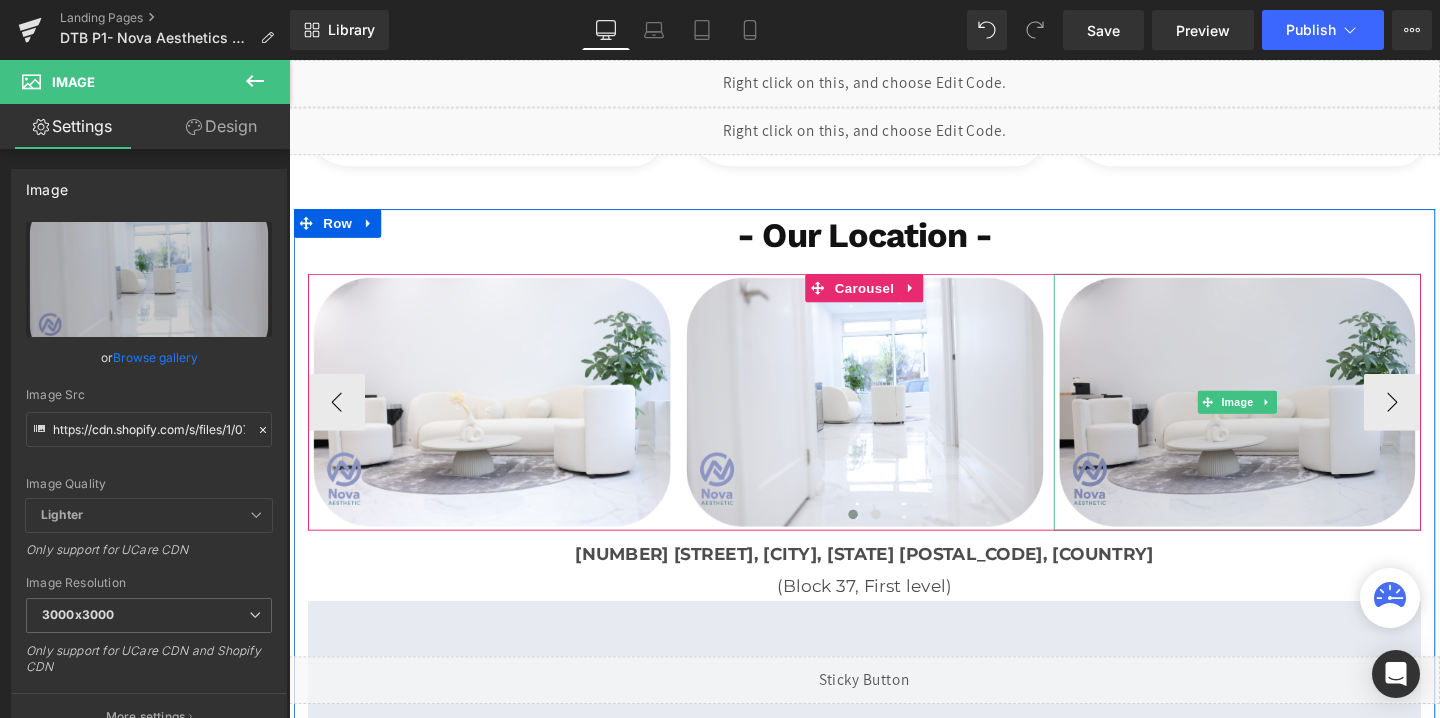 click at bounding box center [1286, 420] 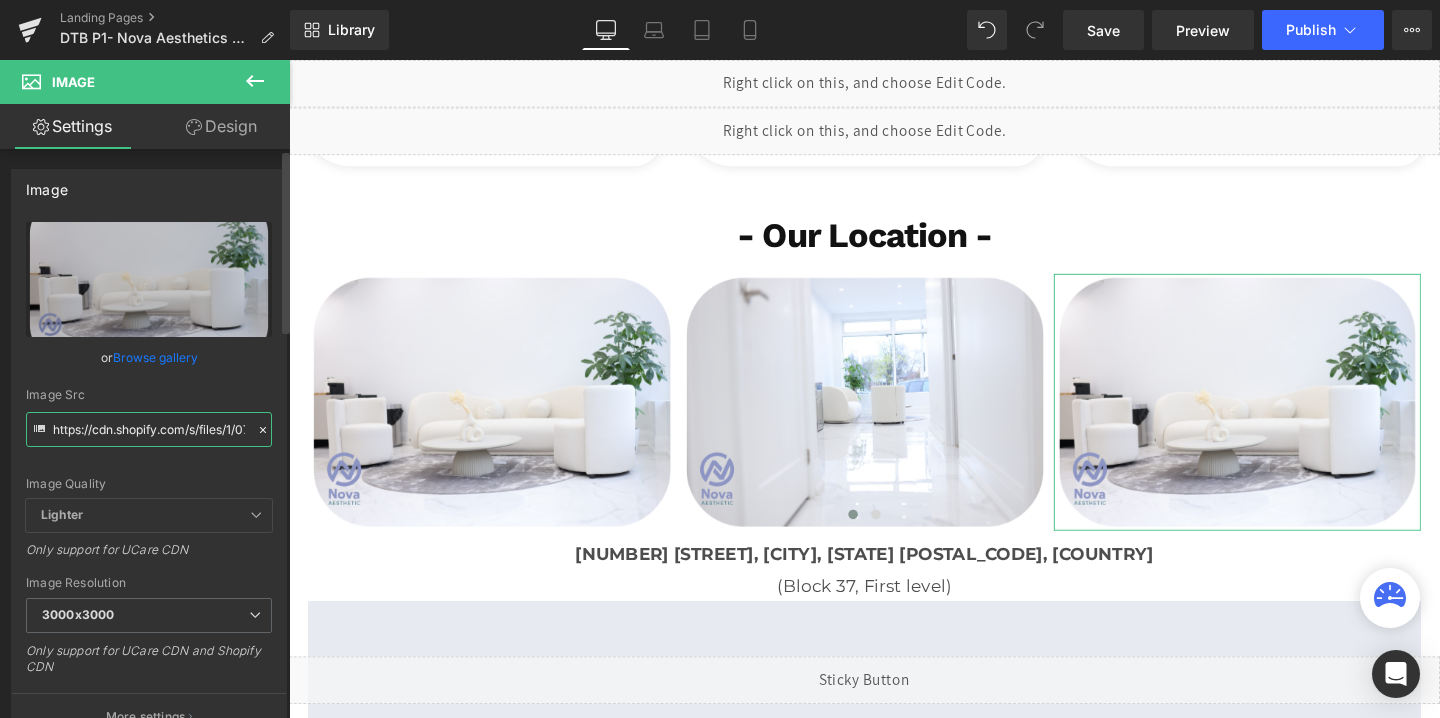 click on "https://cdn.shopify.com/s/files/1/0738/7430/9416/files/nova_aes_3_3000x3000.png?v=1748267321" at bounding box center (149, 429) 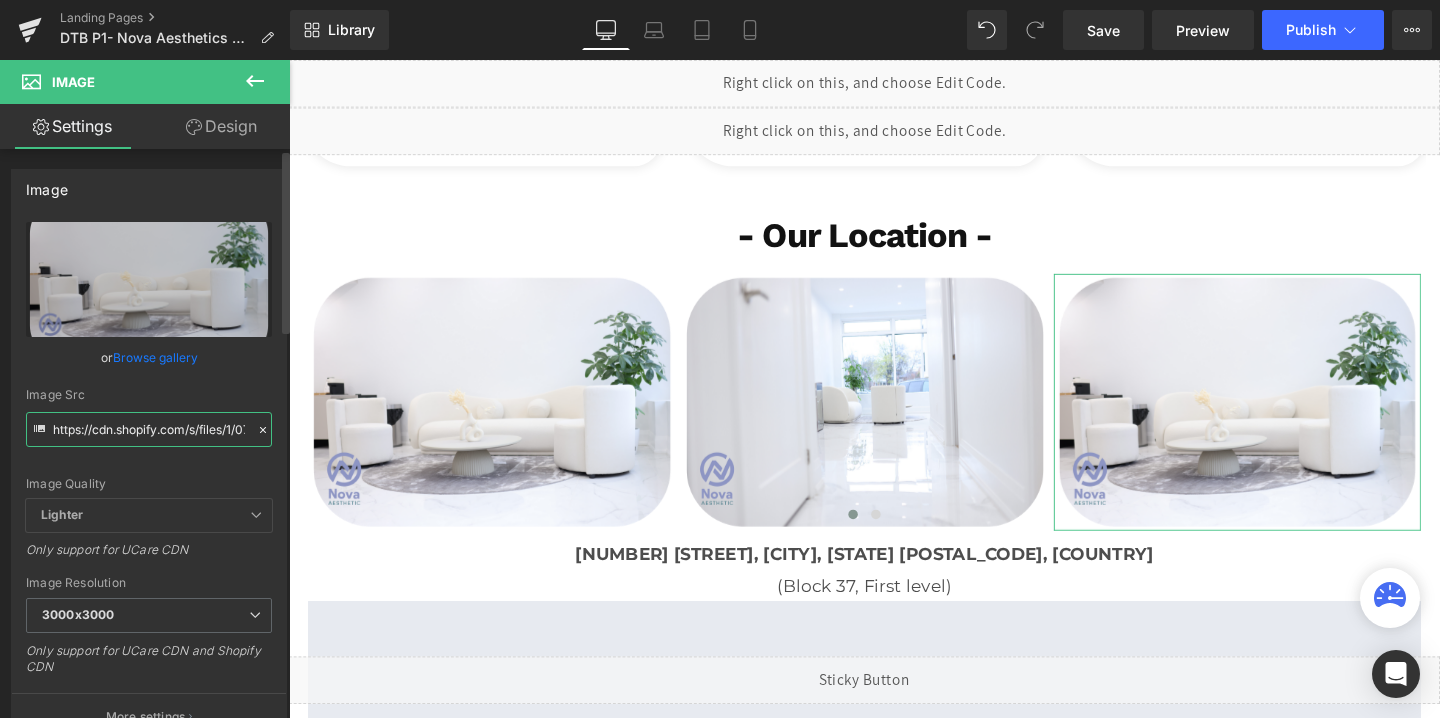 click on "https://cdn.shopify.com/s/files/1/0738/7430/9416/files/nova_aes_3_3000x3000.png?v=1748267321" at bounding box center [149, 429] 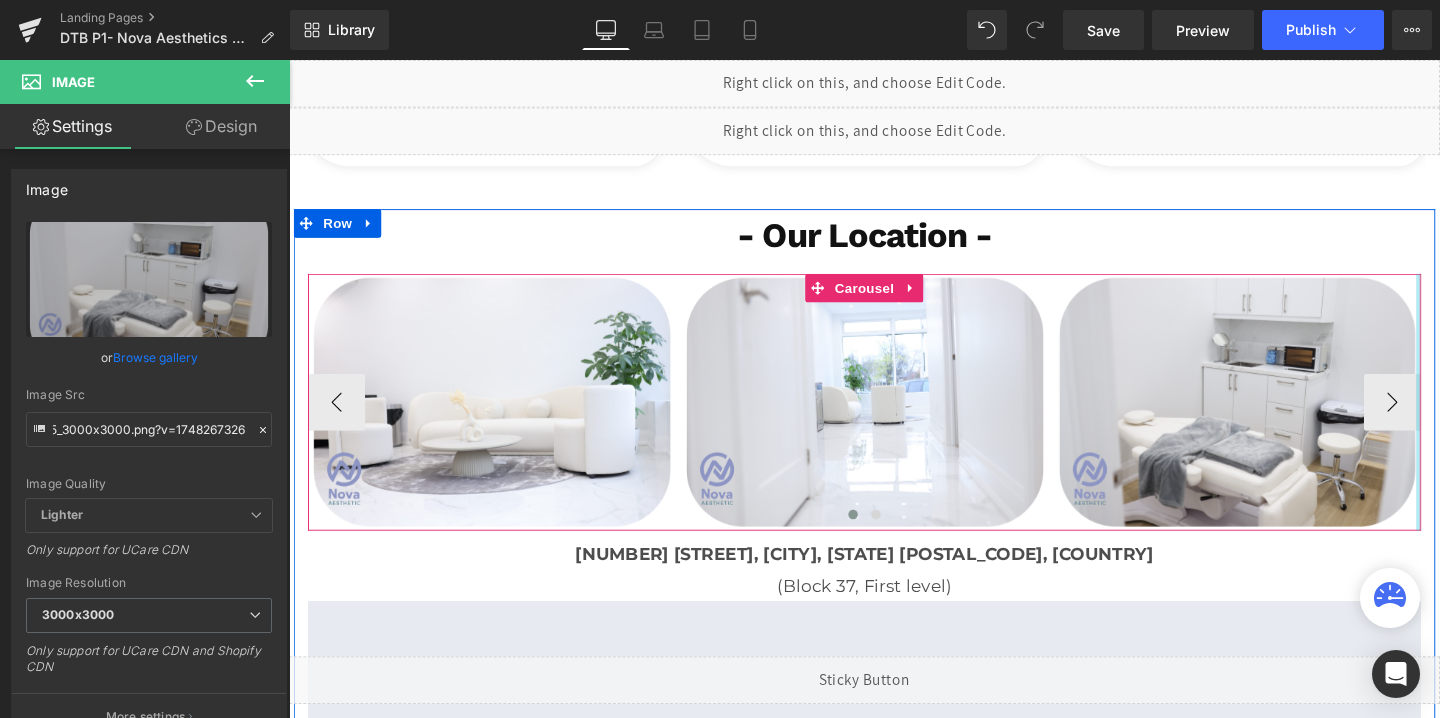 click at bounding box center (1476, 420) 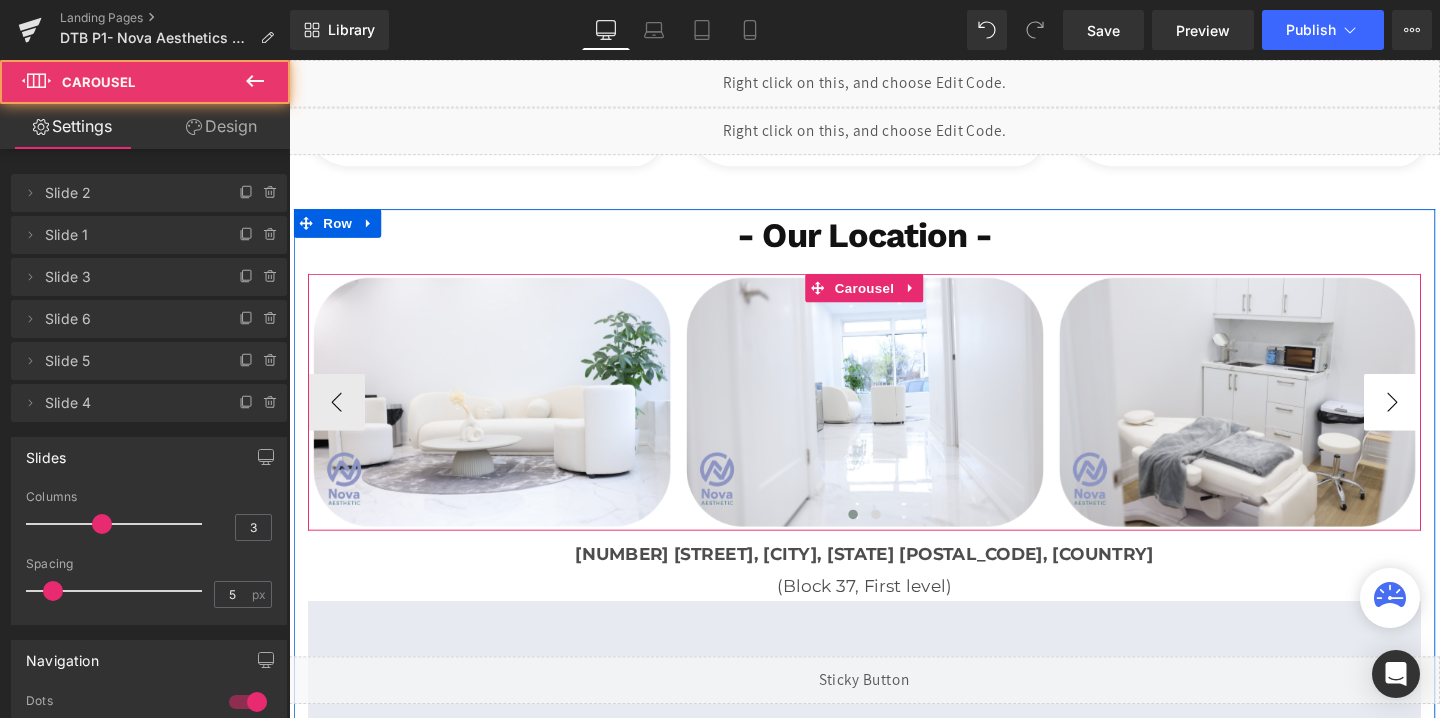 click on "›" at bounding box center [1449, 420] 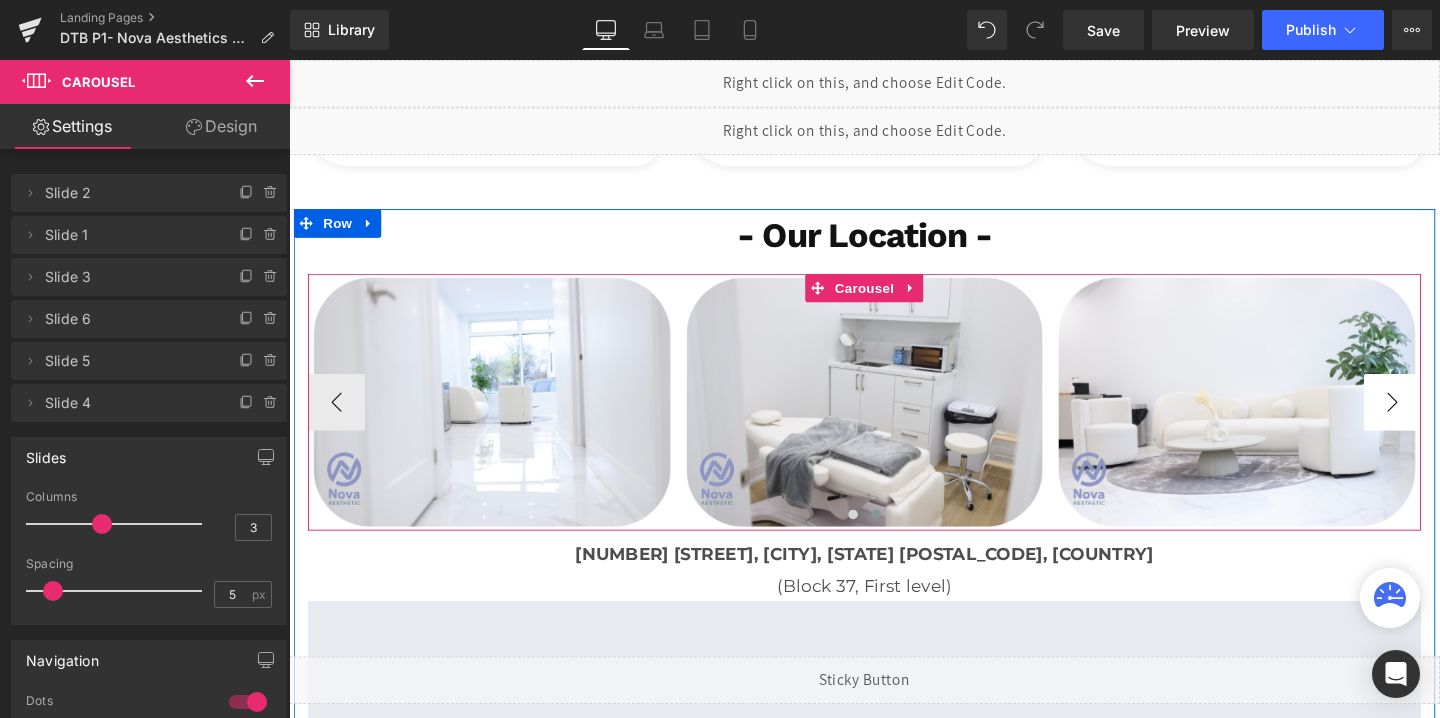 click on "›" at bounding box center (1449, 420) 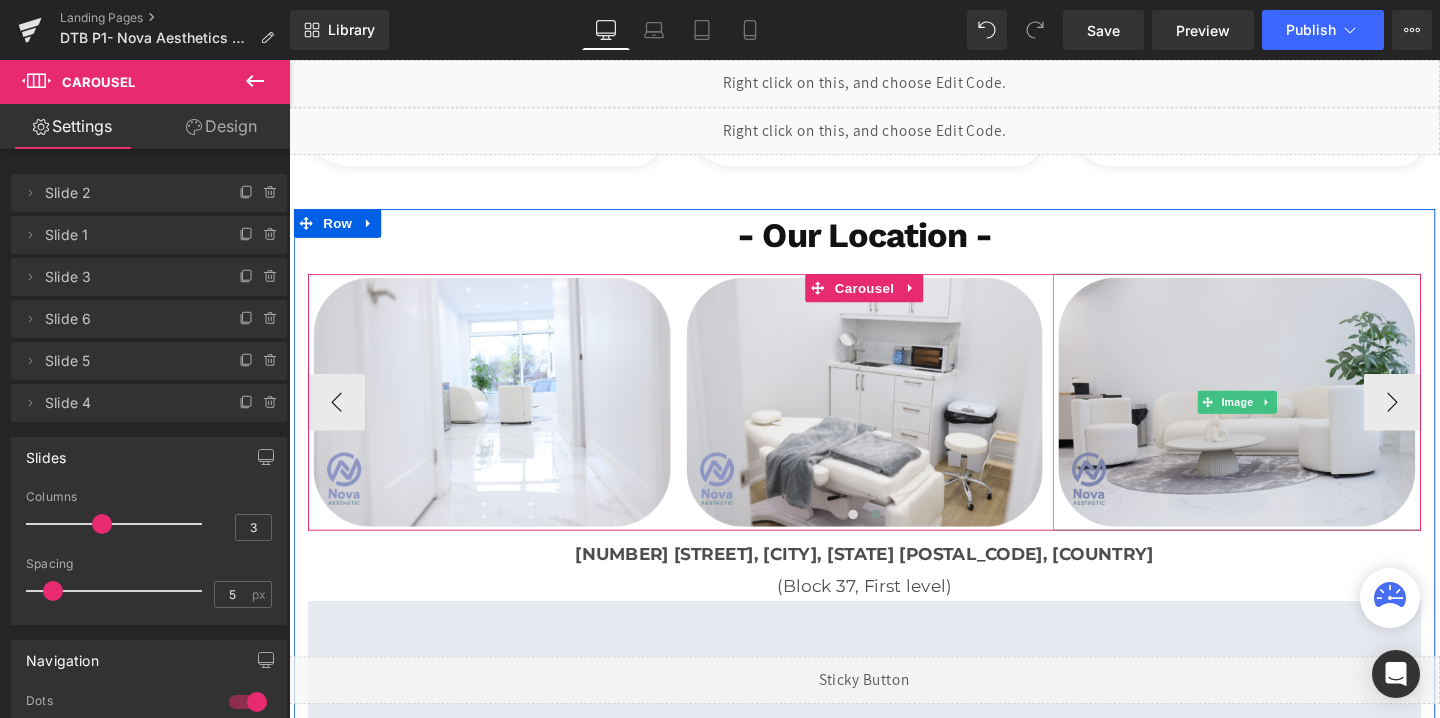 click at bounding box center (1285, 420) 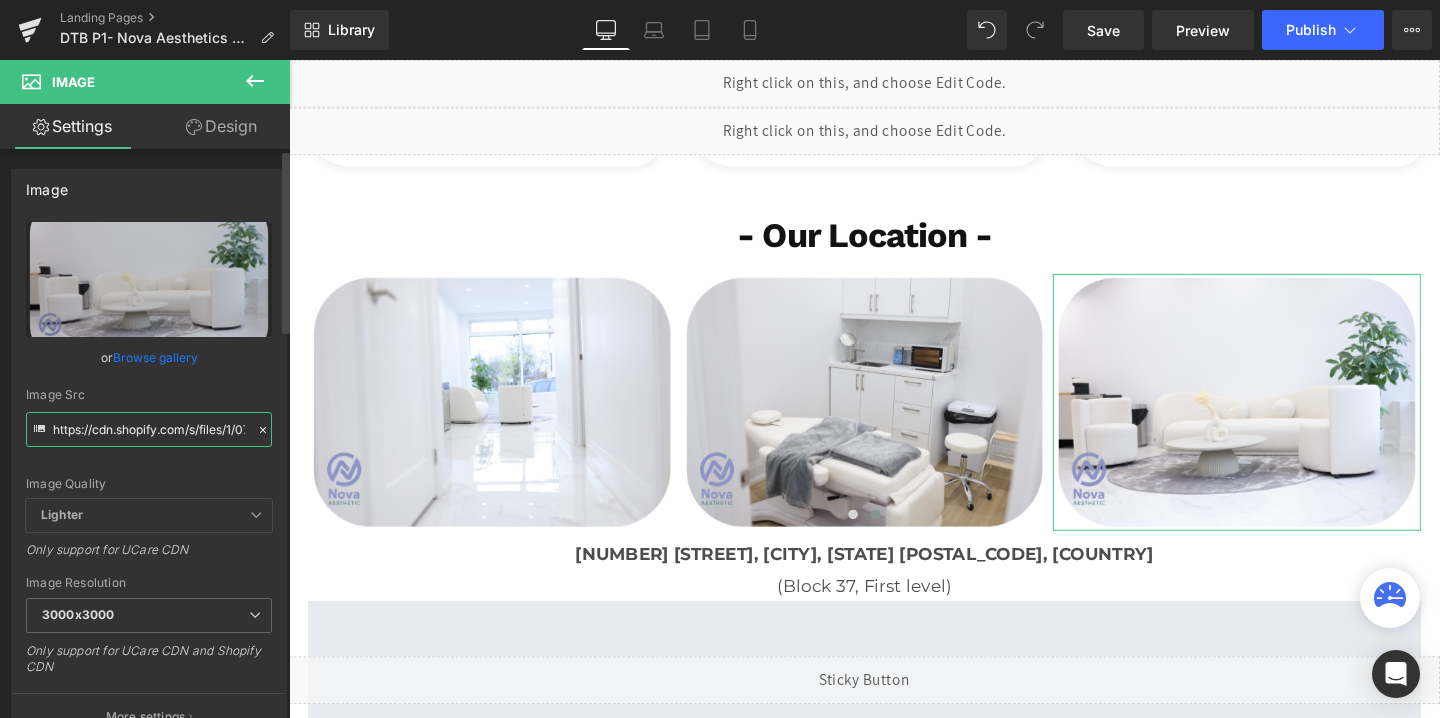 click on "https://cdn.shopify.com/s/files/1/0738/7430/9416/files/nova_aes_3_3000x3000.png?v=1748267321" at bounding box center [149, 429] 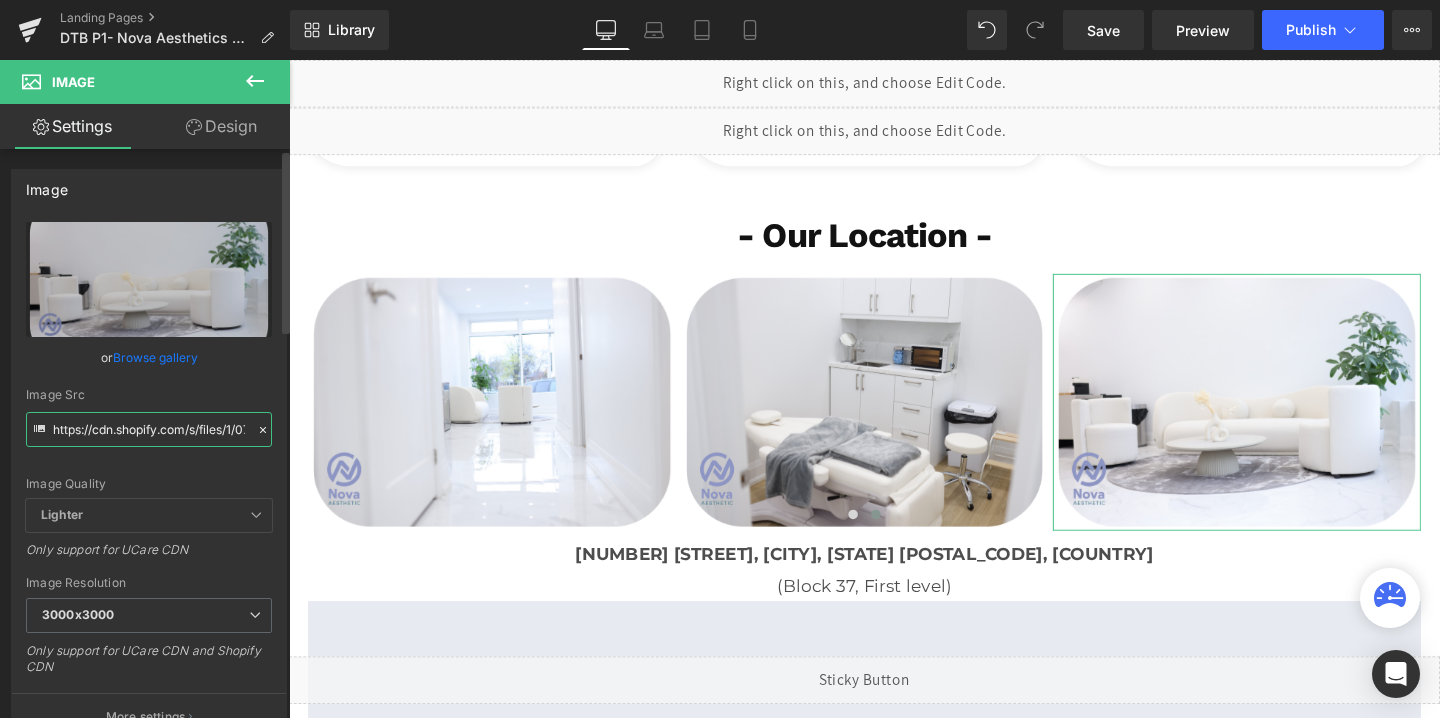 click on "https://cdn.shopify.com/s/files/1/0738/7430/9416/files/nova_aes_3_3000x3000.png?v=1748267321" at bounding box center (149, 429) 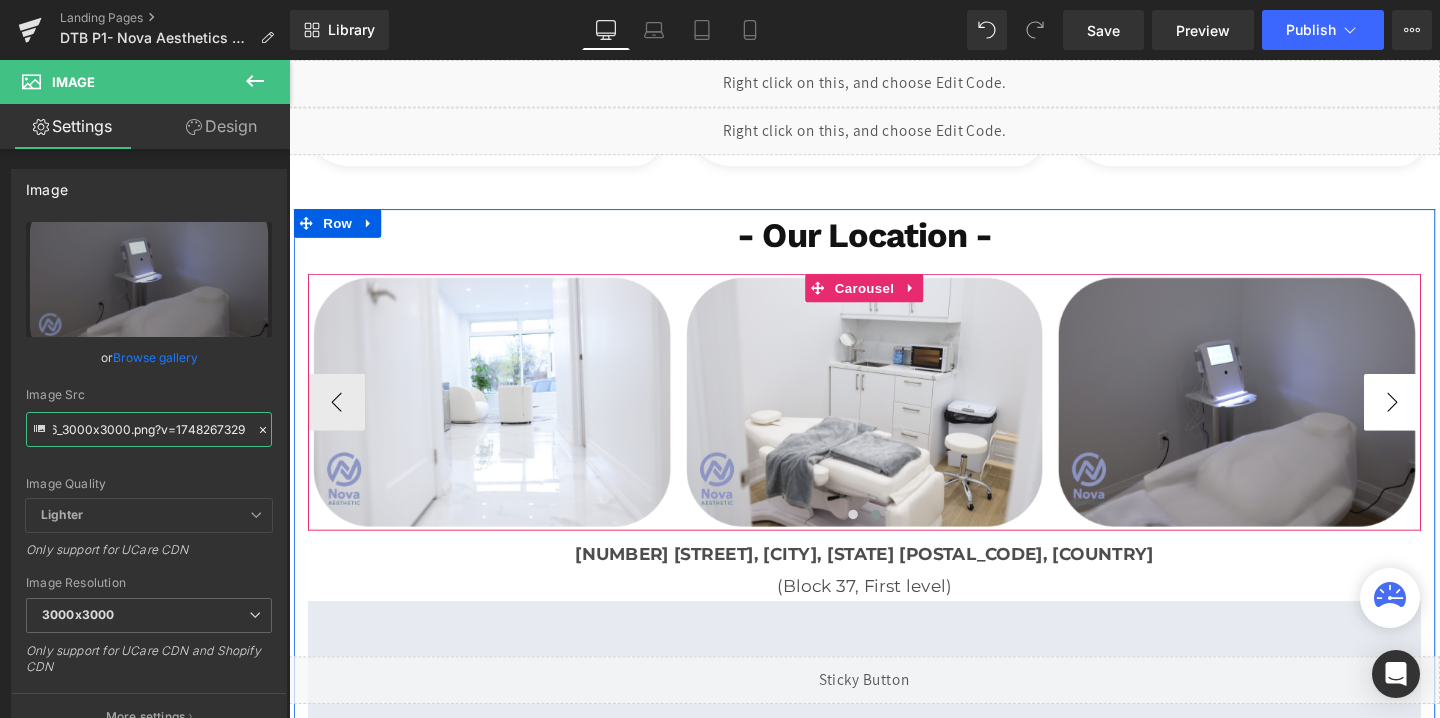 type on "https://cdn.shopify.com/s/files/1/0738/7430/9416/files/nova_aes_6_3000x3000.png?v=1748267329" 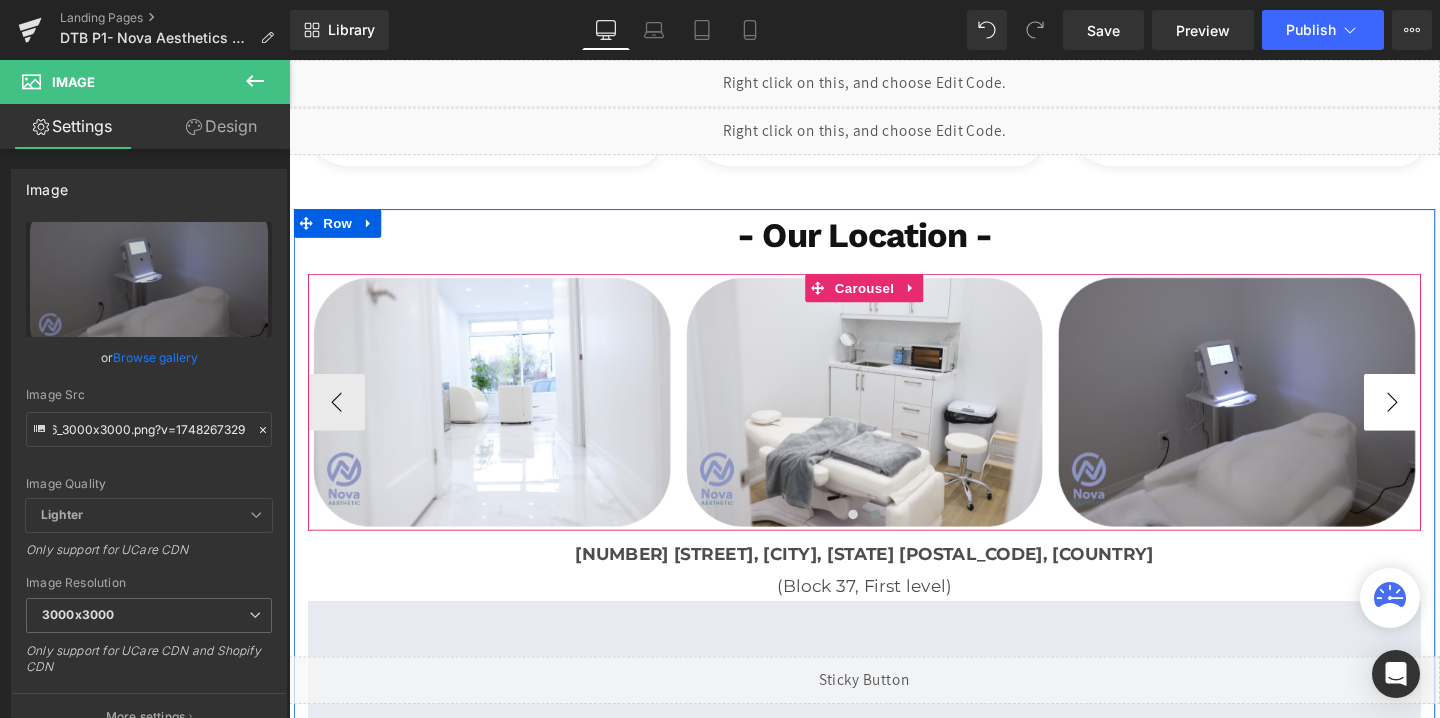 click on "›" at bounding box center [1449, 420] 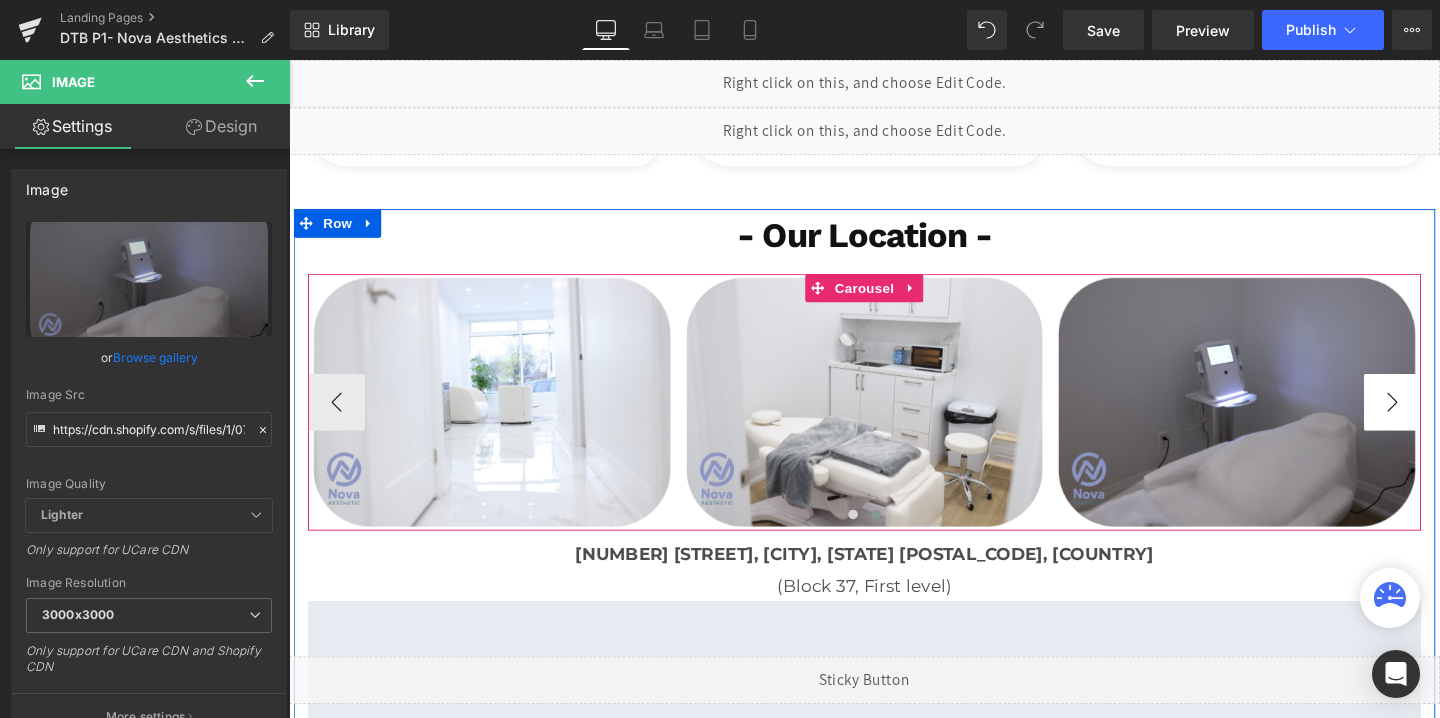 click on "›" at bounding box center (1449, 420) 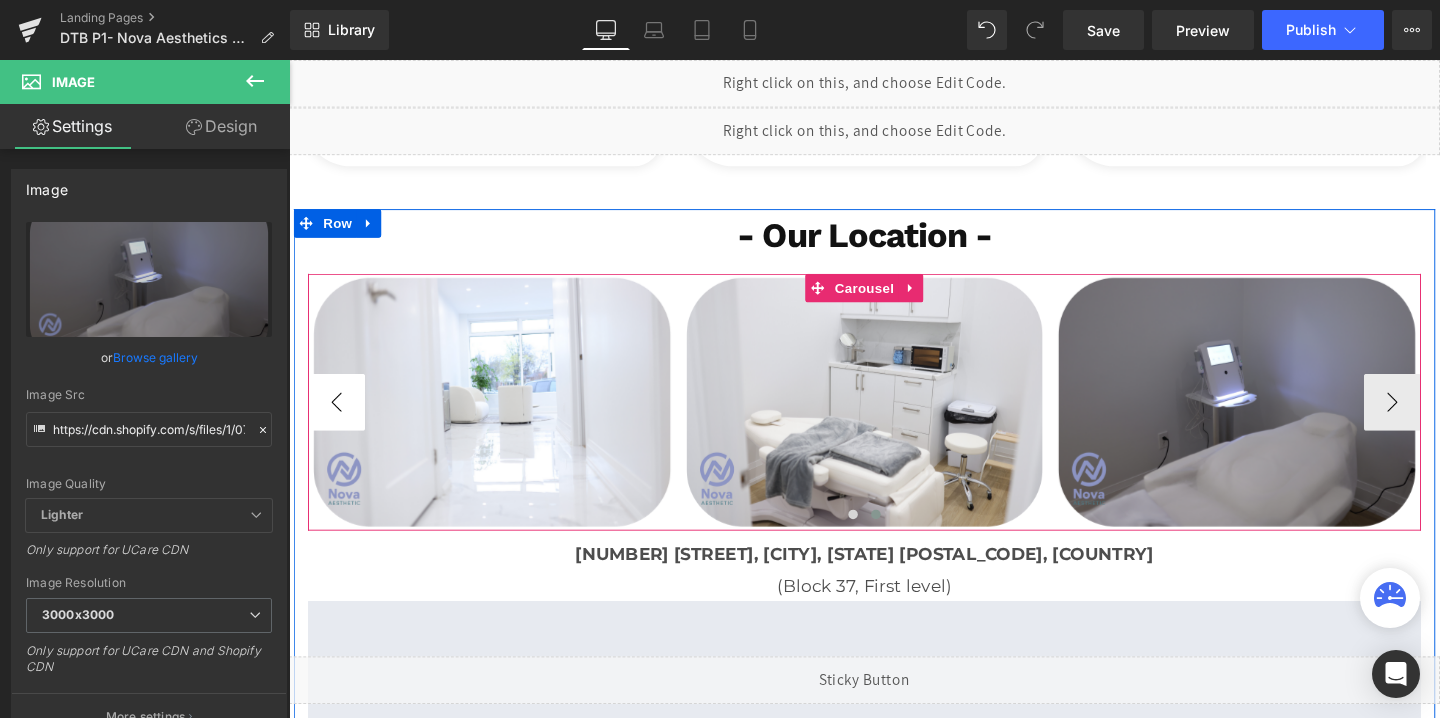 click on "‹" at bounding box center [339, 420] 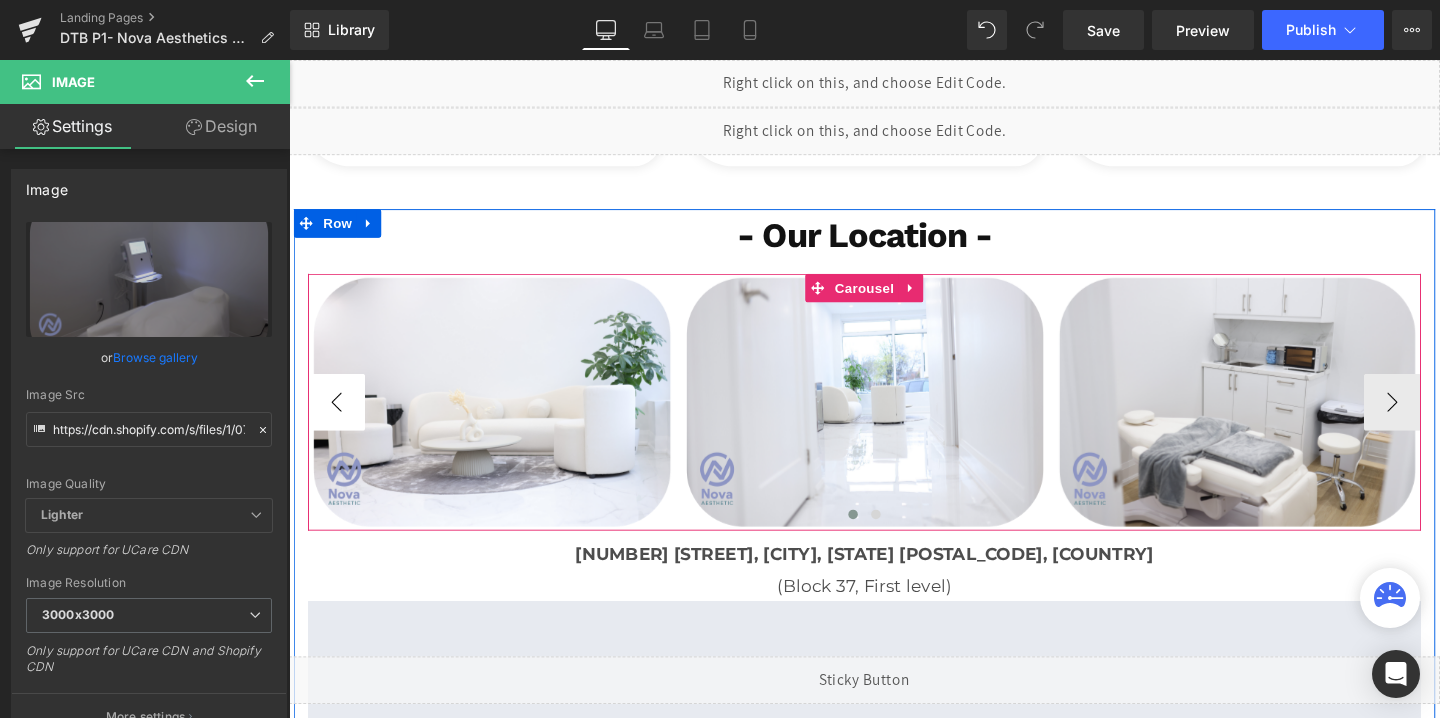 click on "‹" at bounding box center [339, 420] 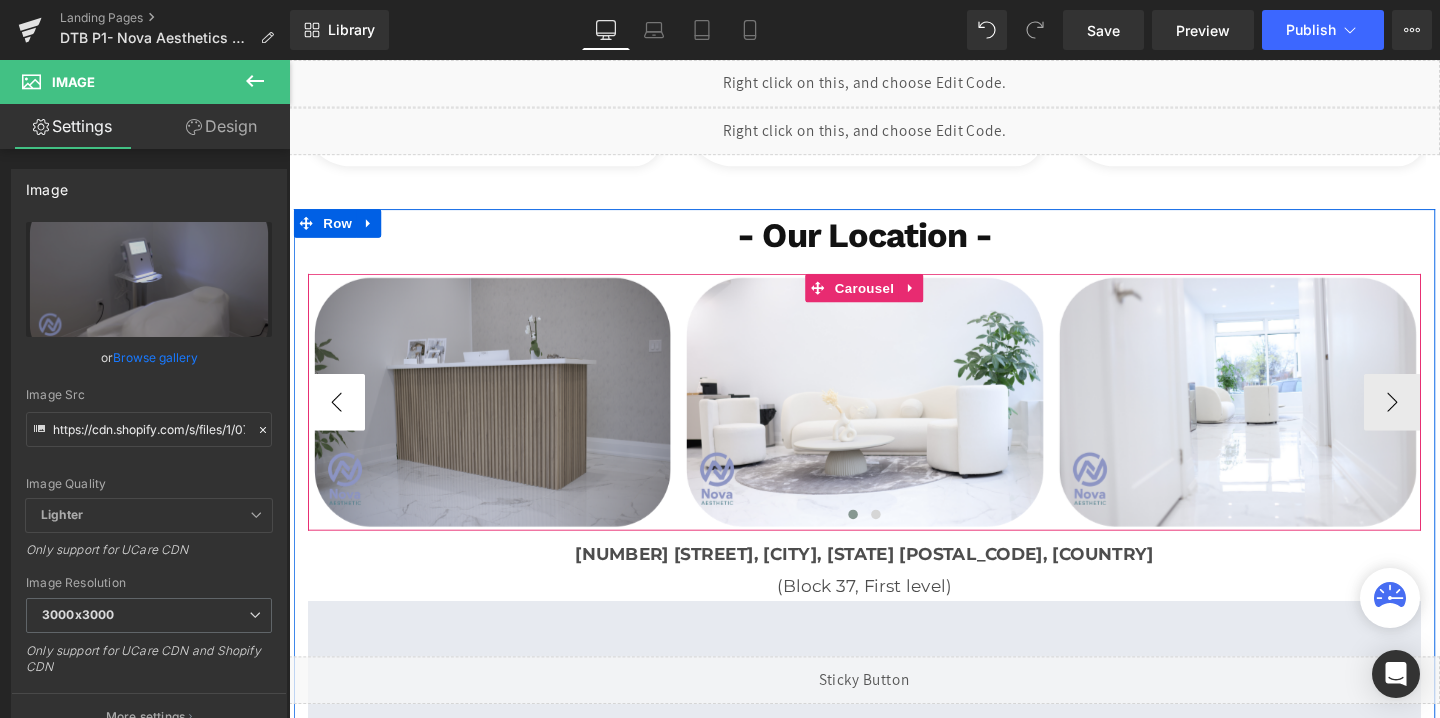 click on "‹" at bounding box center [339, 420] 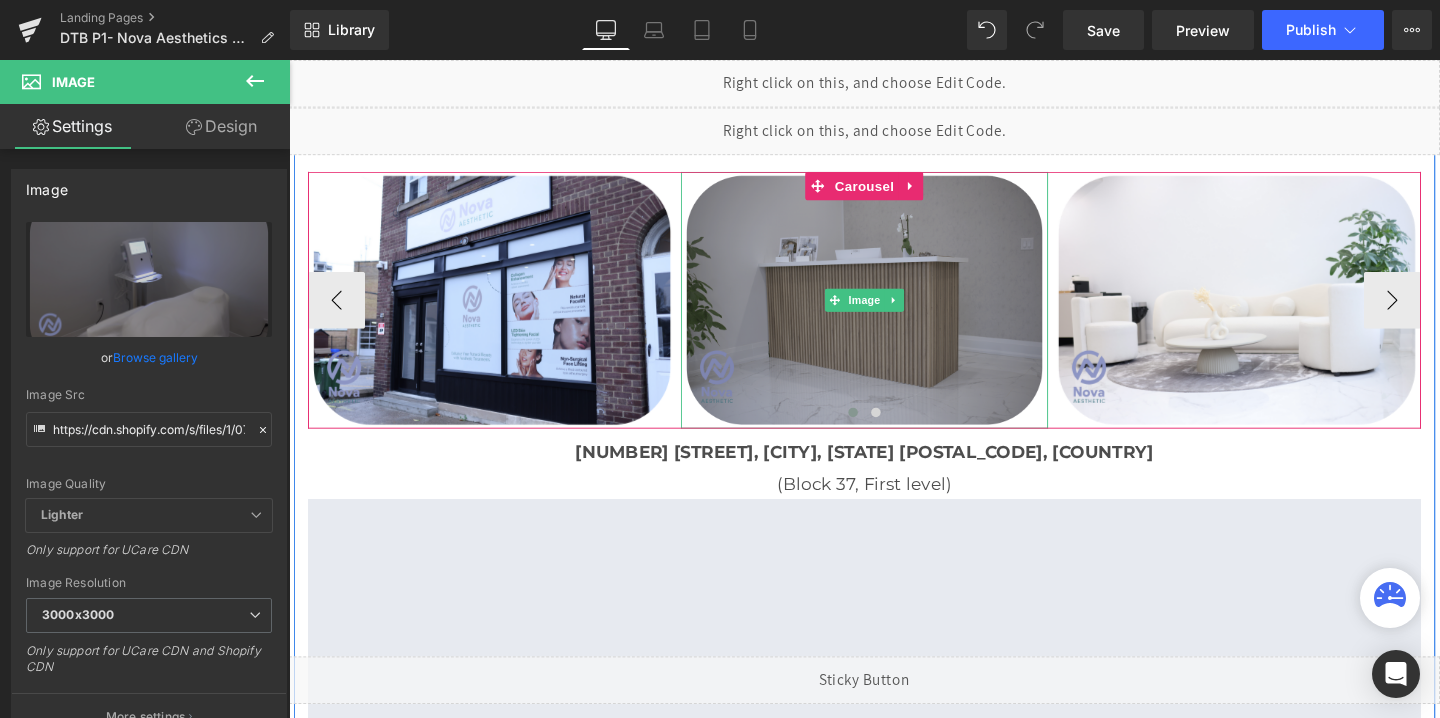 scroll, scrollTop: 4003, scrollLeft: 0, axis: vertical 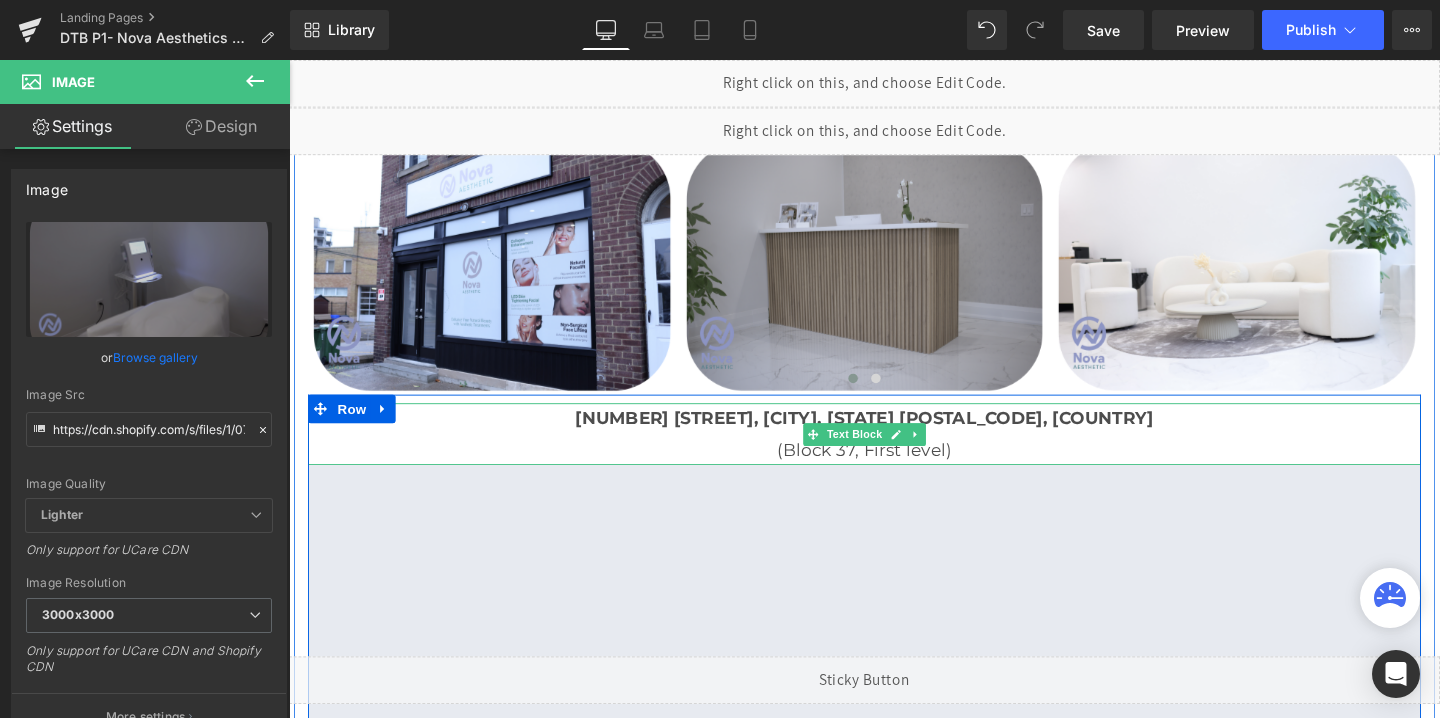click on "[NUMBER] [STREET], [CITY], [STATE] [POSTCODE], [COUNTRY]" at bounding box center (894, 437) 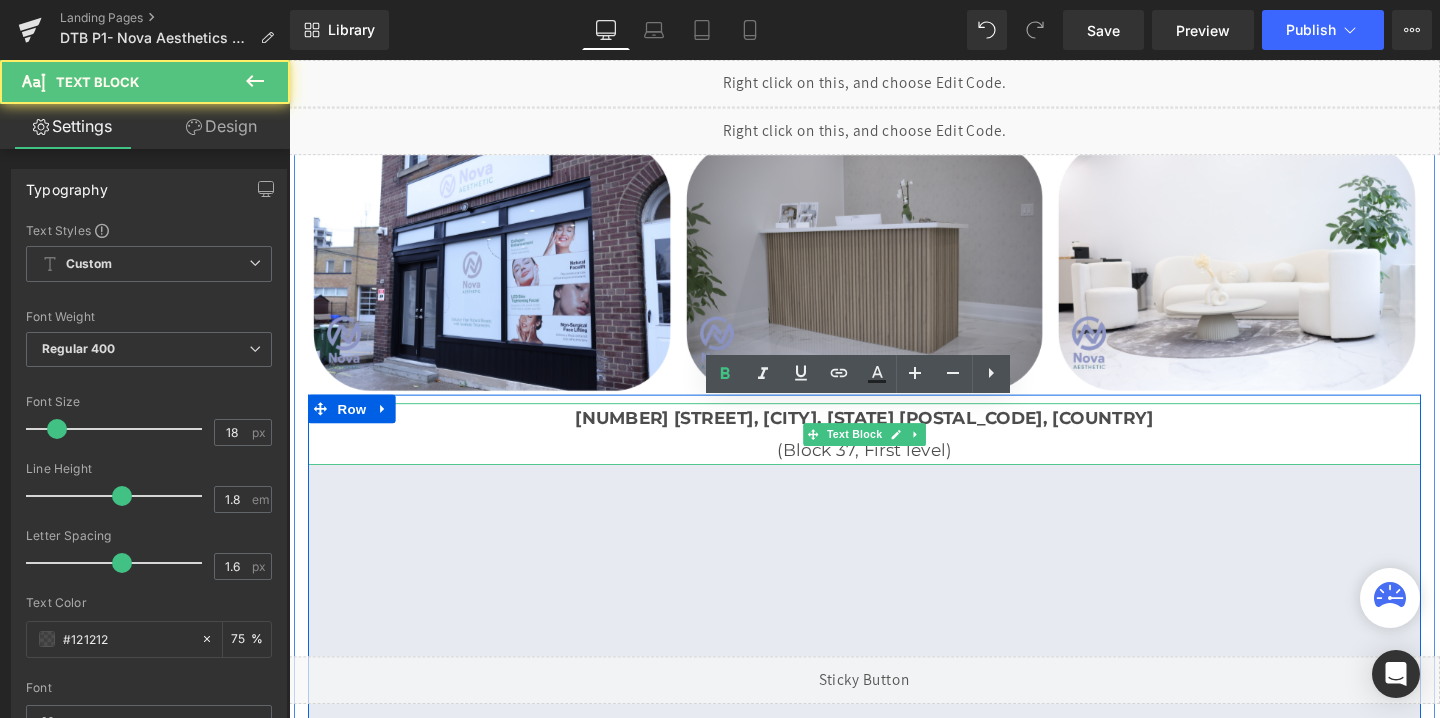 click on "[NUMBER] [STREET], [CITY], [STATE] [POSTCODE], [COUNTRY]" at bounding box center [894, 437] 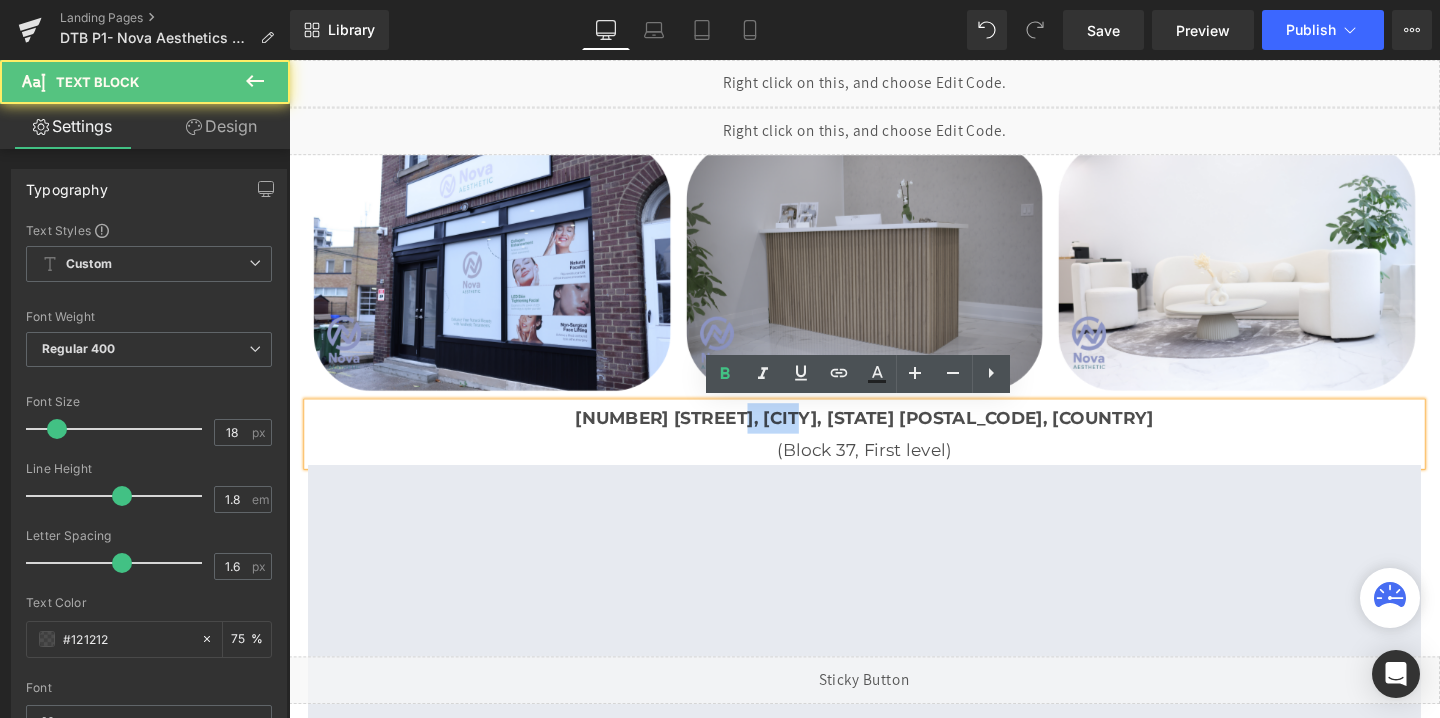 click on "[NUMBER] [STREET], [CITY], [STATE] [POSTCODE], [COUNTRY]" at bounding box center [894, 437] 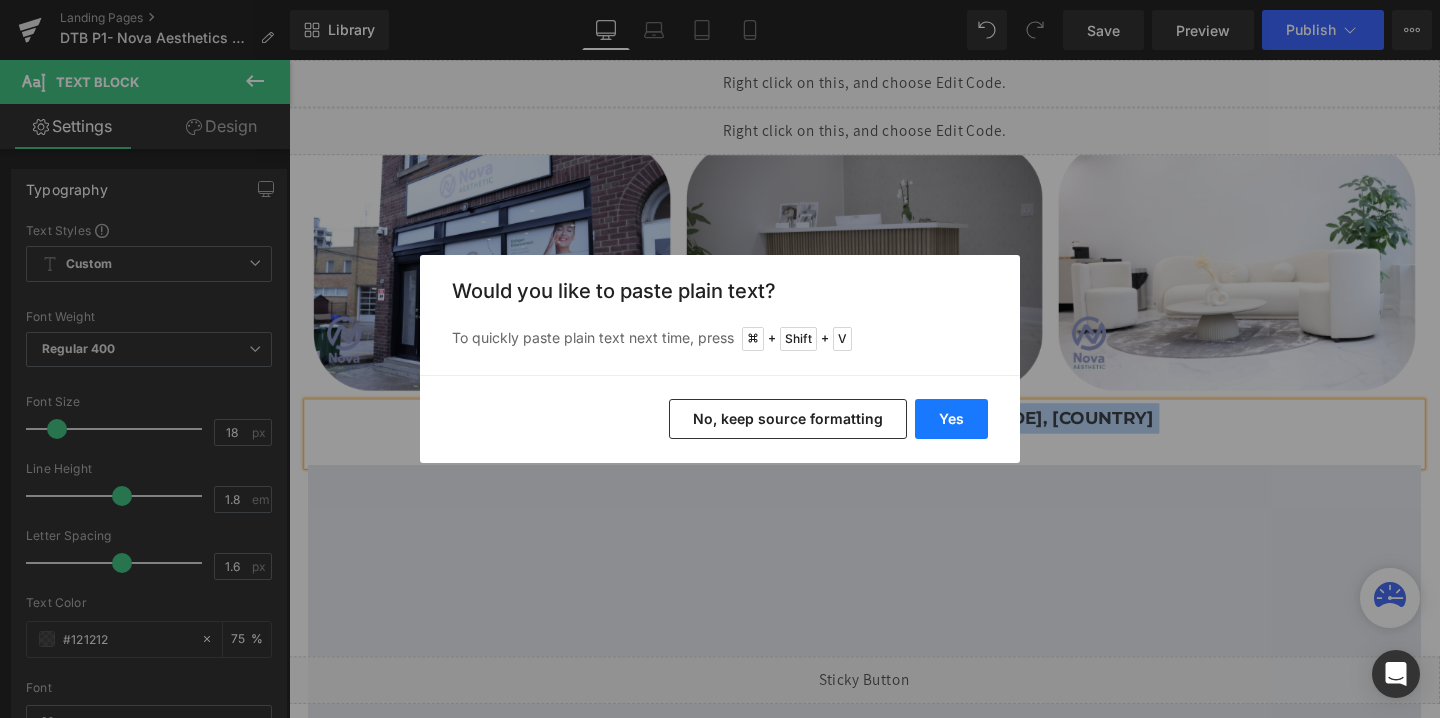 click on "Yes" at bounding box center (951, 419) 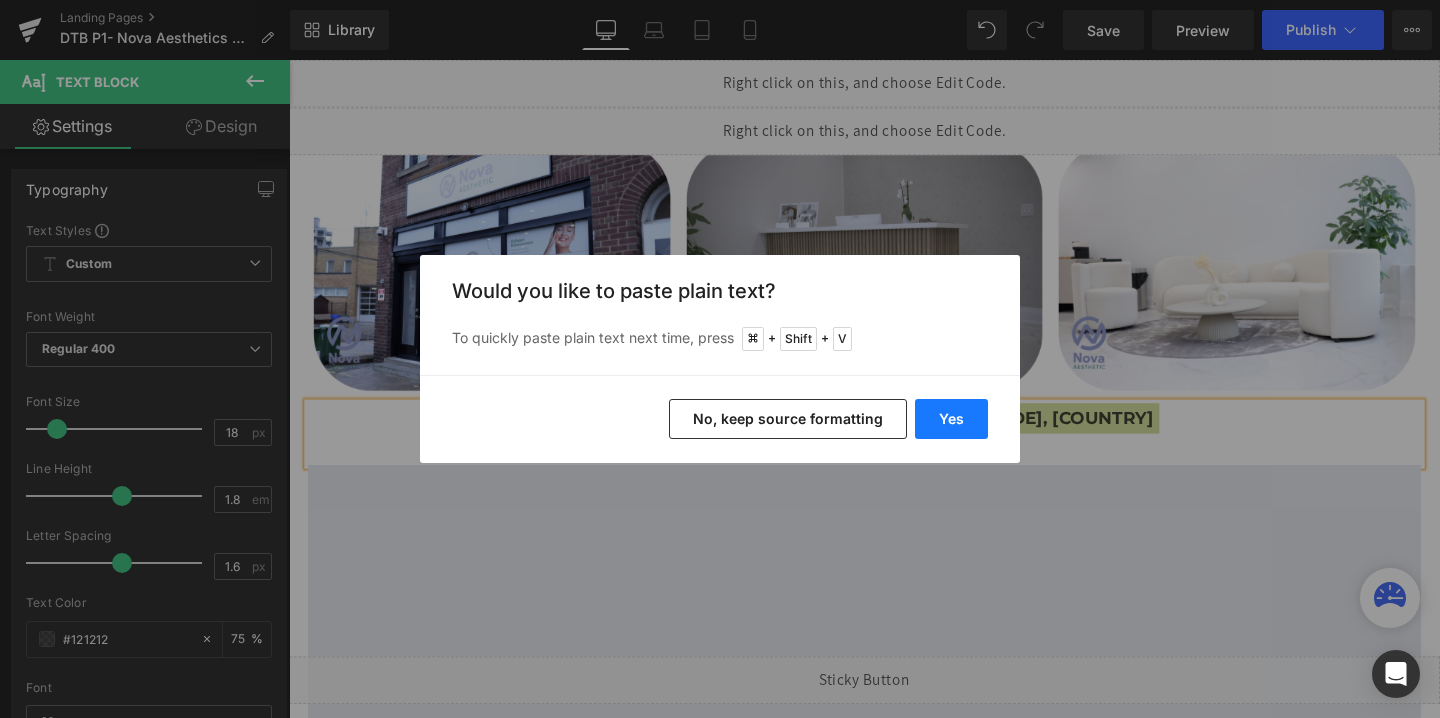 type 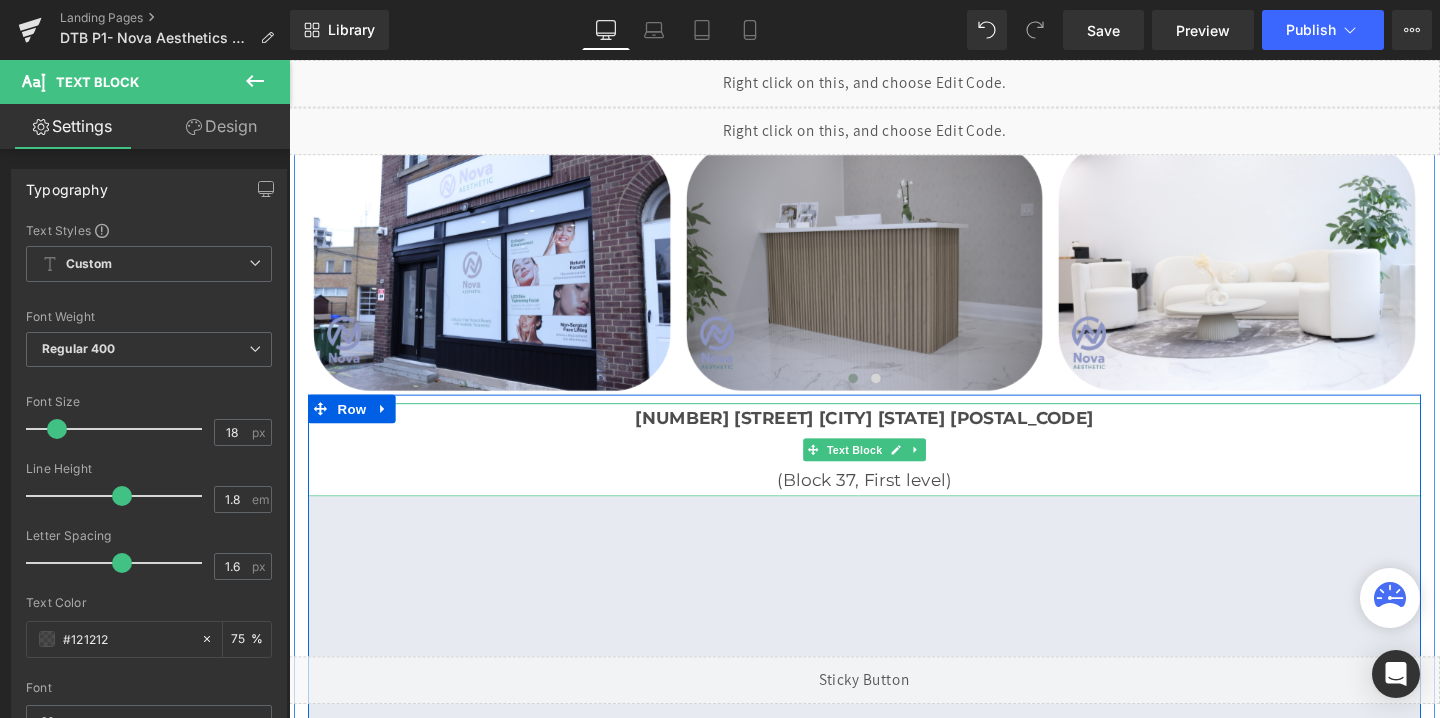 click on "(Block 37, First level)" at bounding box center [894, 502] 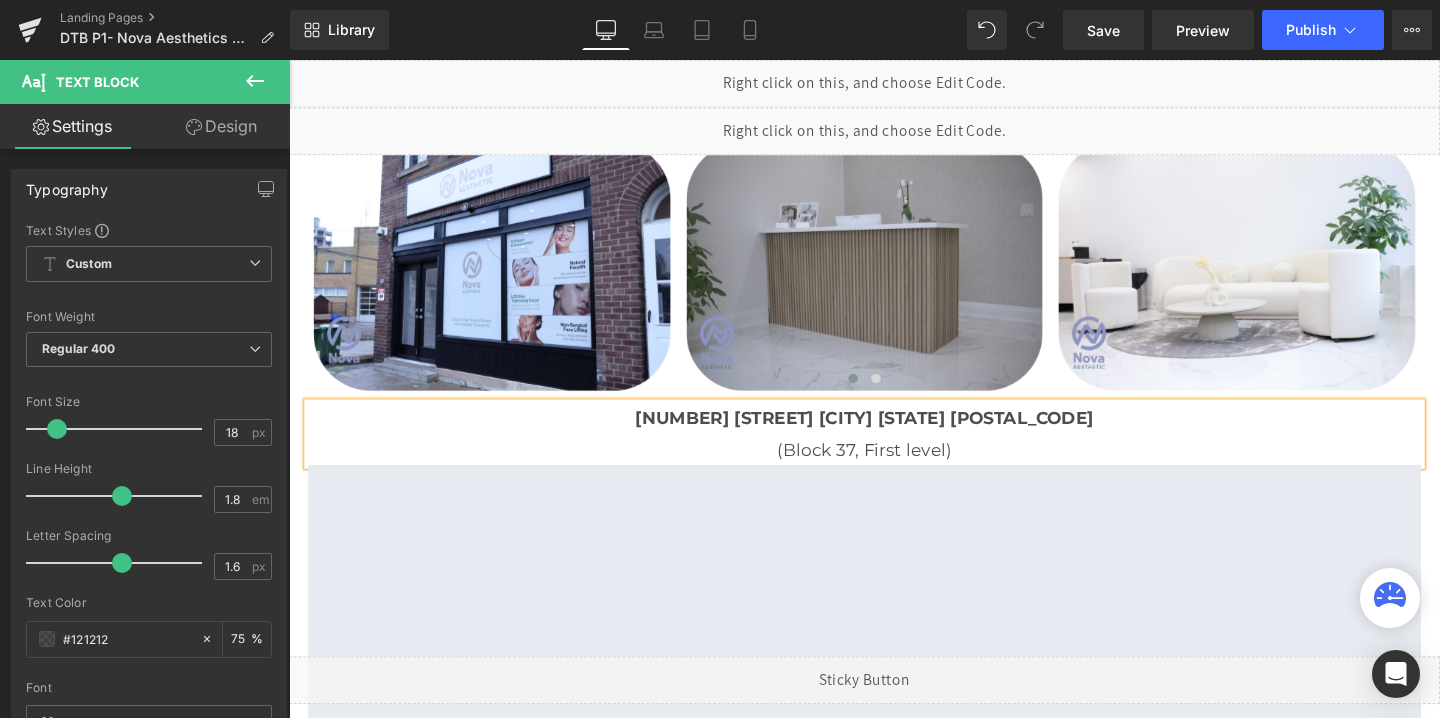 click on "(Block 37, First level)" at bounding box center (894, 470) 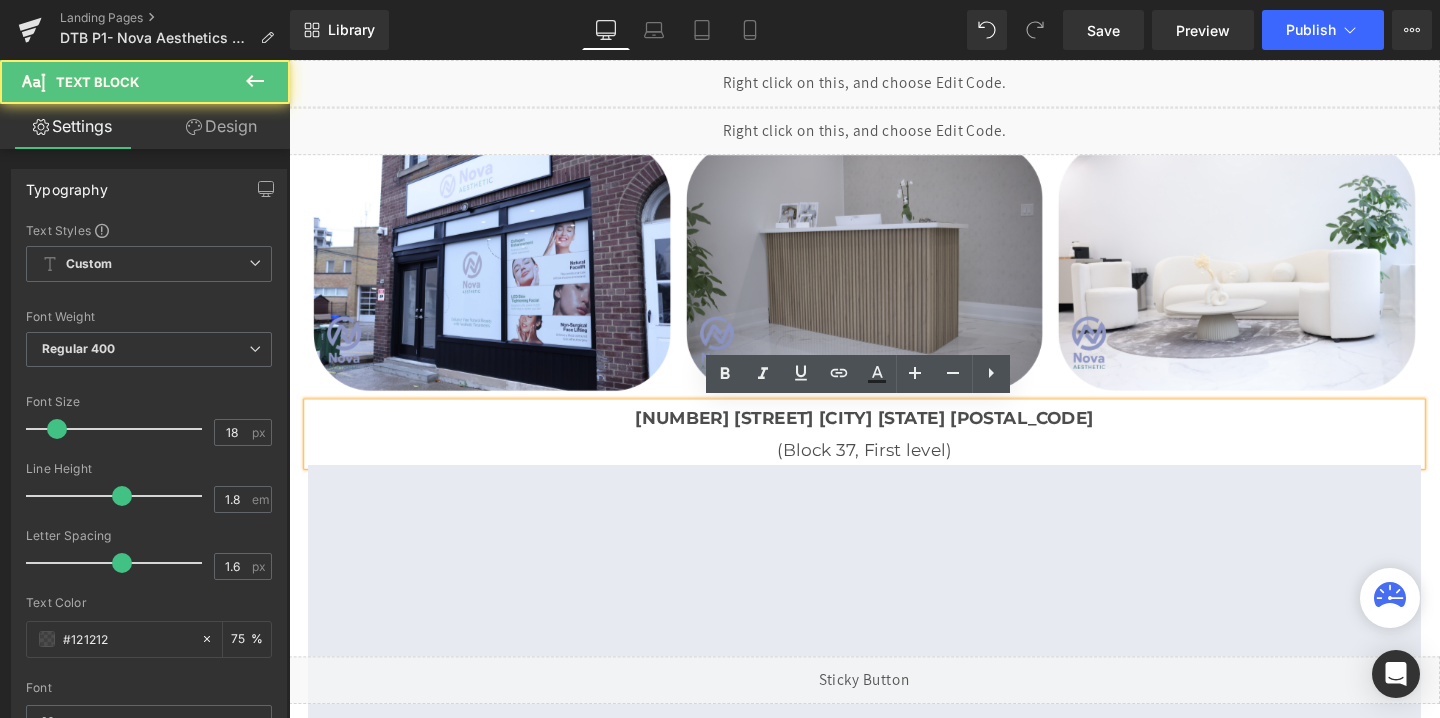 click on "(Block 37, First level)" at bounding box center (894, 470) 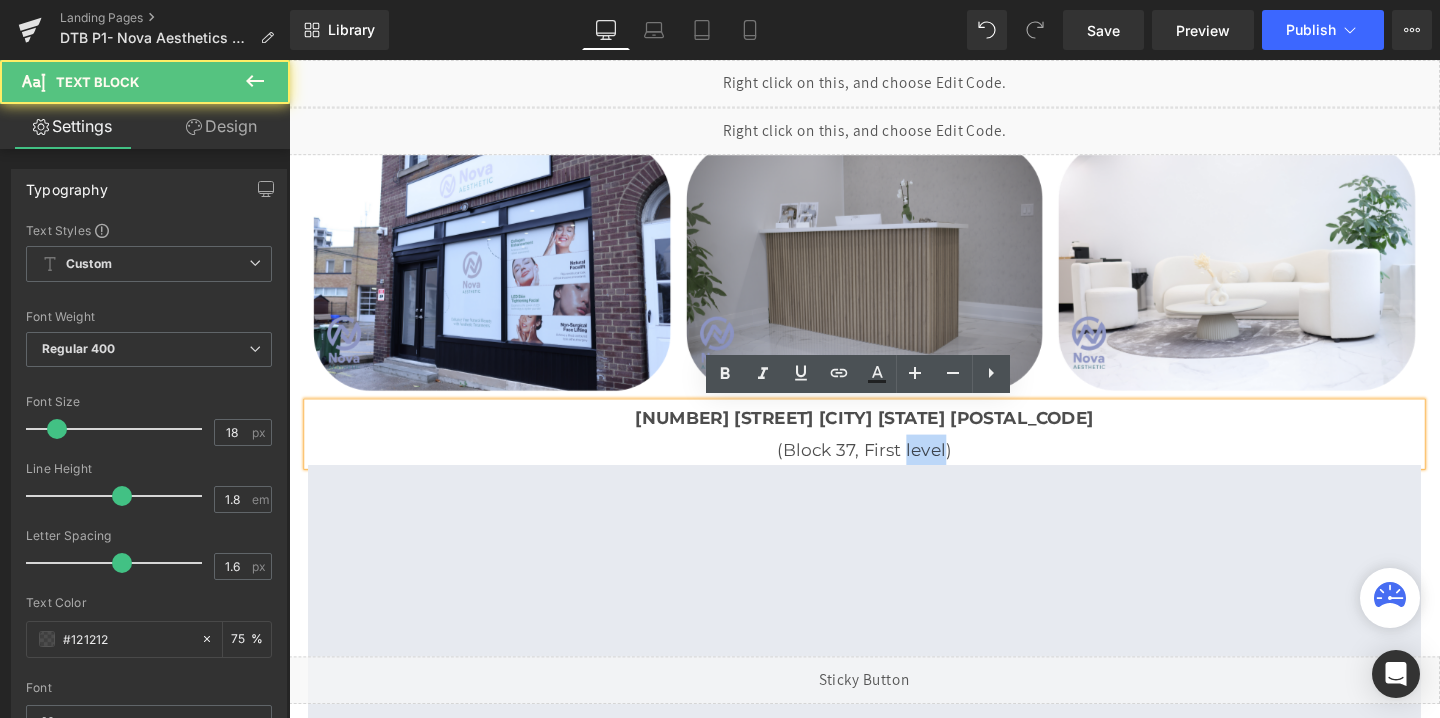 click on "(Block 37, First level)" at bounding box center (894, 470) 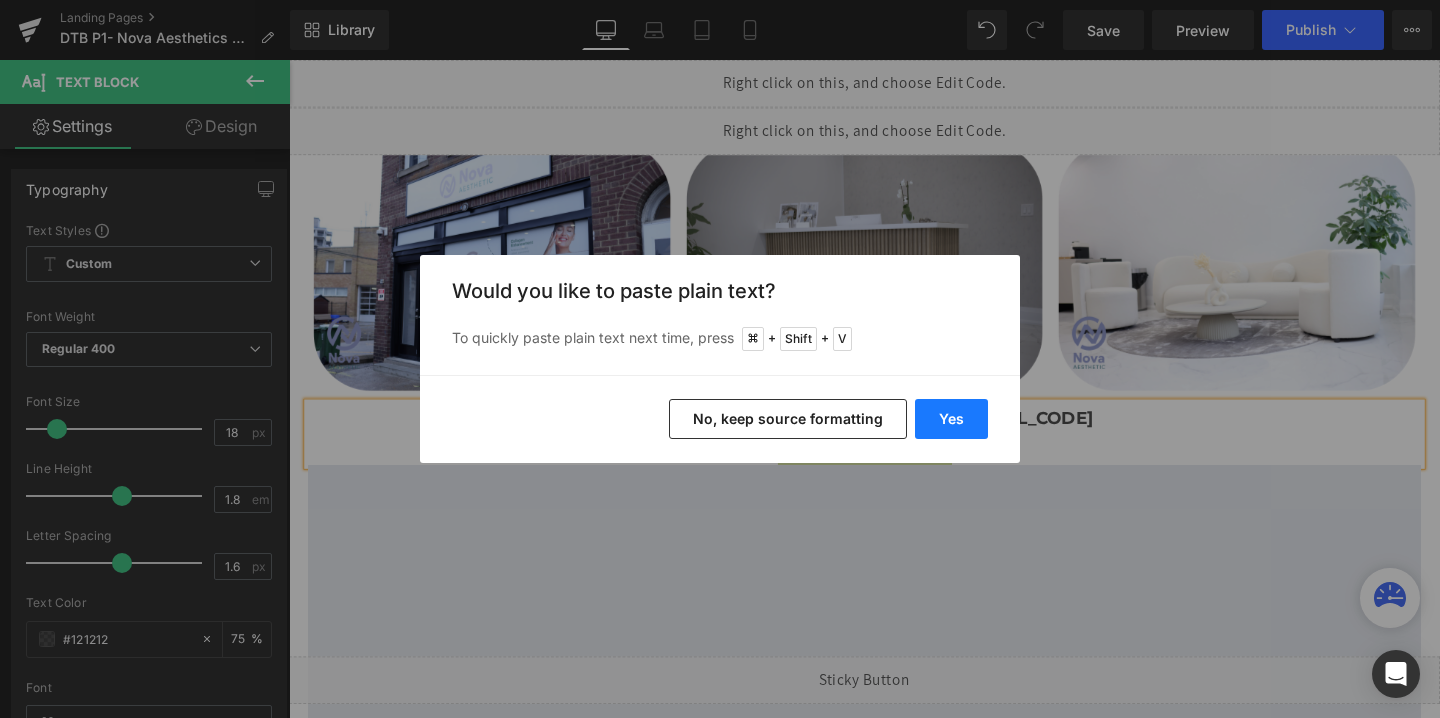 click on "Yes" at bounding box center [951, 419] 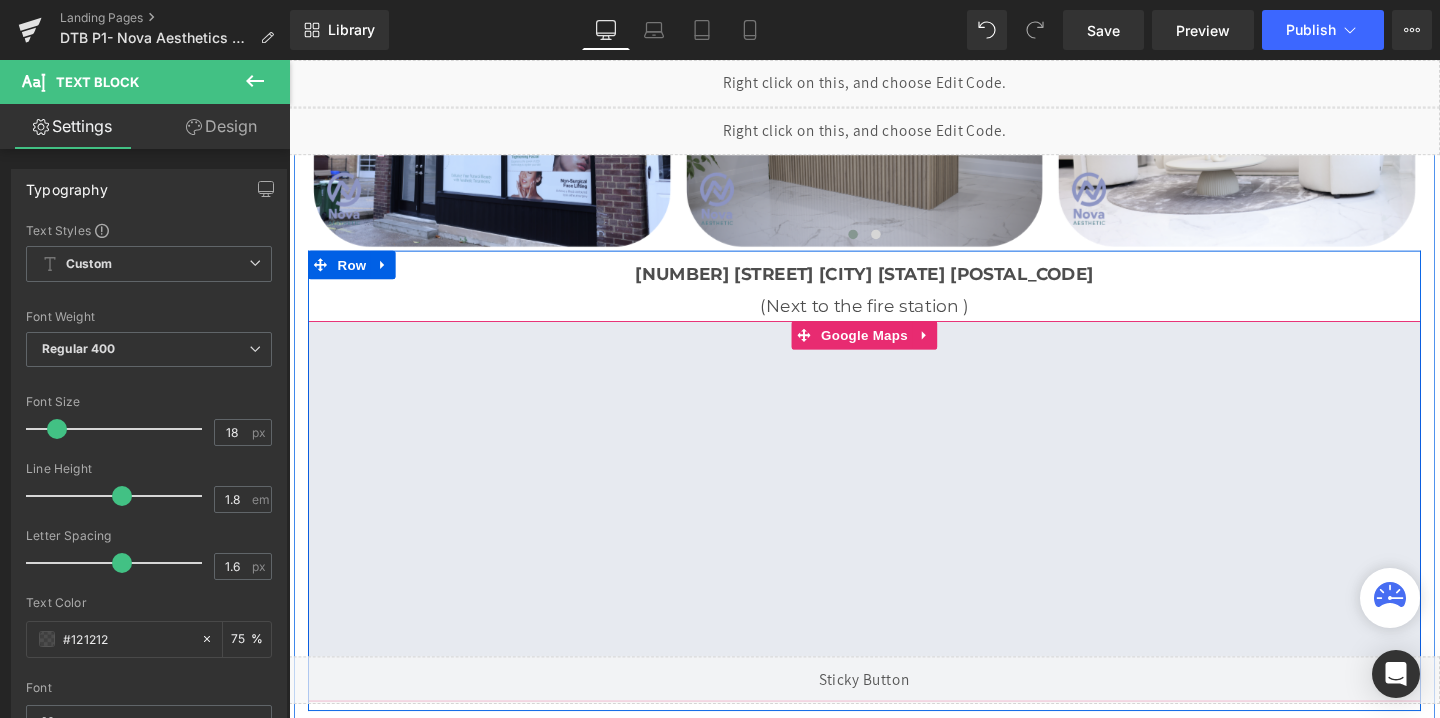 scroll, scrollTop: 4161, scrollLeft: 0, axis: vertical 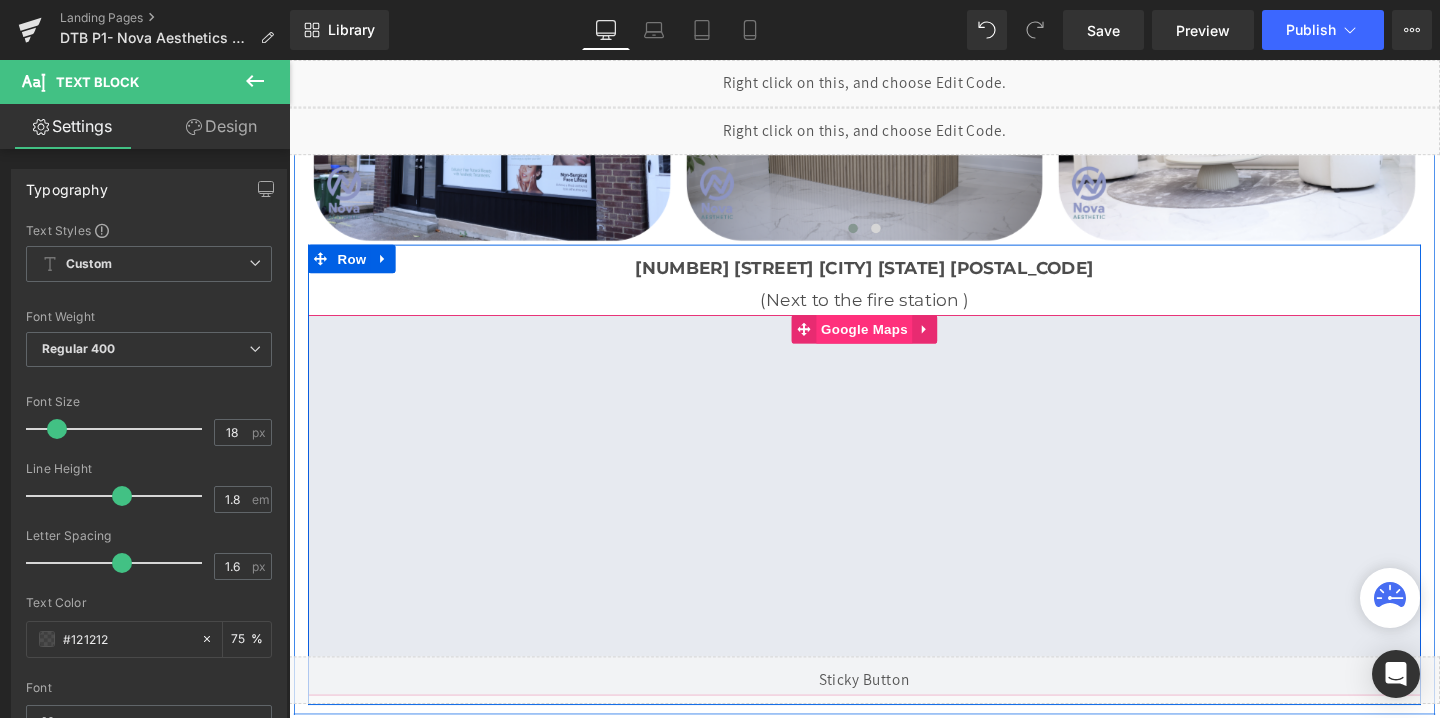 click on "Google Maps" at bounding box center [893, 343] 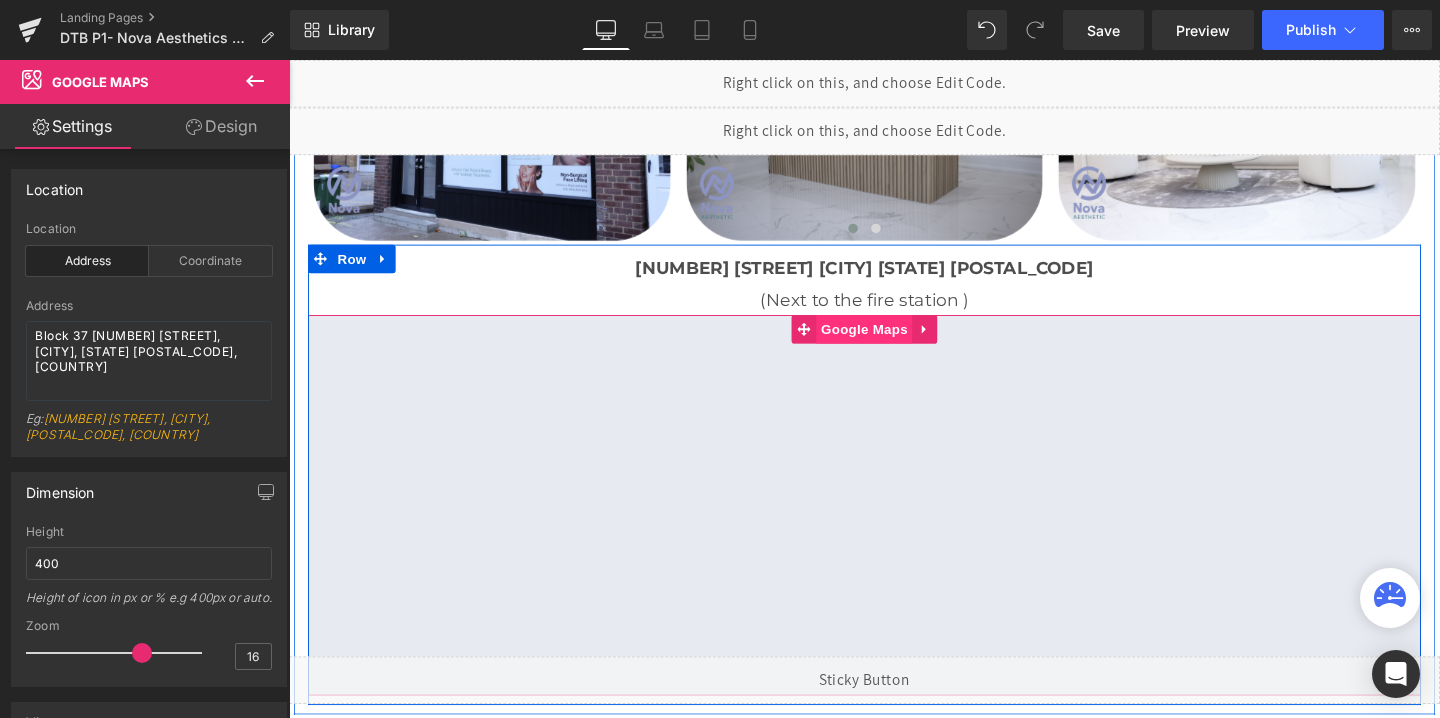 click on "Google Maps" at bounding box center (893, 343) 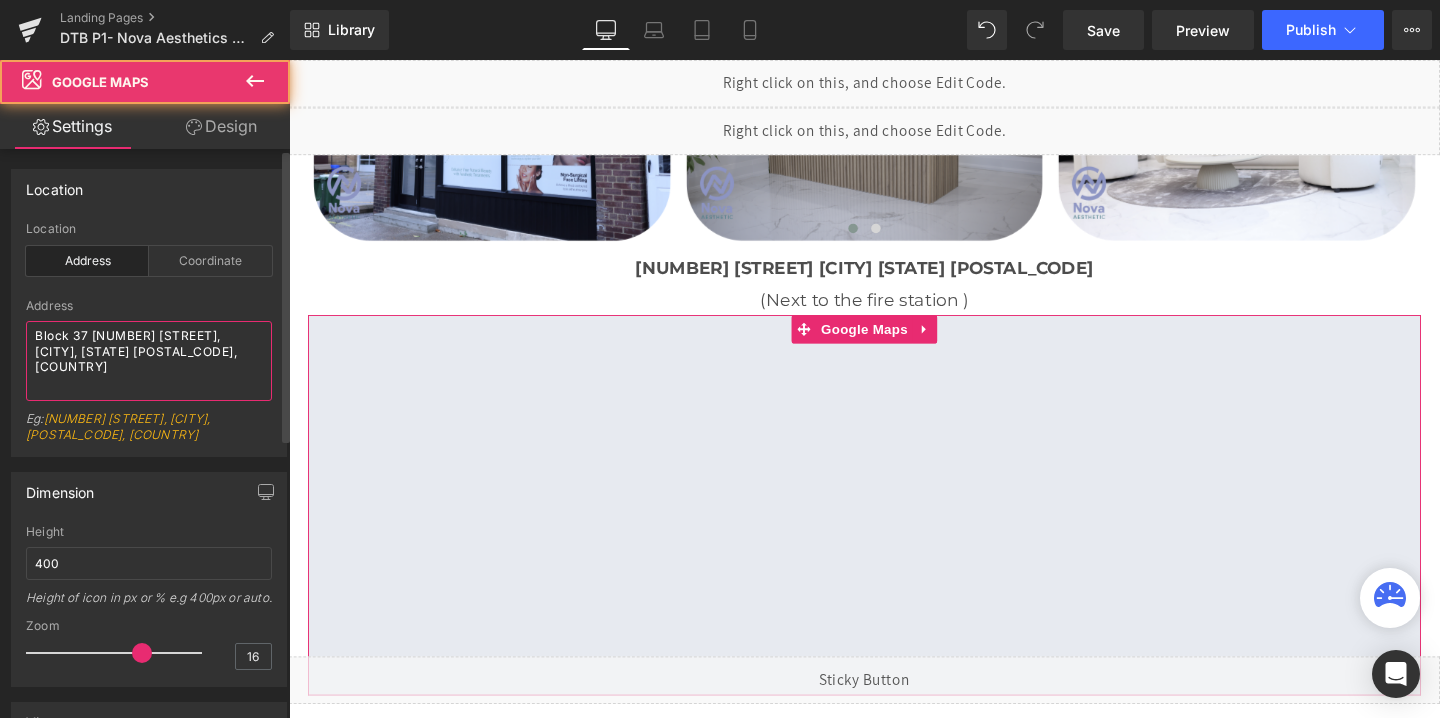 click on "[LOCATION] [NUMBER] [STREET], [CITY], [STATE] [POSTCODE], [COUNTRY]" at bounding box center [149, 361] 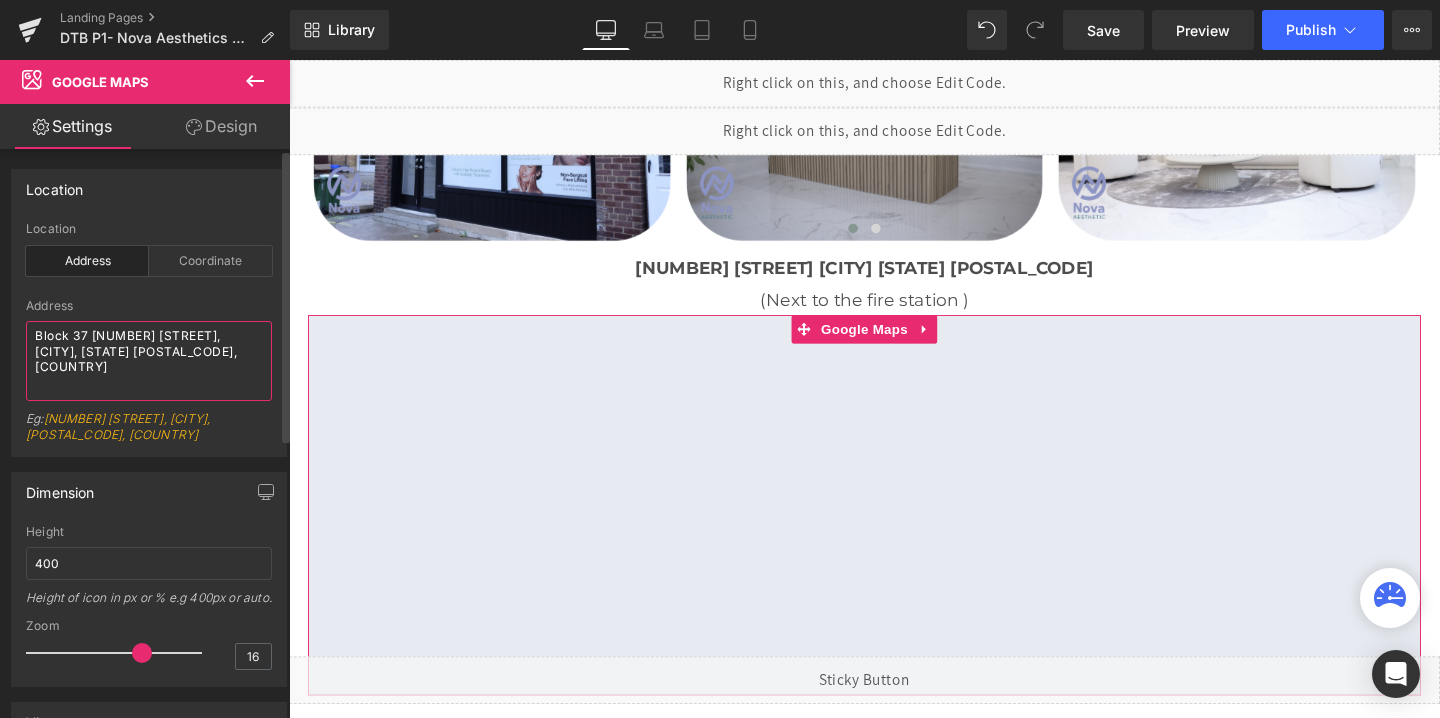 click on "[LOCATION] [NUMBER] [STREET], [CITY], [STATE] [POSTCODE], [COUNTRY]" at bounding box center (149, 361) 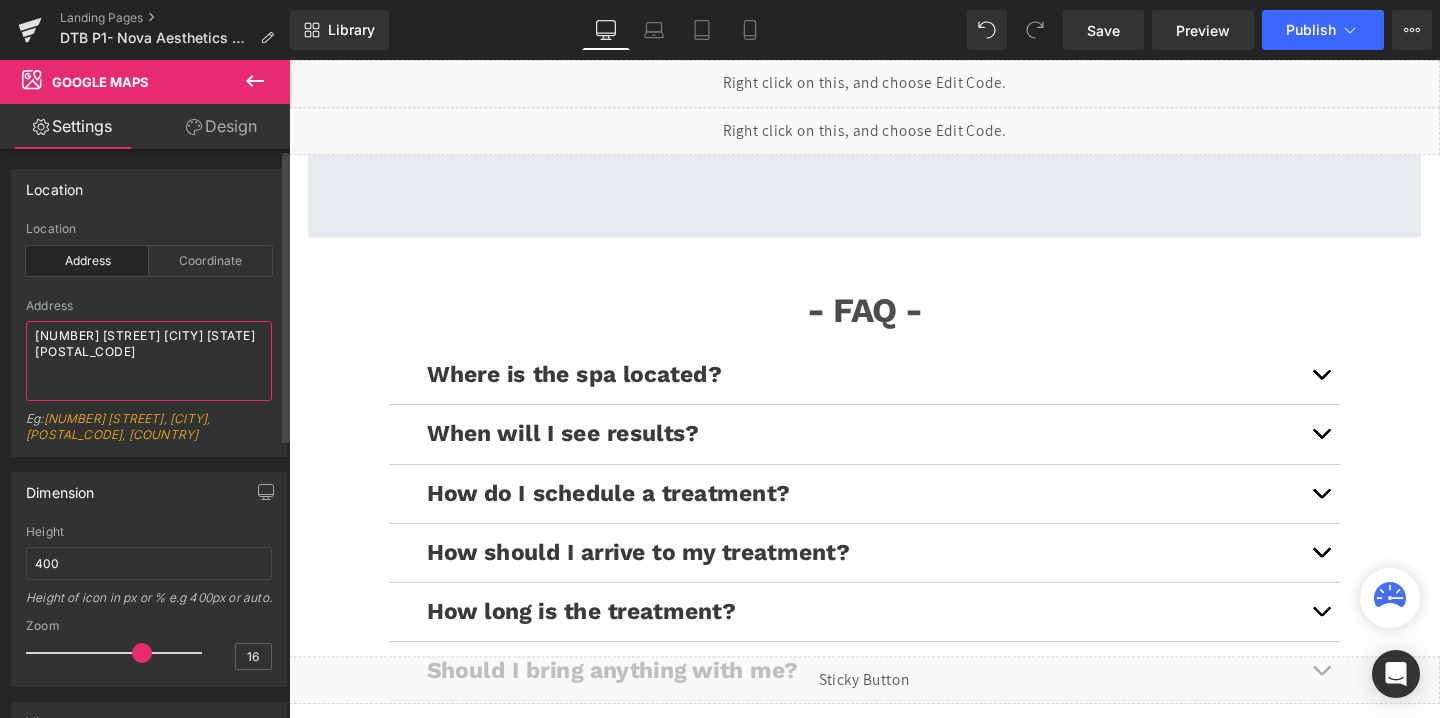 scroll, scrollTop: 4674, scrollLeft: 0, axis: vertical 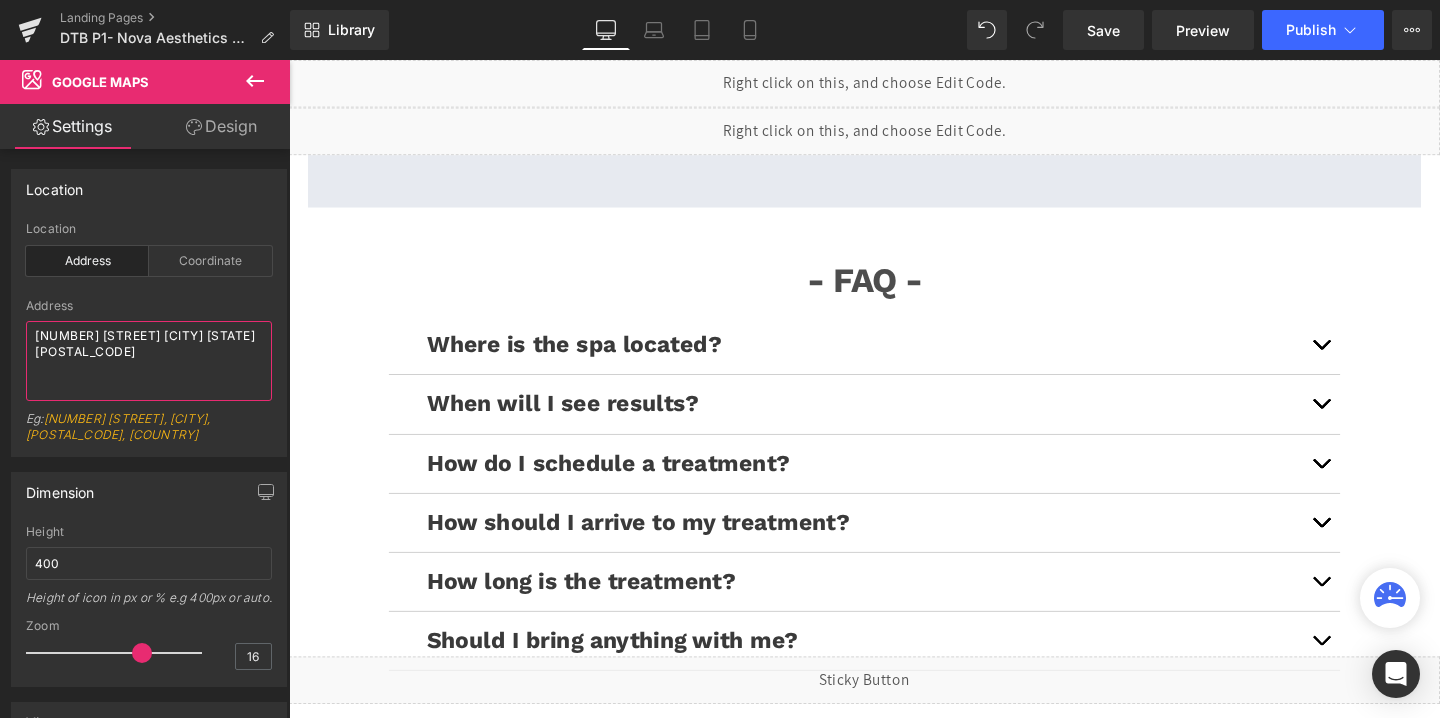 type on "225 McRae Dr. East York ON M4G1T5" 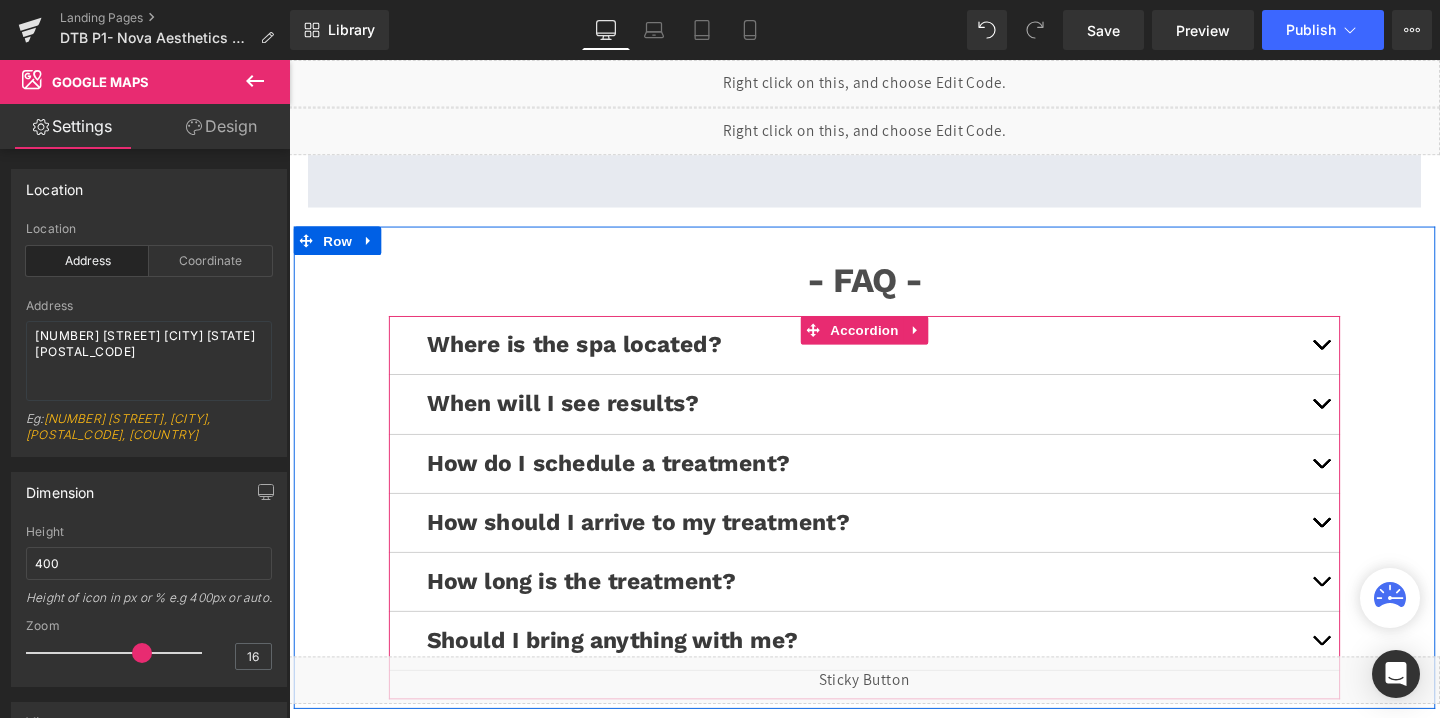 click at bounding box center (1374, 364) 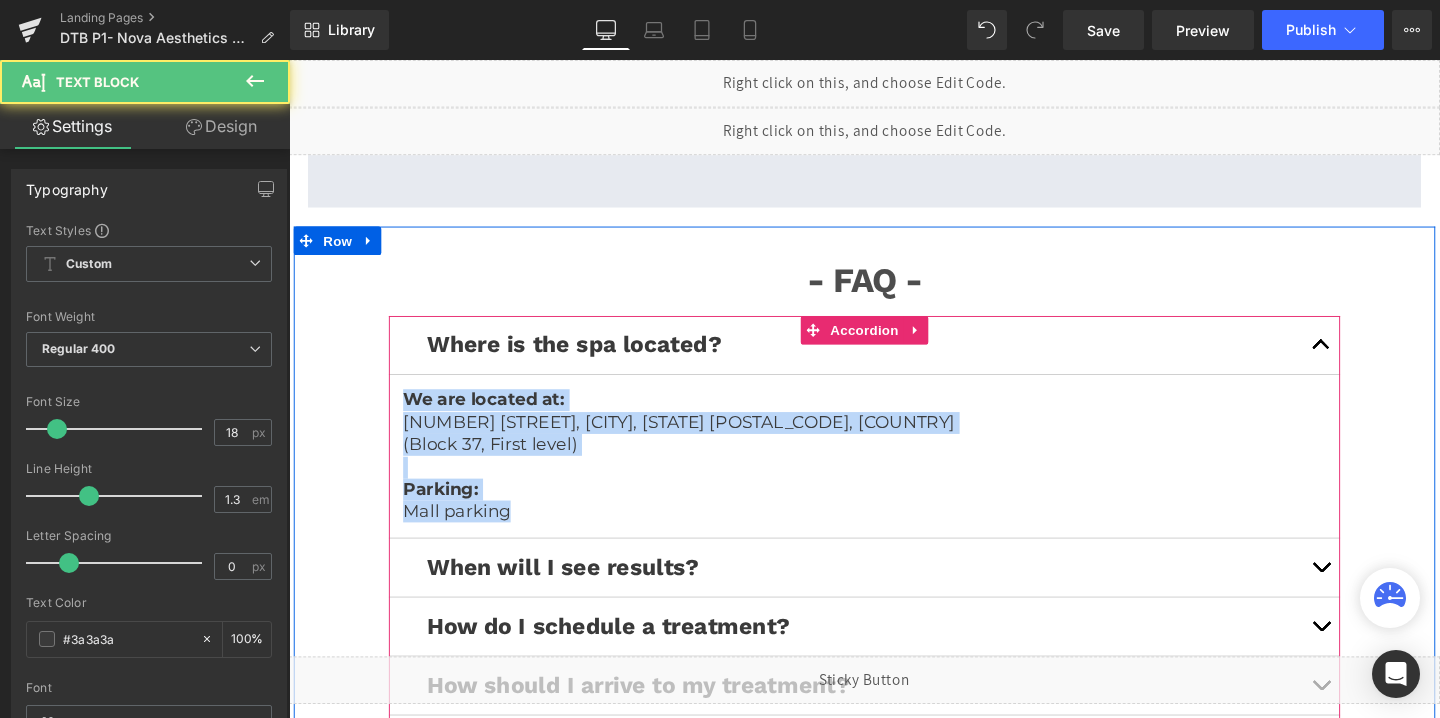 drag, startPoint x: 540, startPoint y: 529, endPoint x: 403, endPoint y: 410, distance: 181.46625 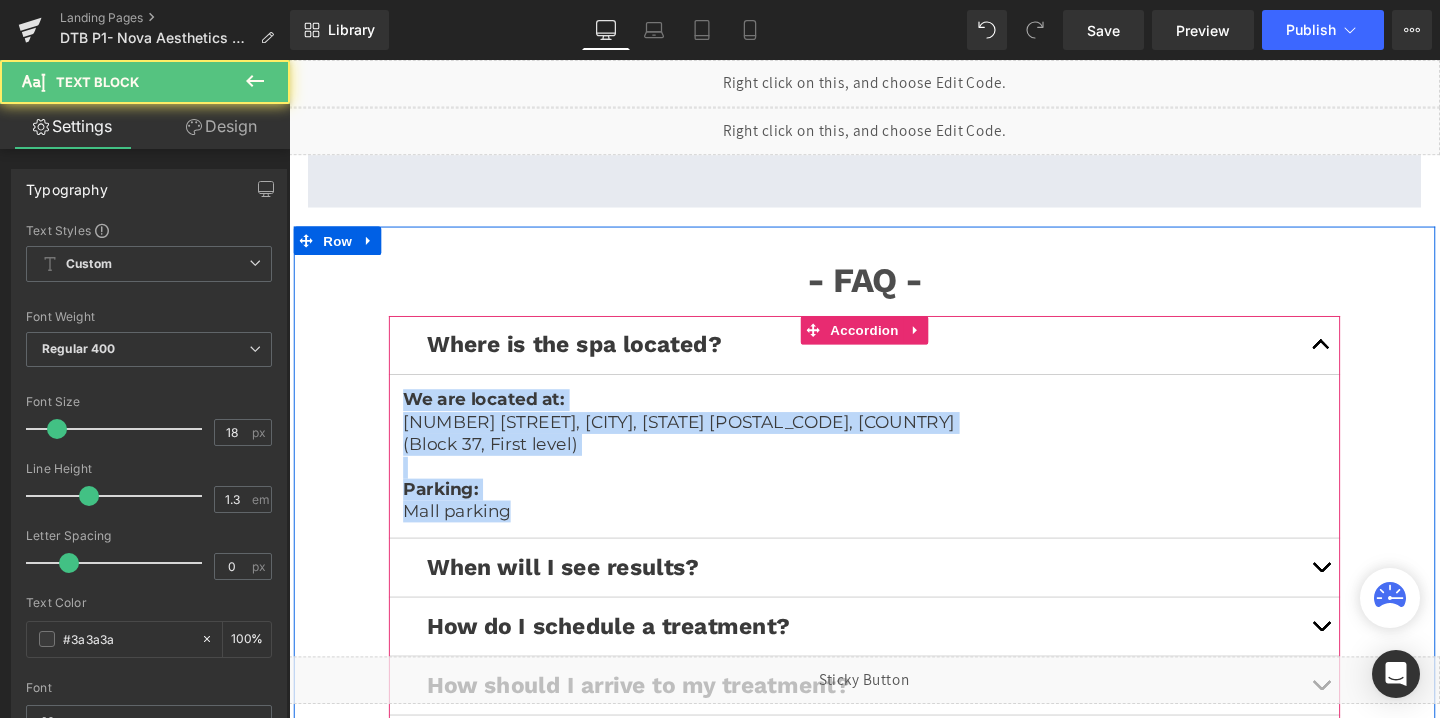 click on "We are located at: 108 N State St, Chicago, IL 60602, United States (Block 37, First level) Parking: Mall parking
Text Block" at bounding box center [894, 476] 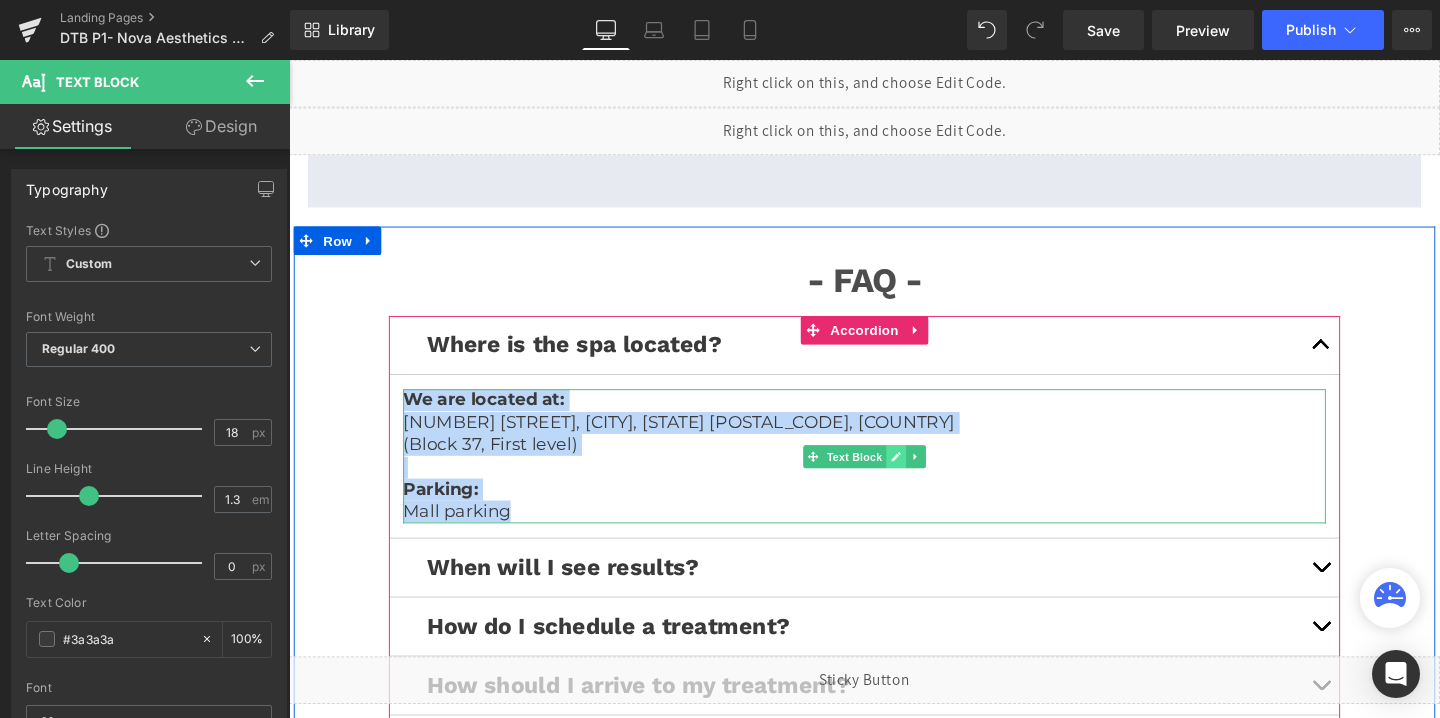 click 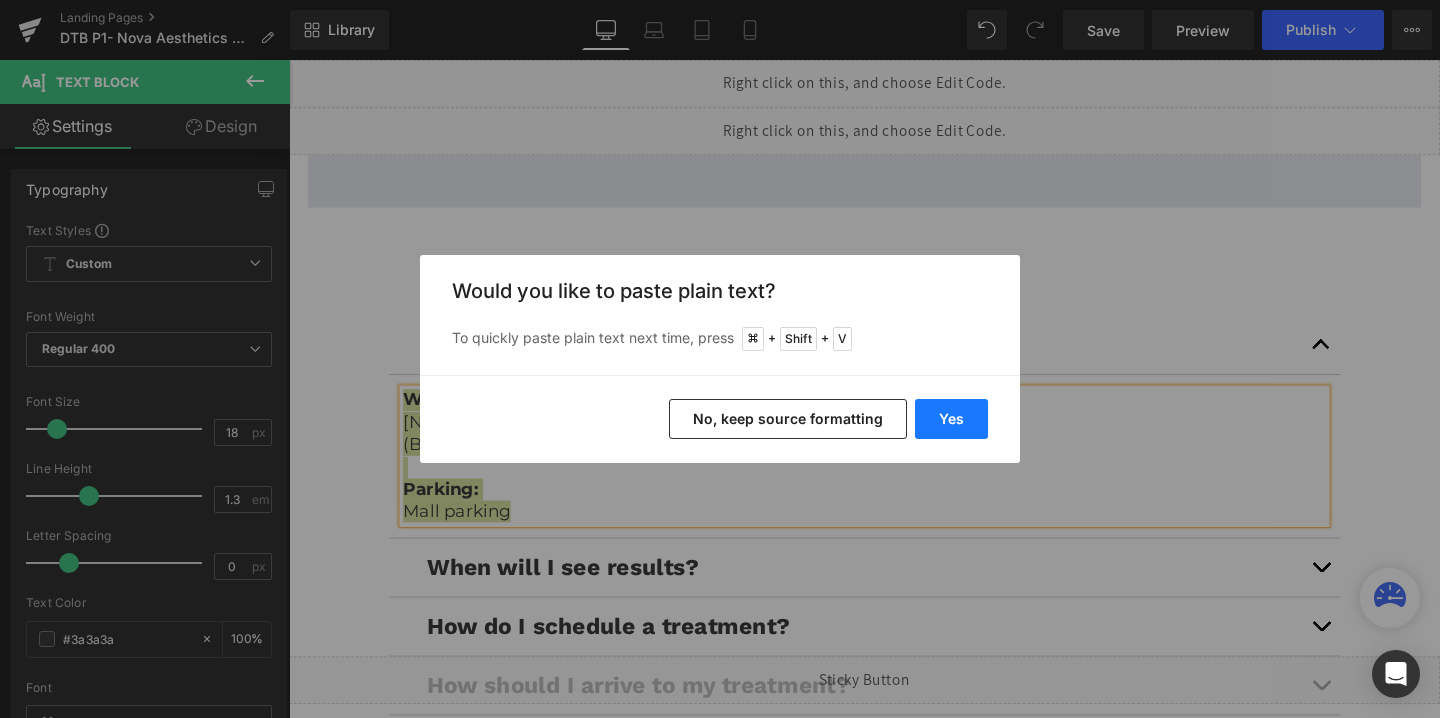 click on "Yes" at bounding box center (951, 419) 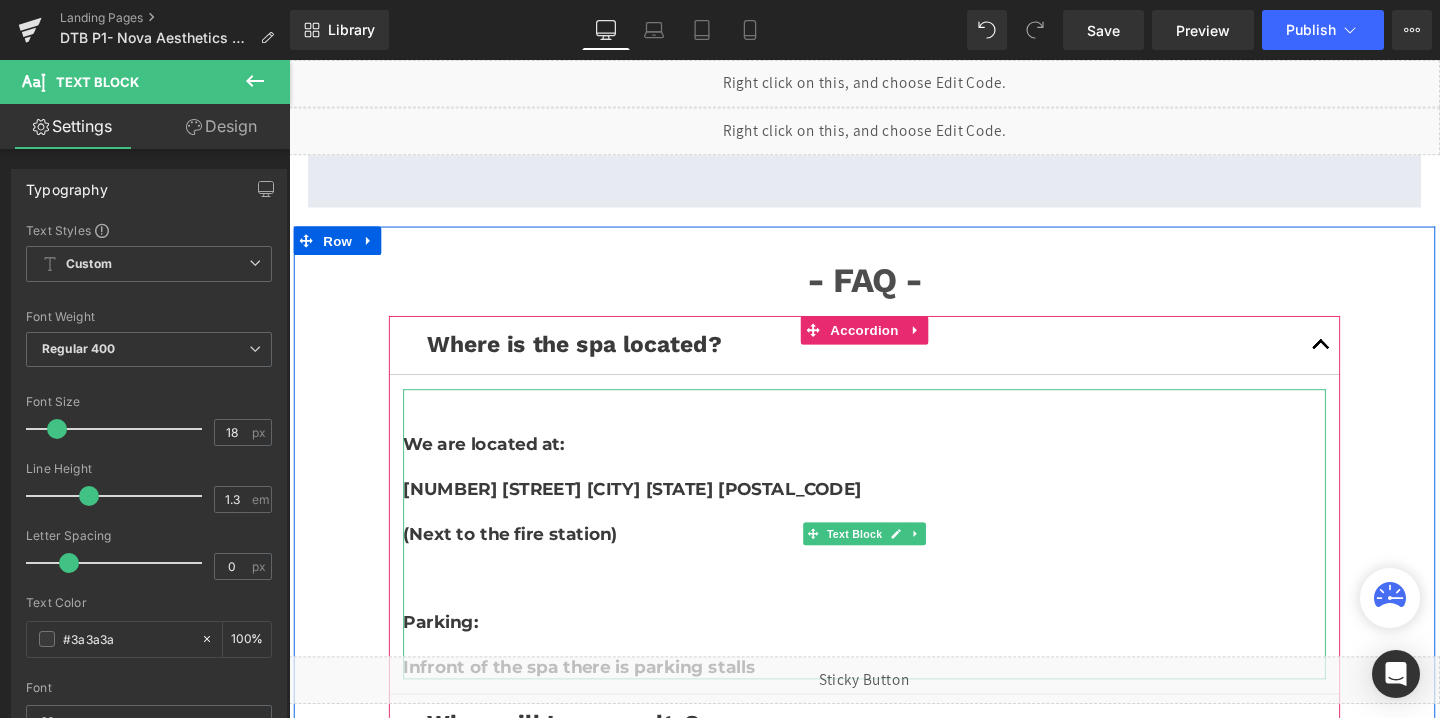 click on "We are located at:" at bounding box center [494, 464] 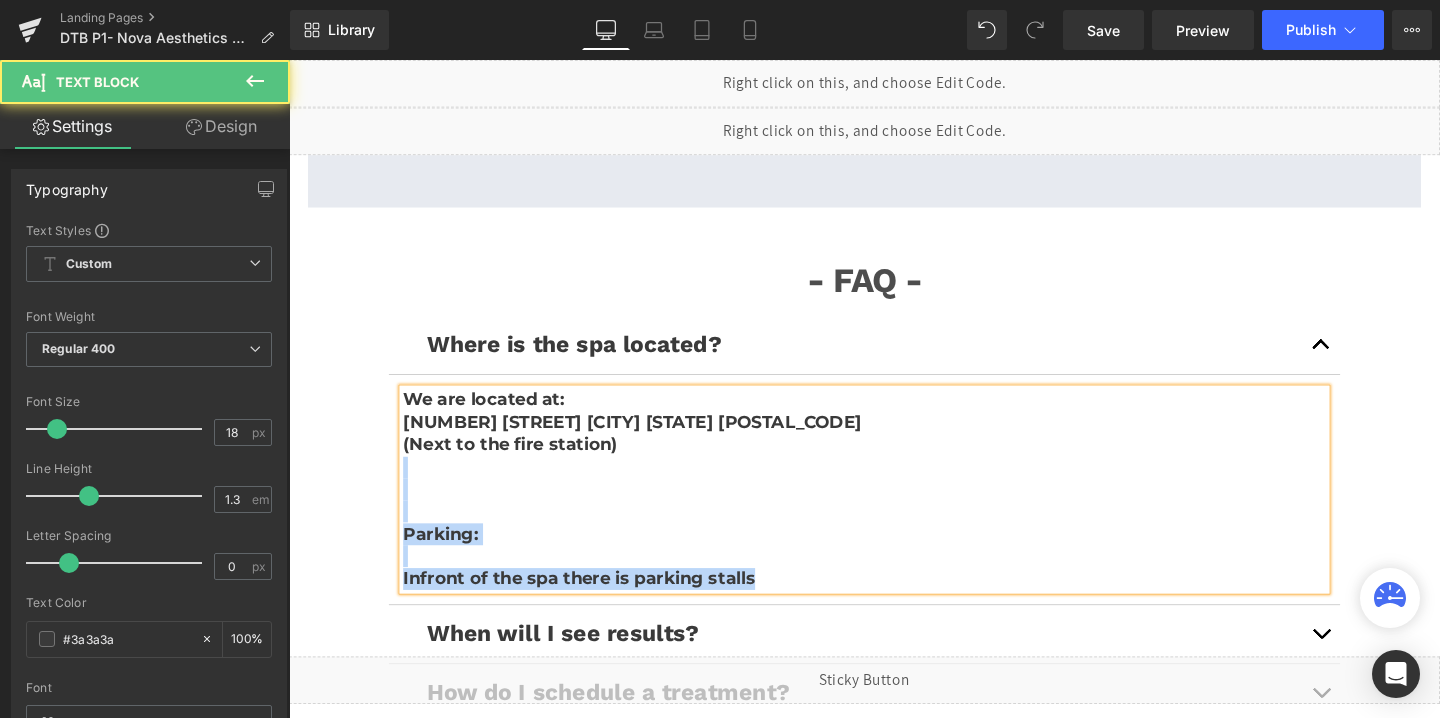 drag, startPoint x: 639, startPoint y: 463, endPoint x: 404, endPoint y: 434, distance: 236.78261 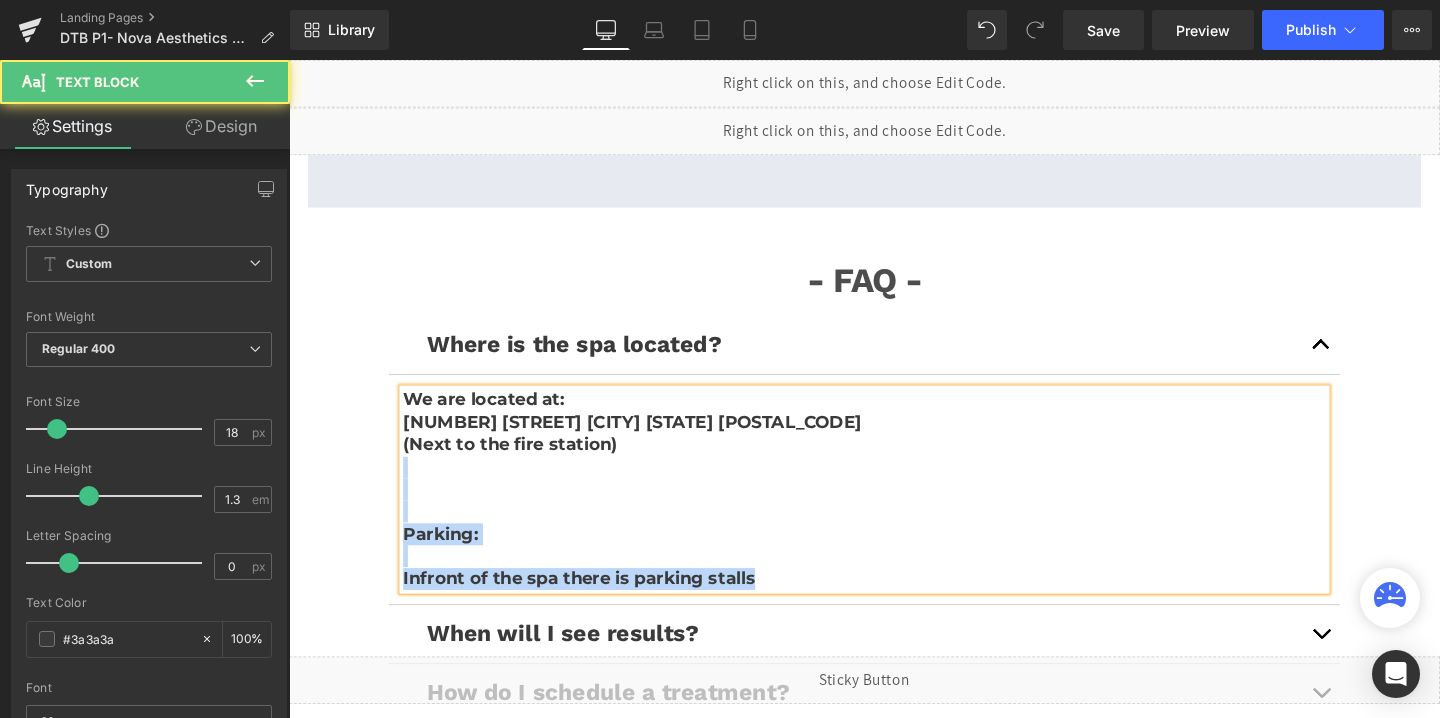 click on "We are located at: 225 McRae Dr. East York ON M4G1T5 (Next to the fire station) Parking: Infront of the spa there is parking stalls" at bounding box center (894, 511) 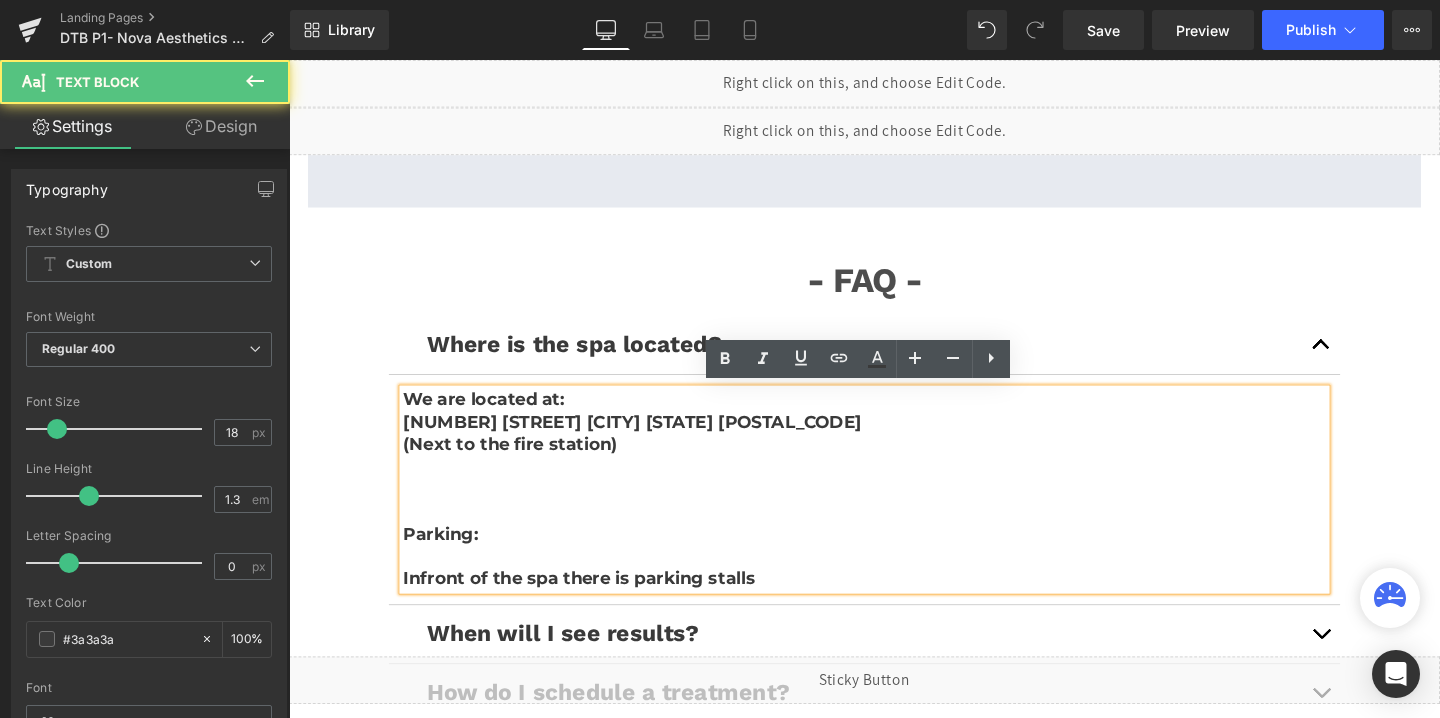 drag, startPoint x: 408, startPoint y: 432, endPoint x: 647, endPoint y: 468, distance: 241.69609 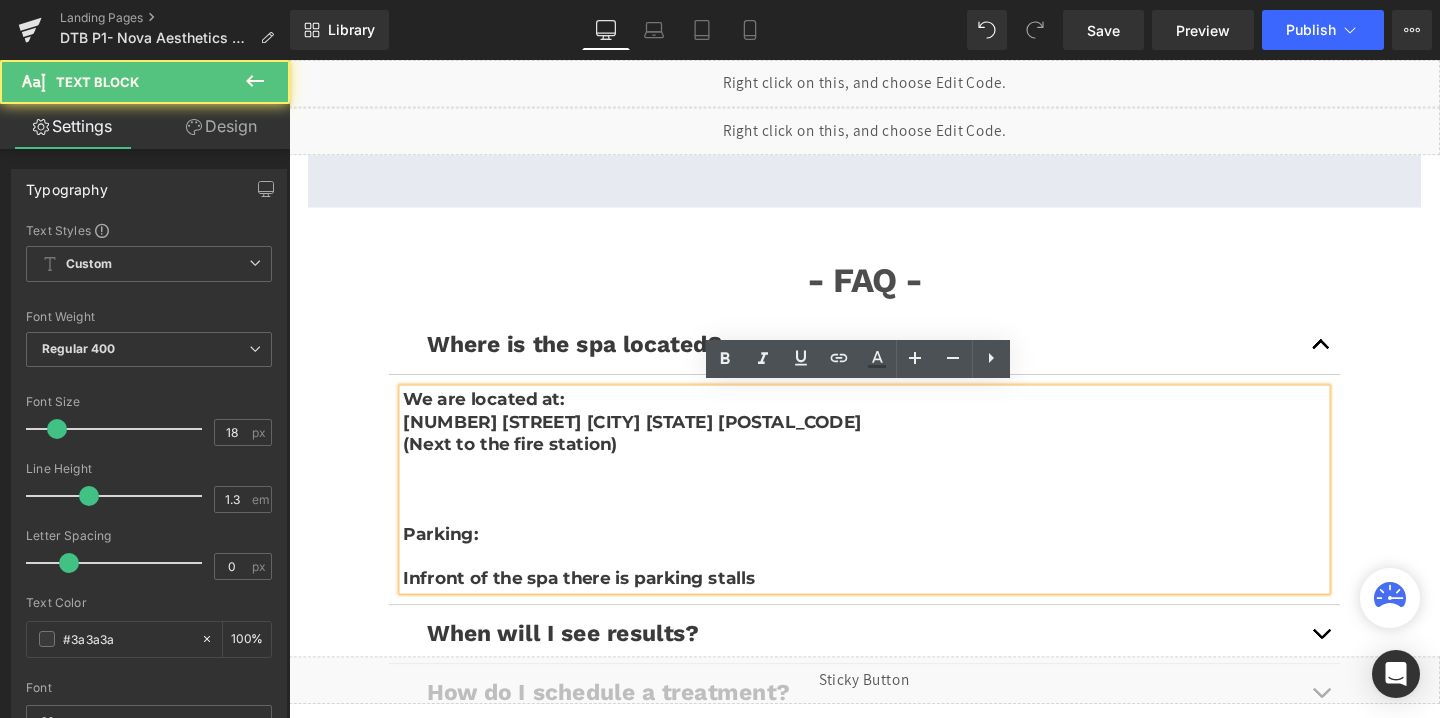 click on "We are located at: 225 McRae Dr. East York ON M4G1T5 (Next to the fire station) Parking: Infront of the spa there is parking stalls" at bounding box center (894, 511) 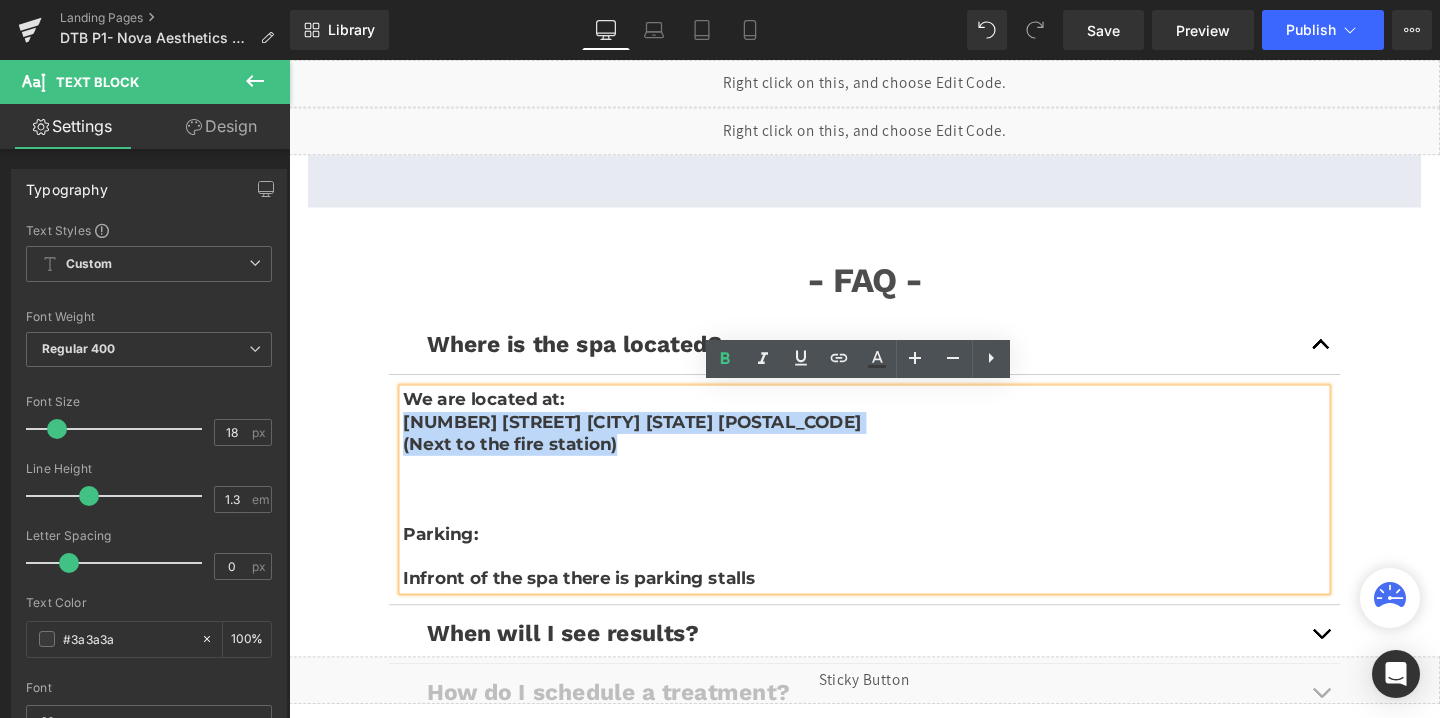 drag, startPoint x: 640, startPoint y: 461, endPoint x: 410, endPoint y: 446, distance: 230.48862 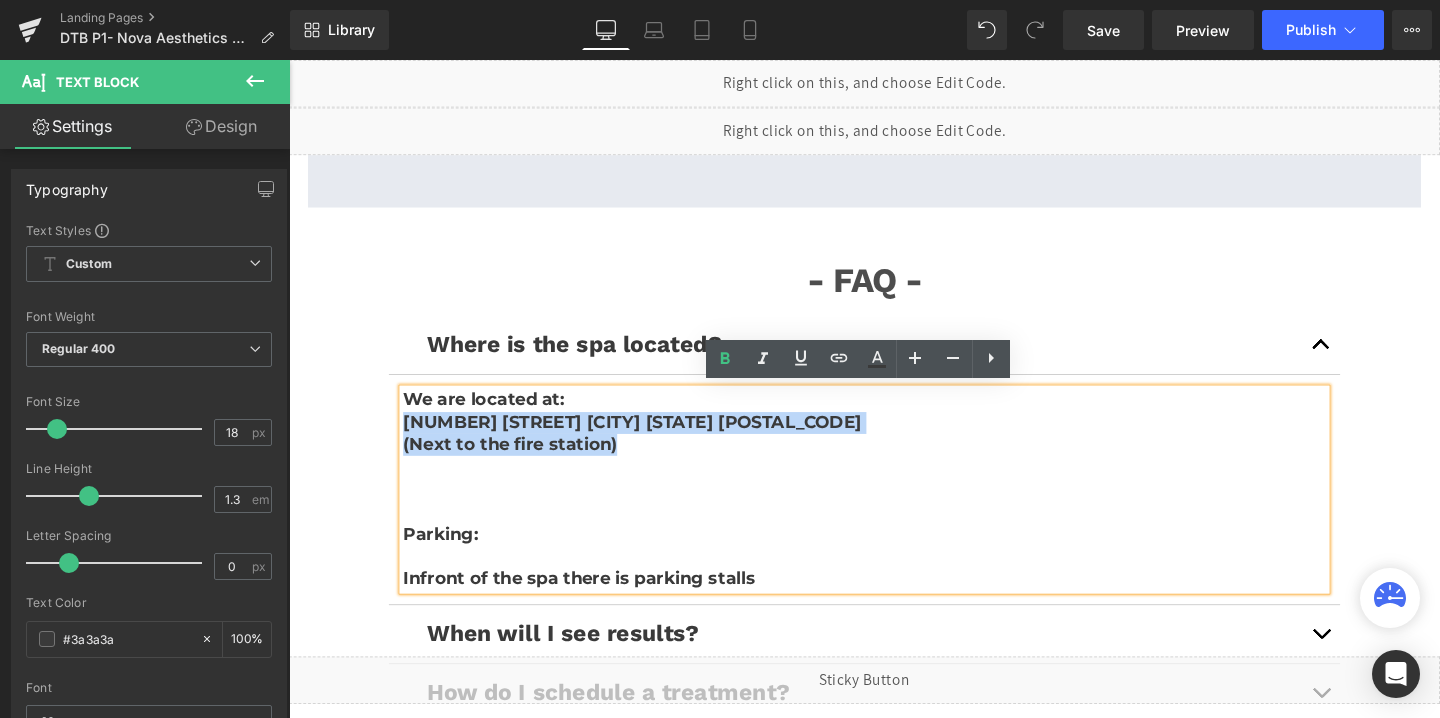 click on "We are located at: 225 McRae Dr. East York ON M4G1T5 (Next to the fire station) Parking: Infront of the spa there is parking stalls" at bounding box center (894, 511) 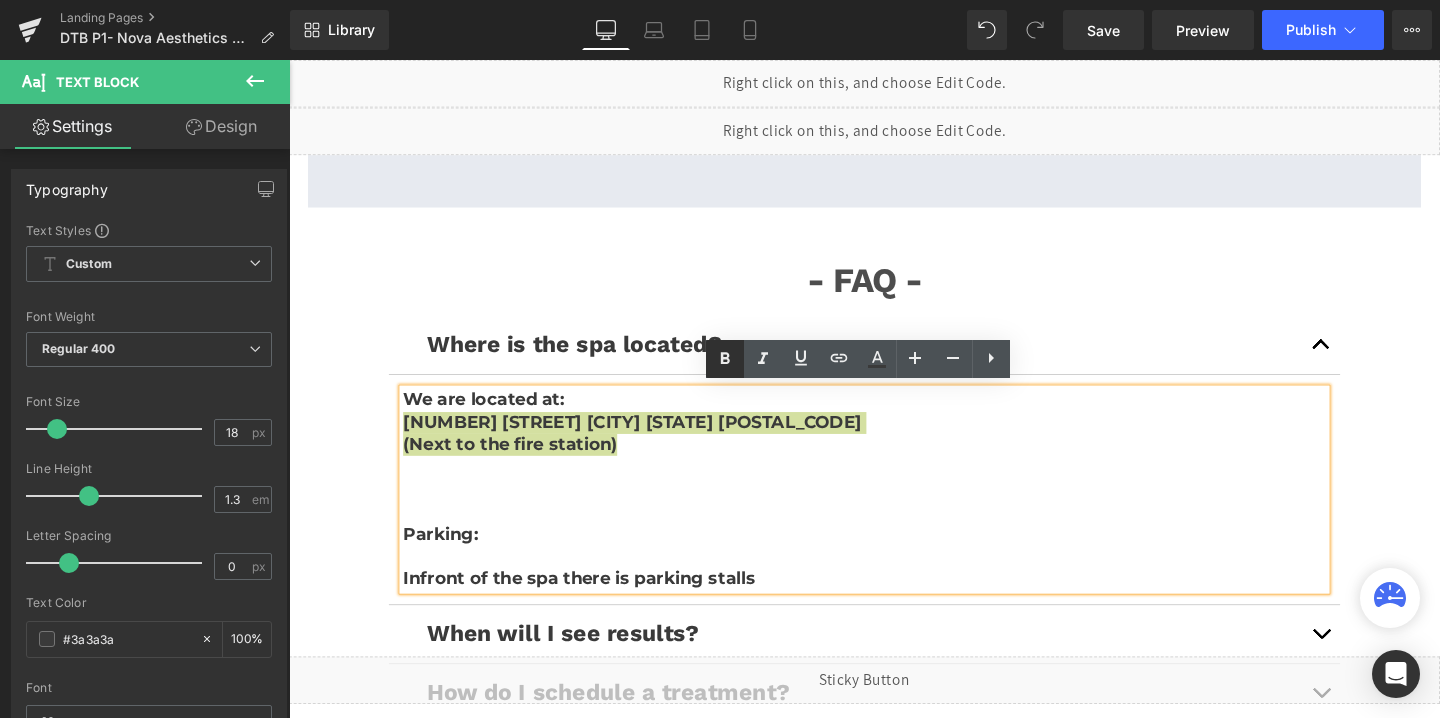 click 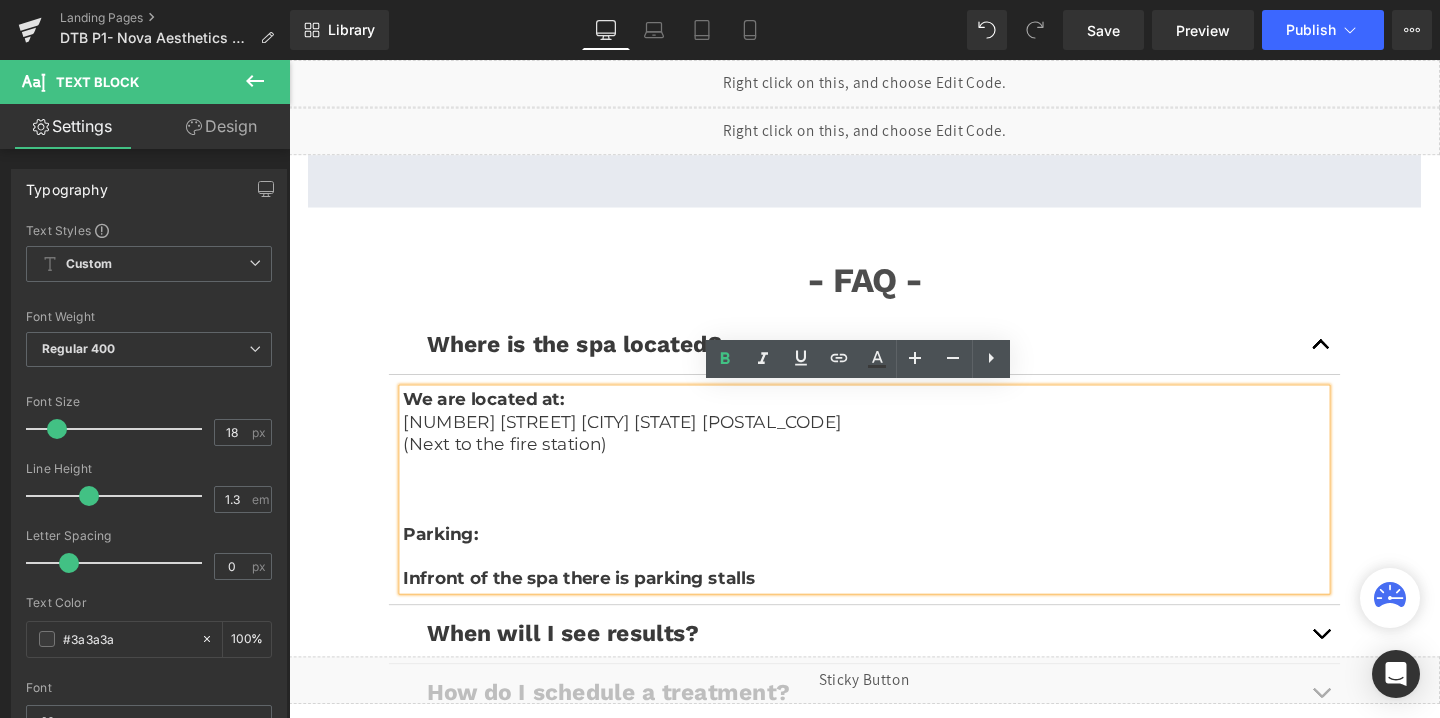 click on "Parking:" at bounding box center (448, 558) 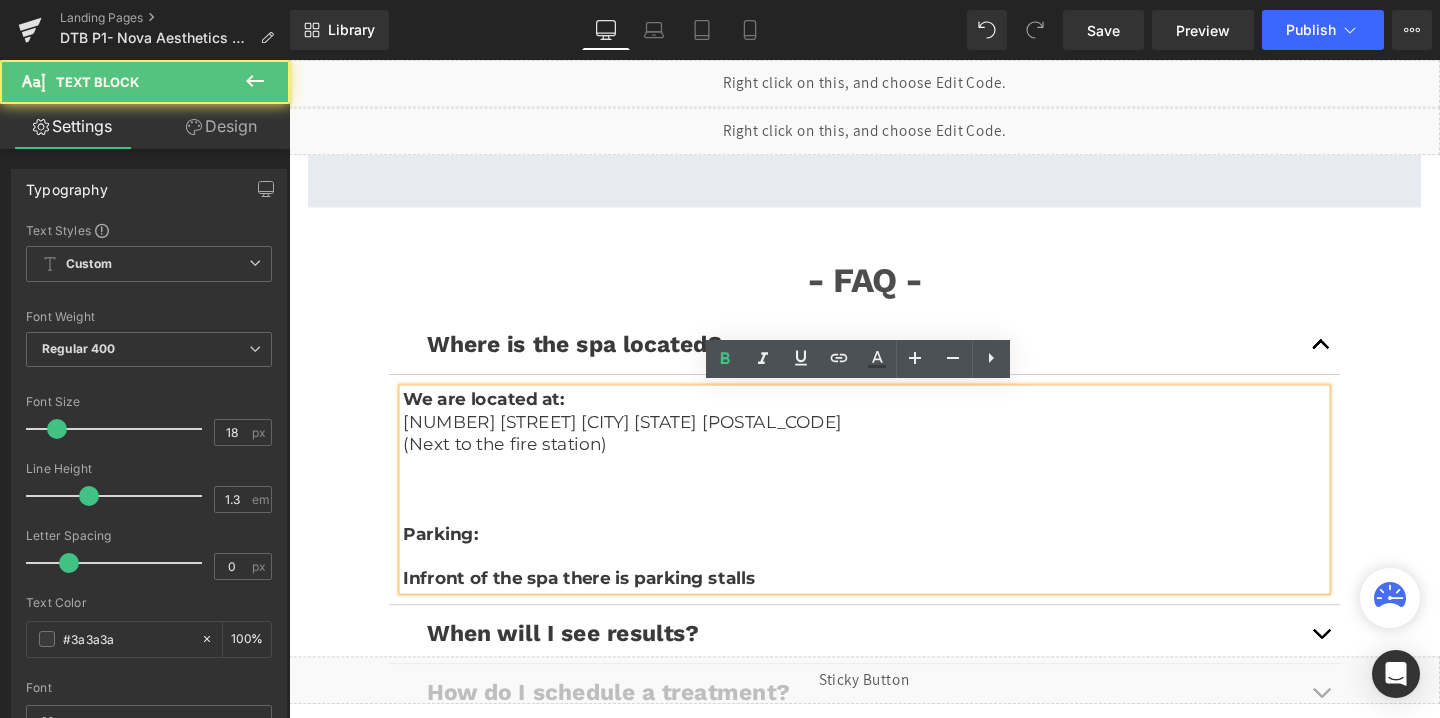 type 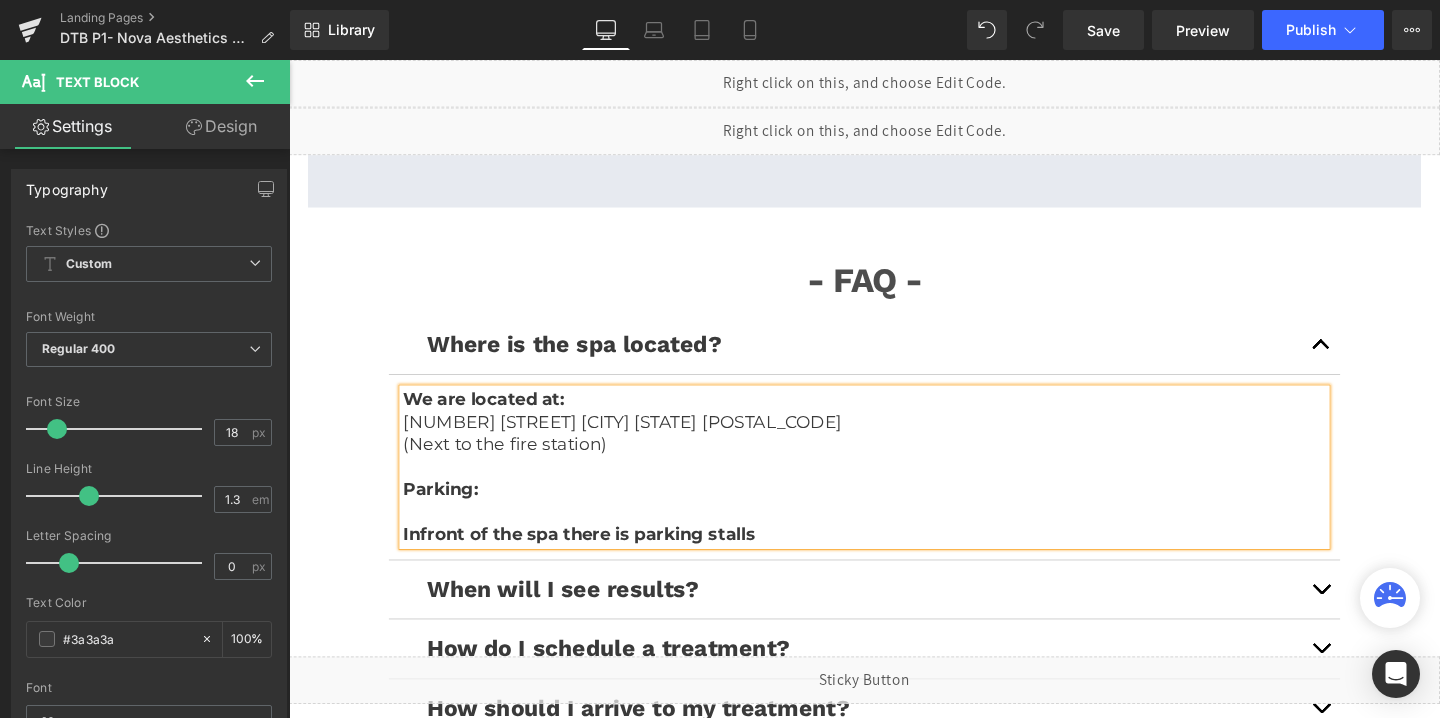 click on "Infront of the spa there is parking stalls" at bounding box center (594, 558) 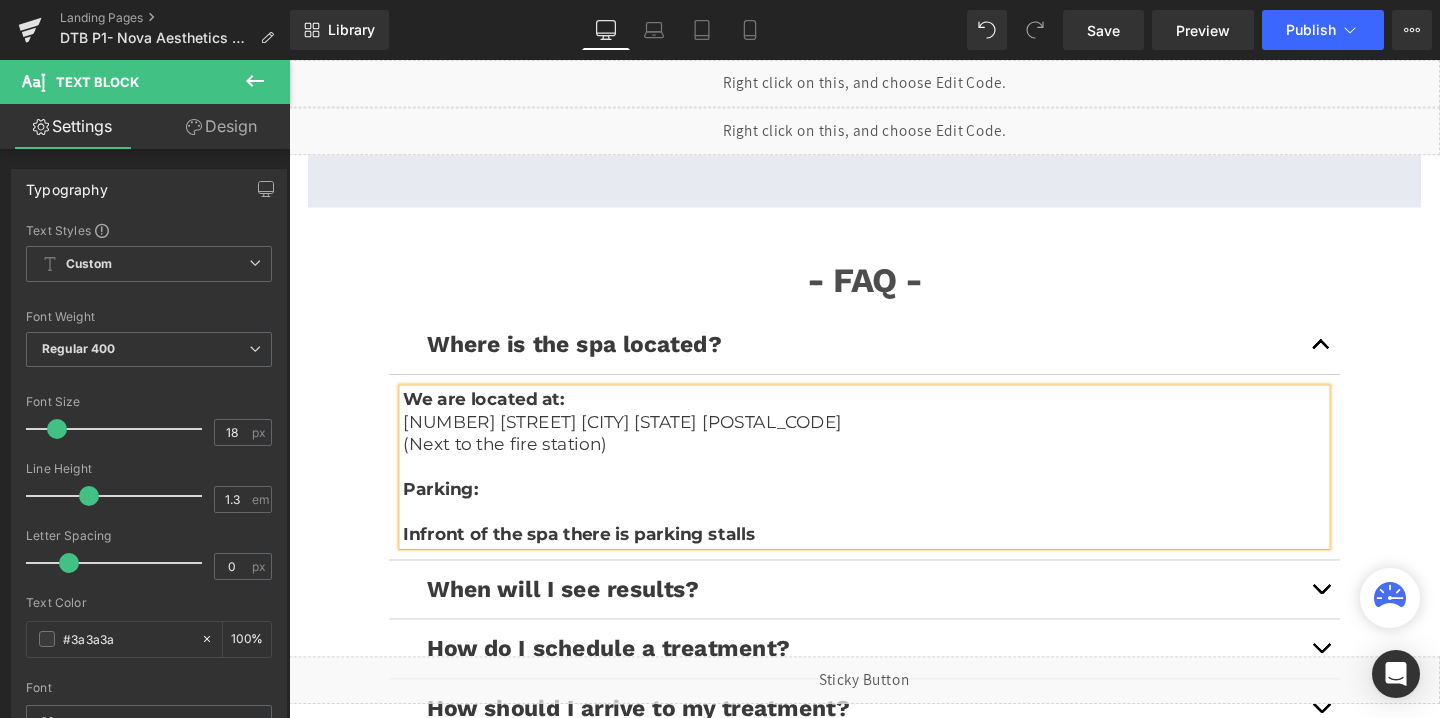 click on "Infront of the spa there is parking stalls" at bounding box center (594, 558) 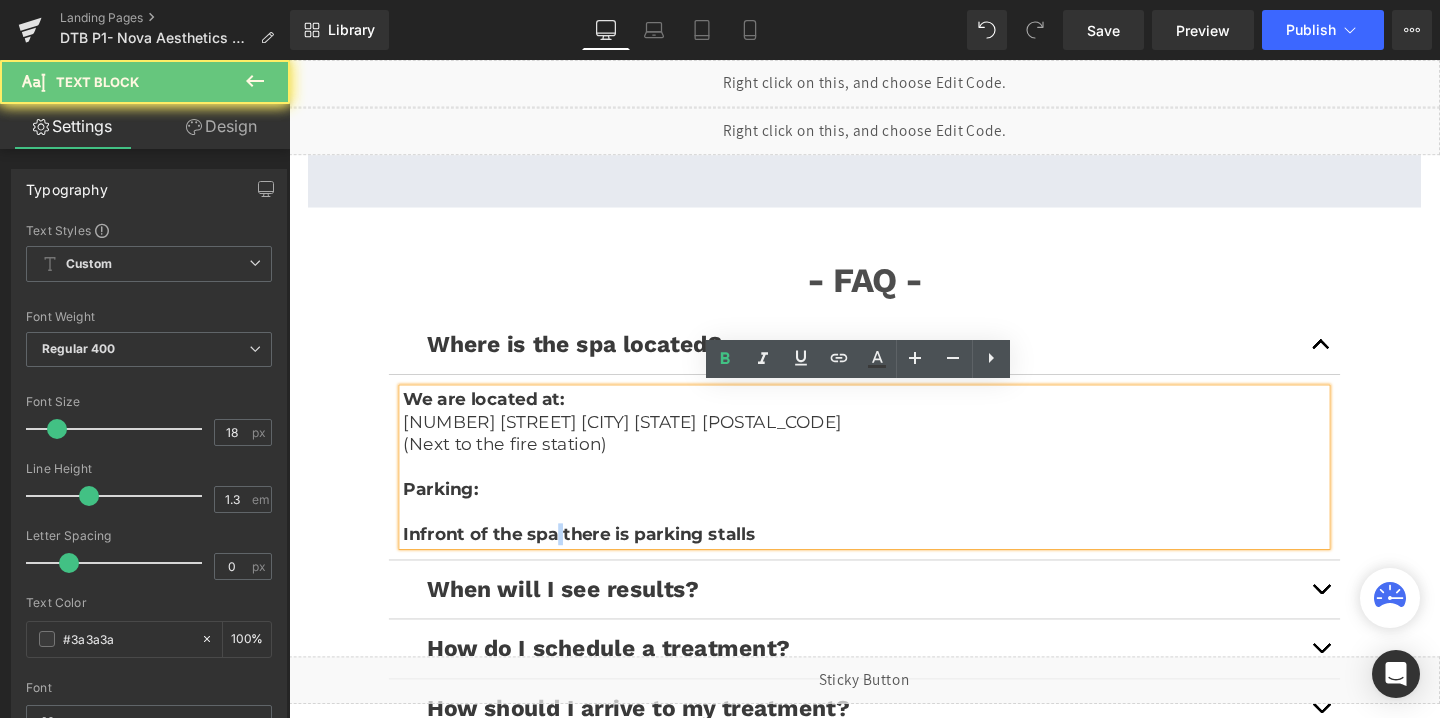 click on "Infront of the spa there is parking stalls" at bounding box center (594, 558) 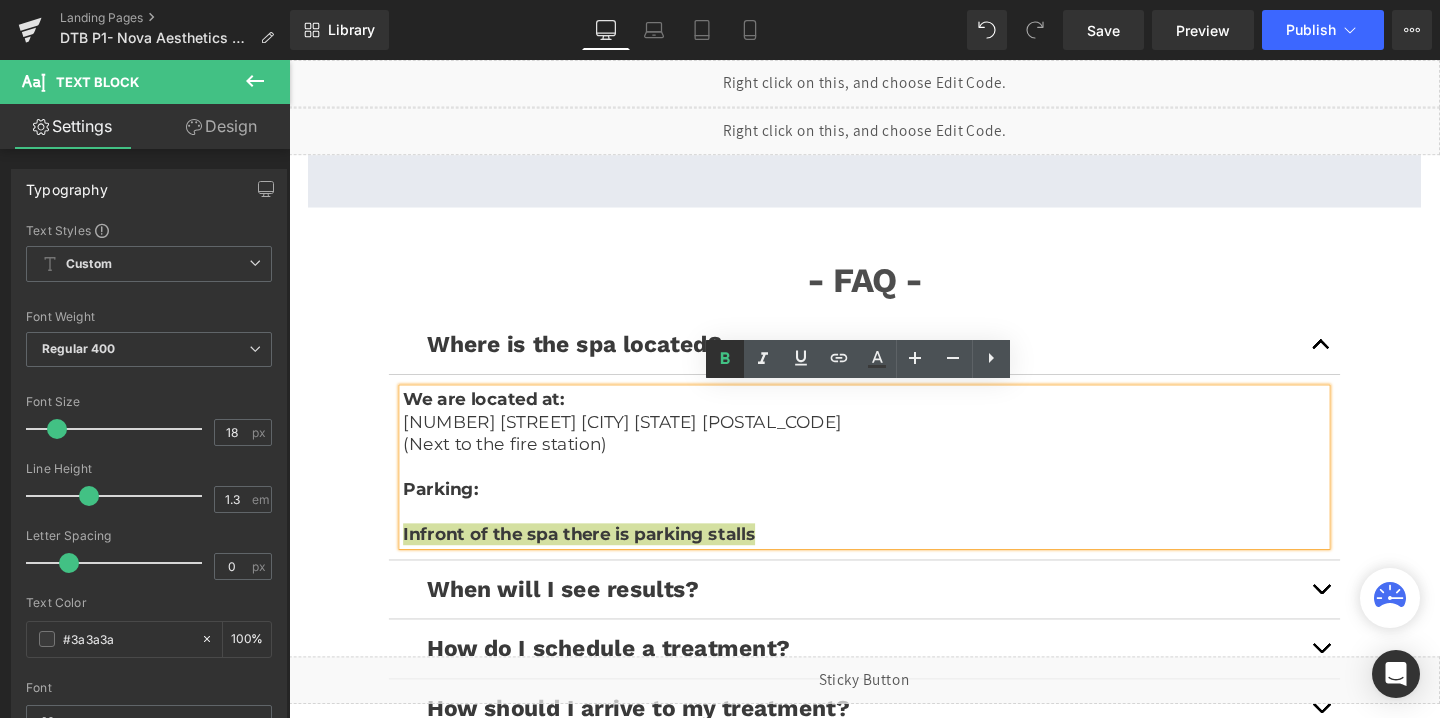 click 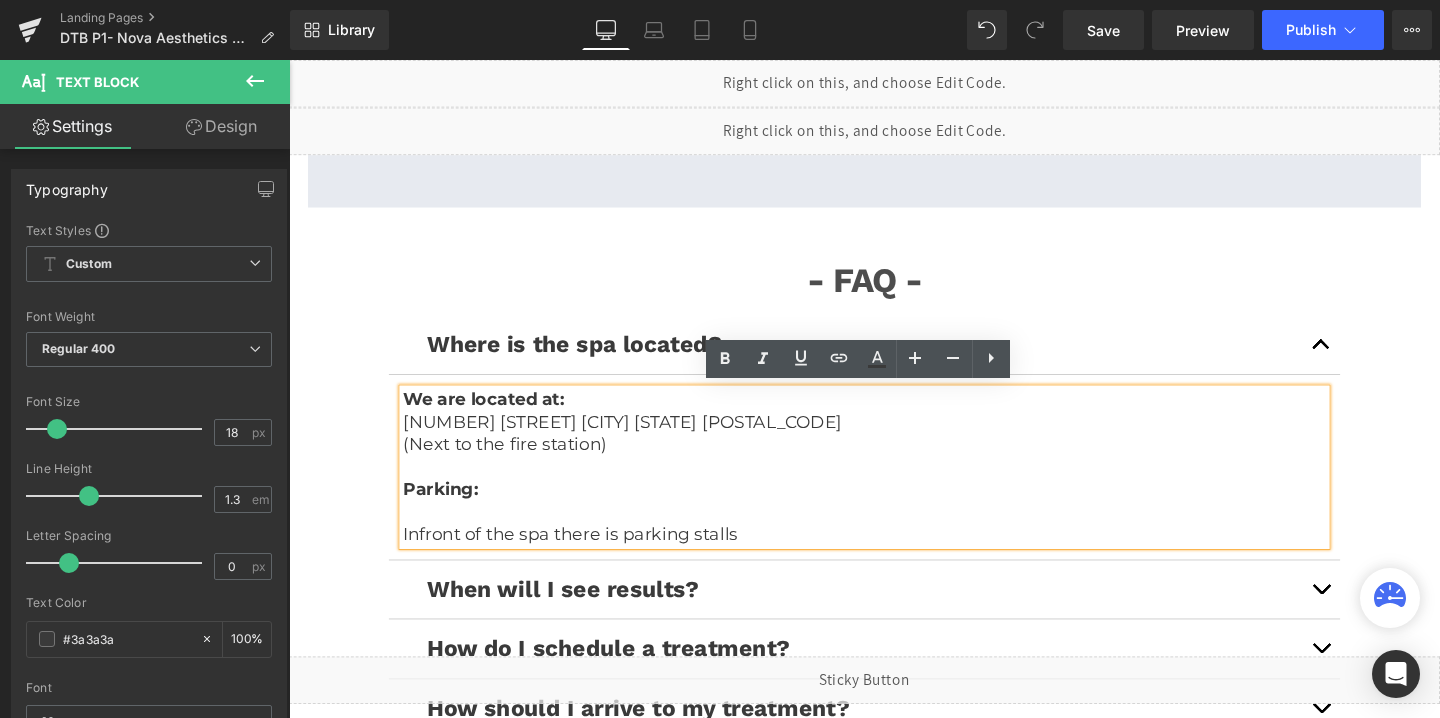 click on "Infront of the spa there is parking stalls" at bounding box center [894, 558] 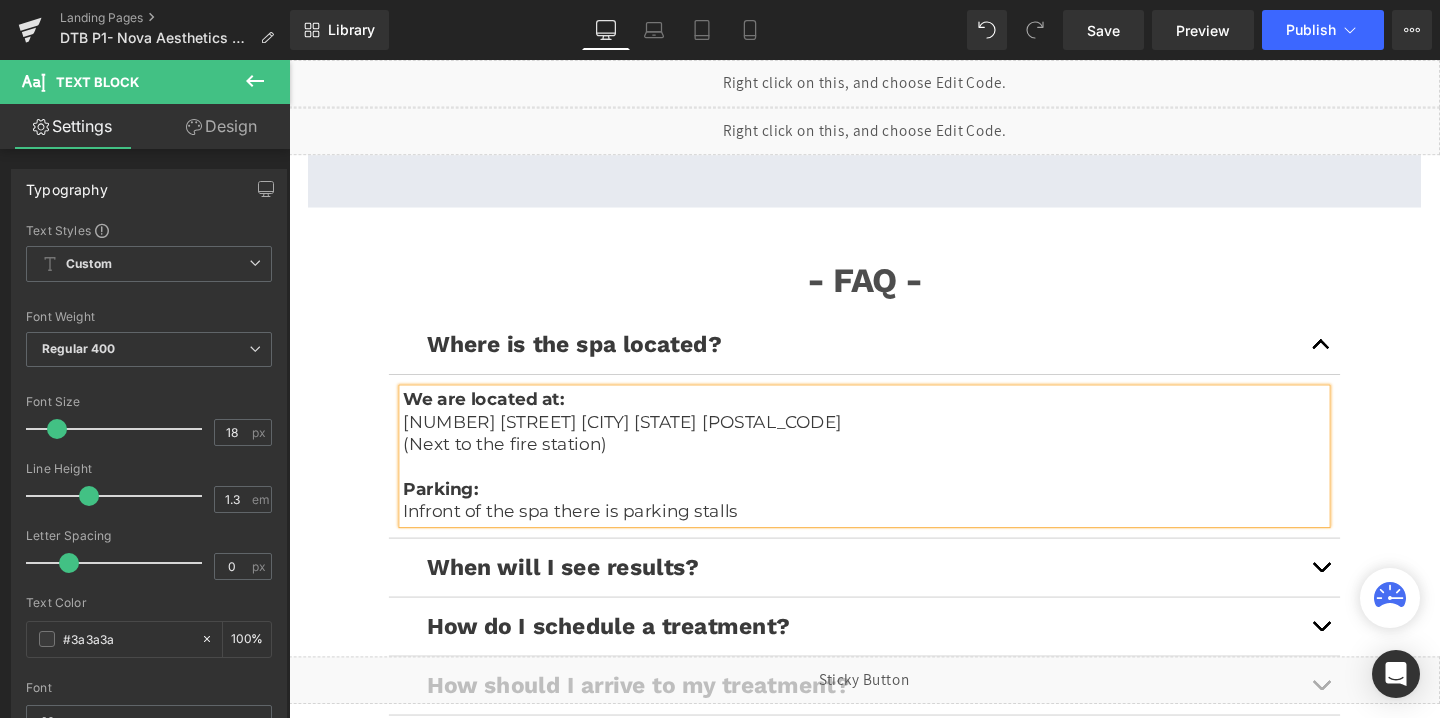click at bounding box center (1374, 593) 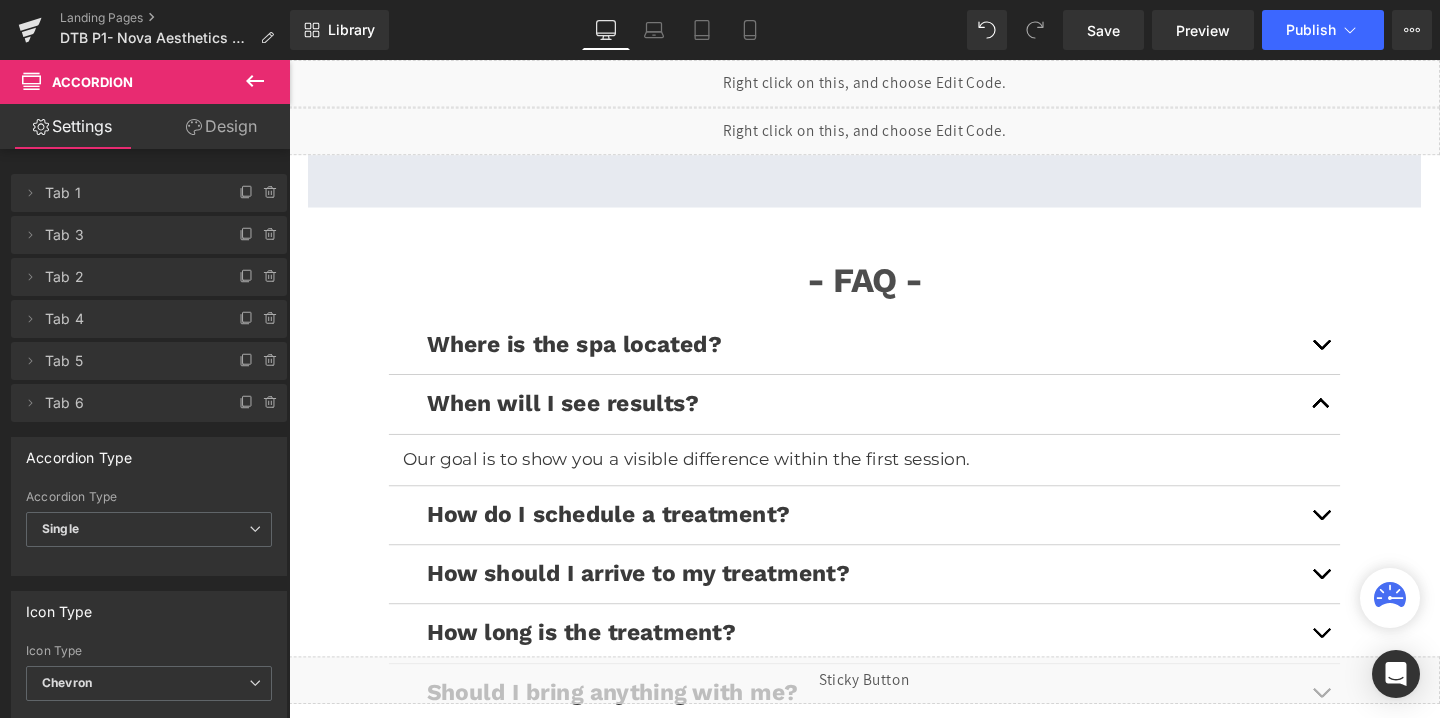 click at bounding box center [1374, 538] 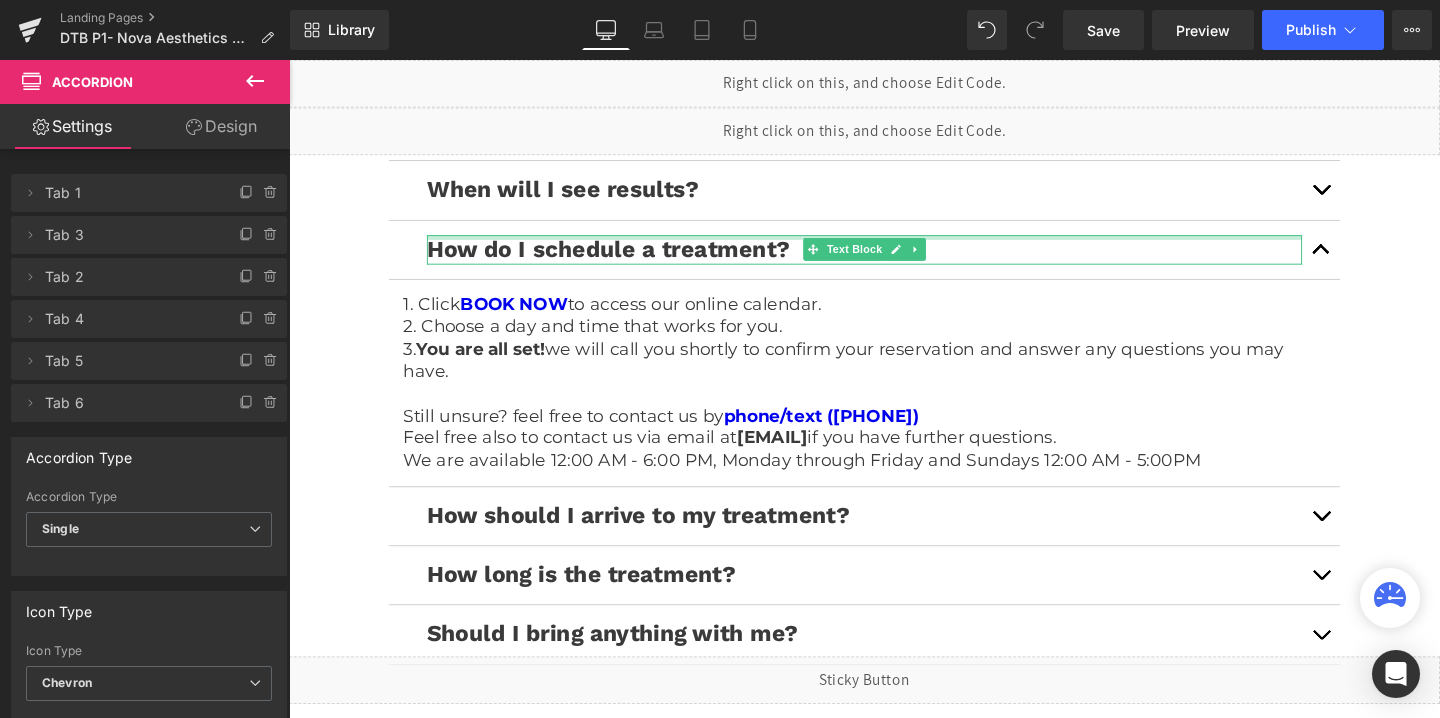 scroll, scrollTop: 4925, scrollLeft: 0, axis: vertical 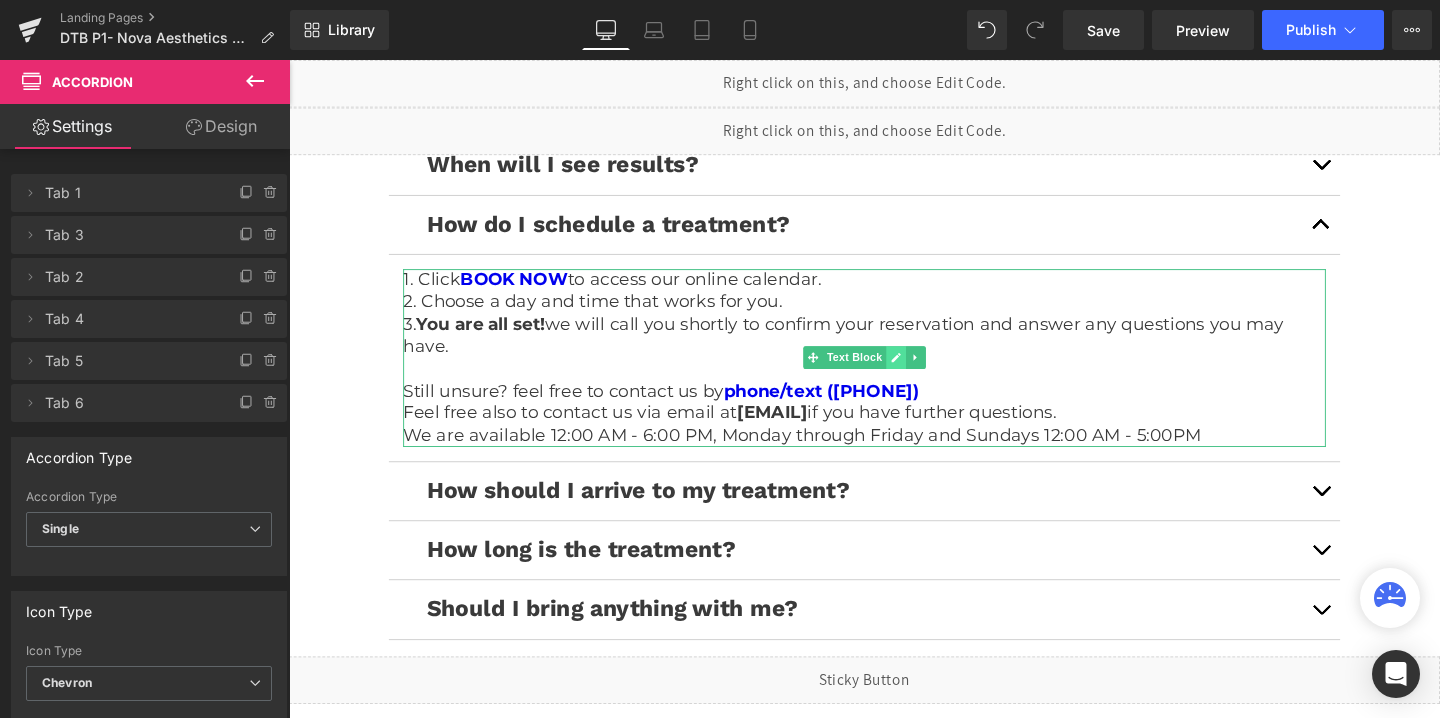 click at bounding box center (927, 373) 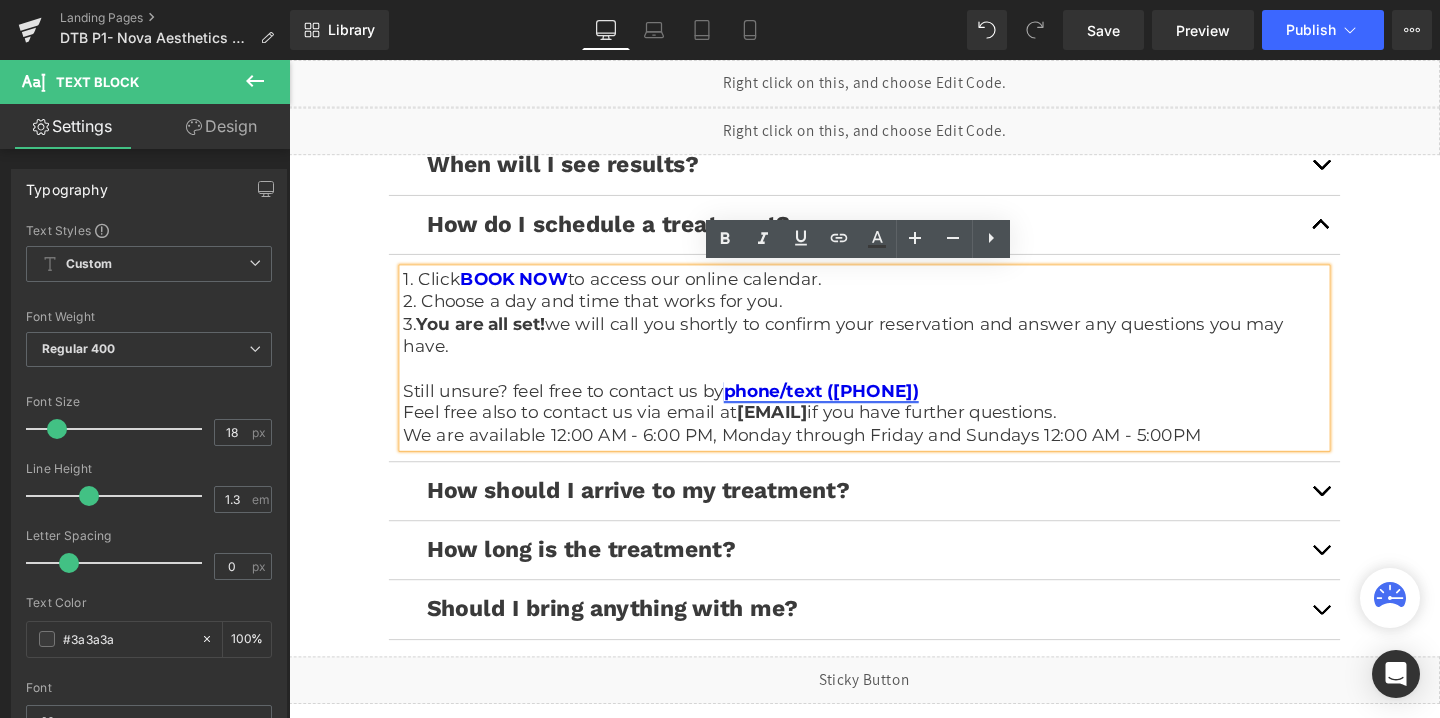 drag, startPoint x: 993, startPoint y: 409, endPoint x: 862, endPoint y: 402, distance: 131.18689 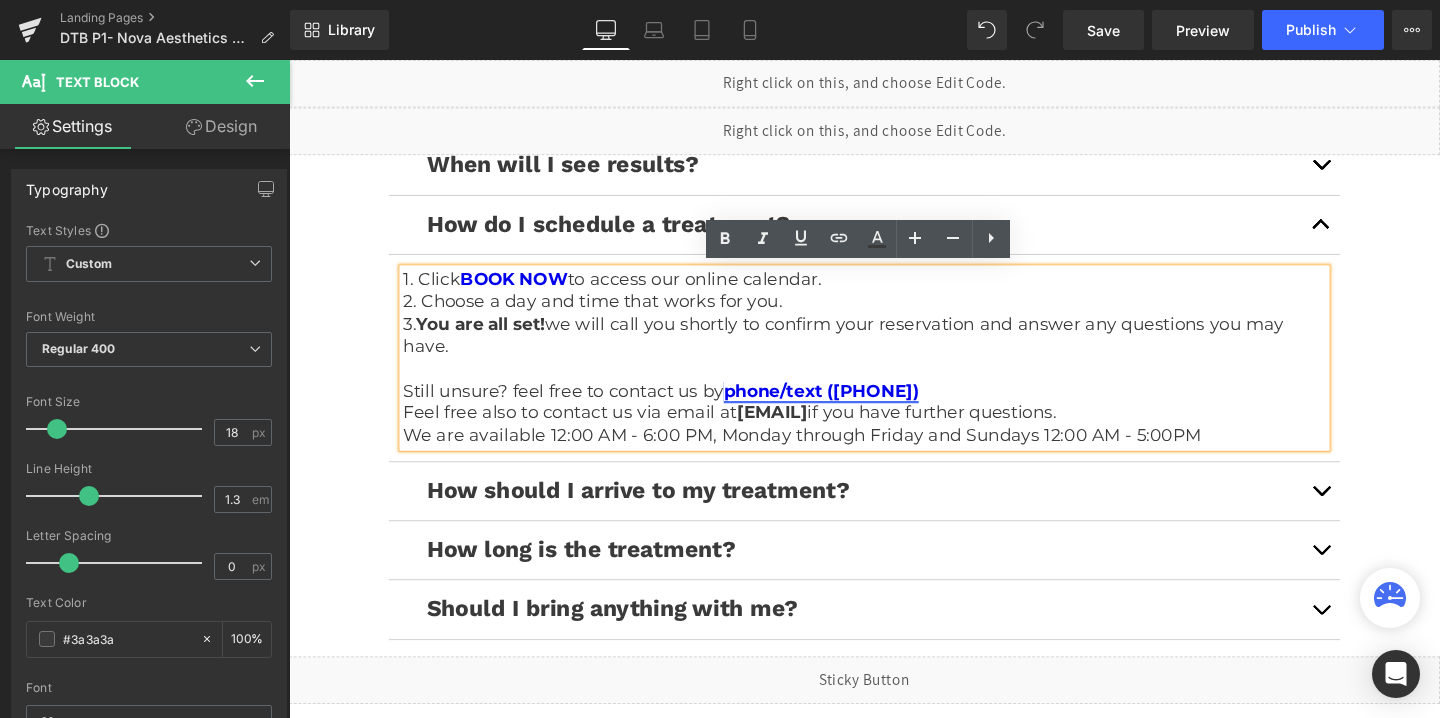 click on "Still unsure? feel free to contact us by  phone/text (312) 625-1275" at bounding box center (894, 408) 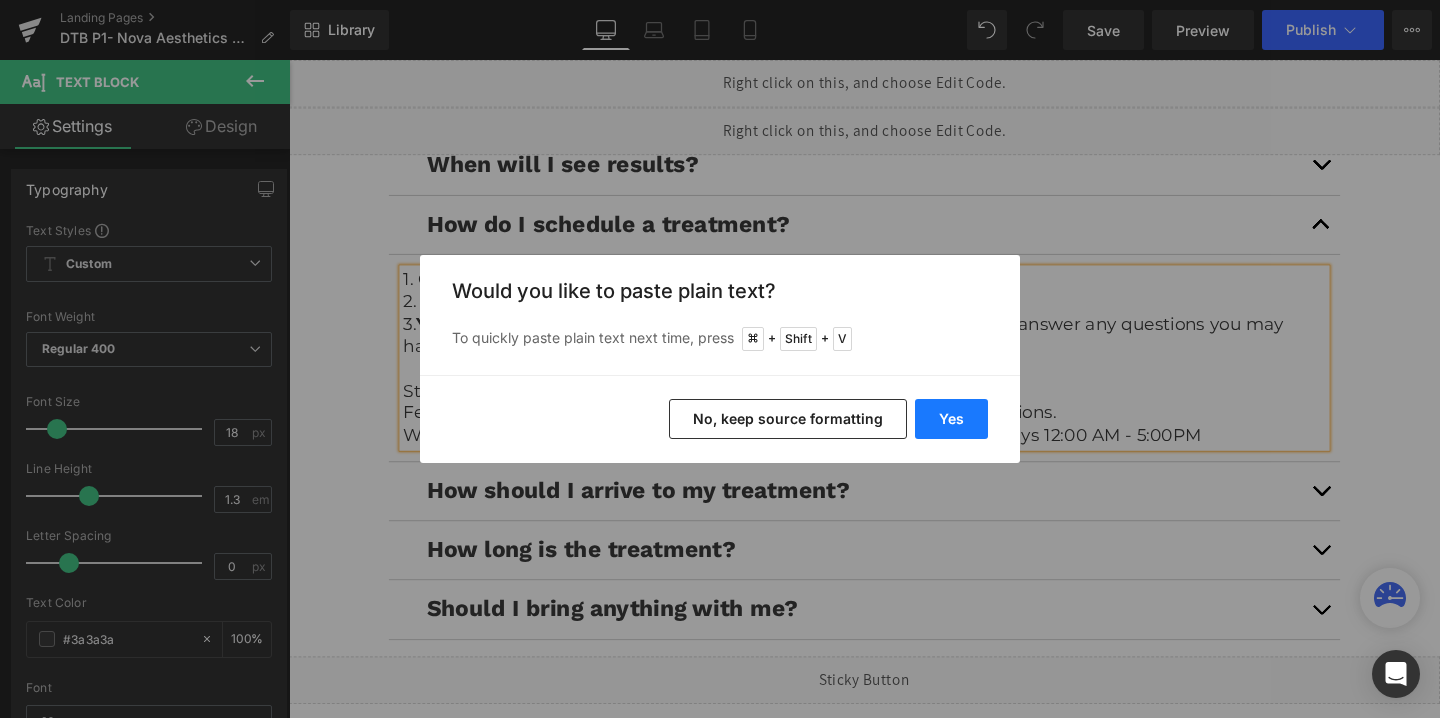 click on "Yes" at bounding box center [951, 419] 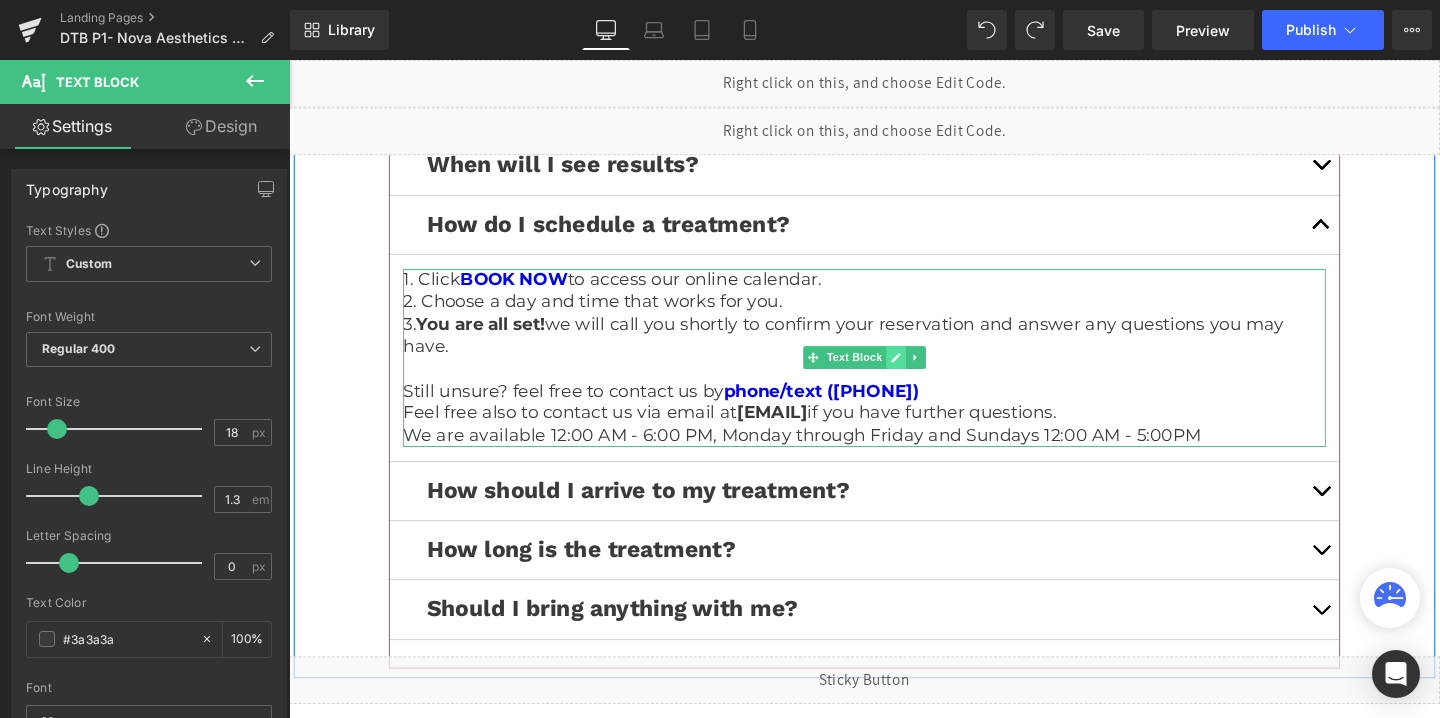 click at bounding box center [927, 373] 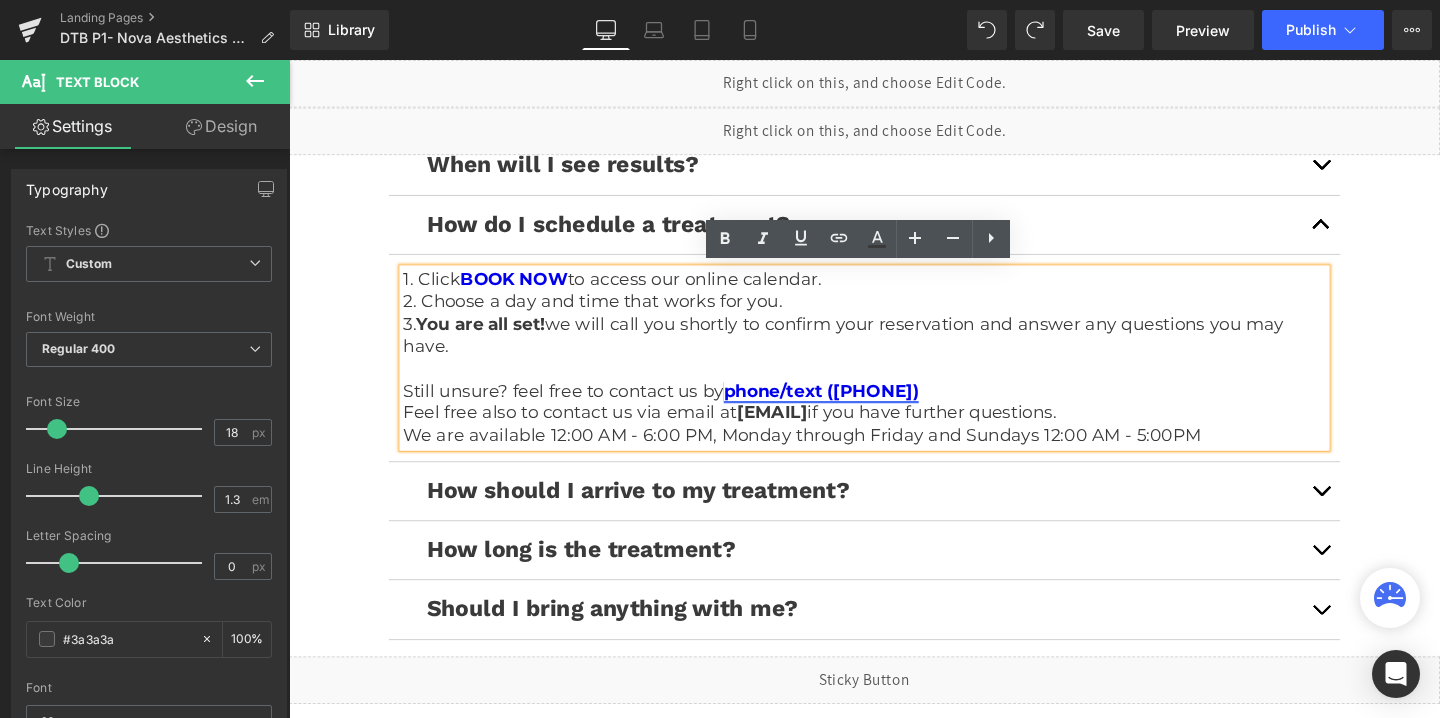 click on "phone/text (312) 625-1275" at bounding box center (848, 408) 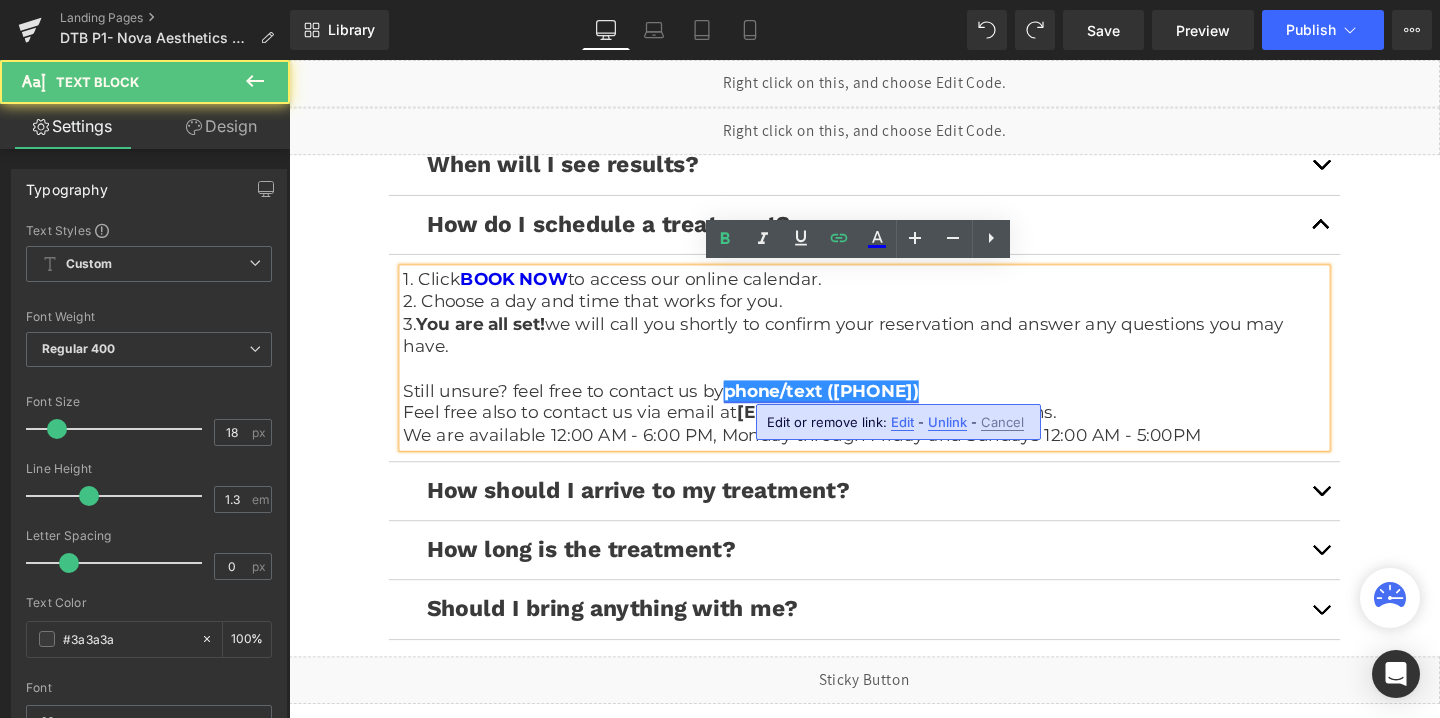 click on "phone/text (312) 625-1275" at bounding box center (848, 408) 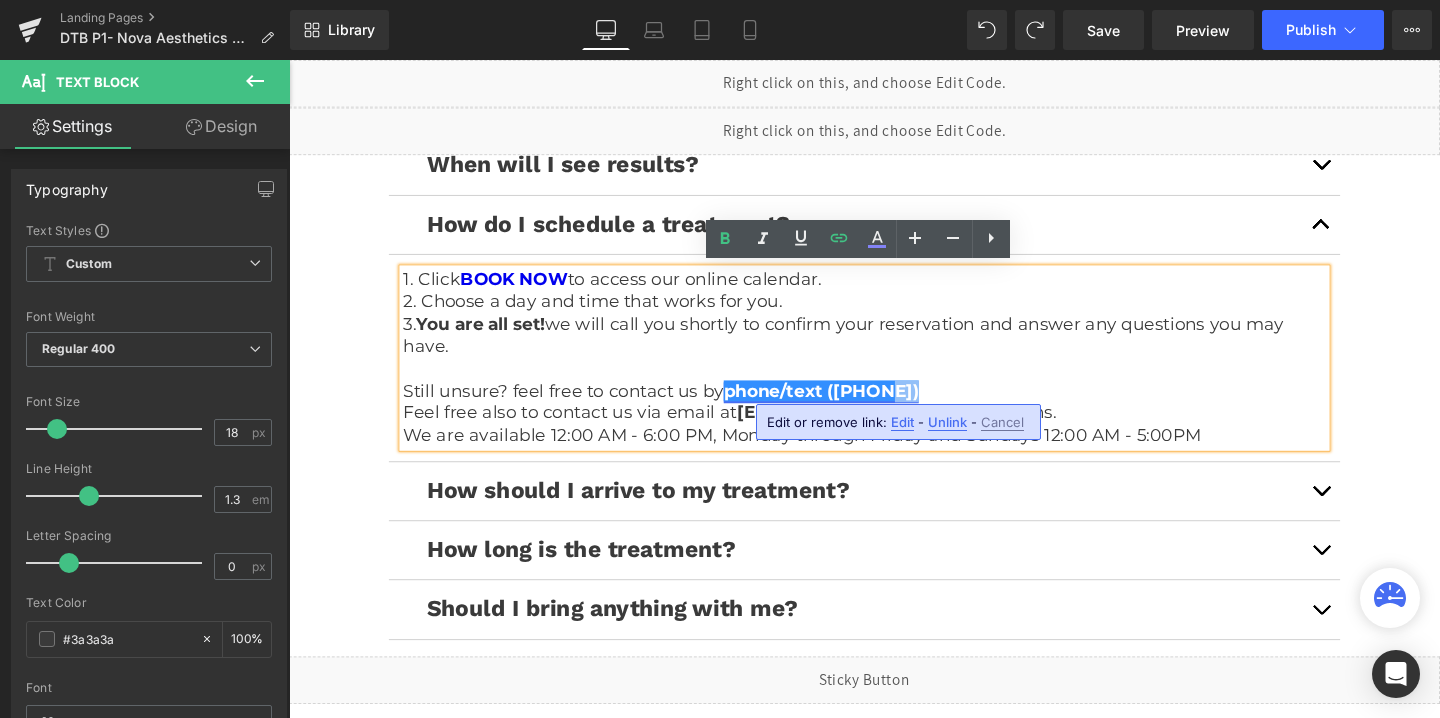 click on "phone/text (312) 625-1275" at bounding box center (848, 408) 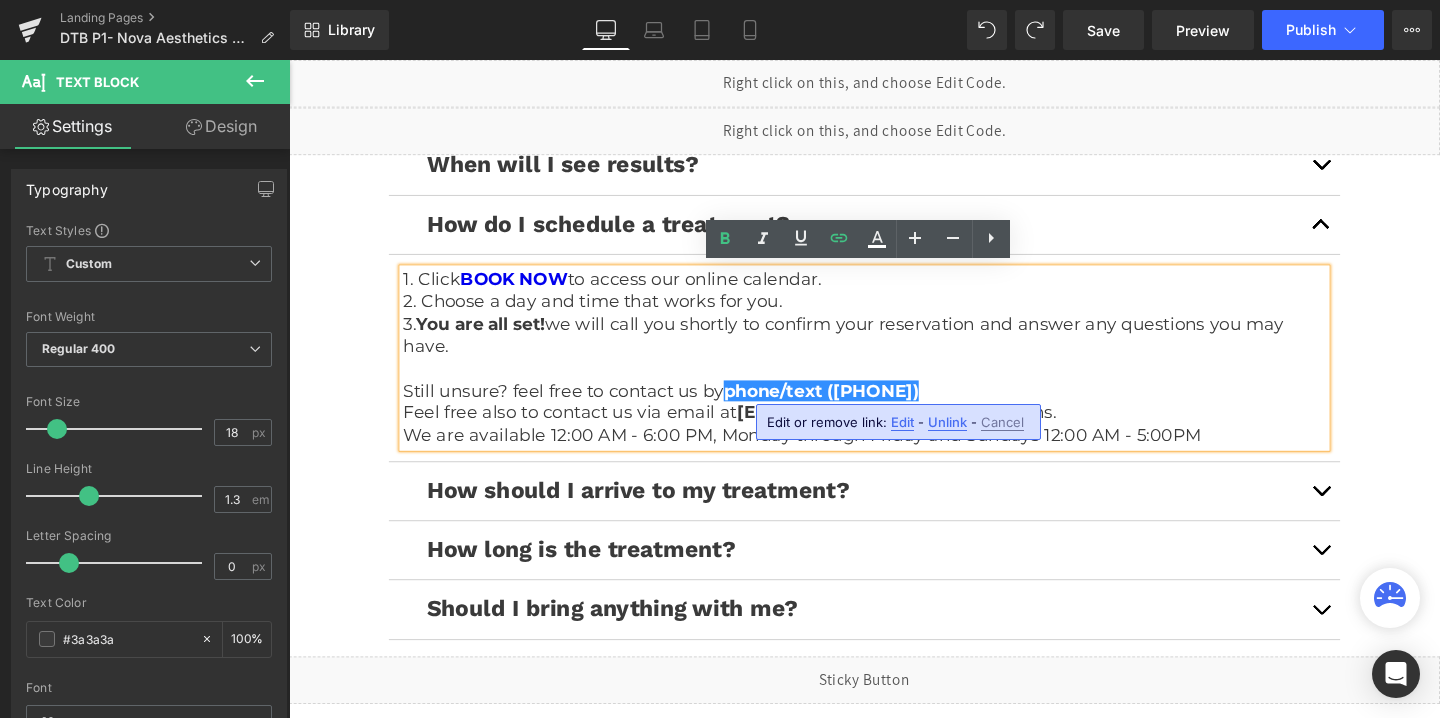click on "Edit" at bounding box center (902, 422) 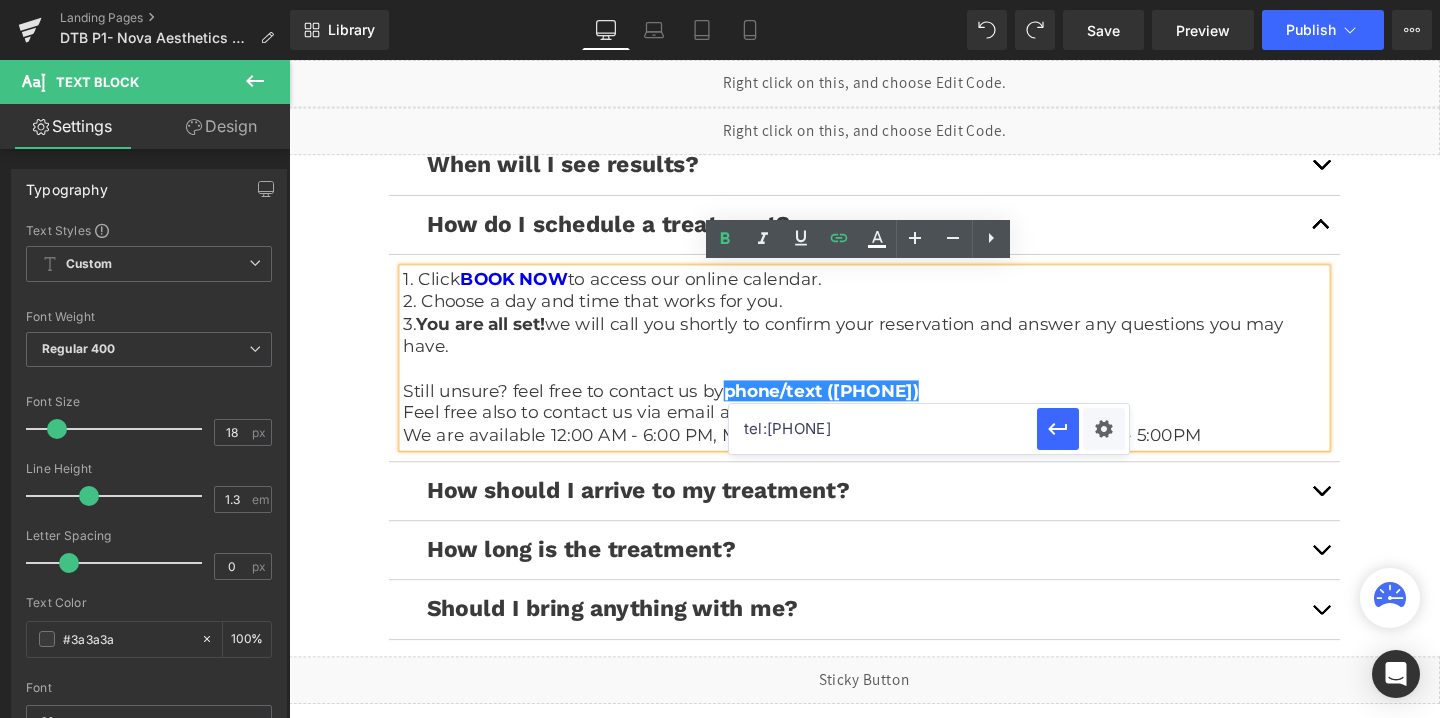click on "tel:4069197560" at bounding box center (883, 429) 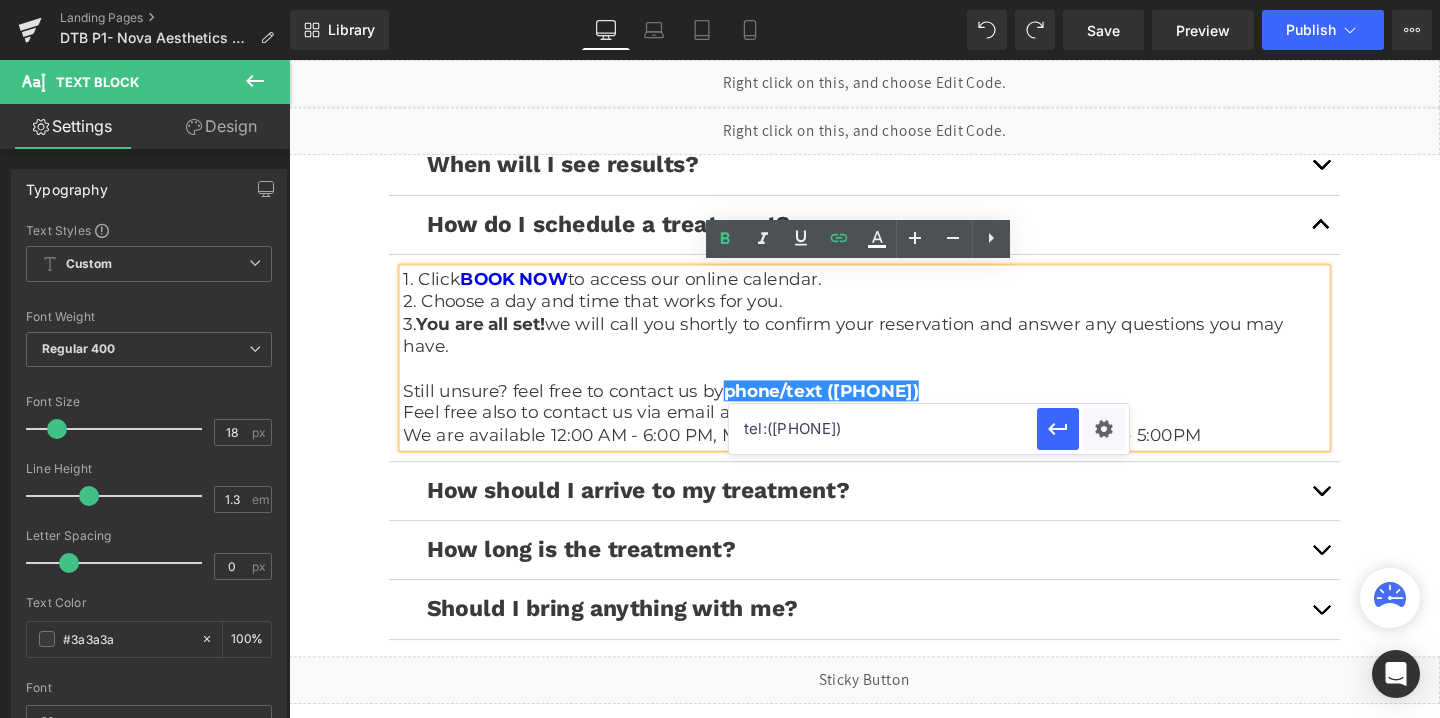 click on "tel:(437) 290-4155" at bounding box center [883, 429] 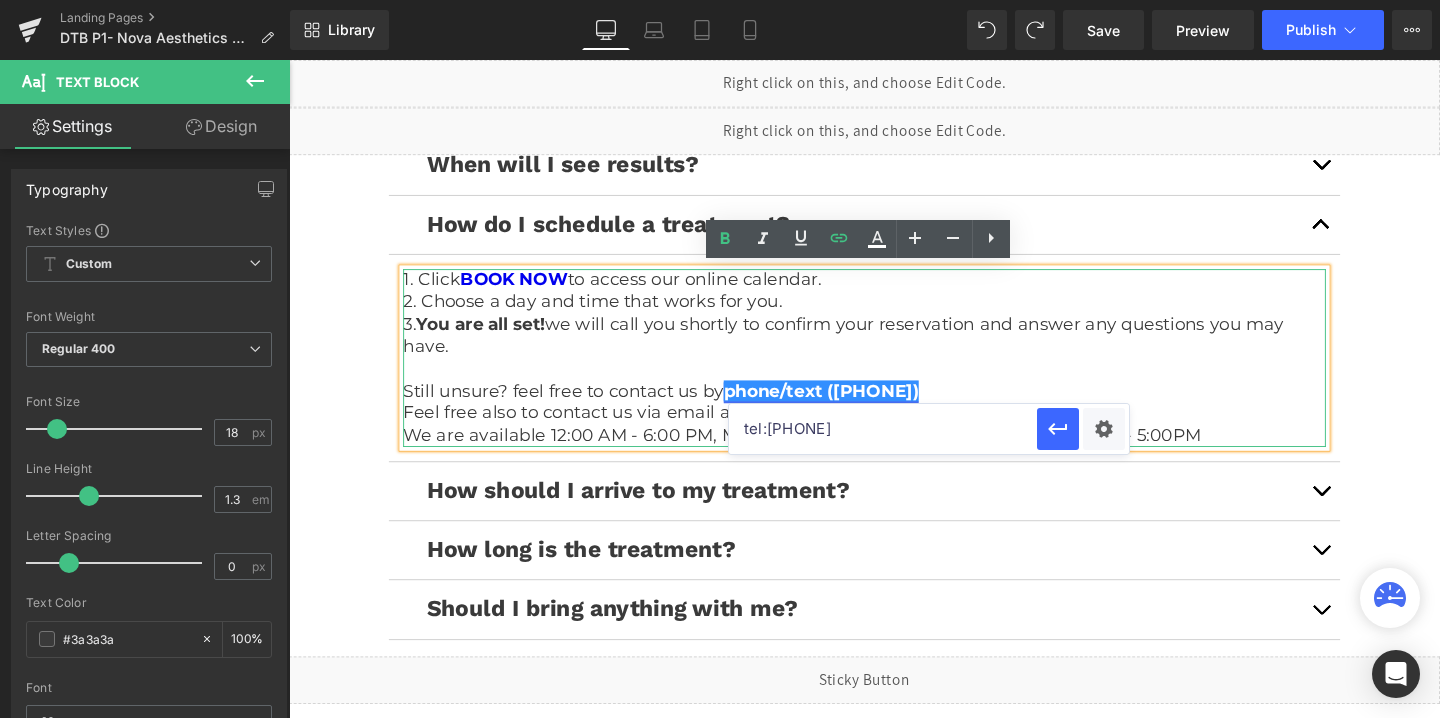 type on "tel:4372904155" 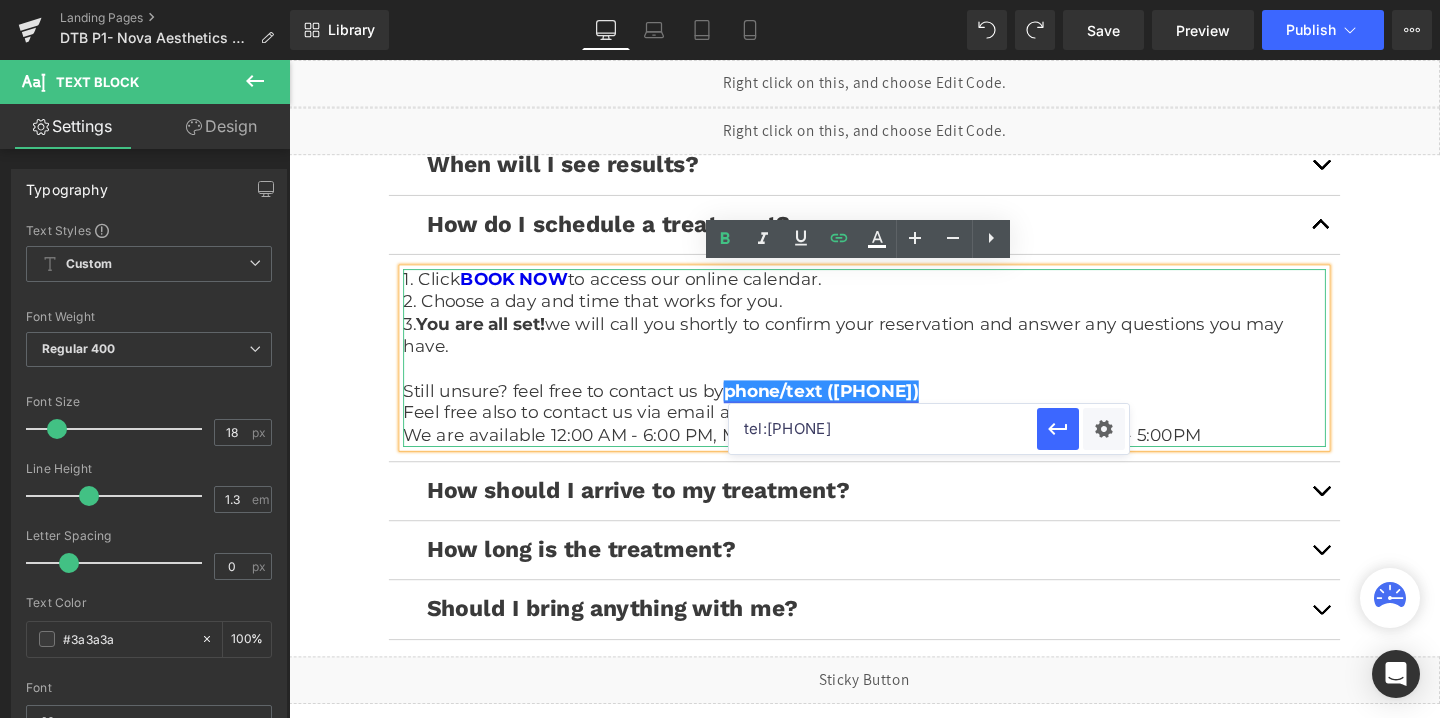 click on "phone/text (312) 625-1275" at bounding box center [848, 408] 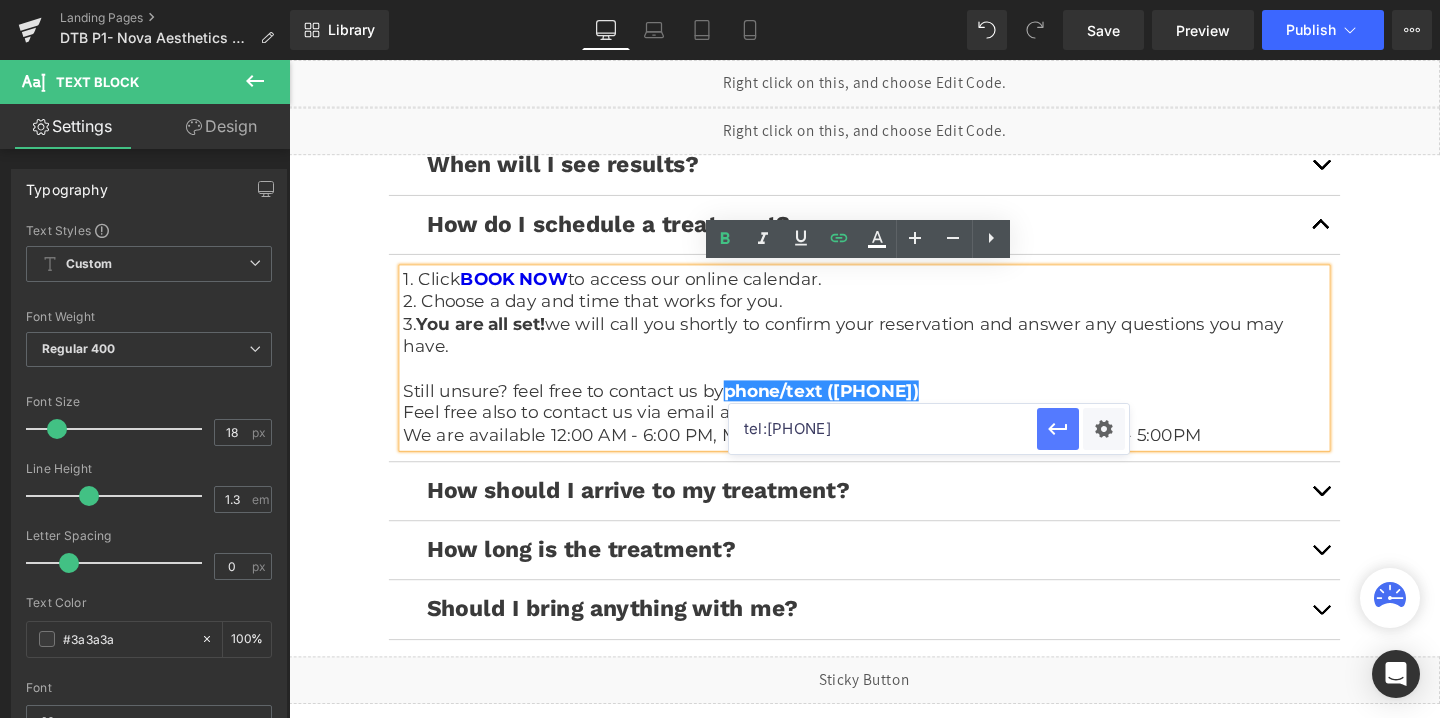click 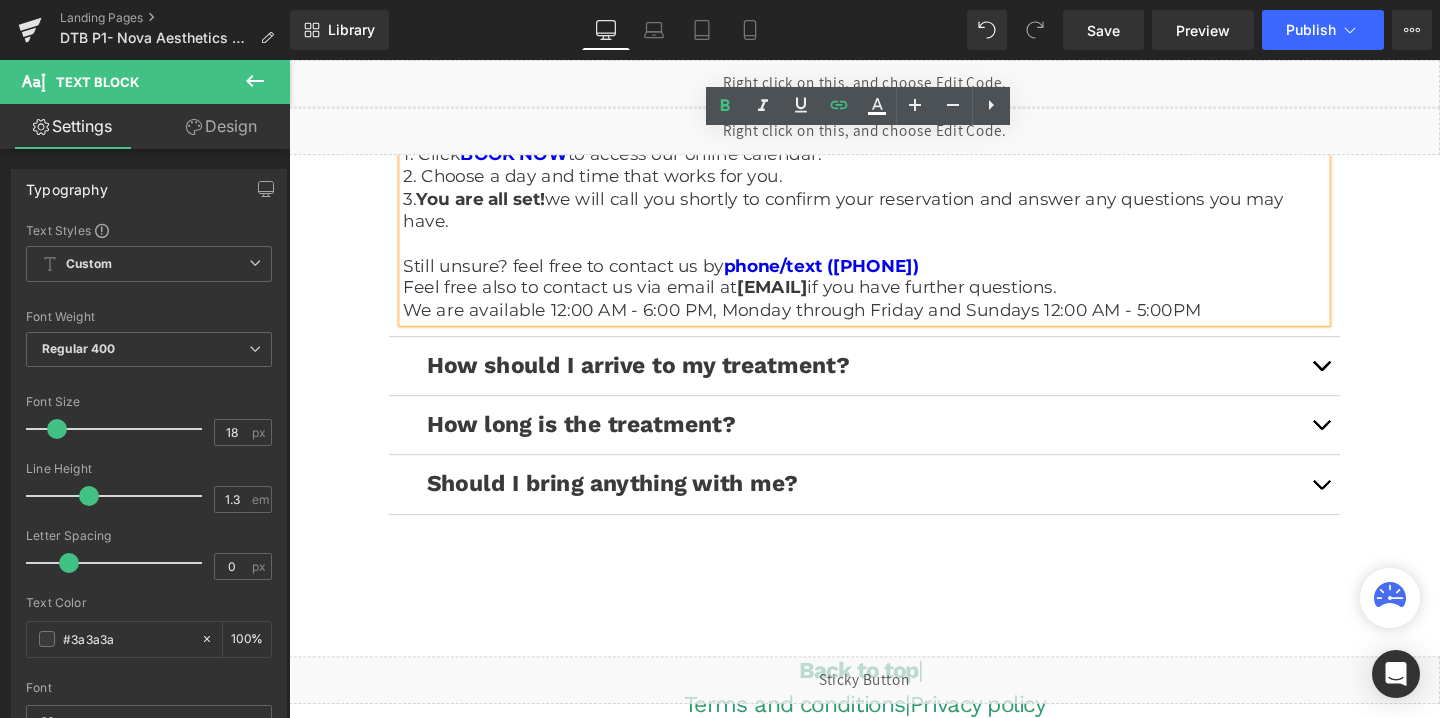 scroll, scrollTop: 5076, scrollLeft: 0, axis: vertical 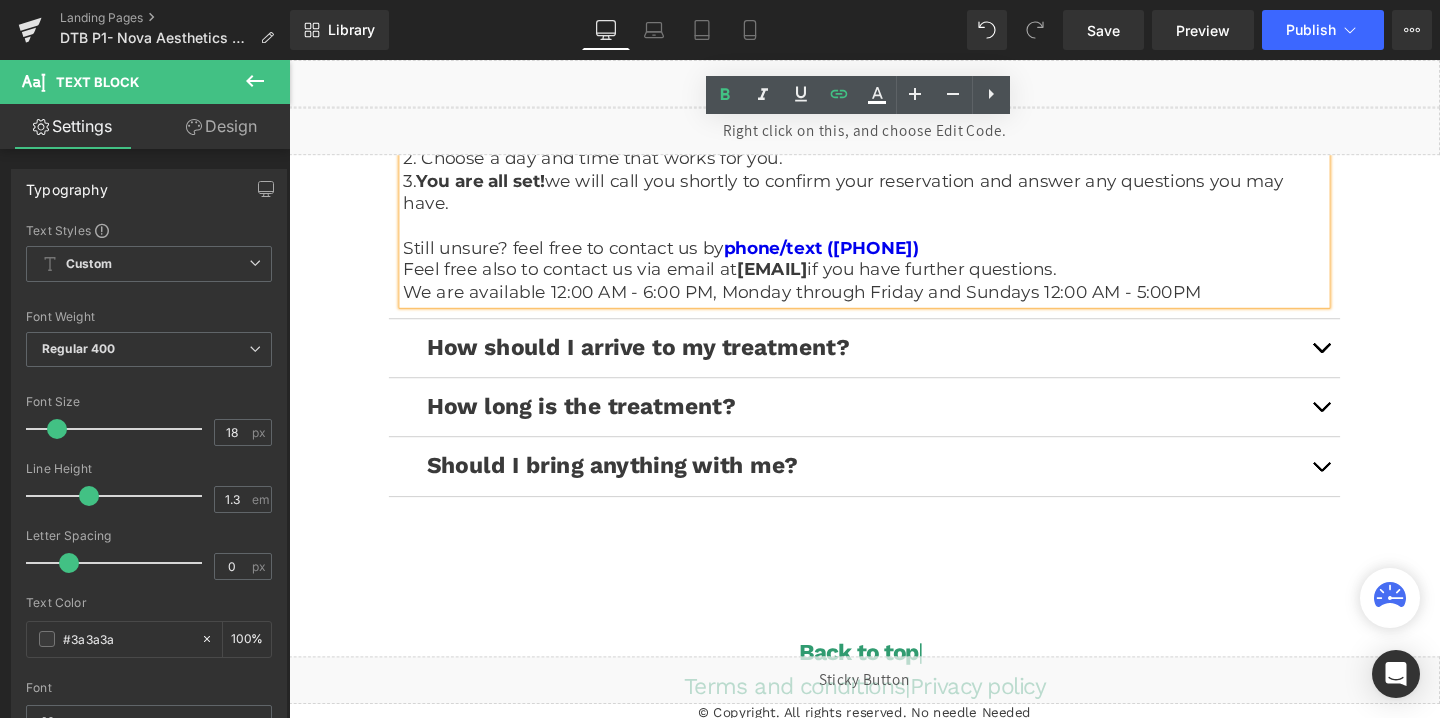 click on "We are available 12:00 AM - 6:00 PM, Monday through Friday and Sundays 12:00 AM - 5:00PM" at bounding box center (894, 304) 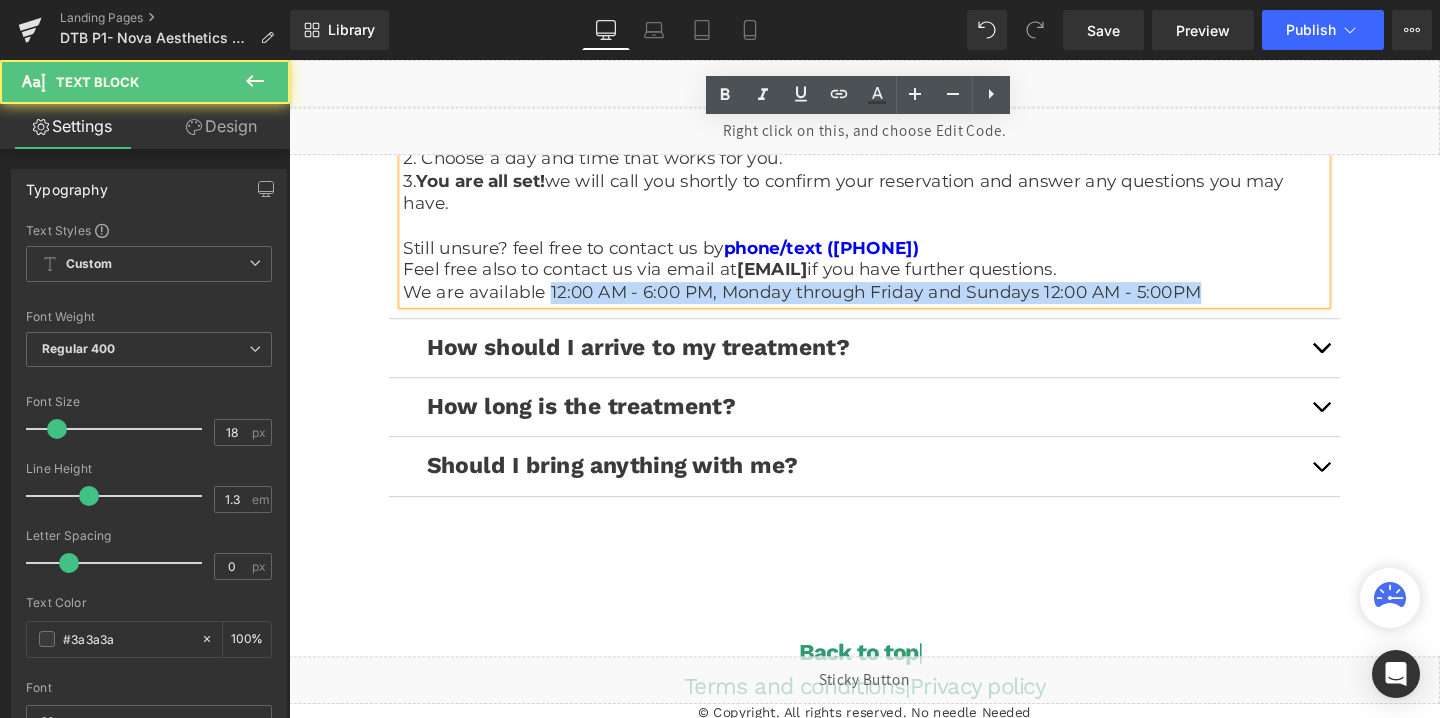 drag, startPoint x: 560, startPoint y: 300, endPoint x: 1303, endPoint y: 290, distance: 743.0673 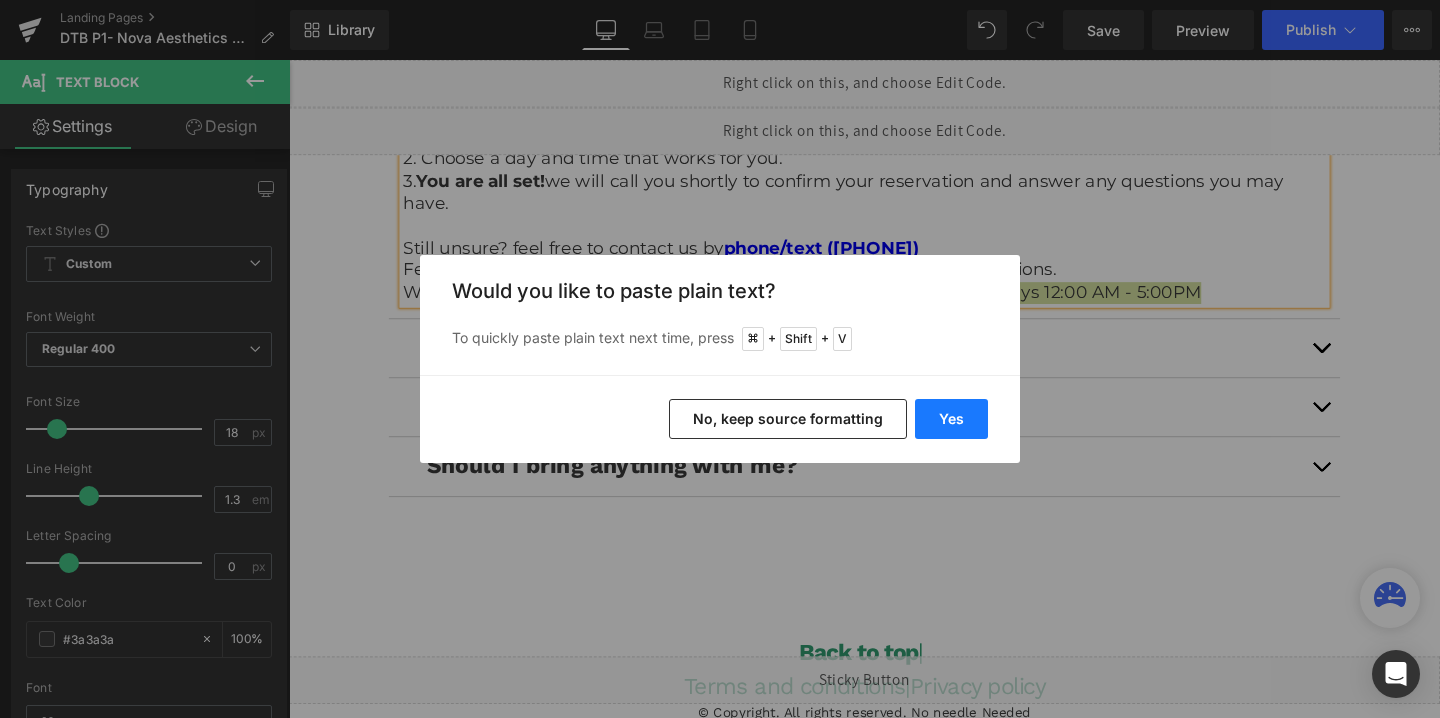 click on "Yes" at bounding box center (951, 419) 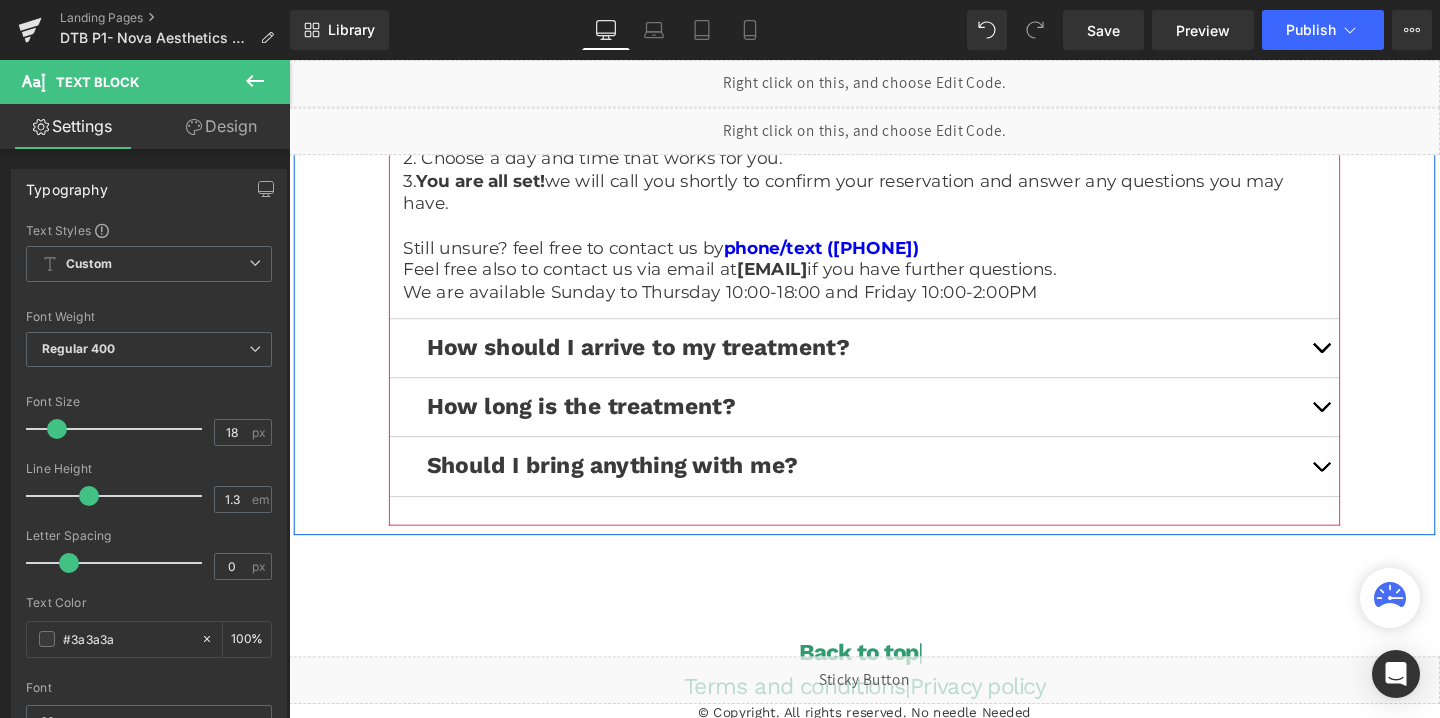 click at bounding box center (1374, 362) 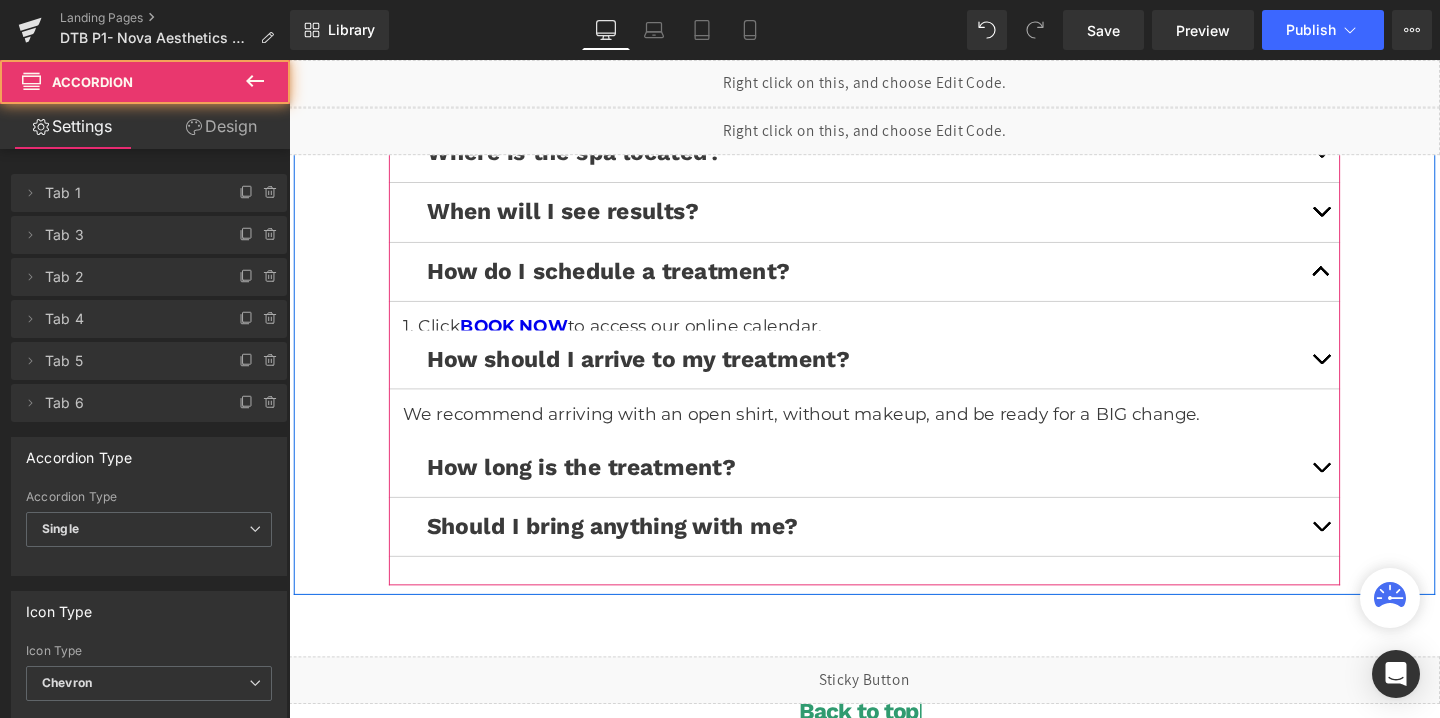 scroll, scrollTop: 4858, scrollLeft: 0, axis: vertical 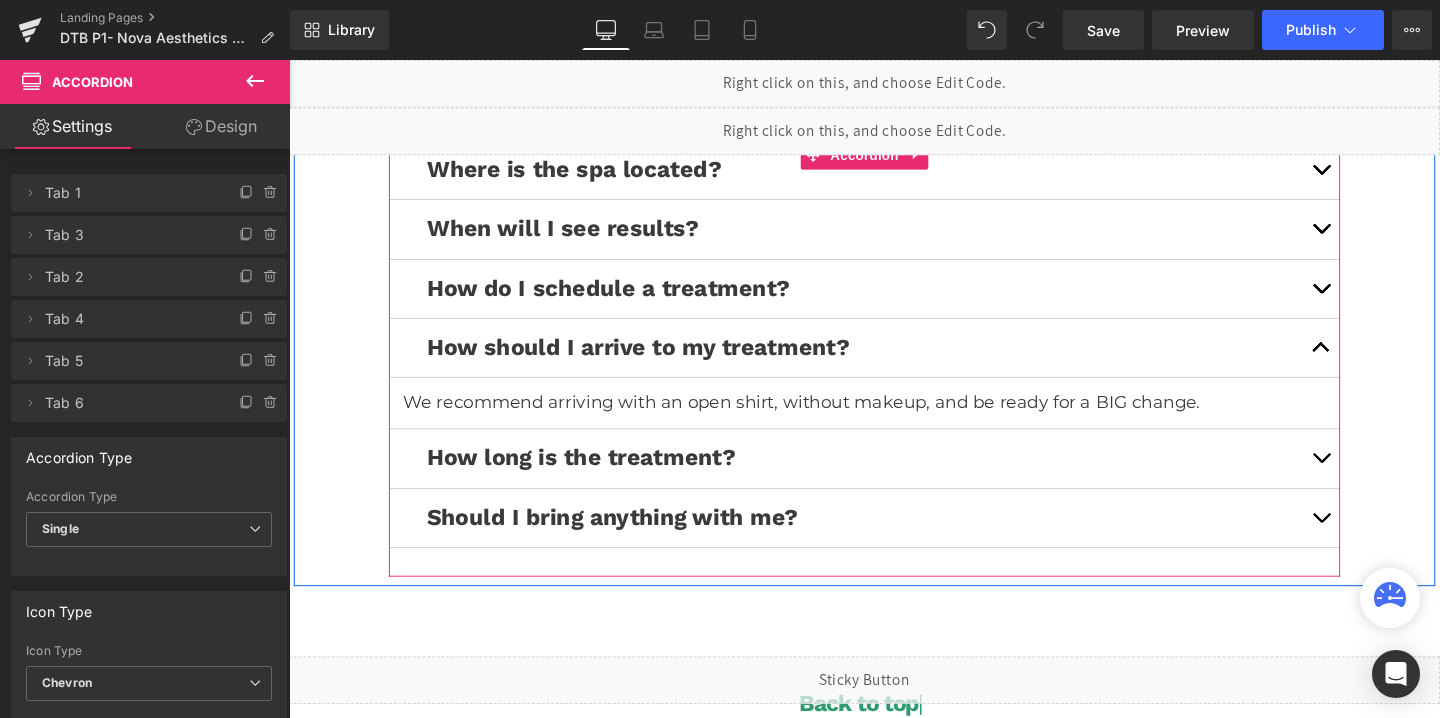 click at bounding box center (1374, 478) 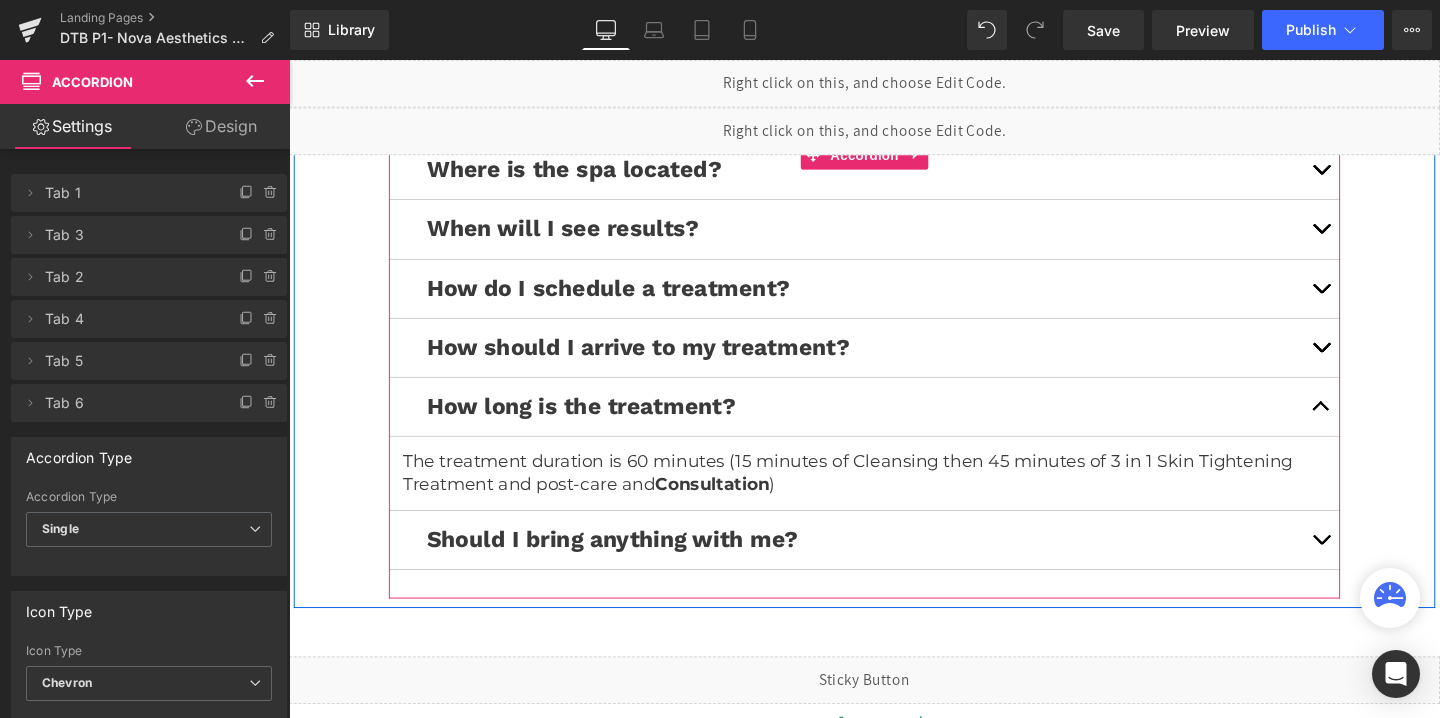 click at bounding box center (1374, 569) 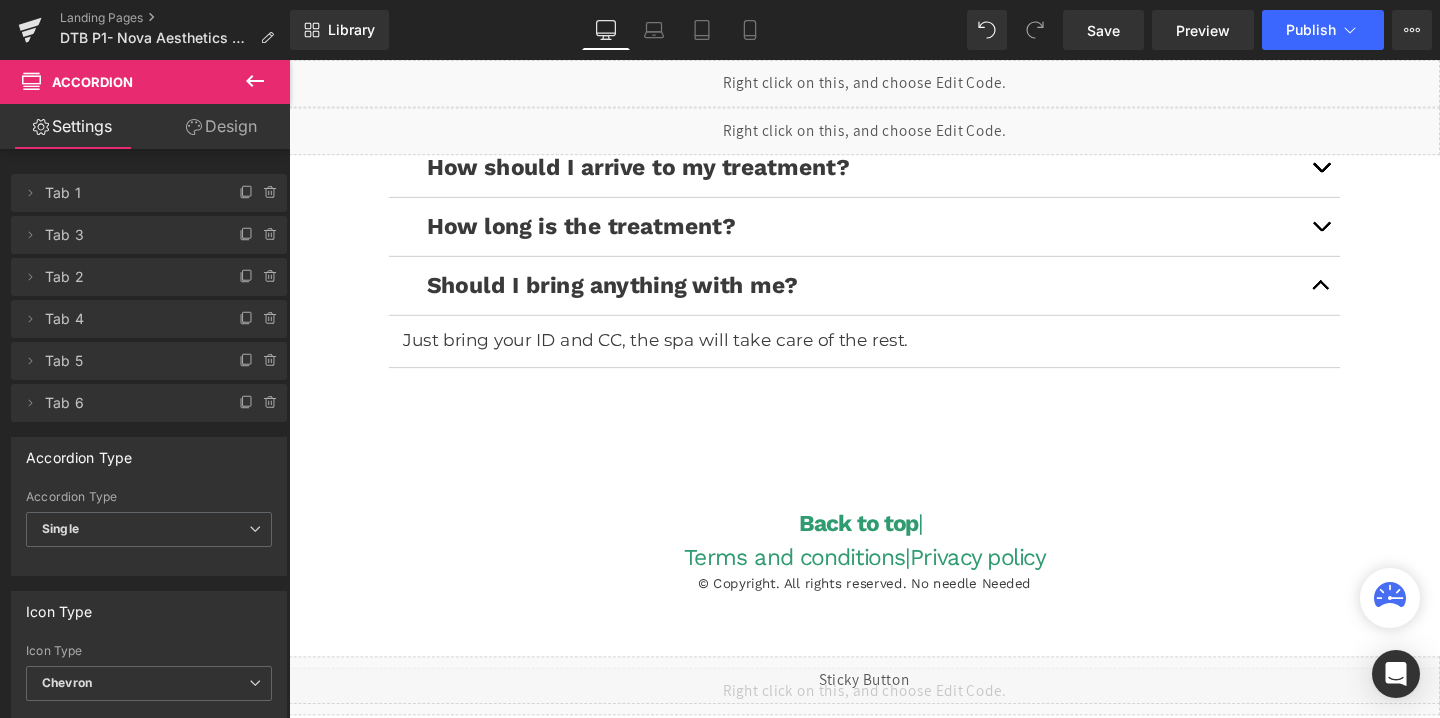 scroll, scrollTop: 5052, scrollLeft: 0, axis: vertical 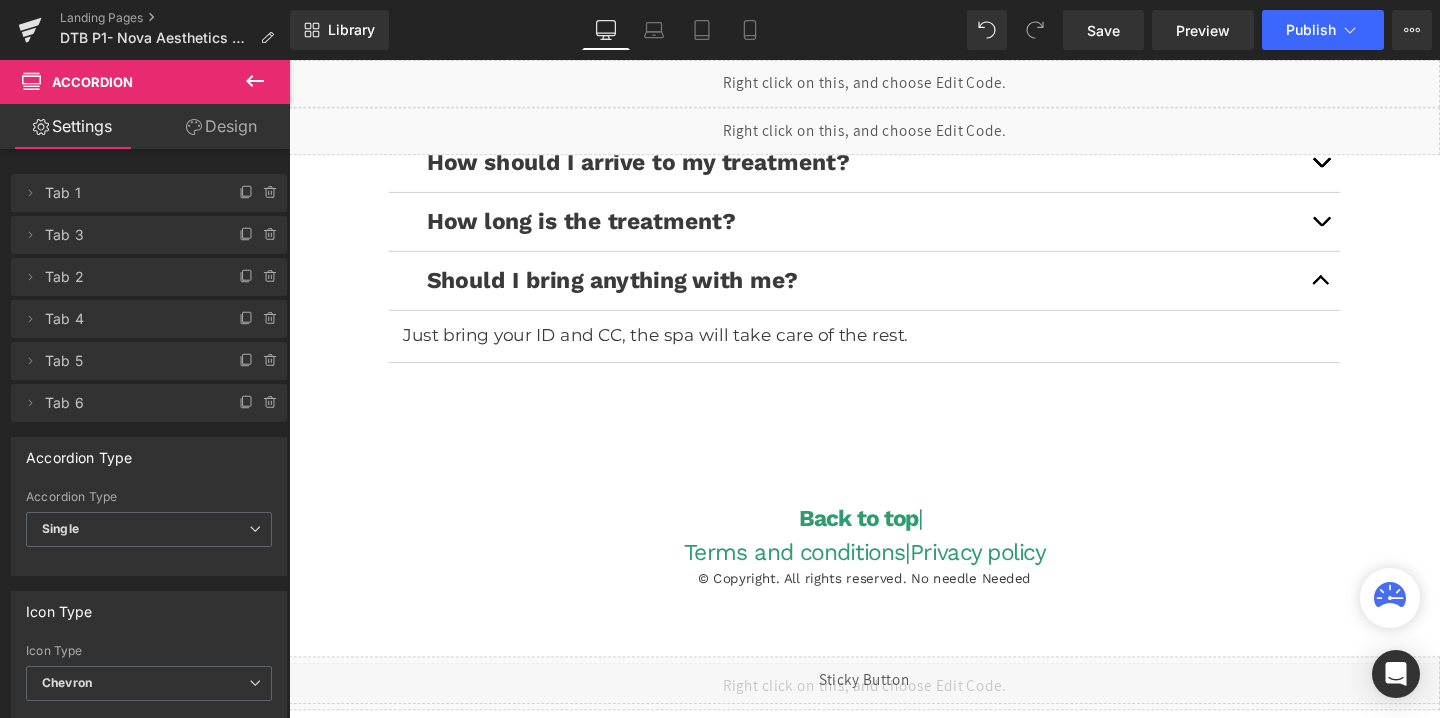 click on "Liquid" at bounding box center (894, 712) 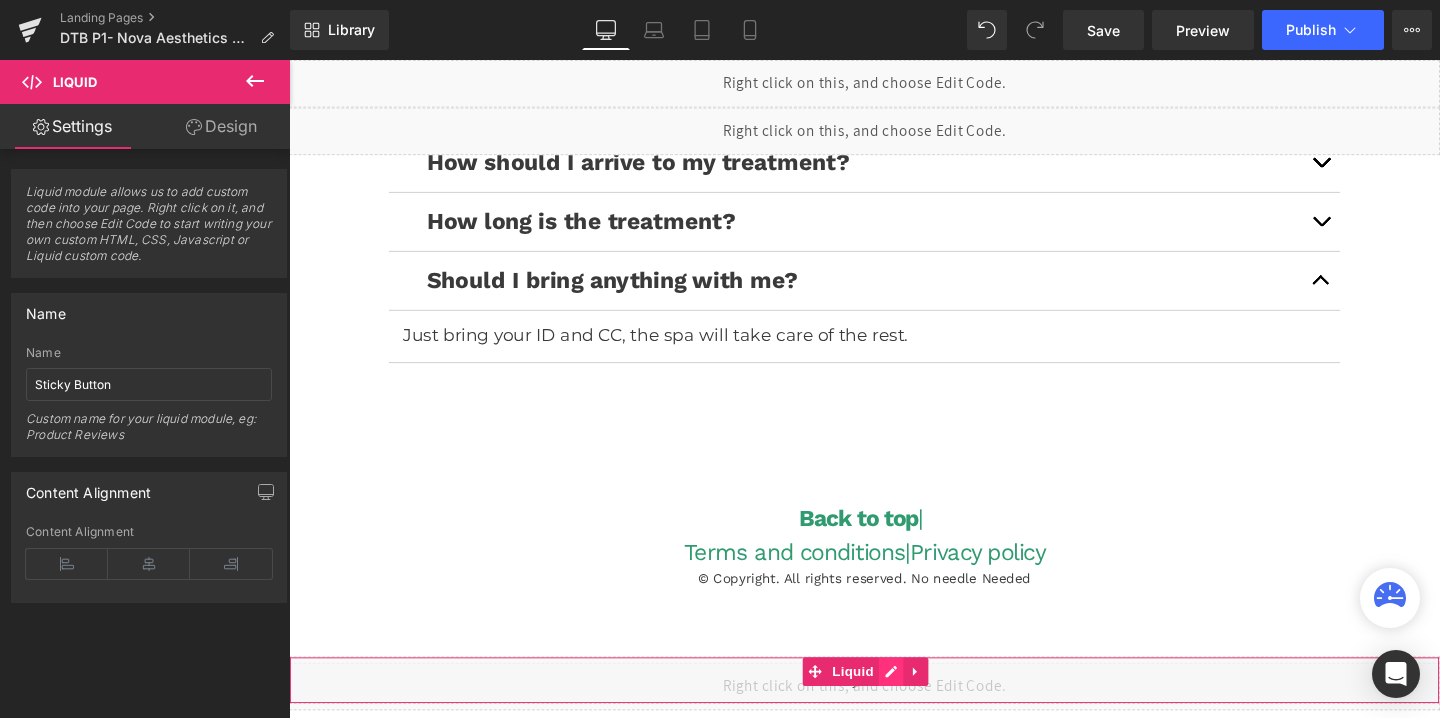 click on "Liquid" at bounding box center (894, 712) 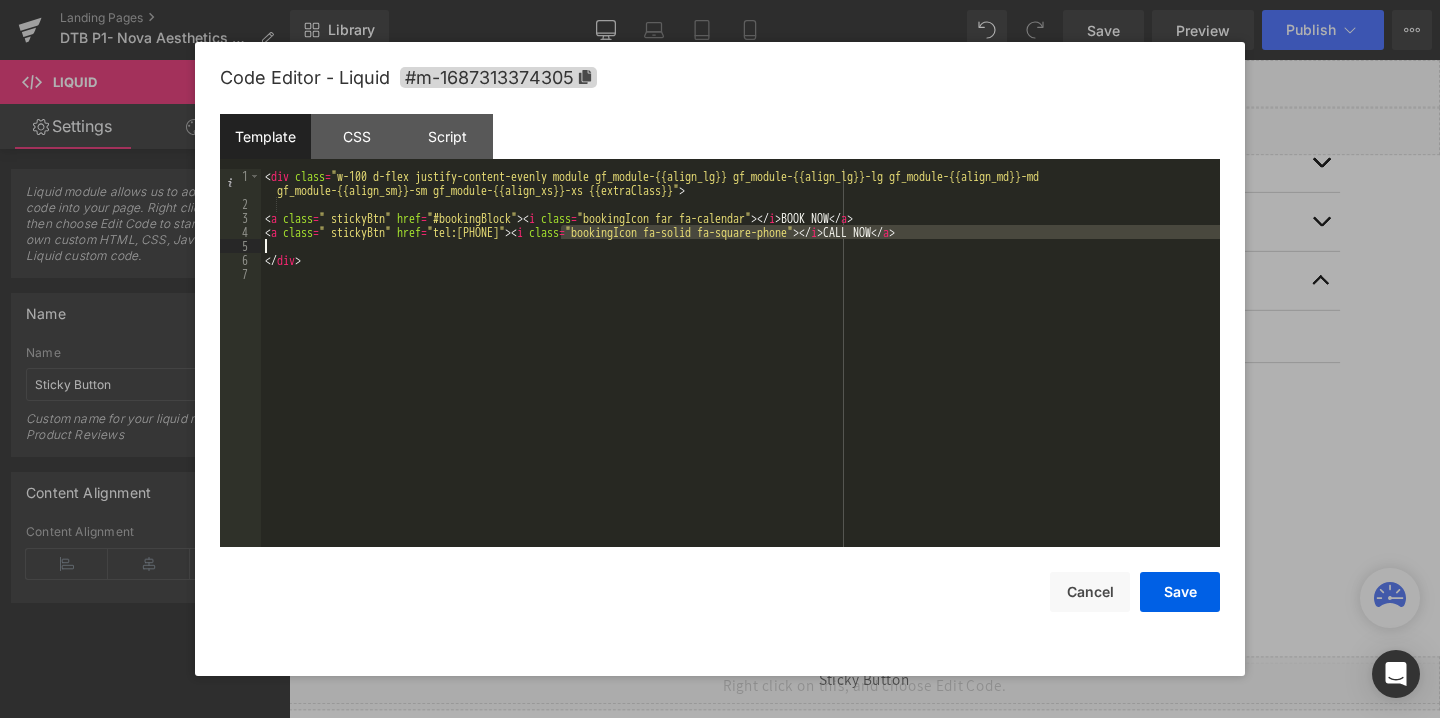 drag, startPoint x: 564, startPoint y: 234, endPoint x: 500, endPoint y: 240, distance: 64.28063 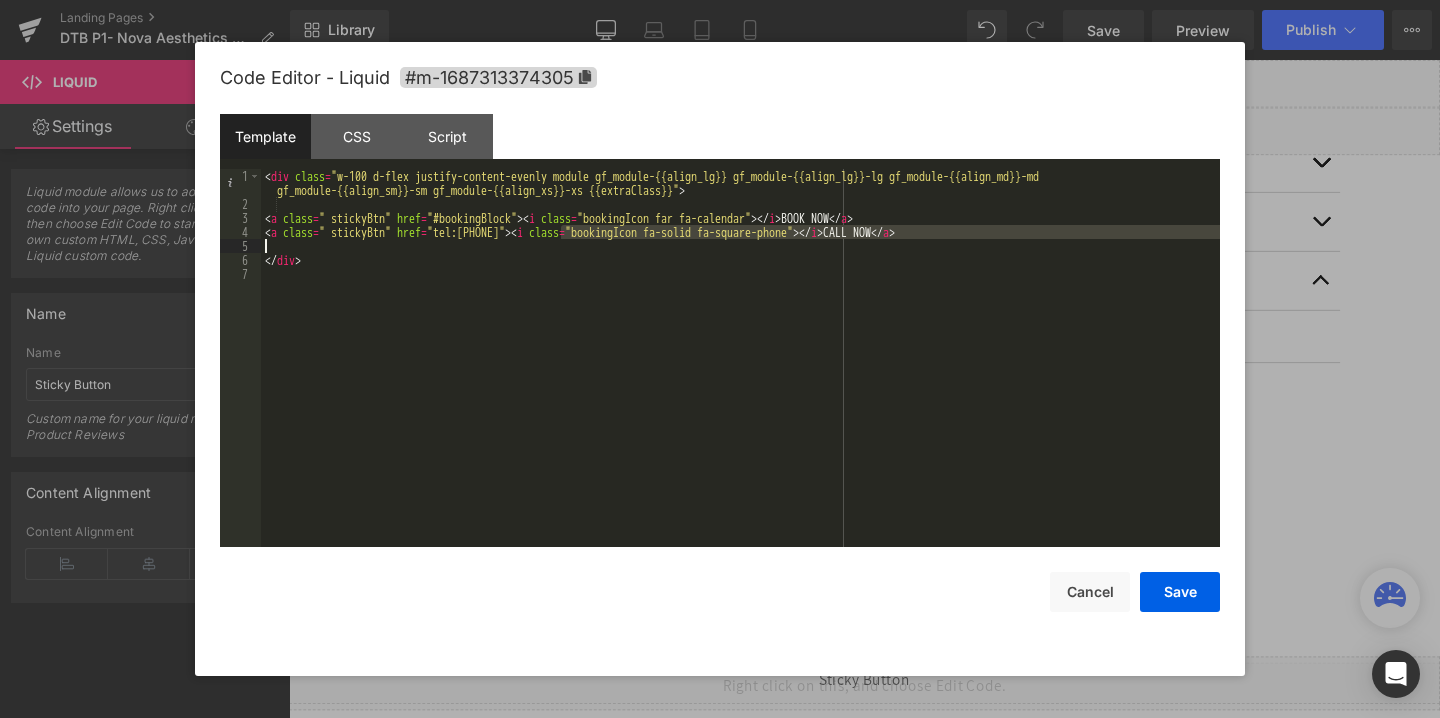 click on "< div   class = "w-100 d-flex justify-content-evenly module gf_module-{{align_lg}} gf_module-{{align_lg}}-lg gf_module-{{align_md}}-md     gf_module-{{align_sm}}-sm gf_module-{{align_xs}}-xs {{extraClass}}" >       < a   class = " stickyBtn"   href = "#bookingBlock" > < i   class = "bookingIcon far fa-calendar" > </ i >  BOOK NOW  </ a > < a   class = " stickyBtn"   href = "tel:3126251275" > < i   class = "bookingIcon fa-solid fa-square-phone" > </ i >  CALL NOW </ a > </ div >" at bounding box center (740, 358) 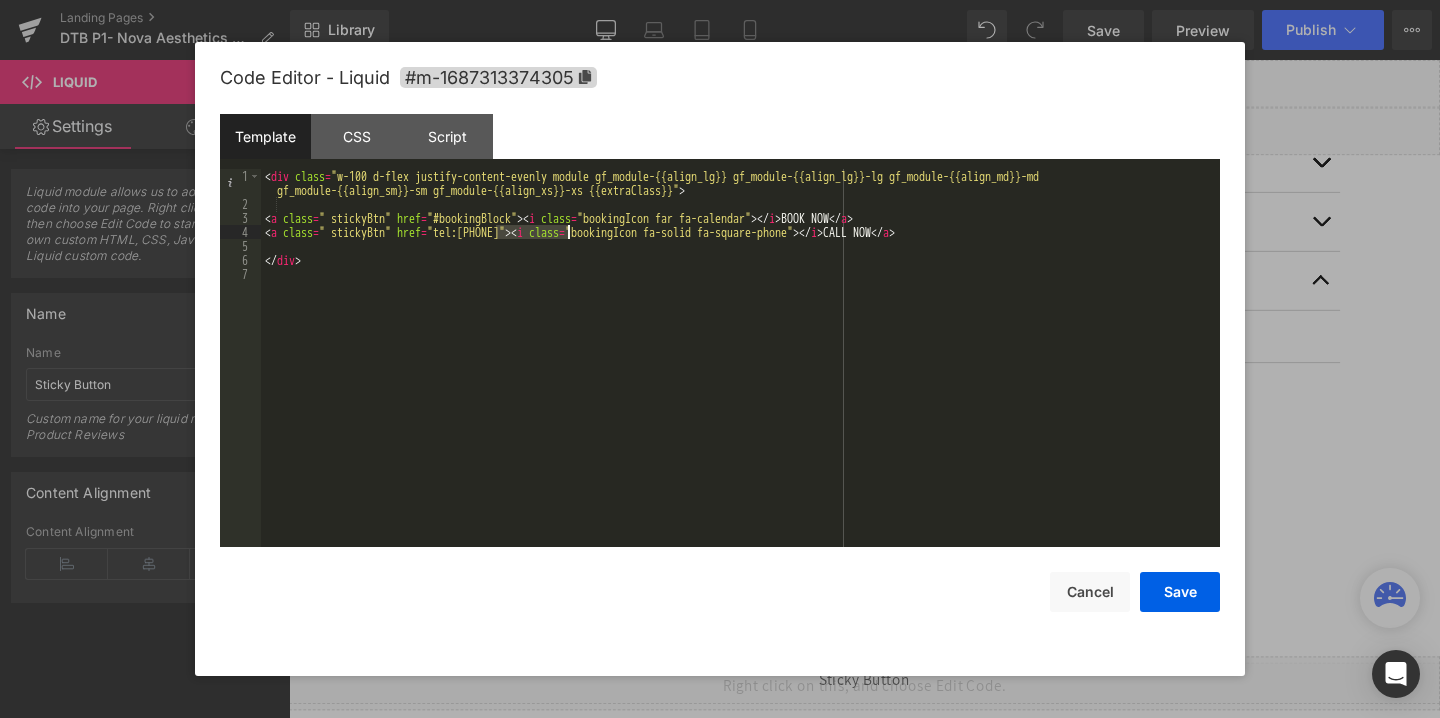 drag, startPoint x: 498, startPoint y: 232, endPoint x: 568, endPoint y: 235, distance: 70.064255 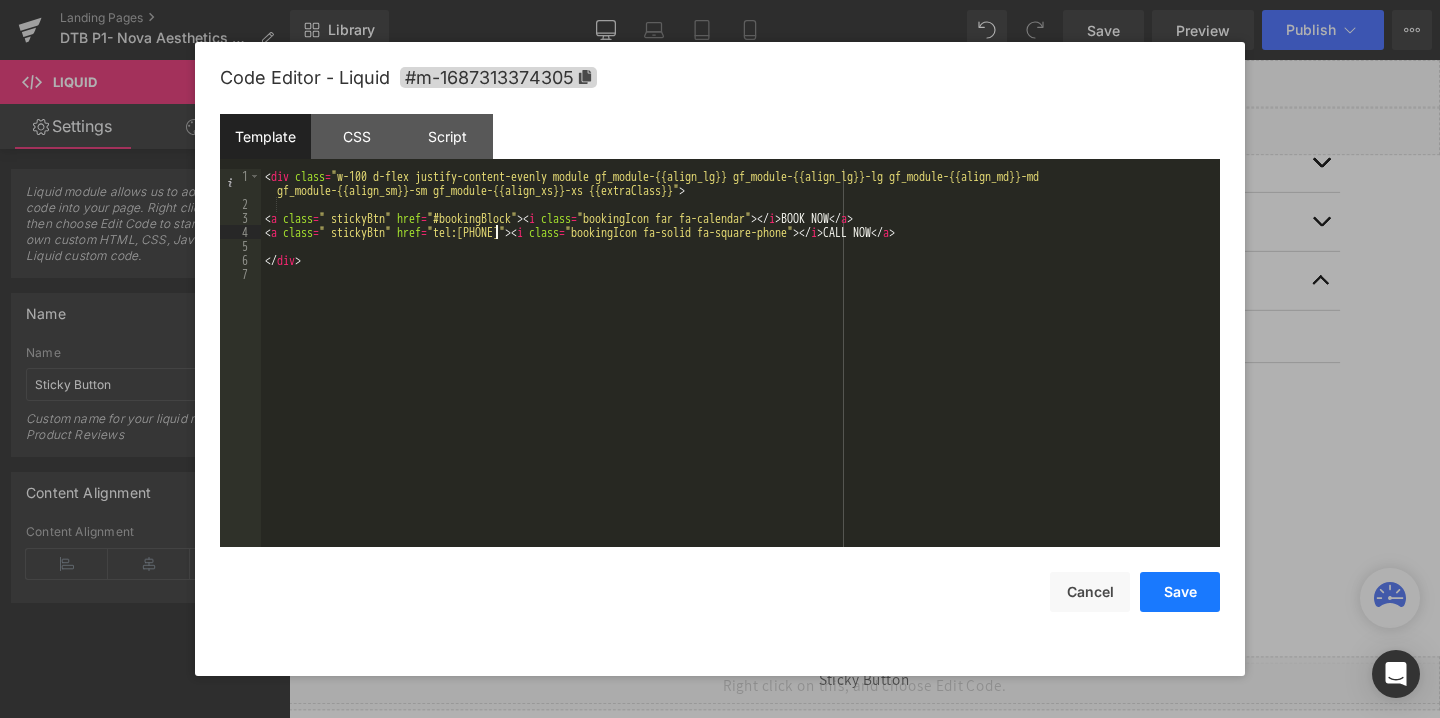 click on "Save" at bounding box center (1180, 592) 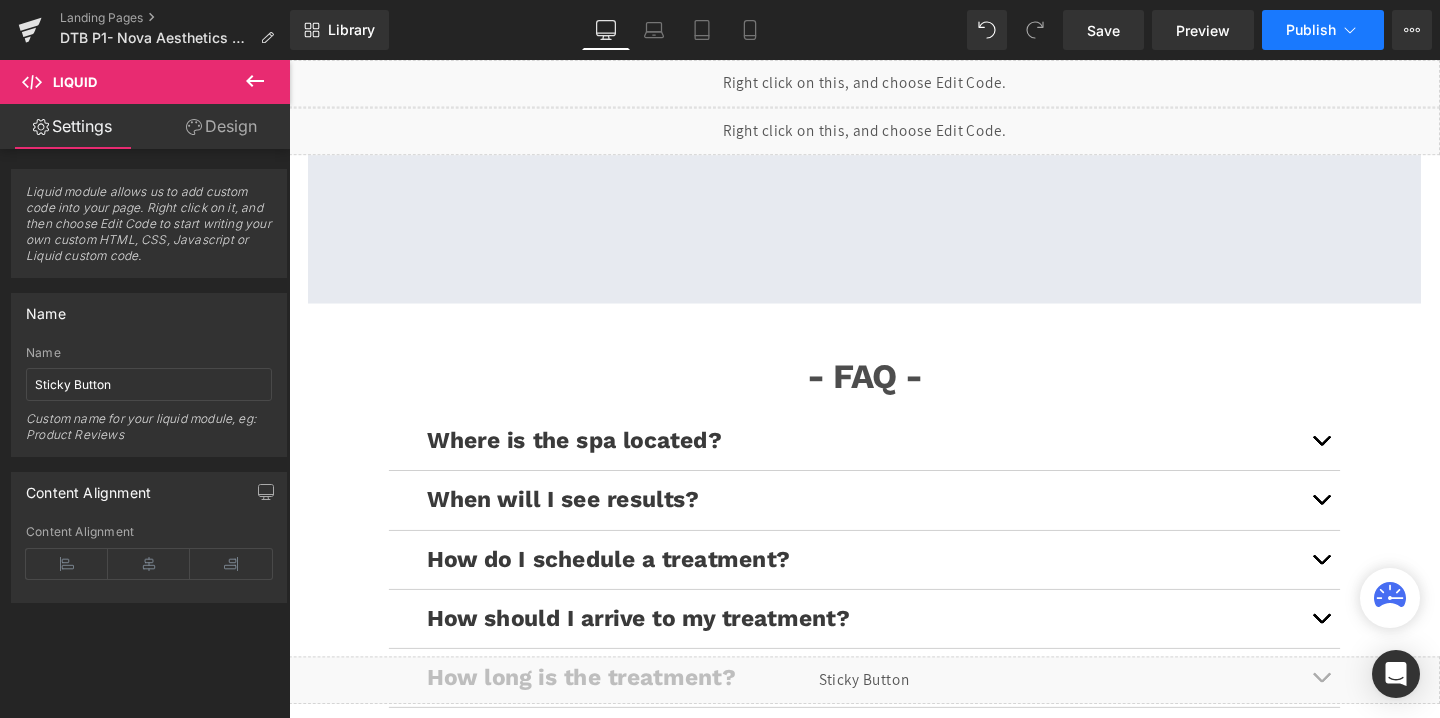 scroll, scrollTop: 4547, scrollLeft: 0, axis: vertical 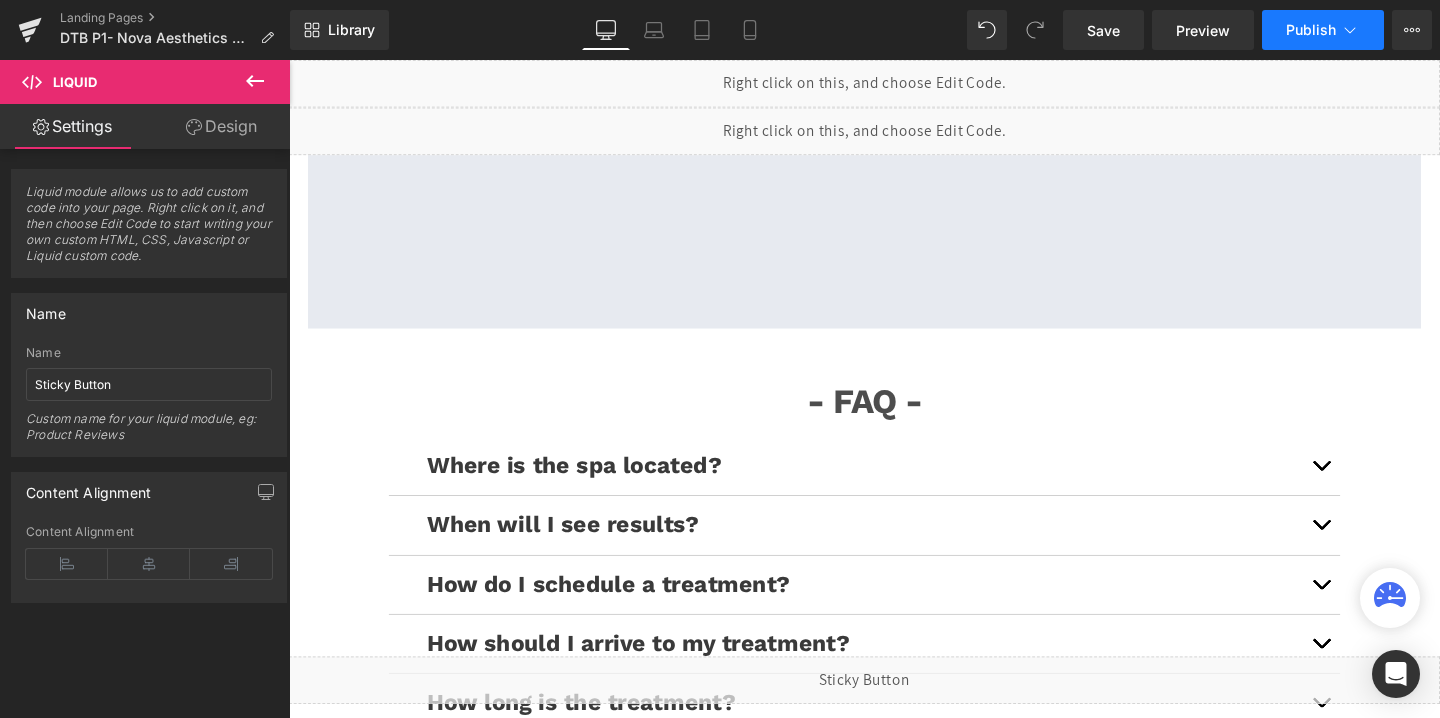 click on "Publish" at bounding box center [1311, 30] 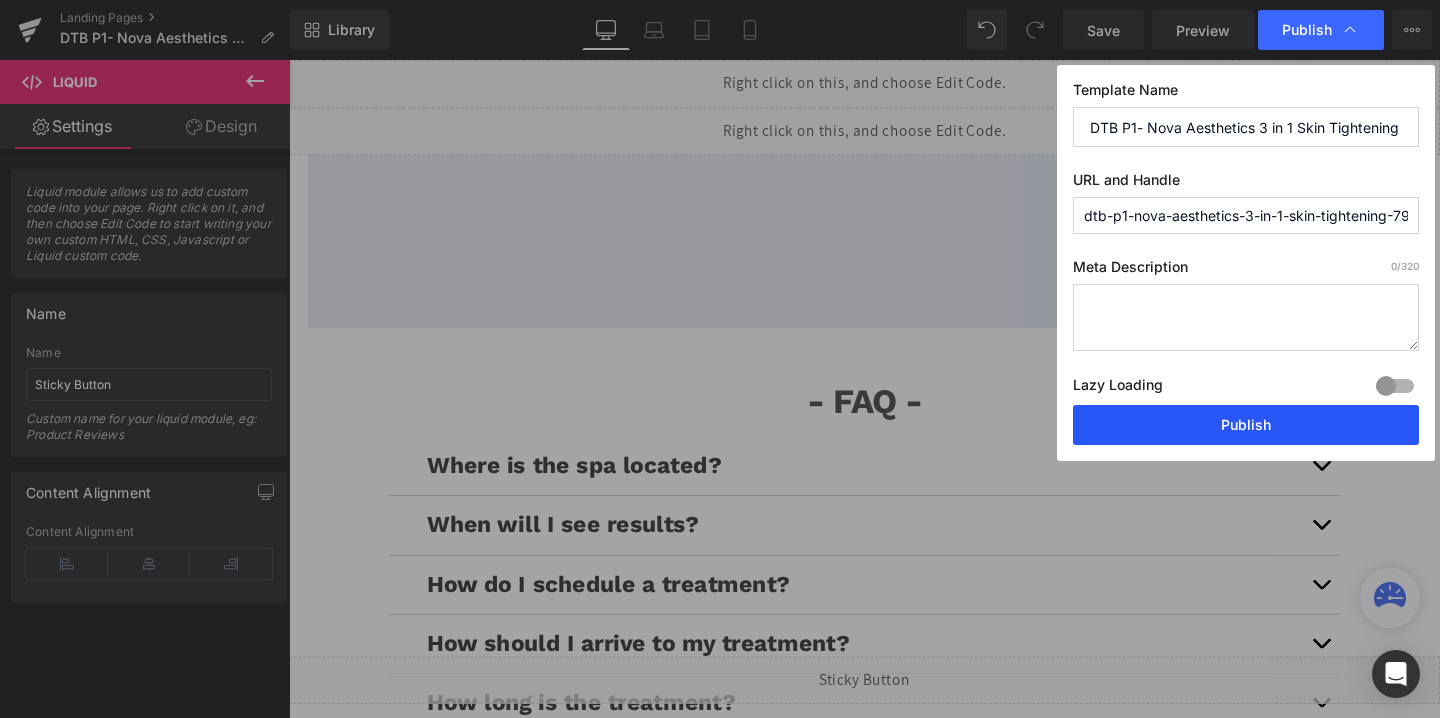 click on "Publish" at bounding box center (1246, 425) 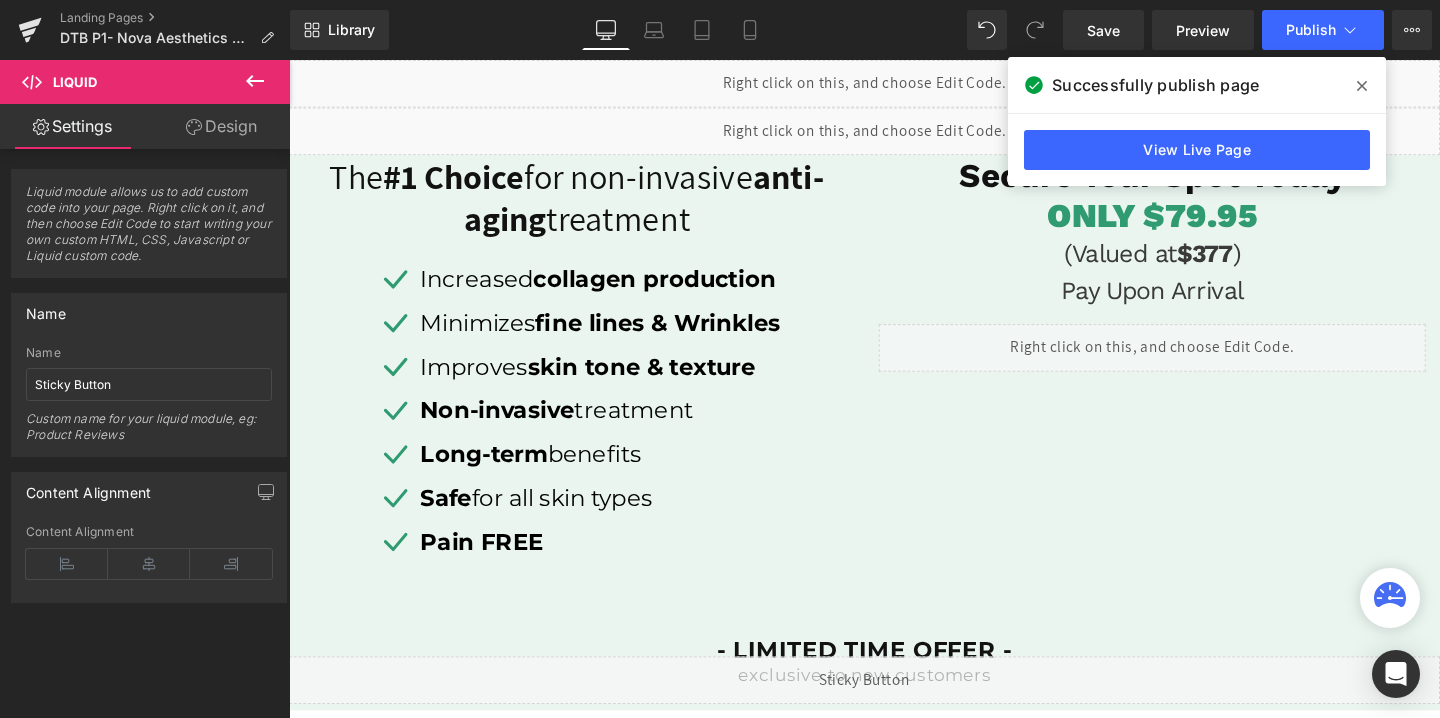 scroll, scrollTop: 607, scrollLeft: 0, axis: vertical 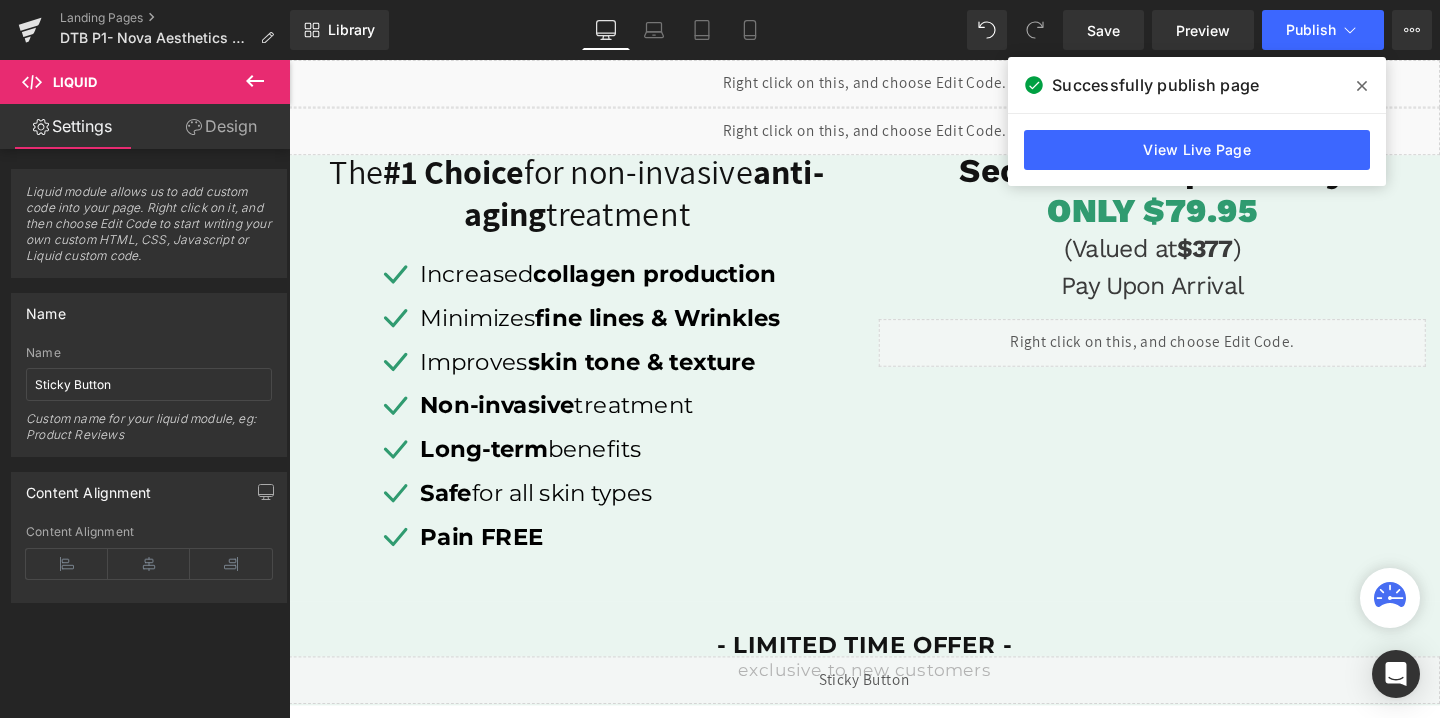 click on "Liquid" at bounding box center [1196, 357] 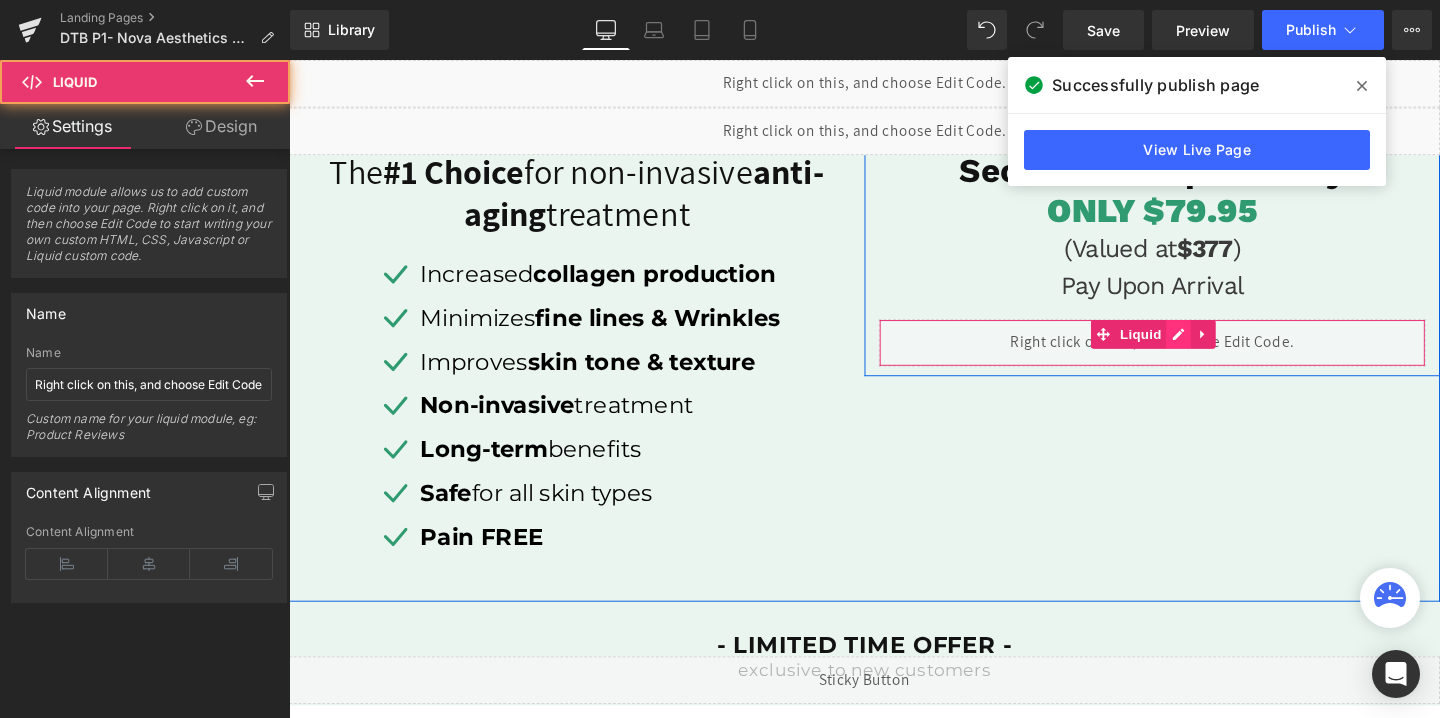 click on "Liquid" at bounding box center (1196, 357) 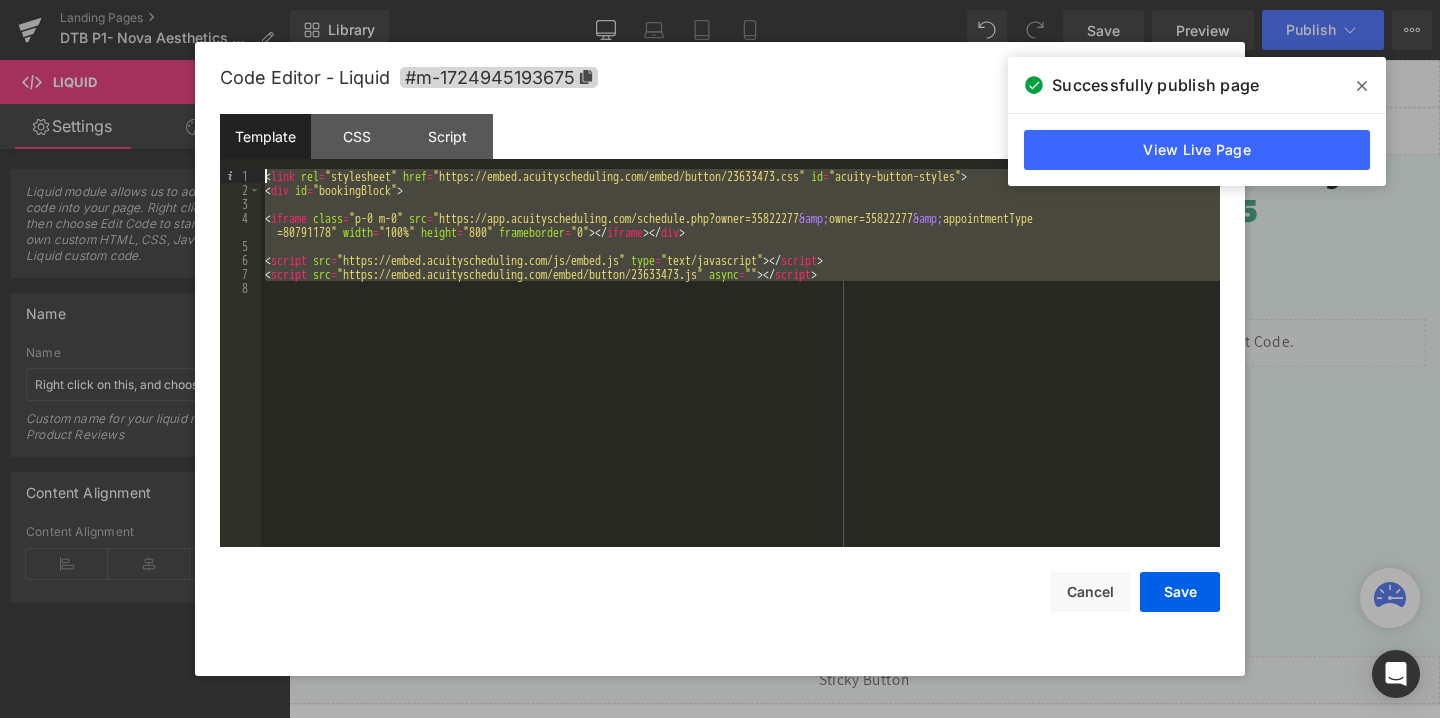 drag, startPoint x: 405, startPoint y: 340, endPoint x: 234, endPoint y: 130, distance: 270.81543 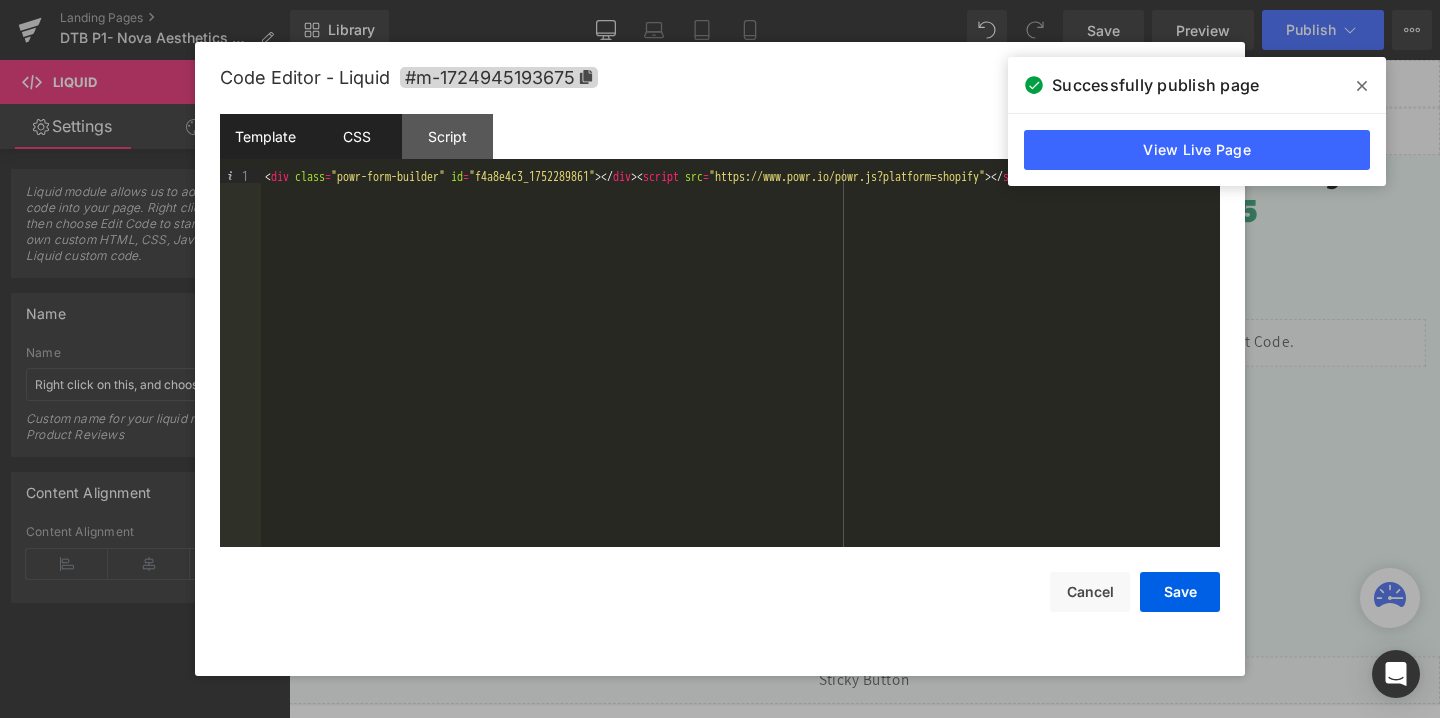 click on "CSS" at bounding box center (356, 136) 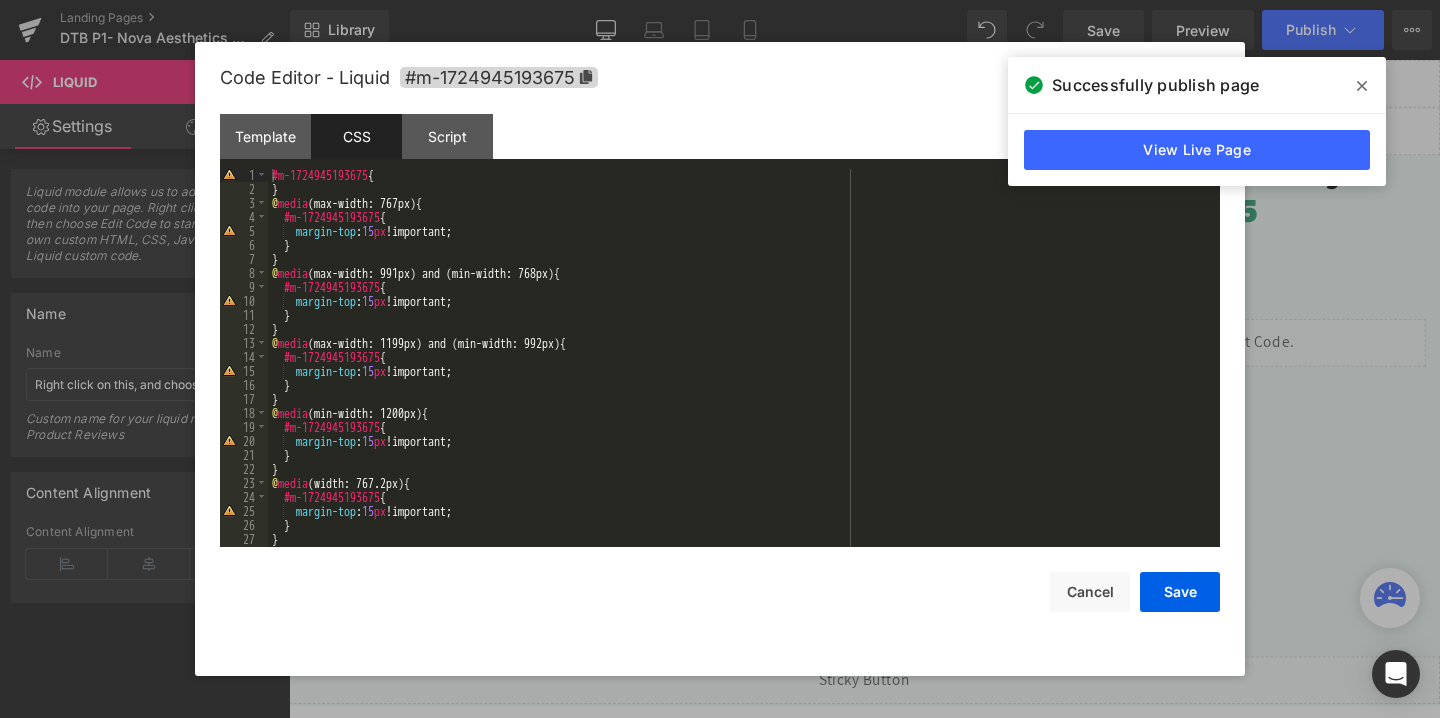 scroll, scrollTop: 14, scrollLeft: 0, axis: vertical 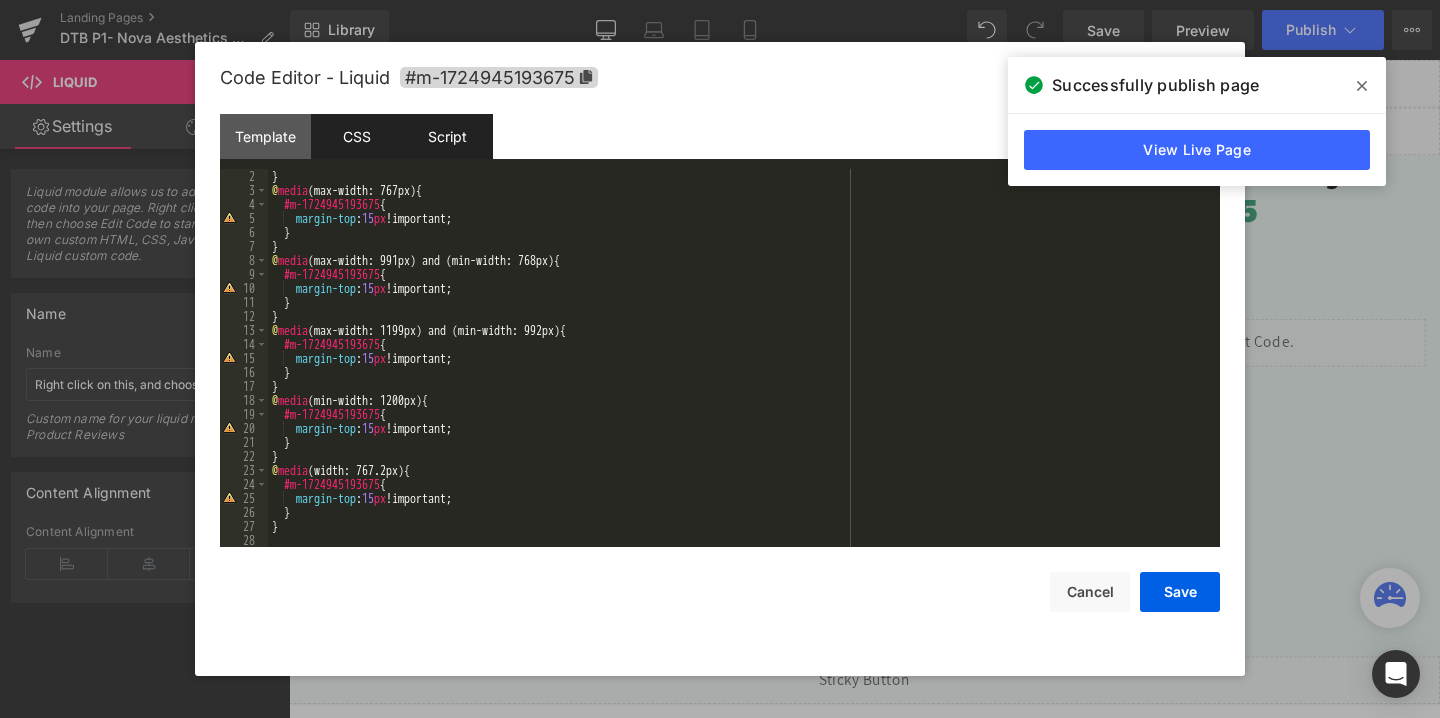 click on "Script" at bounding box center [447, 136] 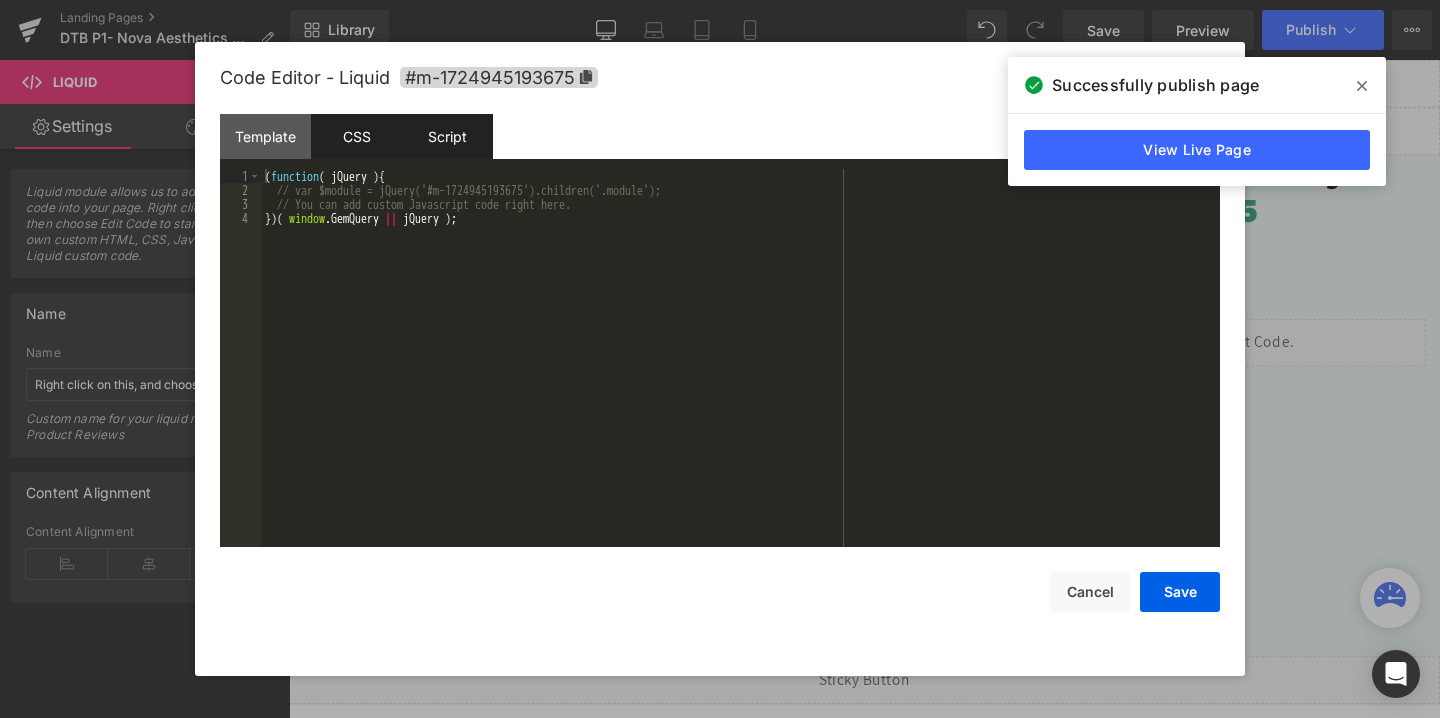 click on "CSS" at bounding box center [356, 136] 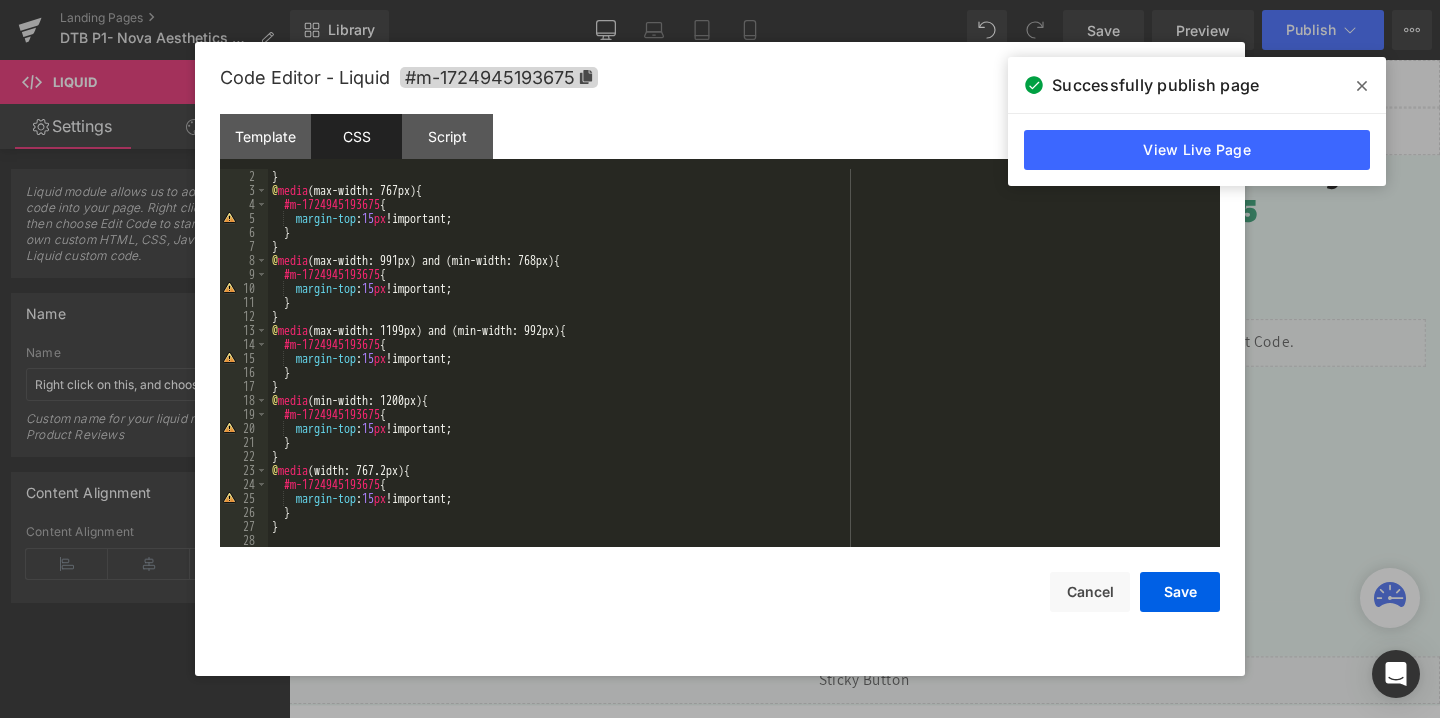 scroll, scrollTop: 0, scrollLeft: 0, axis: both 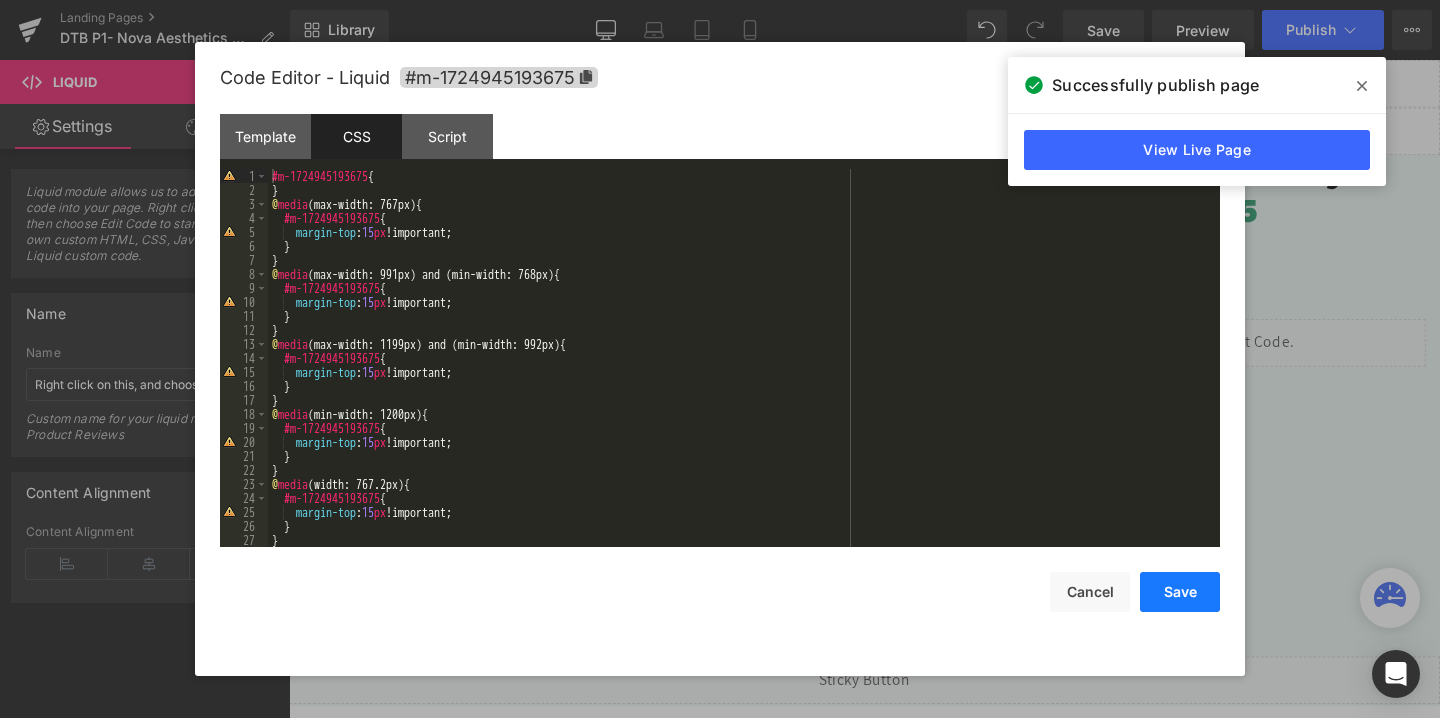 click on "Save" at bounding box center (1180, 592) 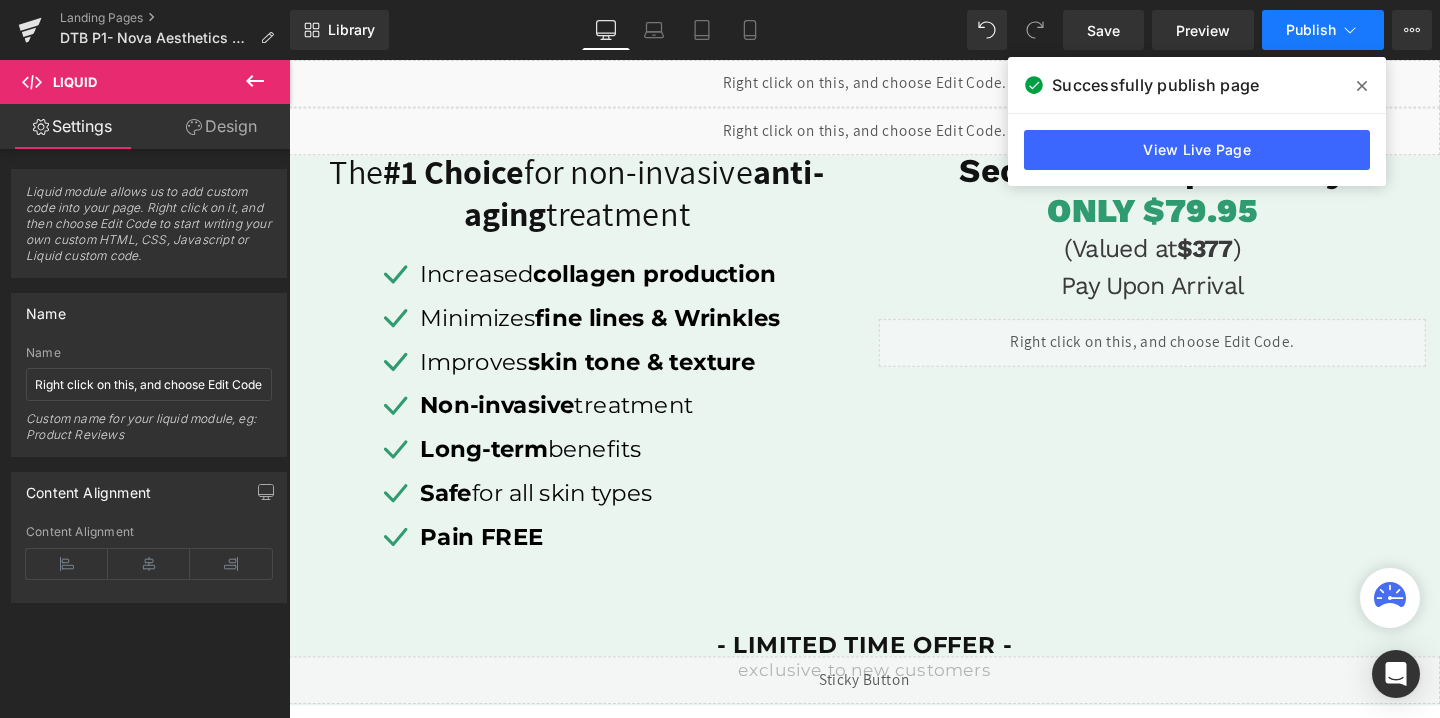 click on "Publish" at bounding box center [1323, 30] 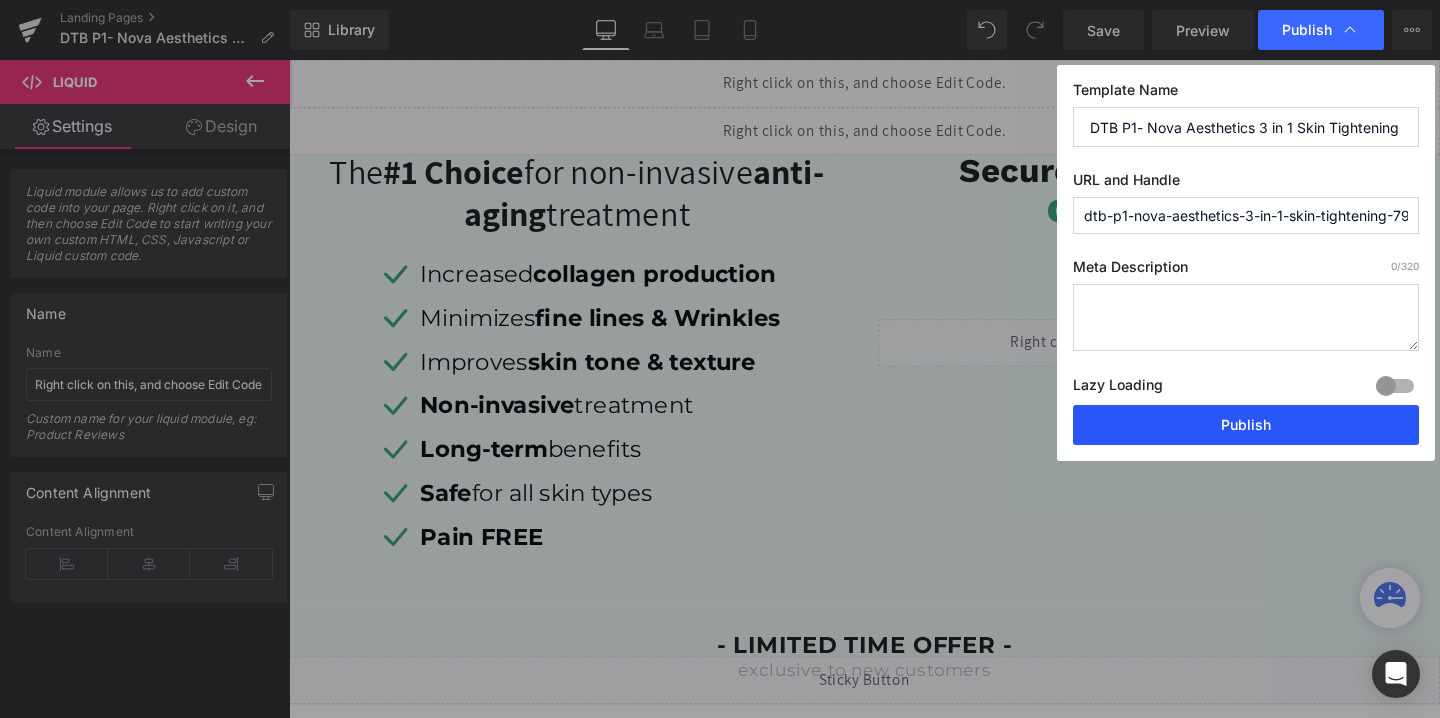 click on "Publish" at bounding box center (1246, 425) 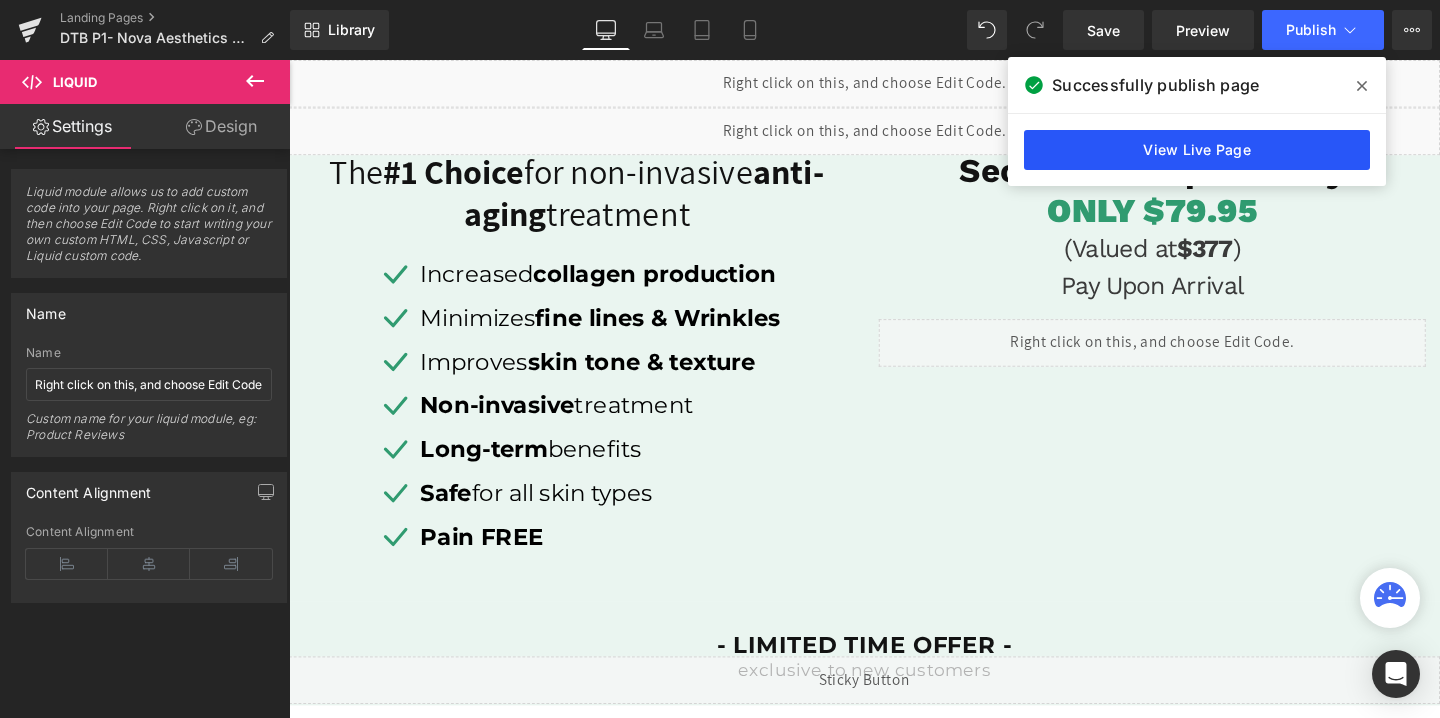 click on "View Live Page" at bounding box center (1197, 150) 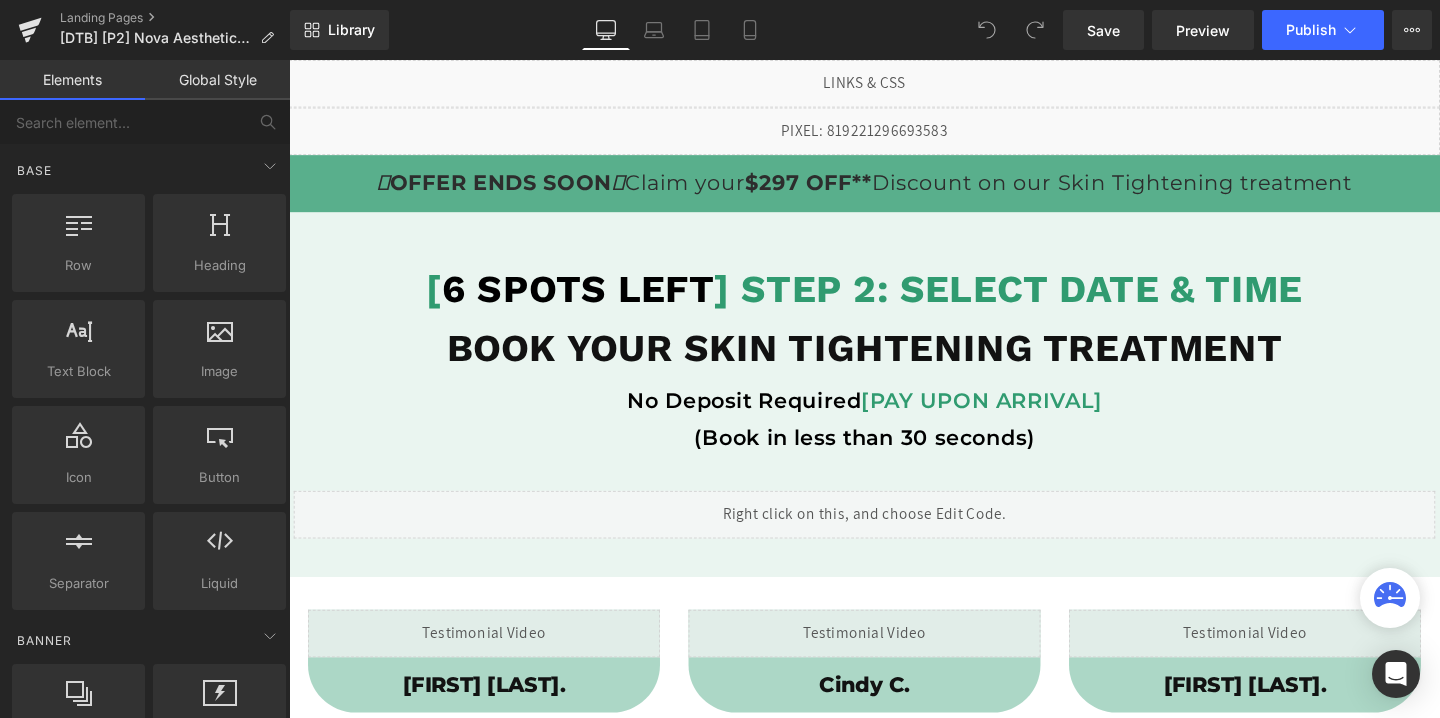 scroll, scrollTop: 0, scrollLeft: 0, axis: both 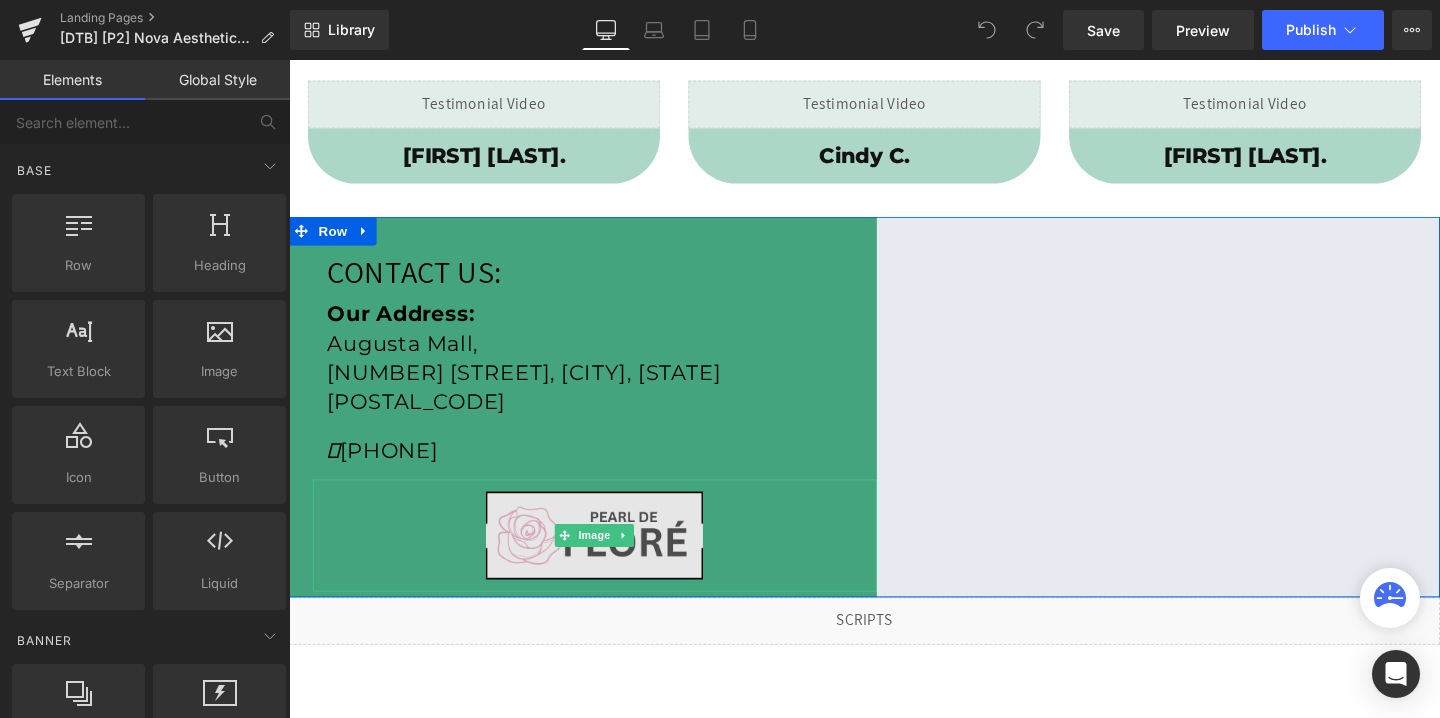 click at bounding box center [610, 560] 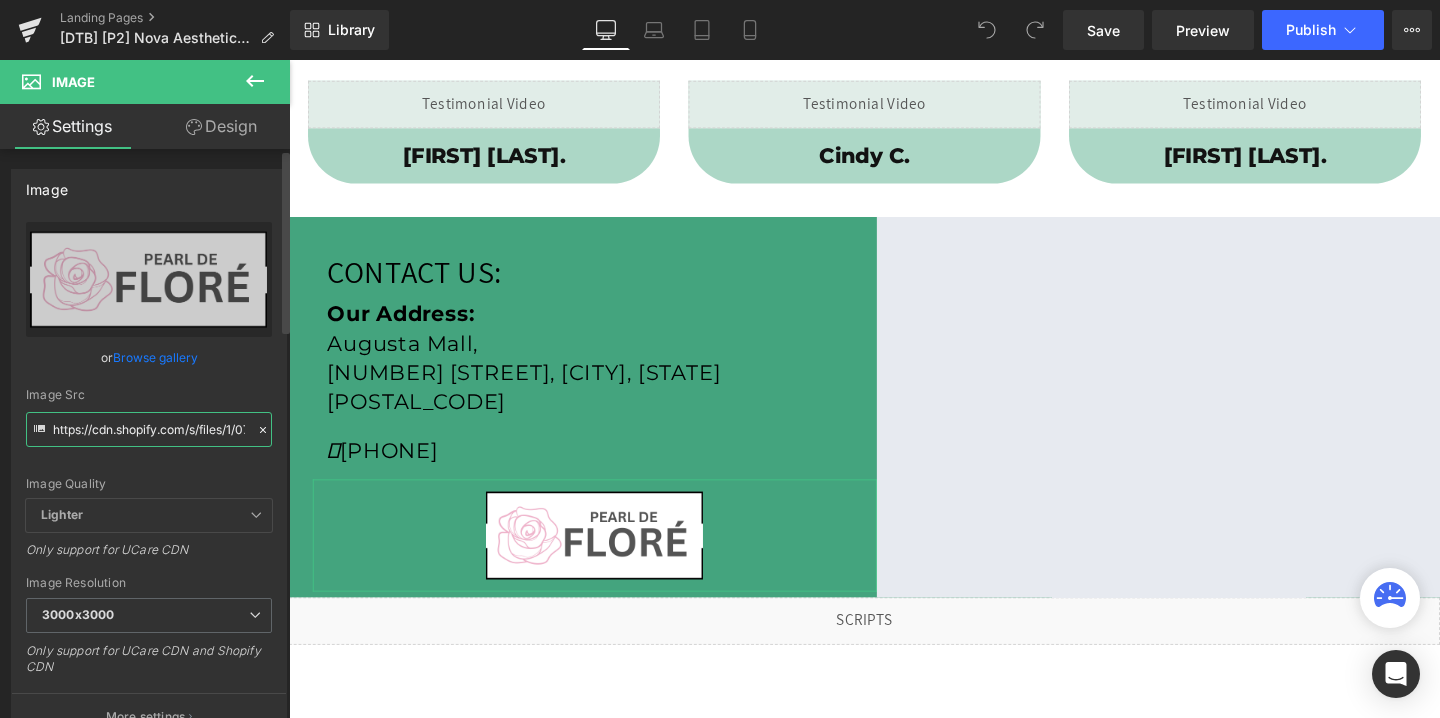 click on "https://cdn.shopify.com/s/files/1/0758/1601/0010/files/pearl_de_flore_rectangle_logo_1d4845cc-6c1a-4d9d-aef0-df2aa136011f_3000x3000.png?v=1740170387" at bounding box center [149, 429] 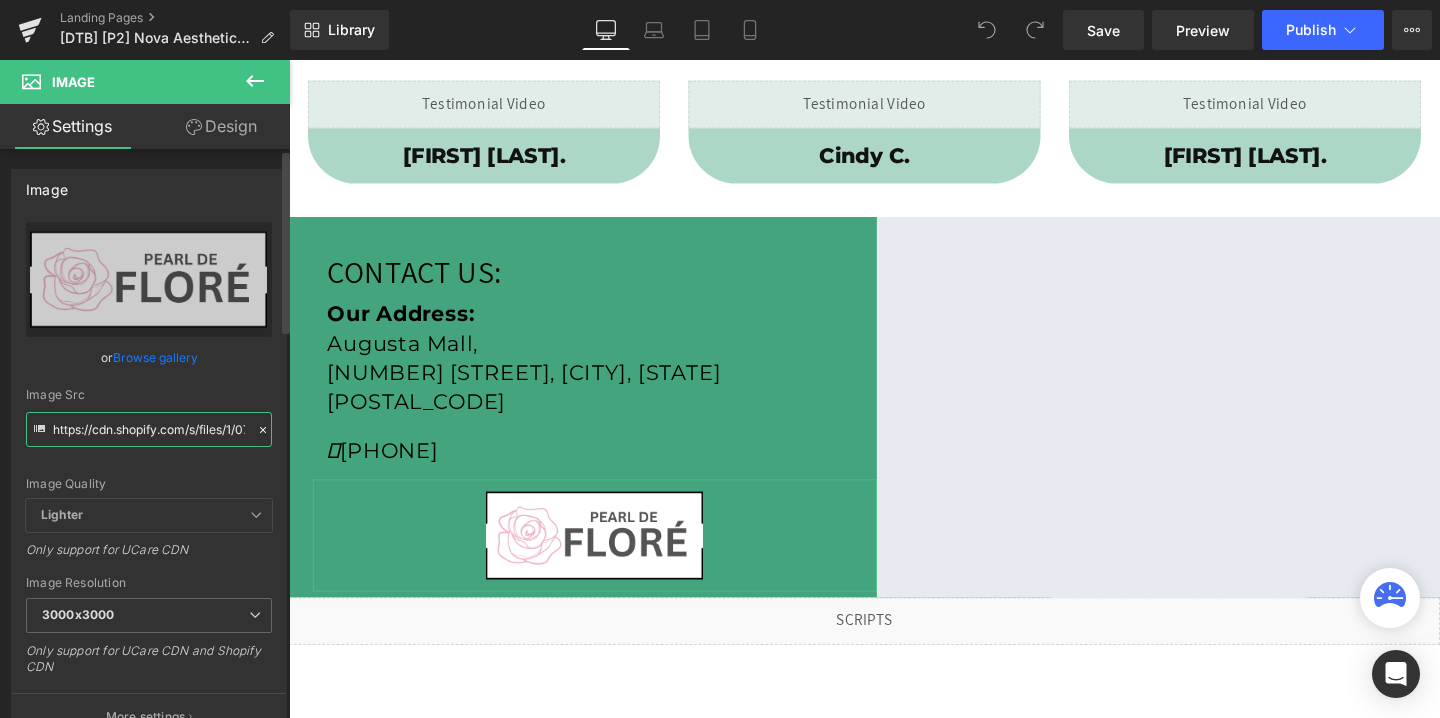 click on "https://cdn.shopify.com/s/files/1/0758/1601/0010/files/pearl_de_flore_rectangle_logo_1d4845cc-6c1a-4d9d-aef0-df2aa136011f_3000x3000.png?v=1740170387" at bounding box center (149, 429) 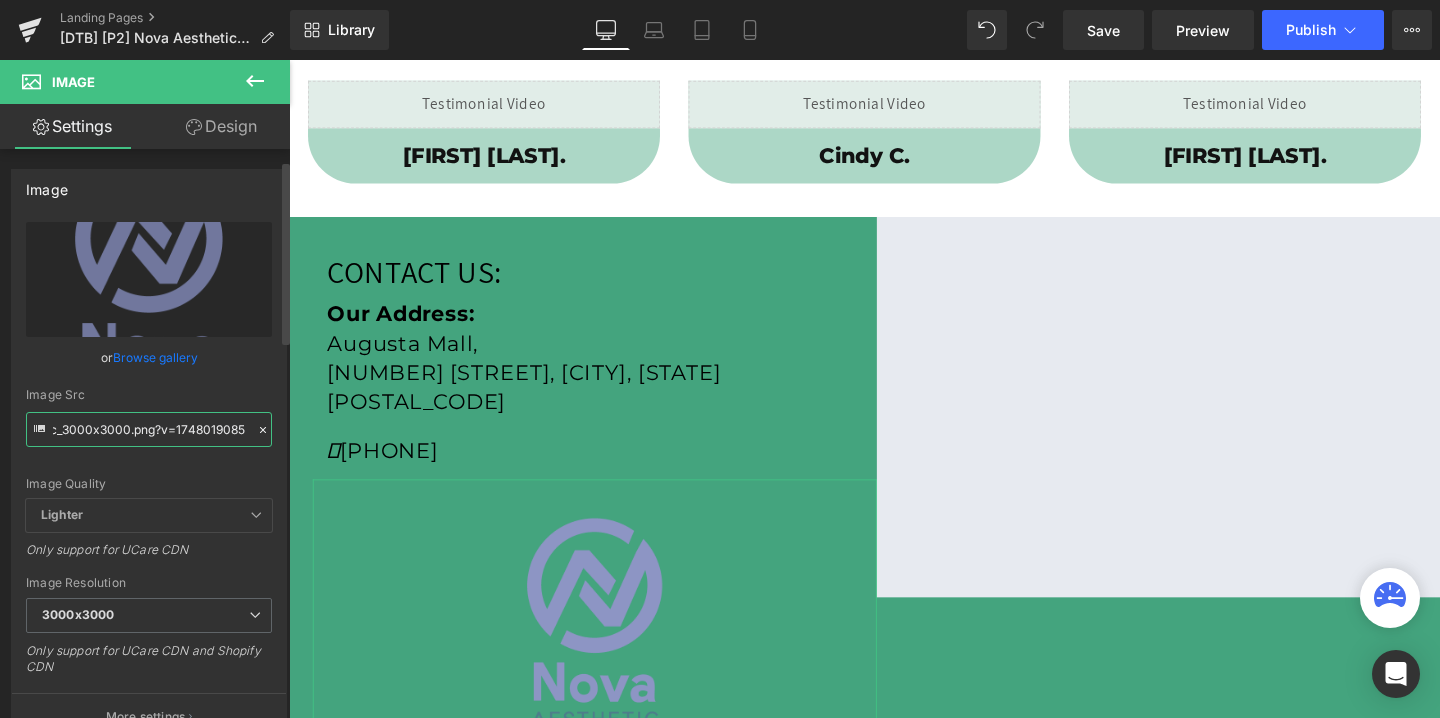 scroll, scrollTop: 358, scrollLeft: 0, axis: vertical 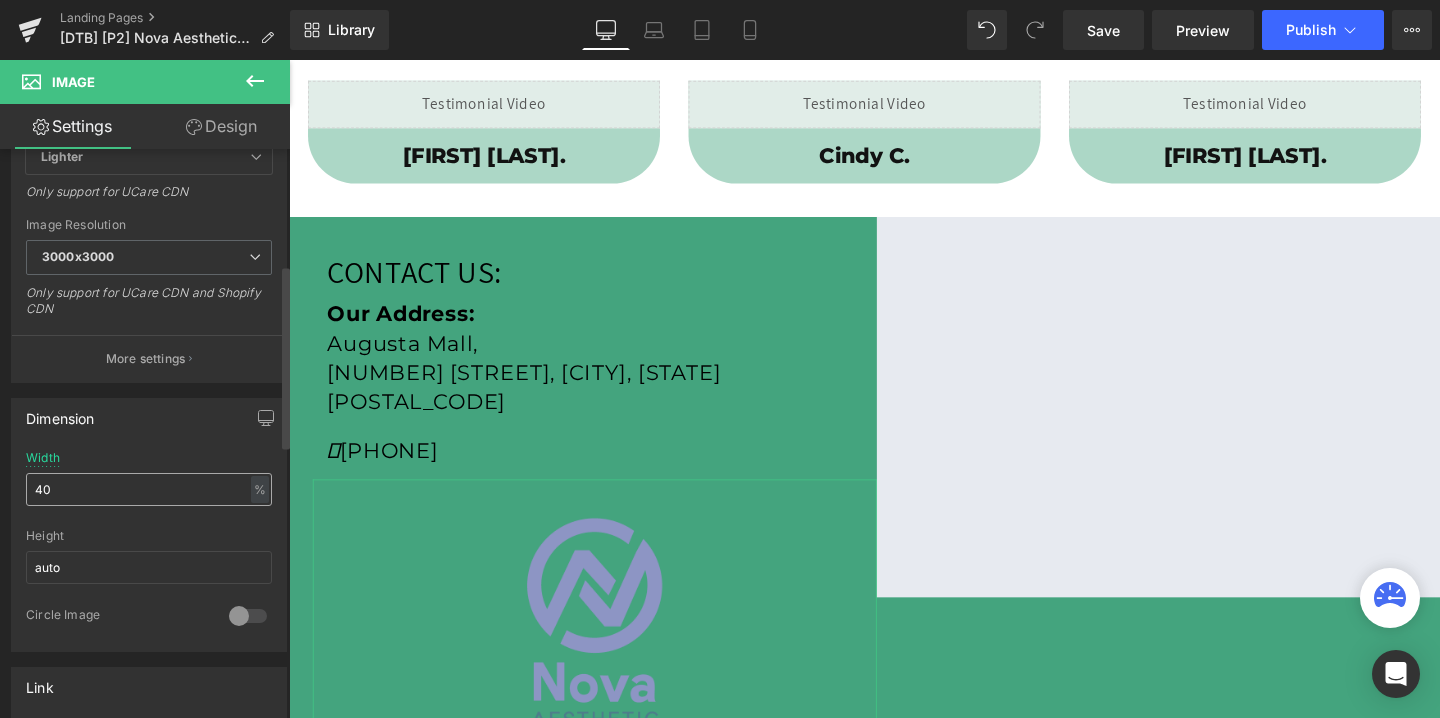 type on "https://cdn.shopify.com/s/files/1/0738/7430/9416/files/Nova_Aesthetic_3000x3000.png?v=1748019085" 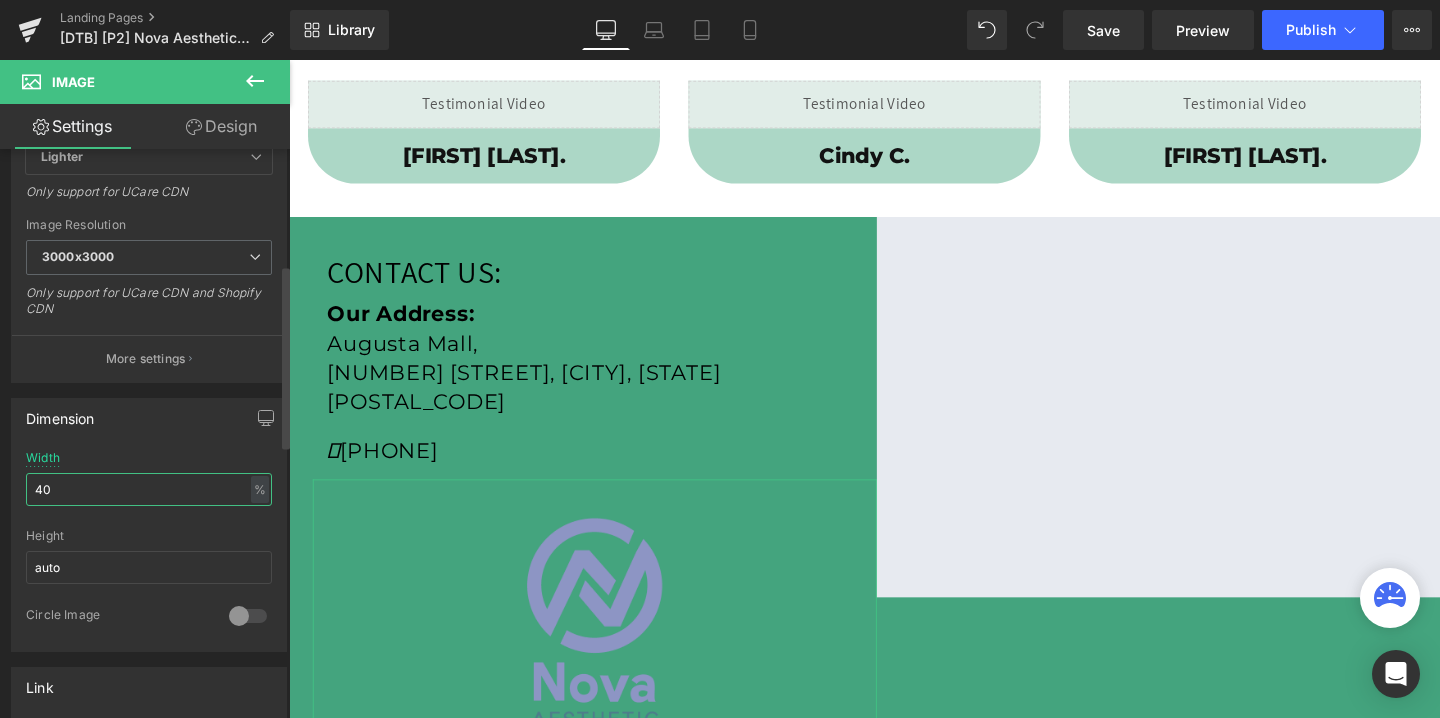 click on "40" at bounding box center (149, 489) 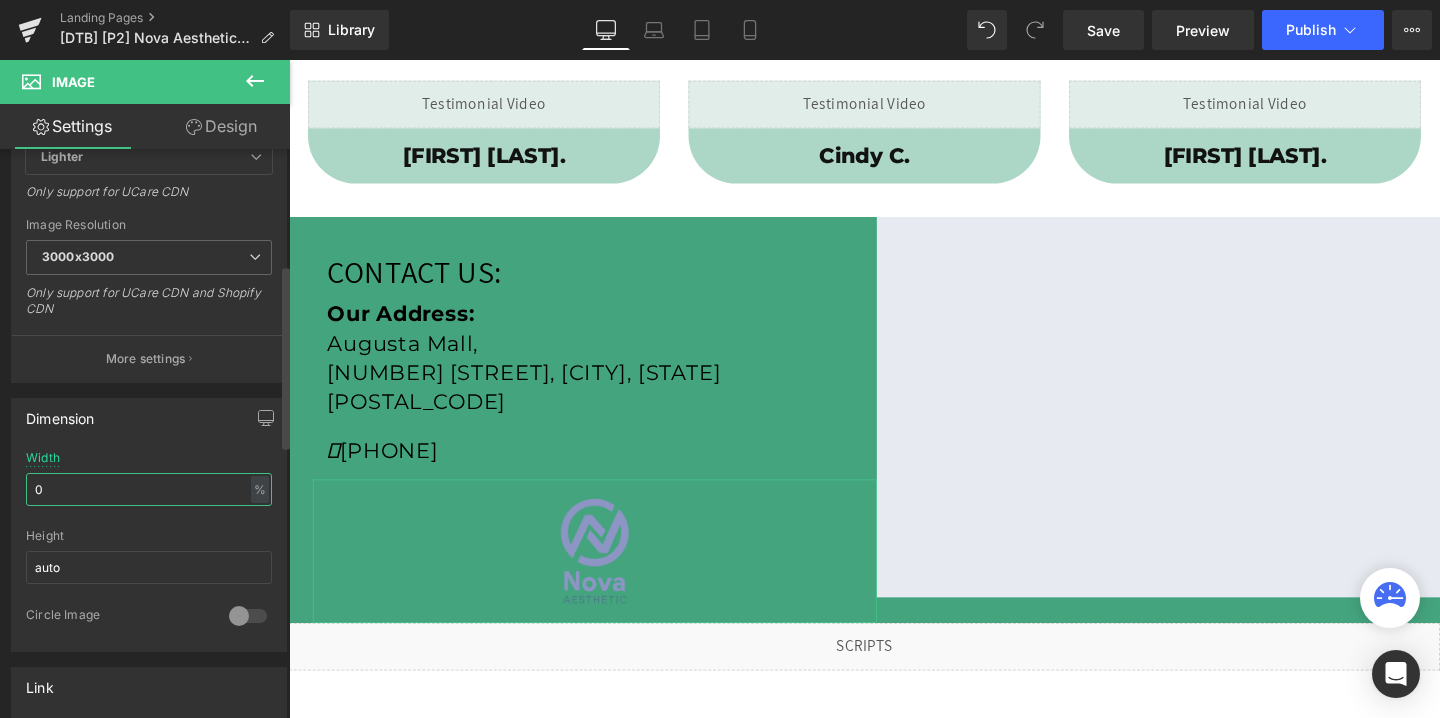 type on "30" 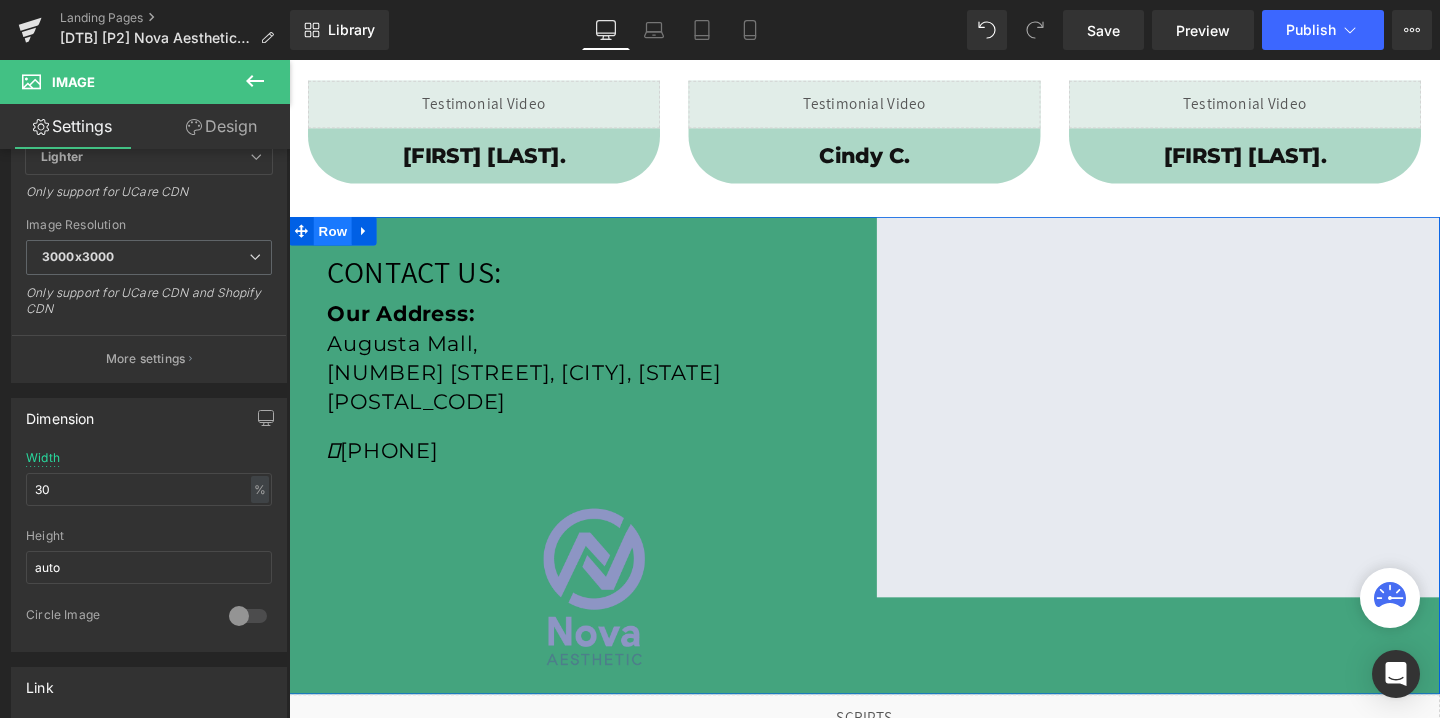 click on "Row" at bounding box center (335, 240) 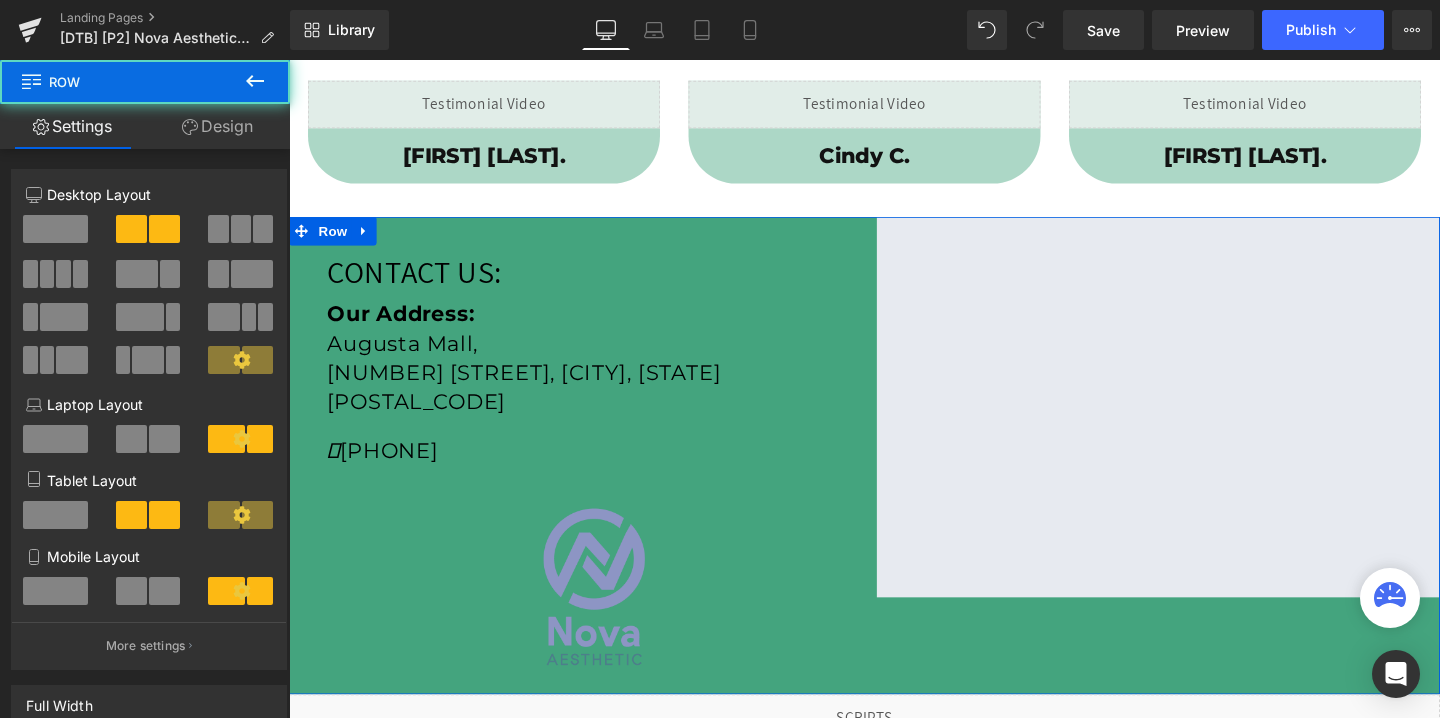click on "Design" at bounding box center [217, 126] 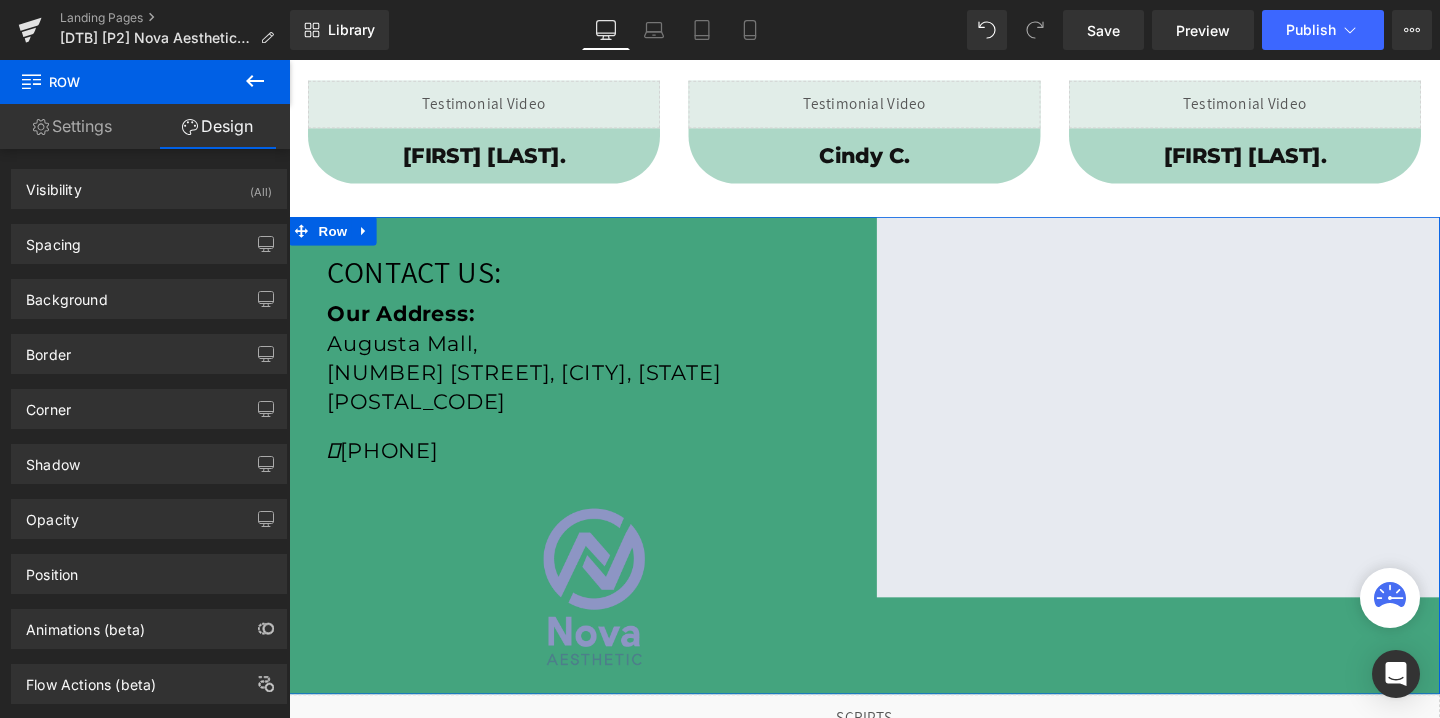 type on "#309b70" 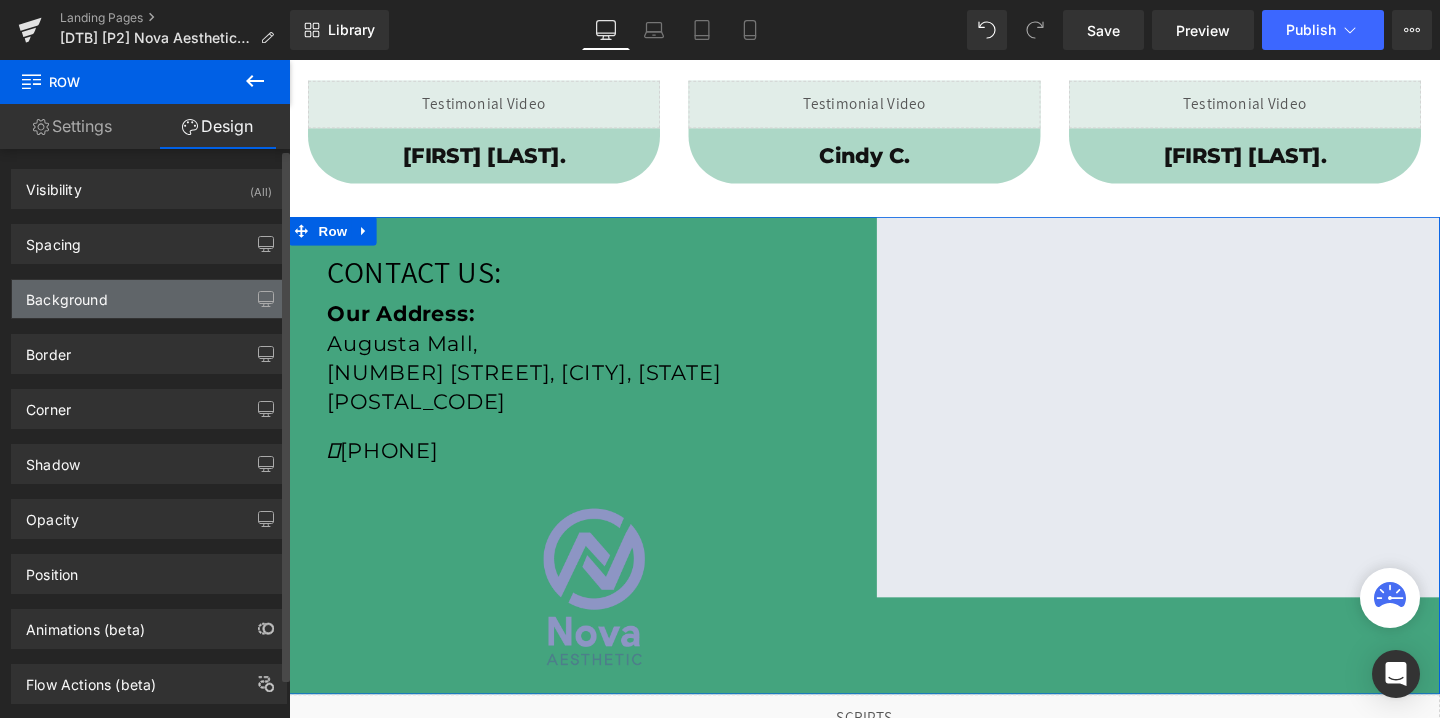 click on "Background" at bounding box center (149, 299) 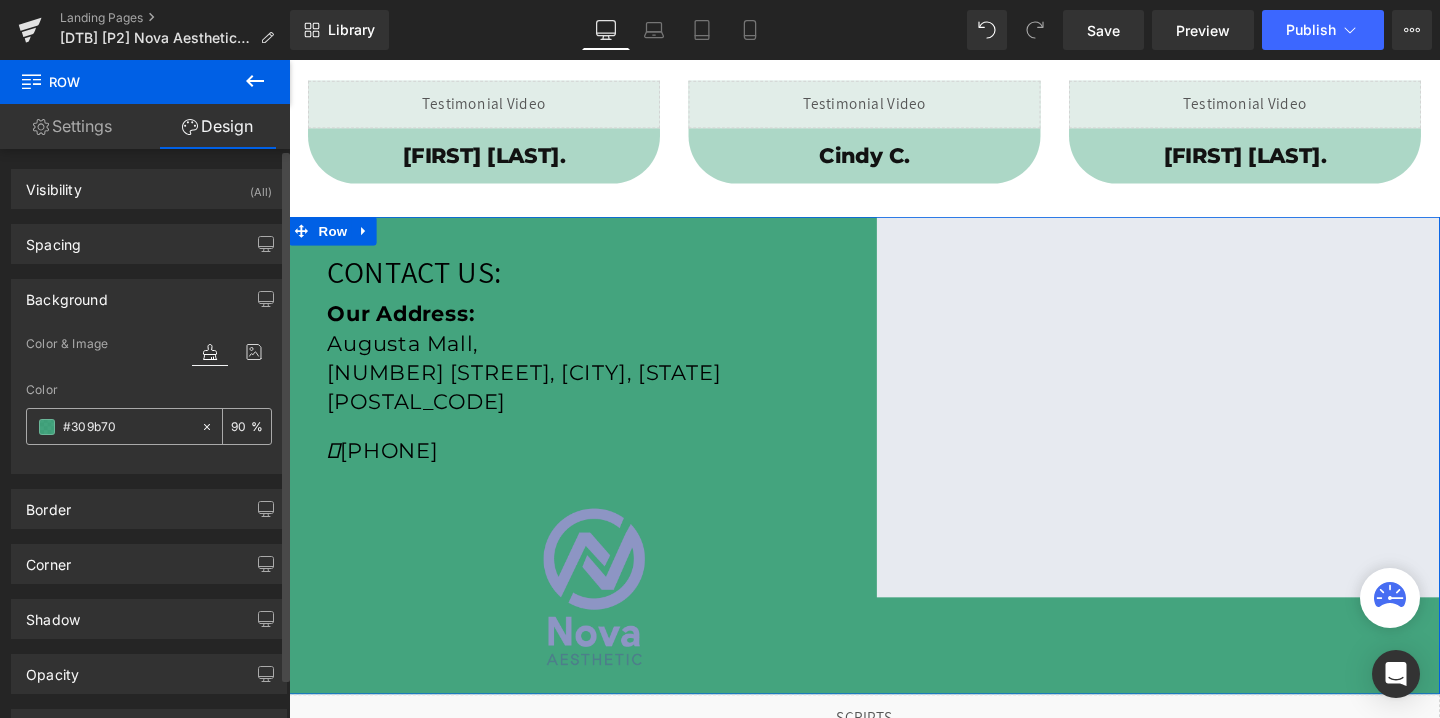 click on "90" at bounding box center (241, 426) 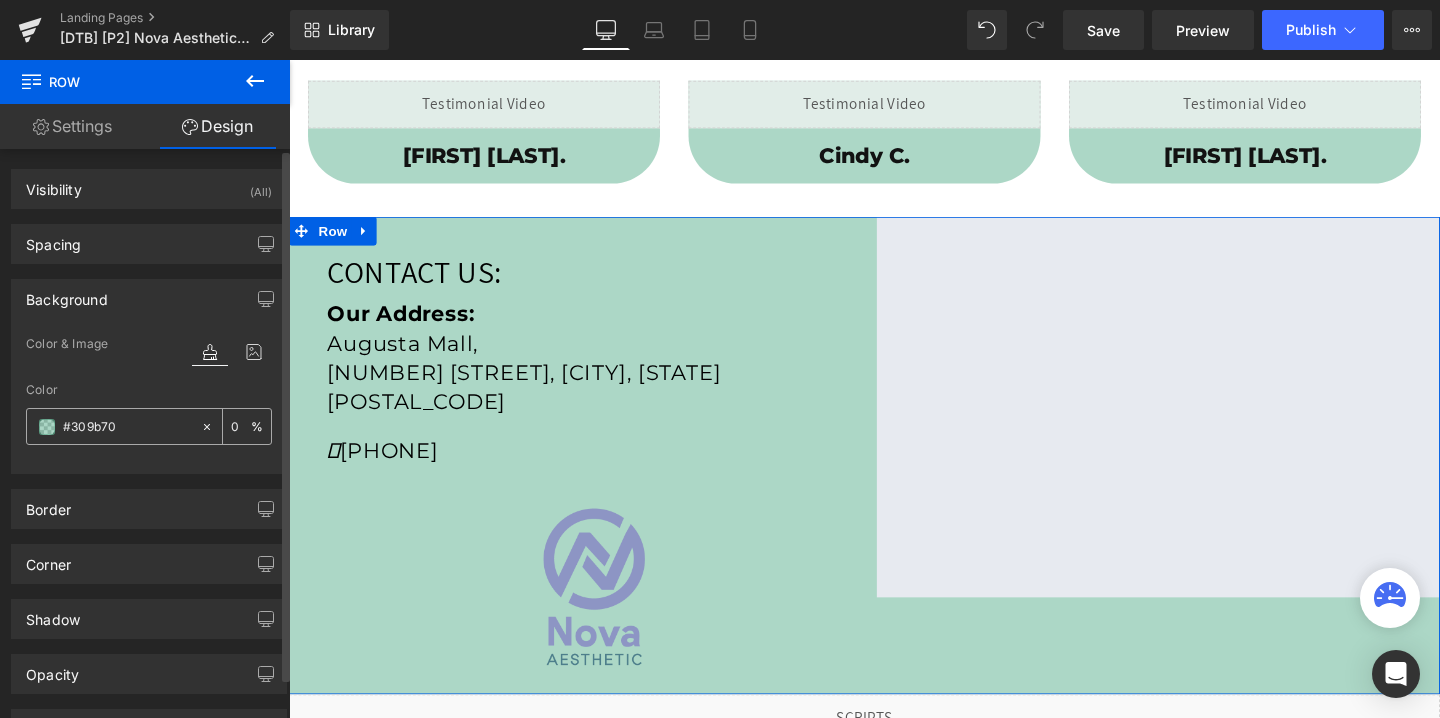type on "30" 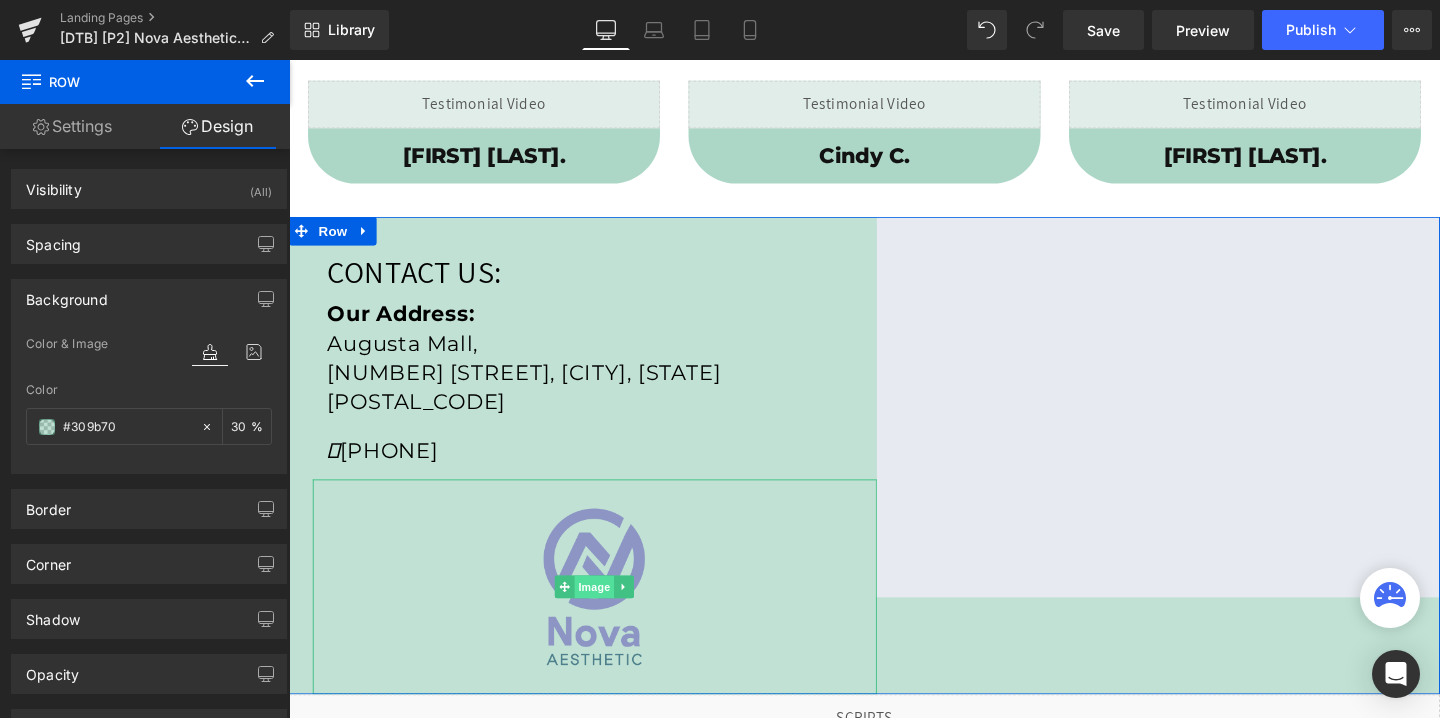 click on "Image" at bounding box center [610, 614] 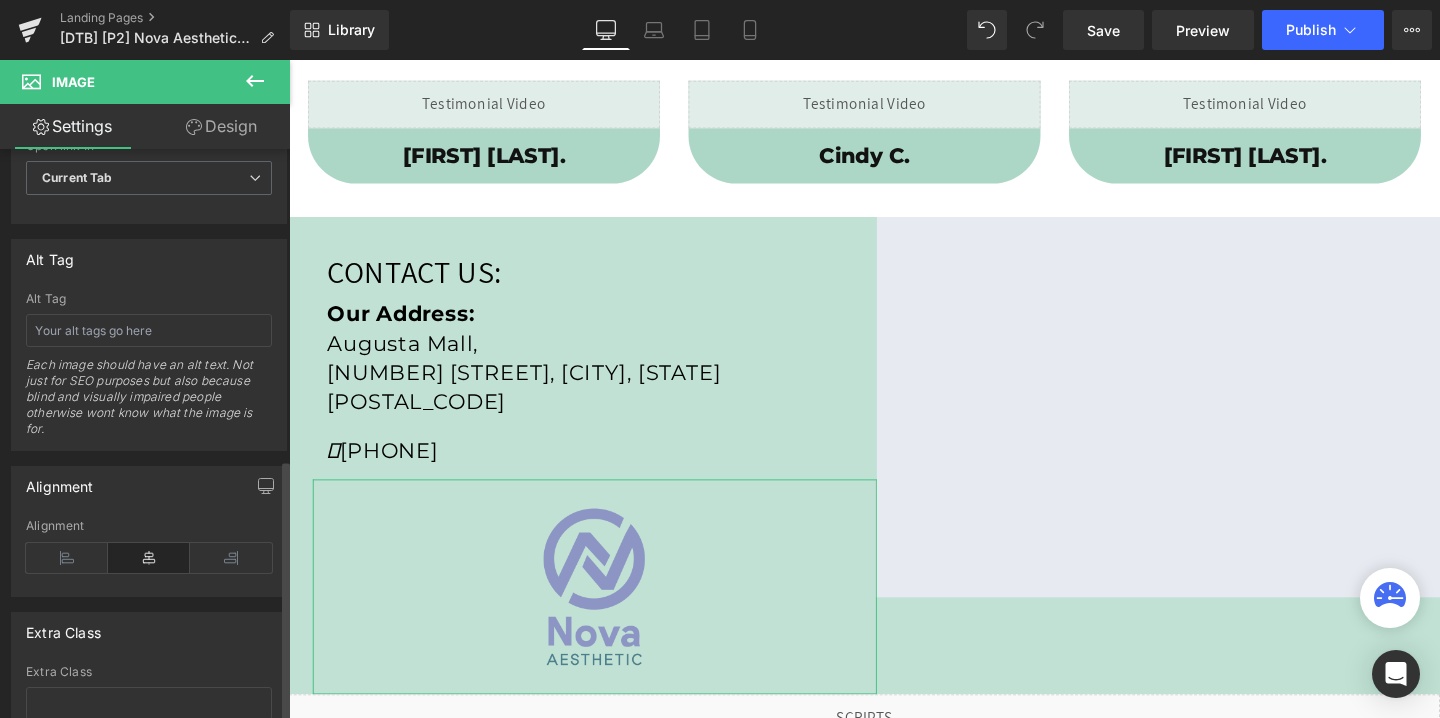 scroll, scrollTop: 1192, scrollLeft: 0, axis: vertical 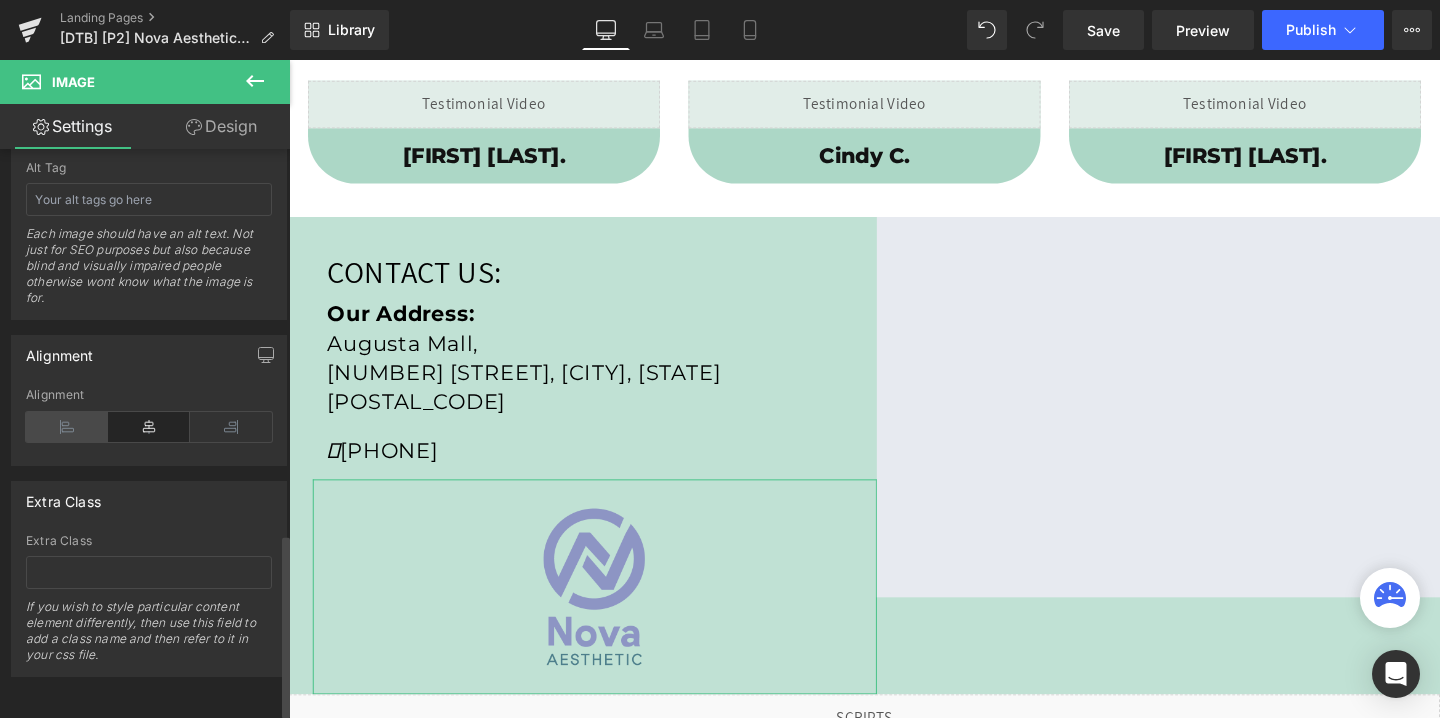 click at bounding box center [67, 427] 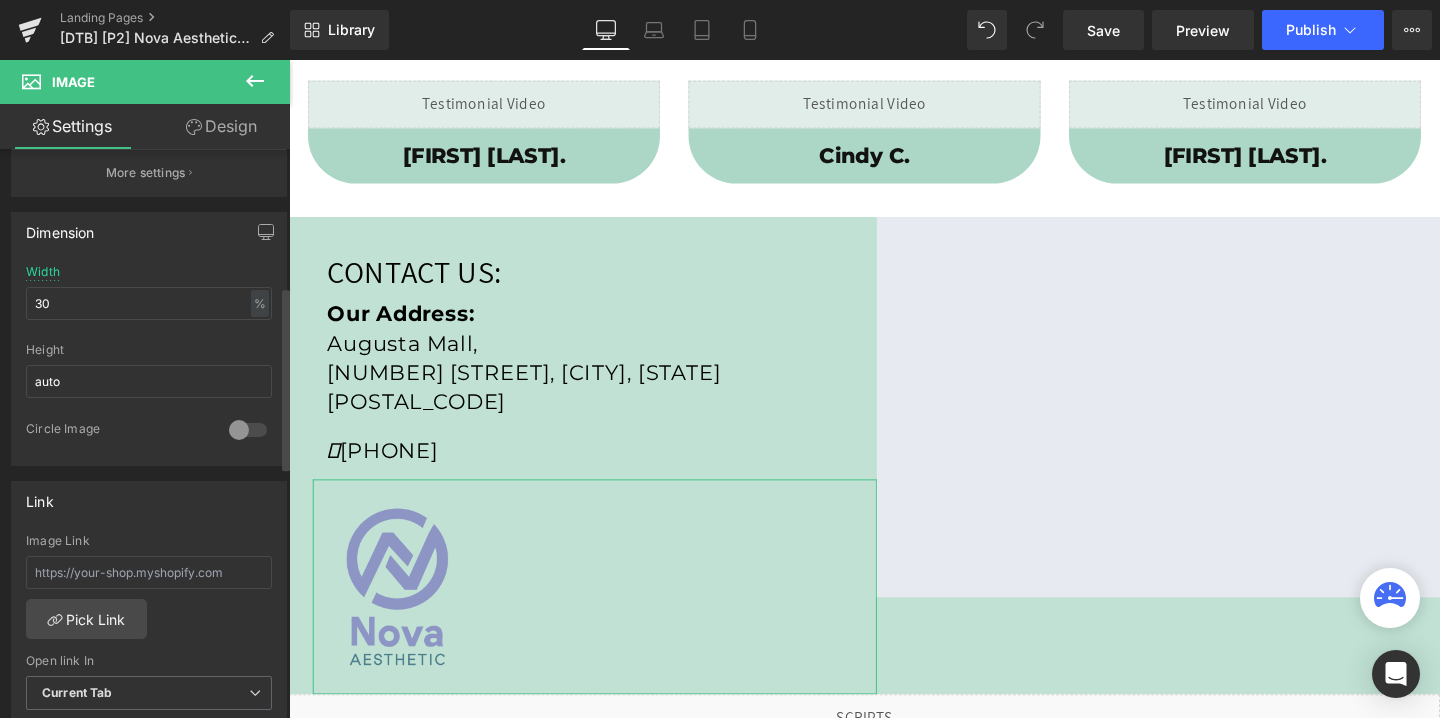 scroll, scrollTop: 425, scrollLeft: 0, axis: vertical 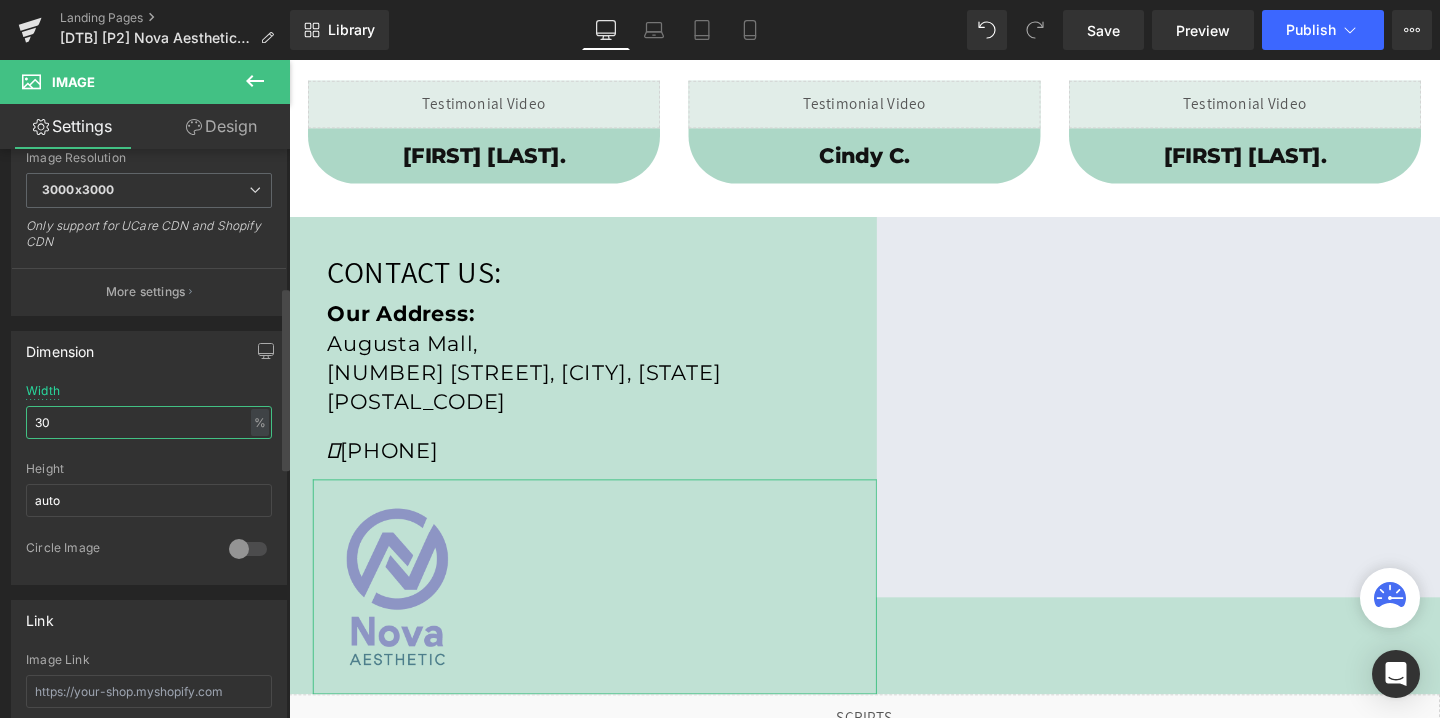 click on "30" at bounding box center [149, 422] 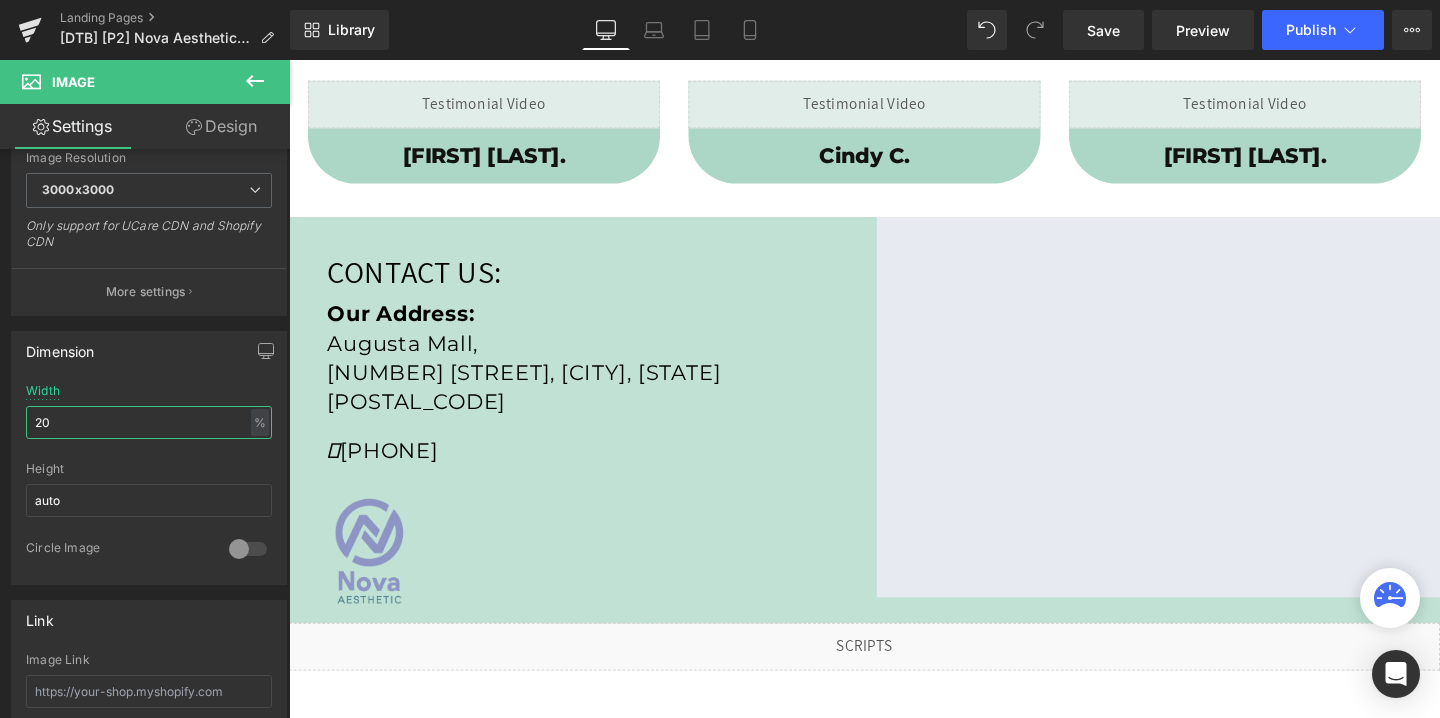 type on "20" 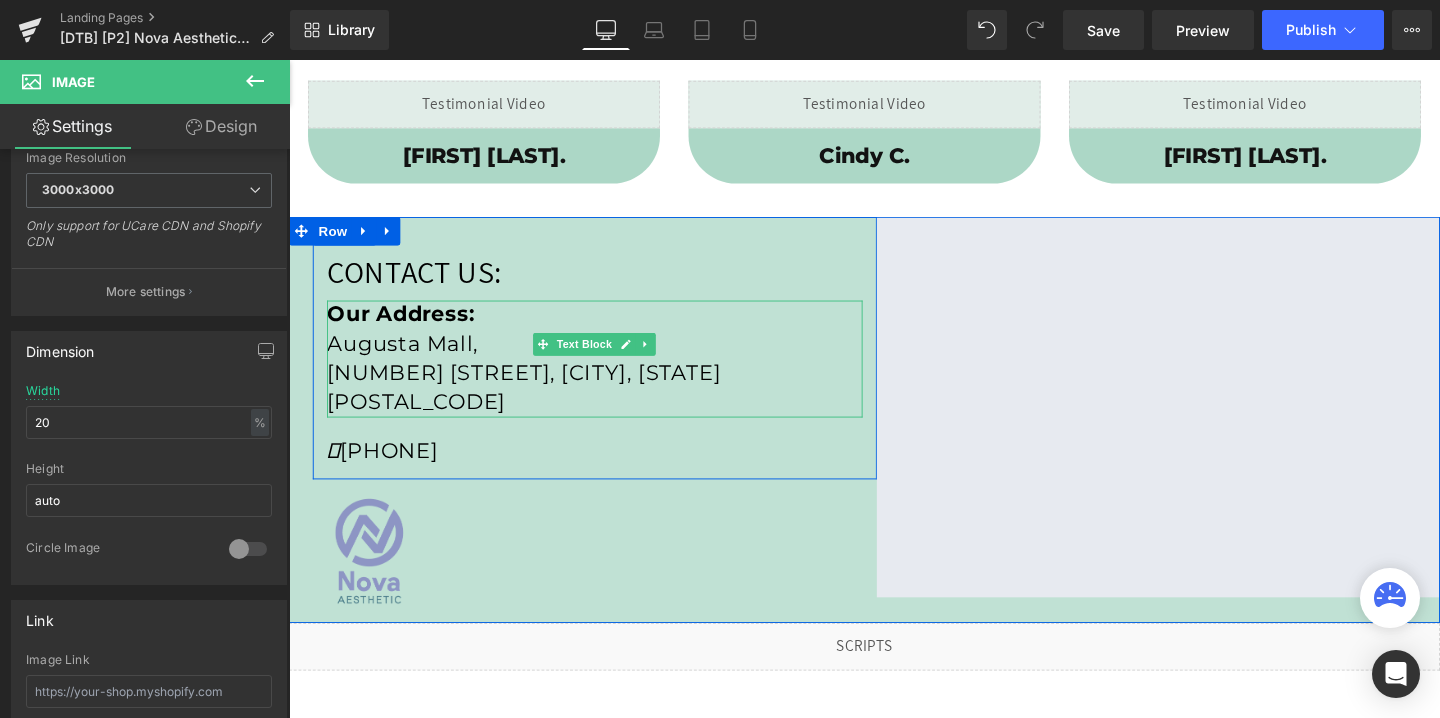 click on "Augusta Mall," at bounding box center [610, 359] 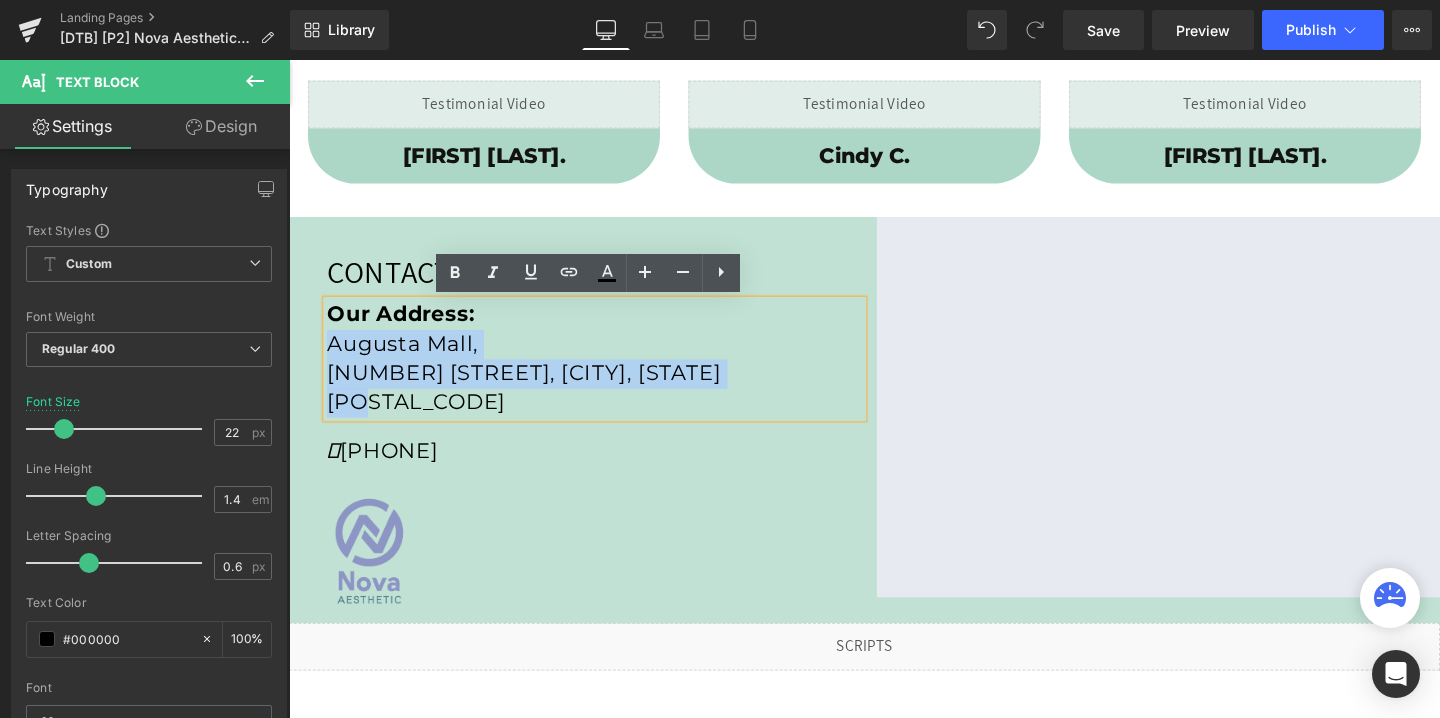 drag, startPoint x: 332, startPoint y: 357, endPoint x: 831, endPoint y: 396, distance: 500.52173 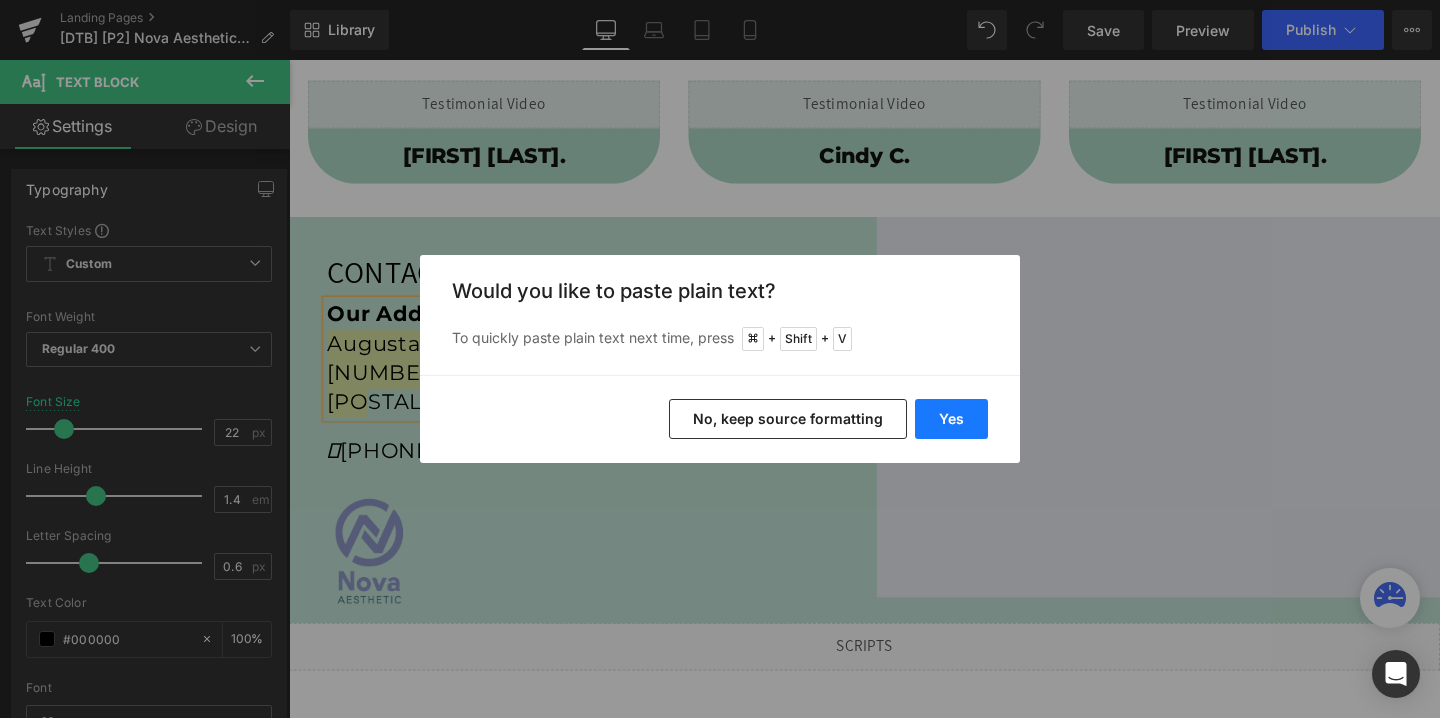 click on "Yes" at bounding box center [951, 419] 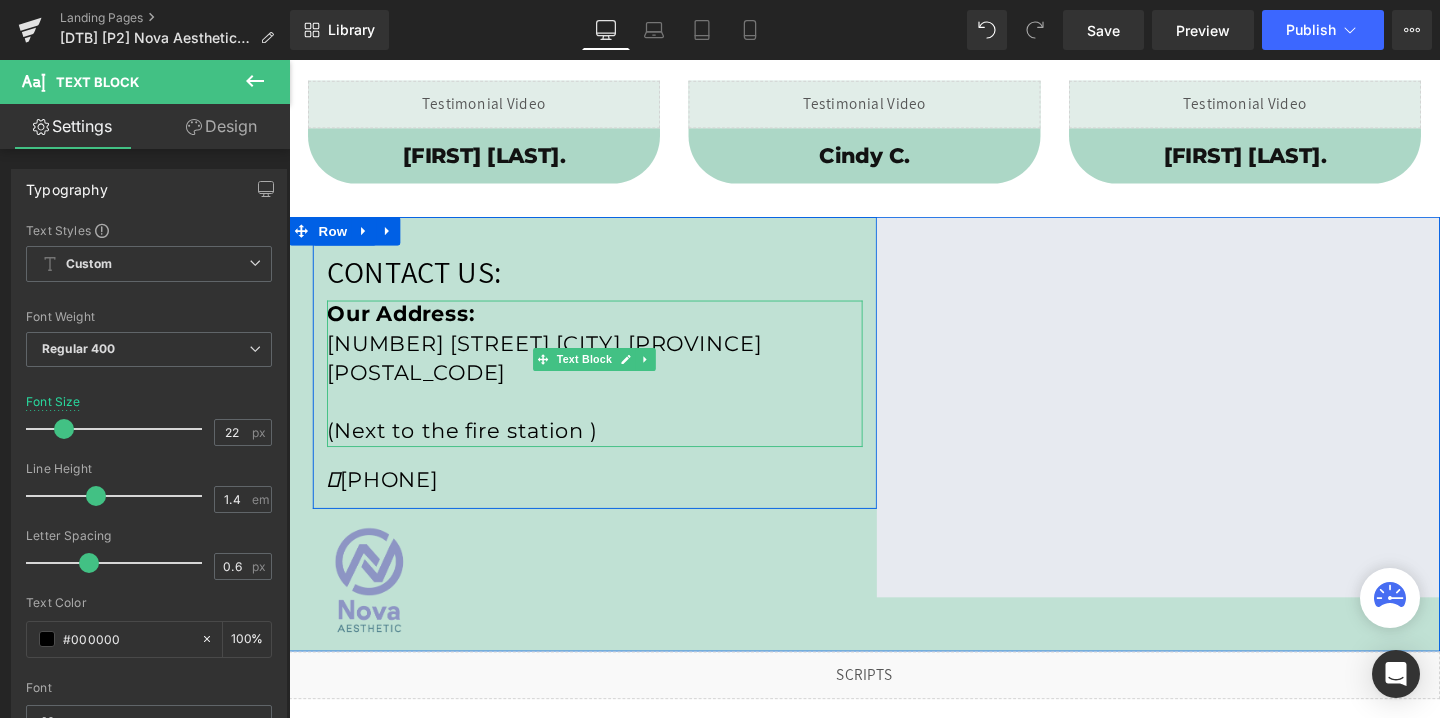 click on "(Next to the fire station )" at bounding box center [610, 451] 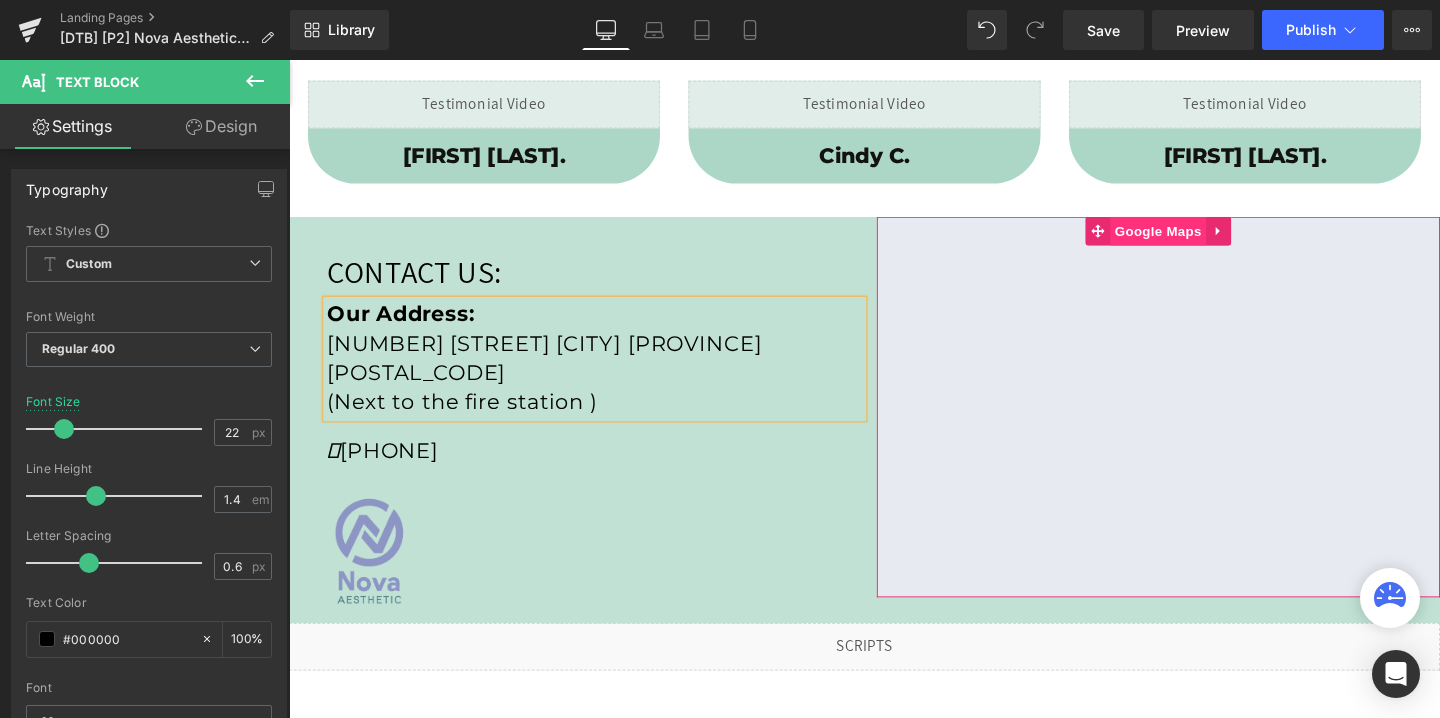 click on "Google Maps" at bounding box center [1202, 240] 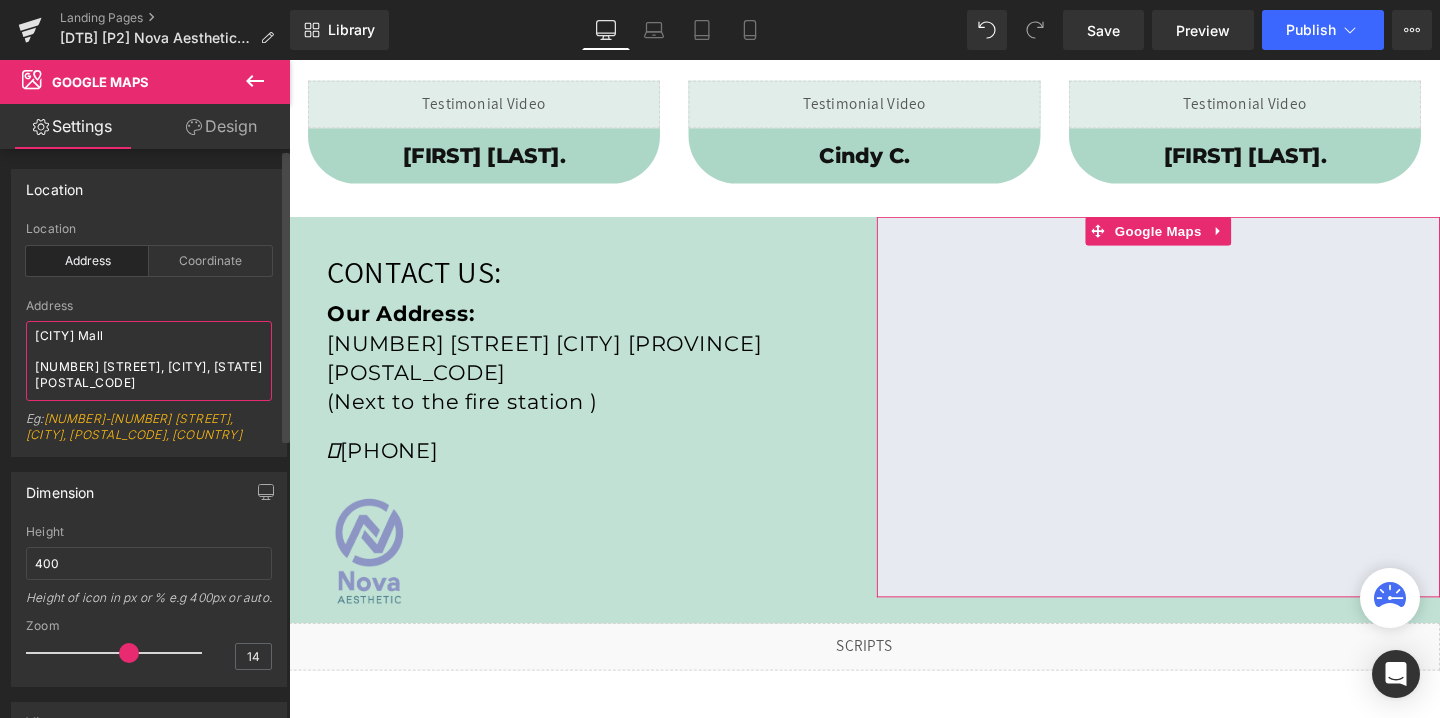 click on "Augusta Mall
3450 Wrightsboro Rd, Augusta, GA 30909" at bounding box center [149, 361] 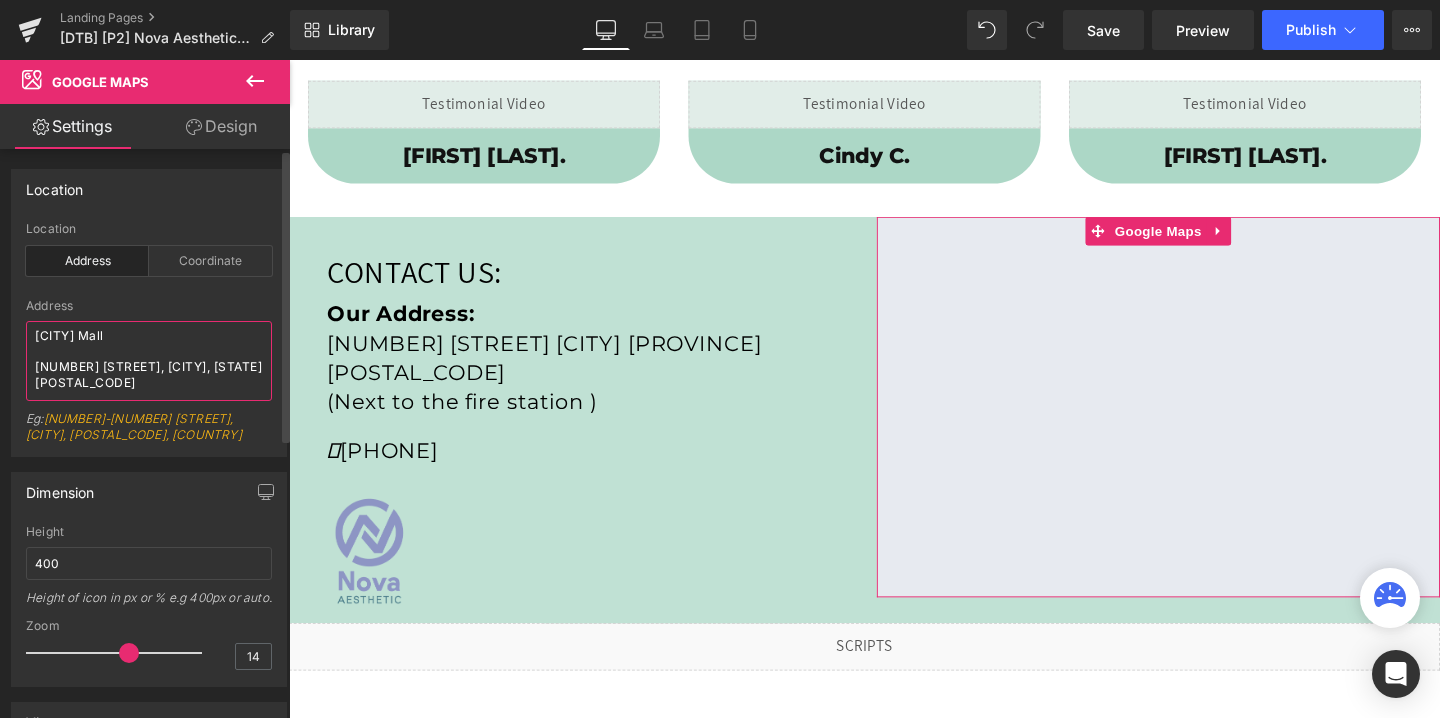 click on "Augusta Mall
3450 Wrightsboro Rd, Augusta, GA 30909" at bounding box center [149, 361] 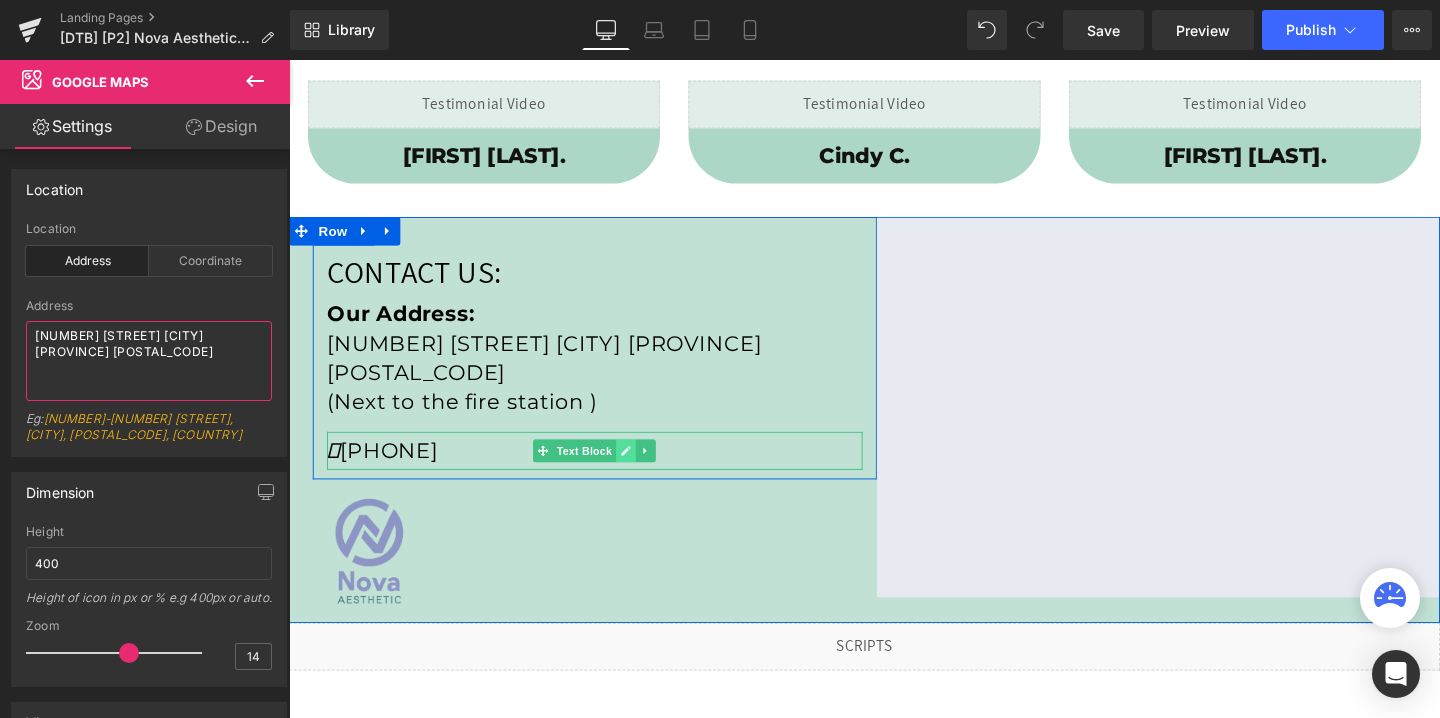 type on "225 McRae Dr. East York ON M4G1T5" 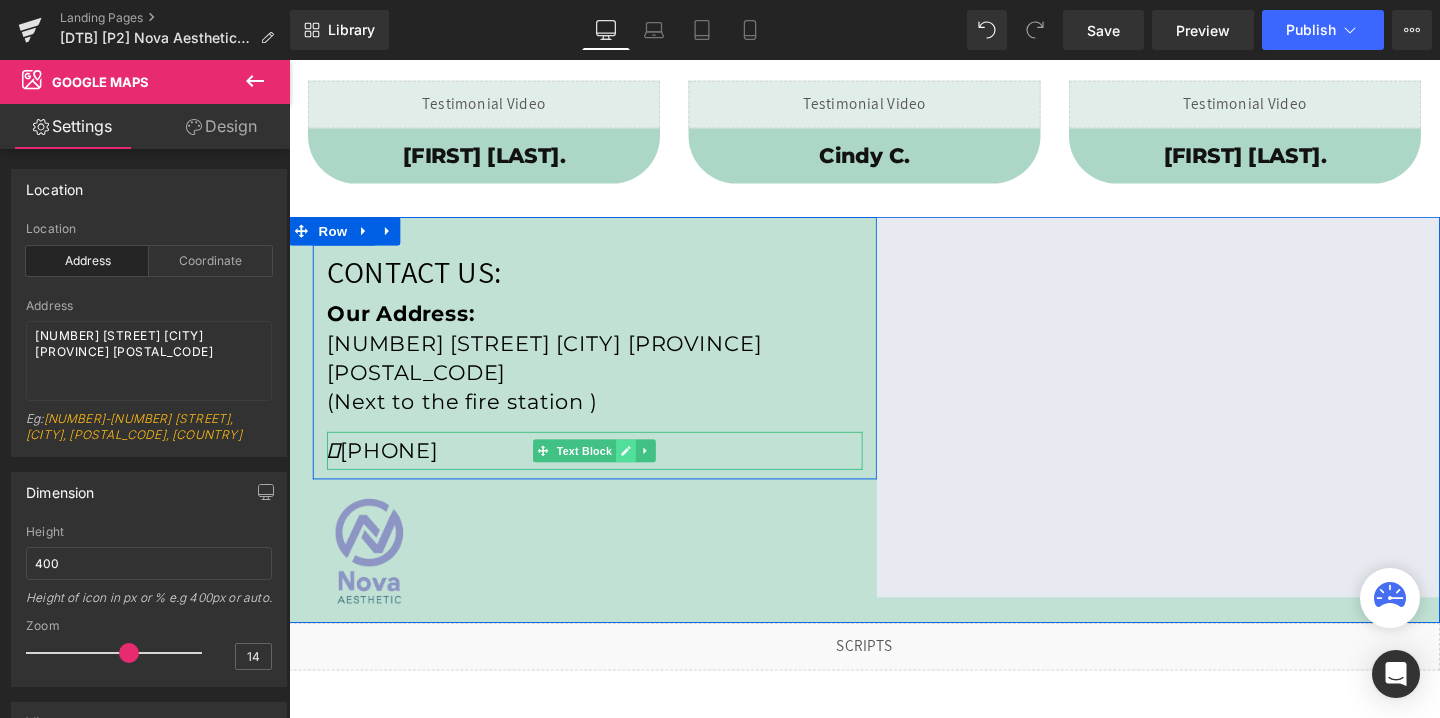 click 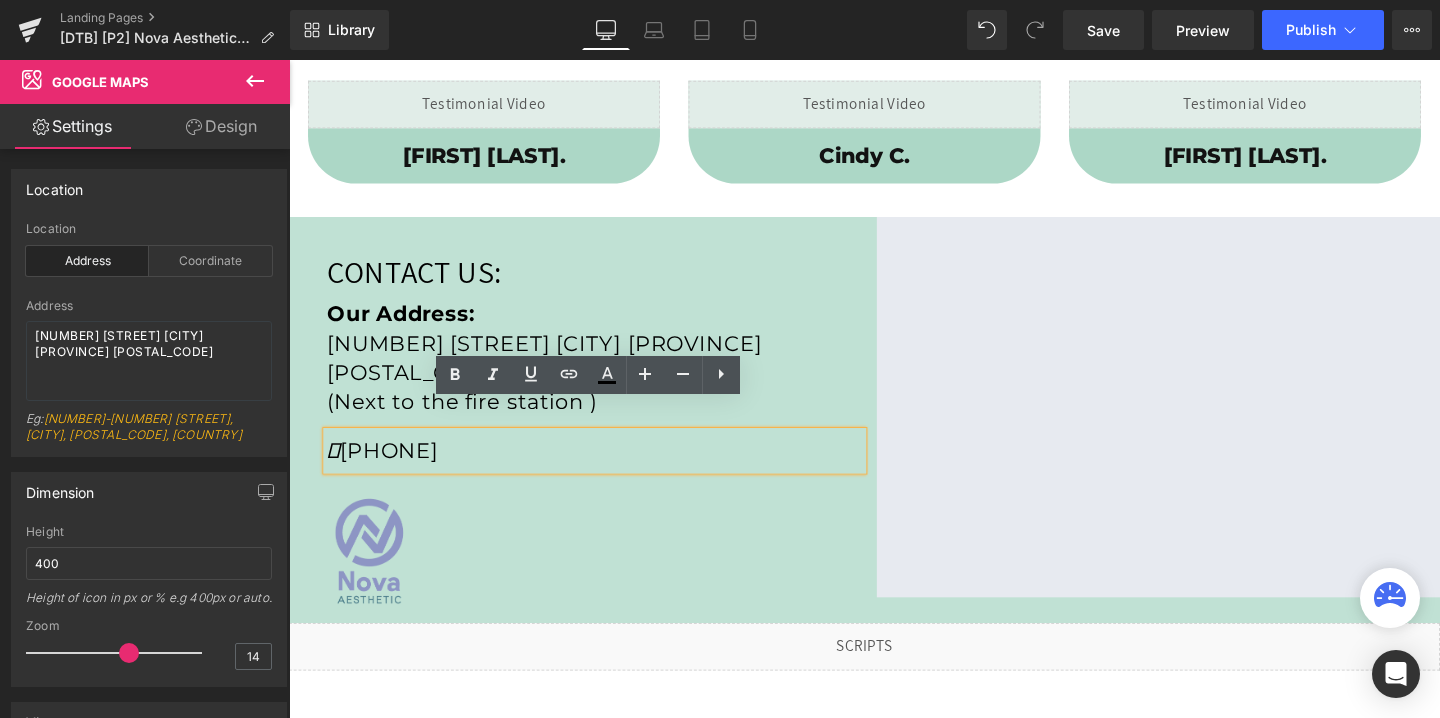 click on "(706) 524-8251" at bounding box center [610, 471] 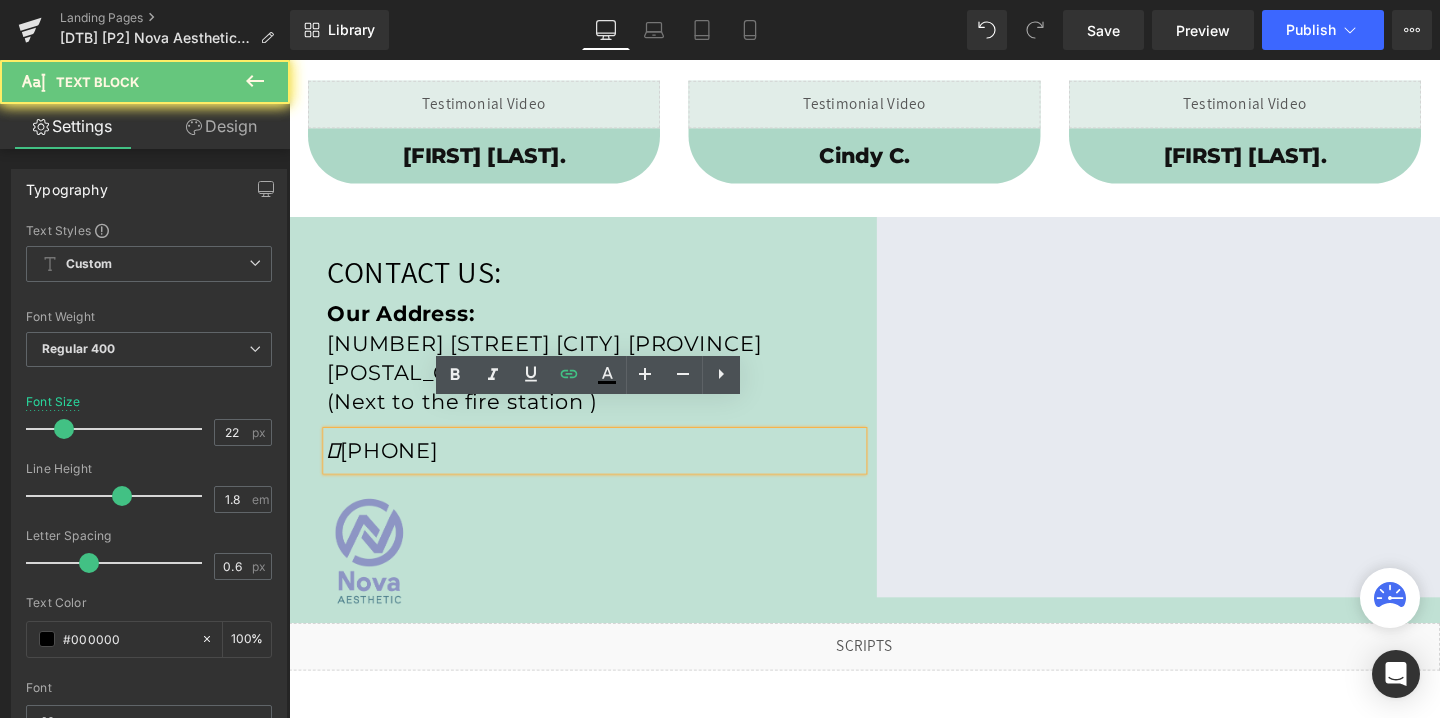 click on "(706) 524-8251" at bounding box center (610, 471) 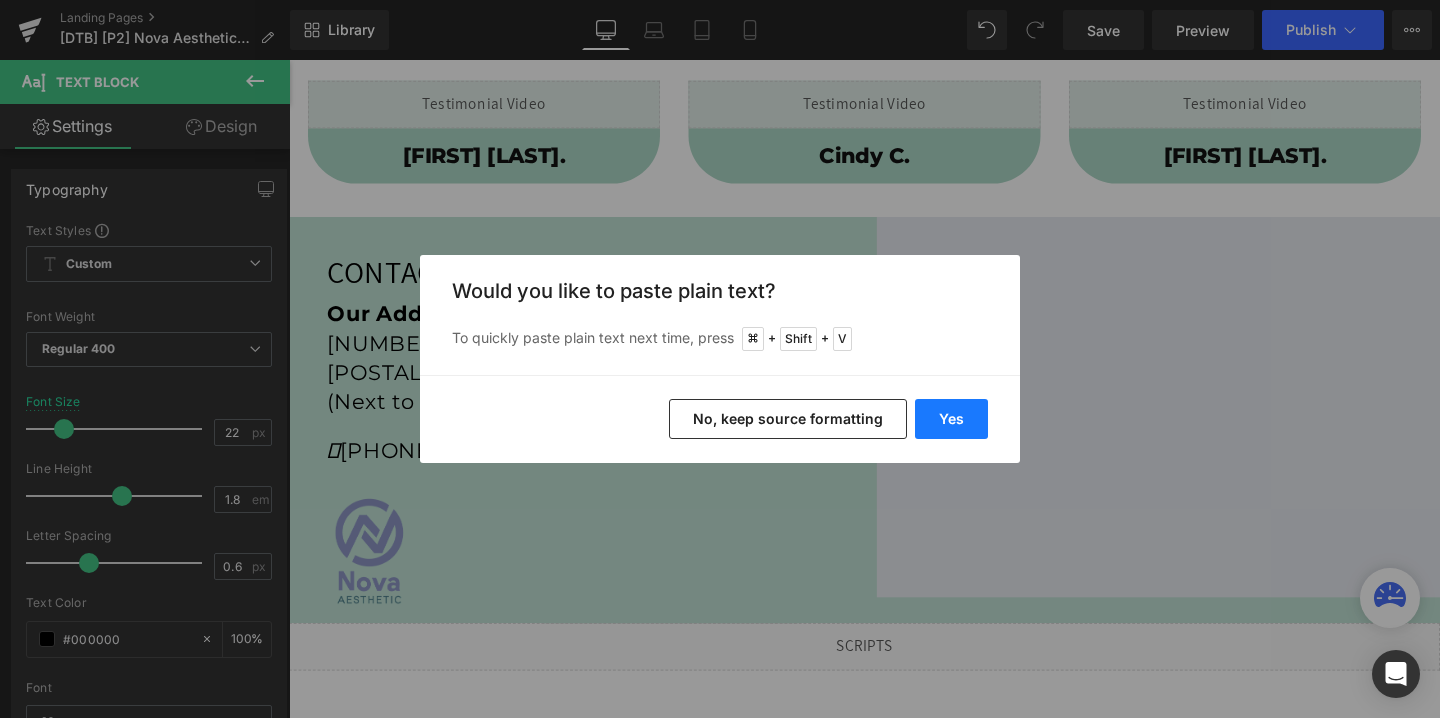 click on "Yes" at bounding box center (951, 419) 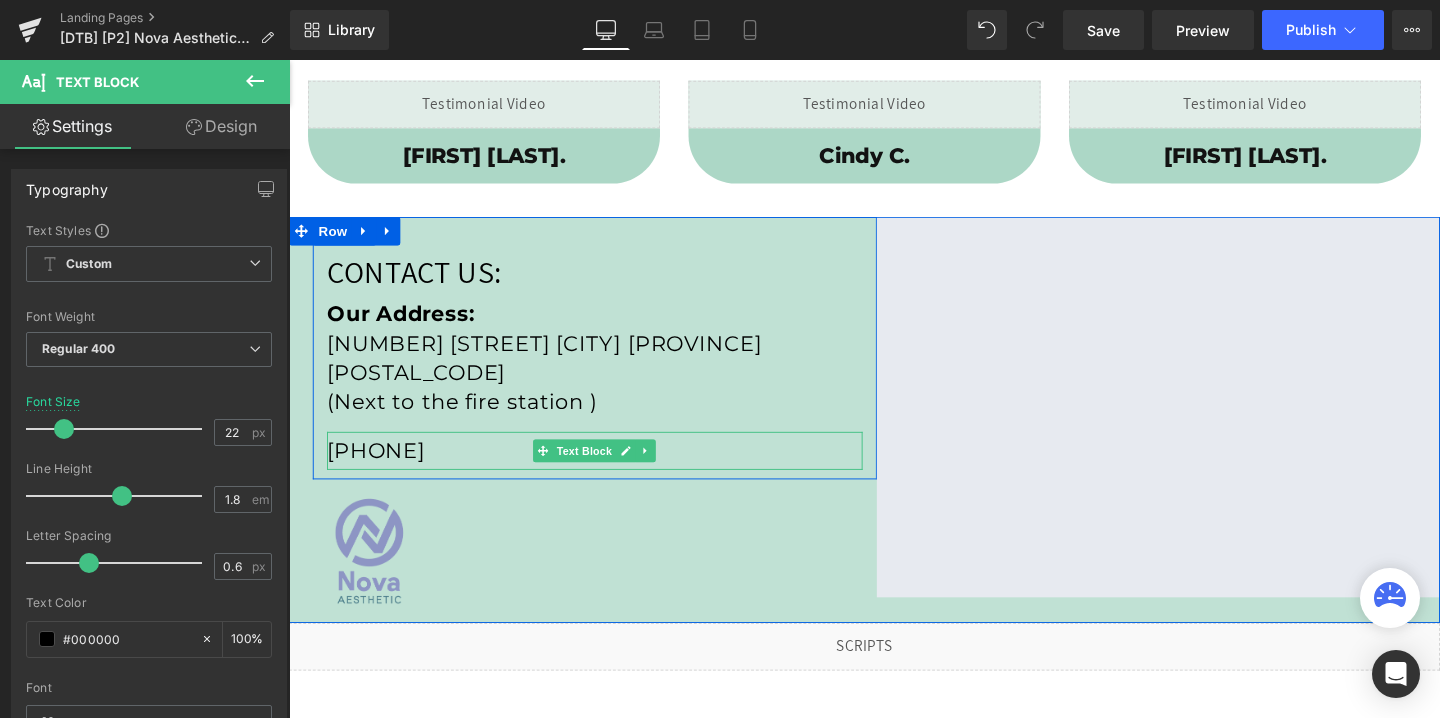 click on "(437) 290-4155" at bounding box center [610, 471] 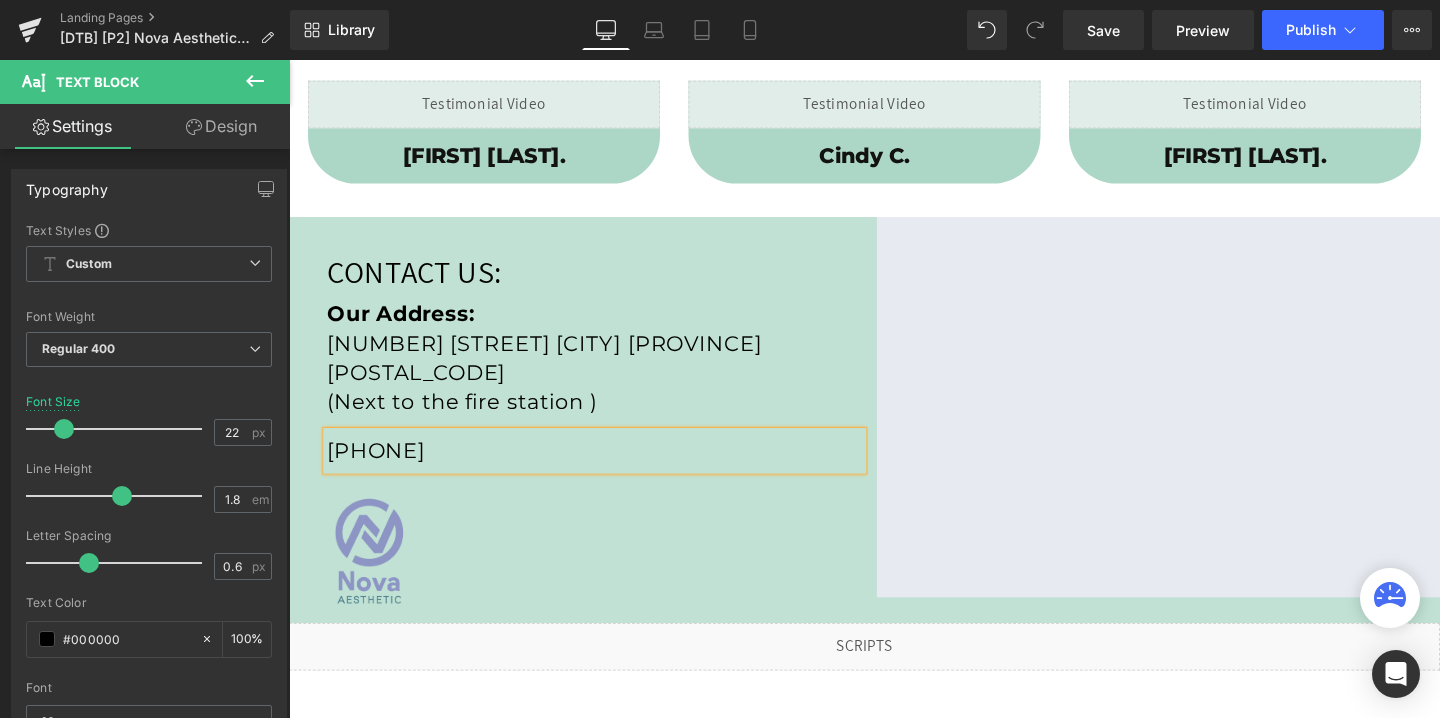 click on "(437) 290-4155" at bounding box center [610, 471] 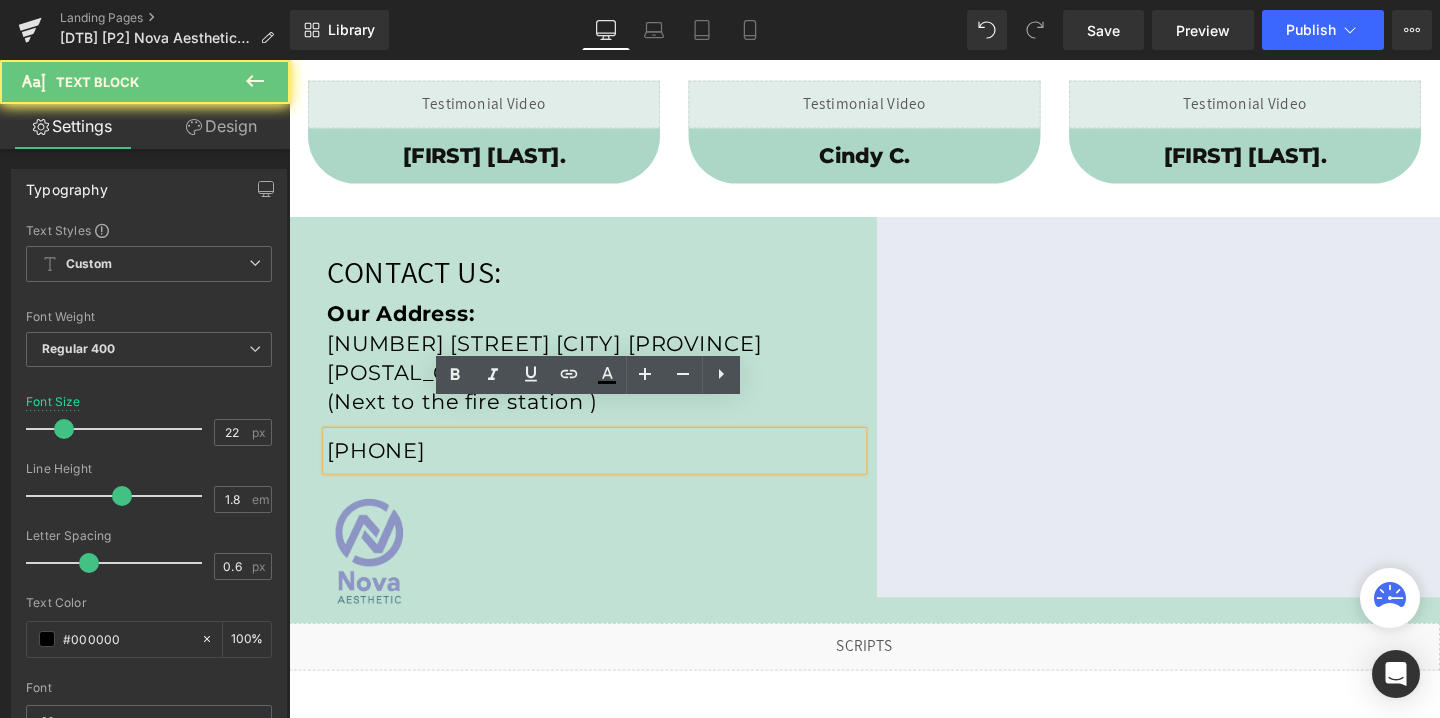 click on "(437) 290-4155" at bounding box center [610, 471] 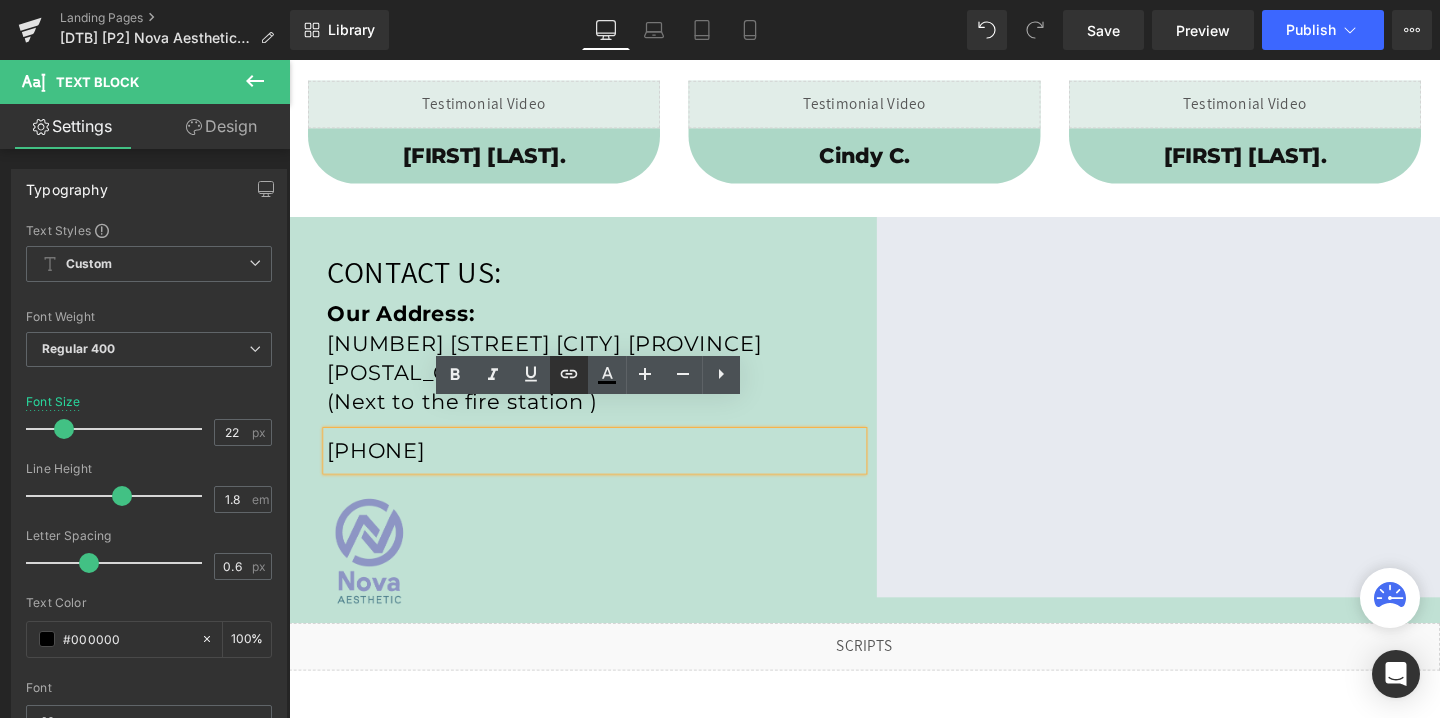 click 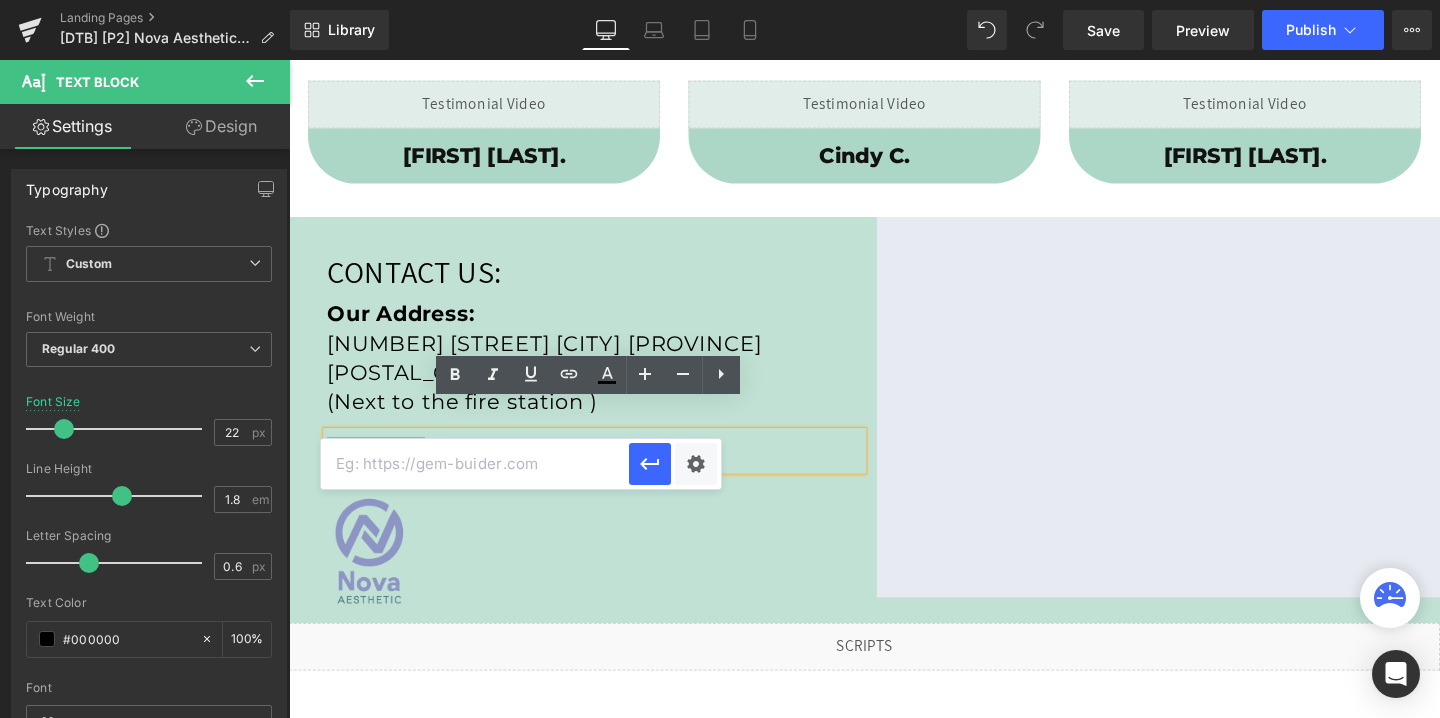 click at bounding box center (475, 464) 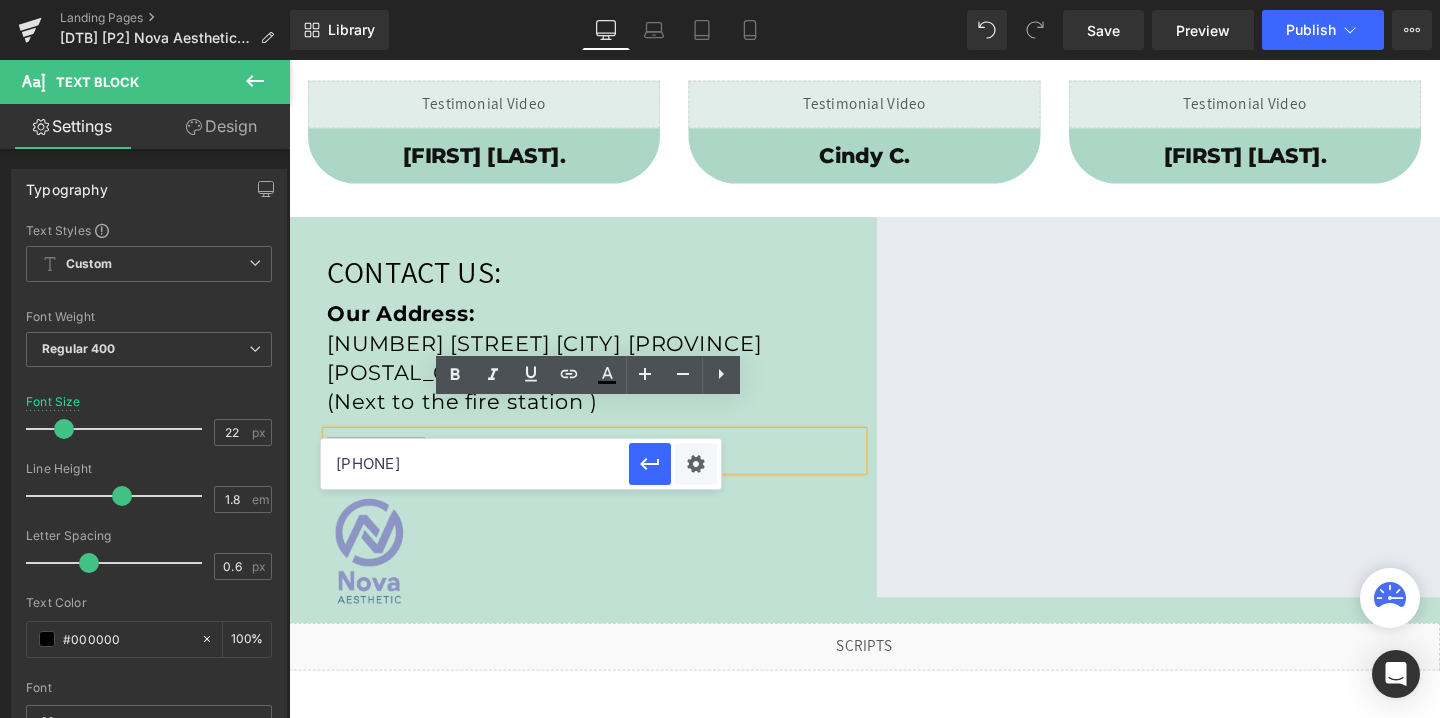 click on "(437) 290-4155" at bounding box center [475, 464] 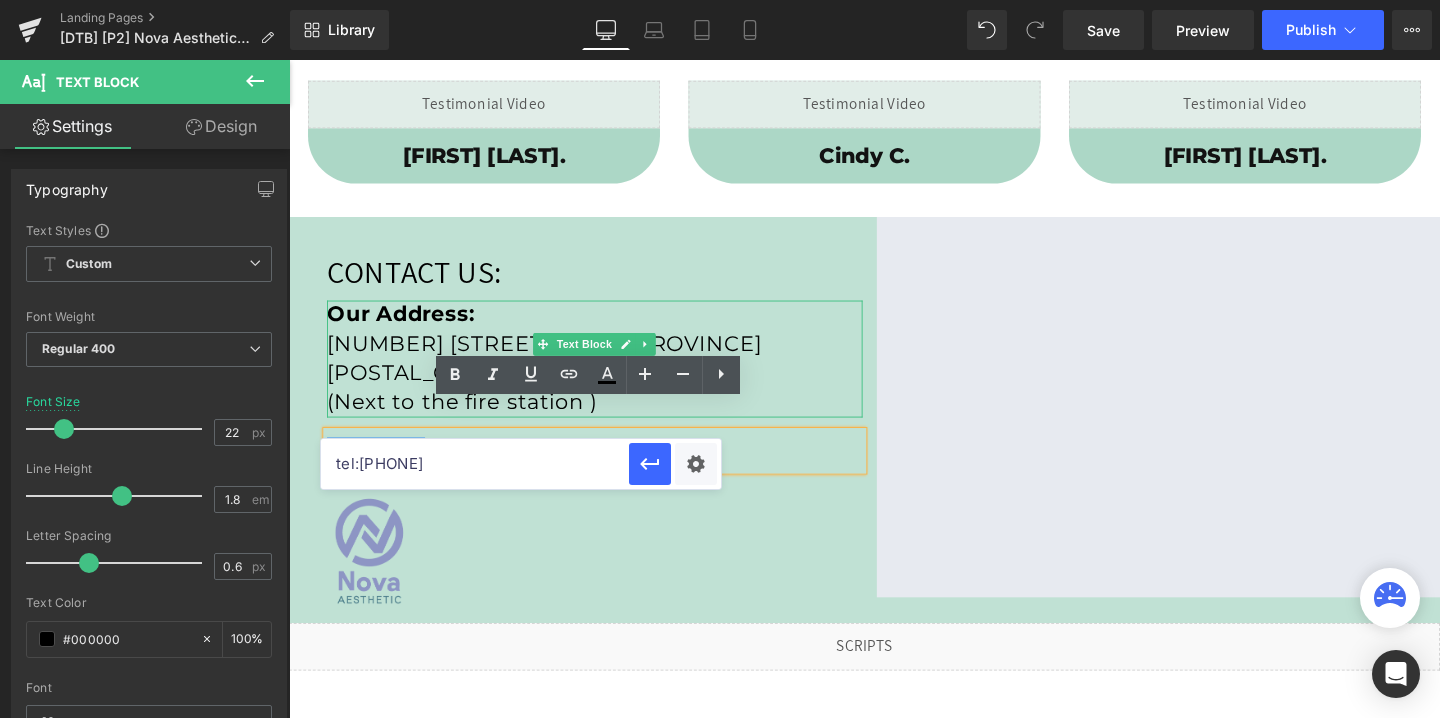 type on "tel:4372904155" 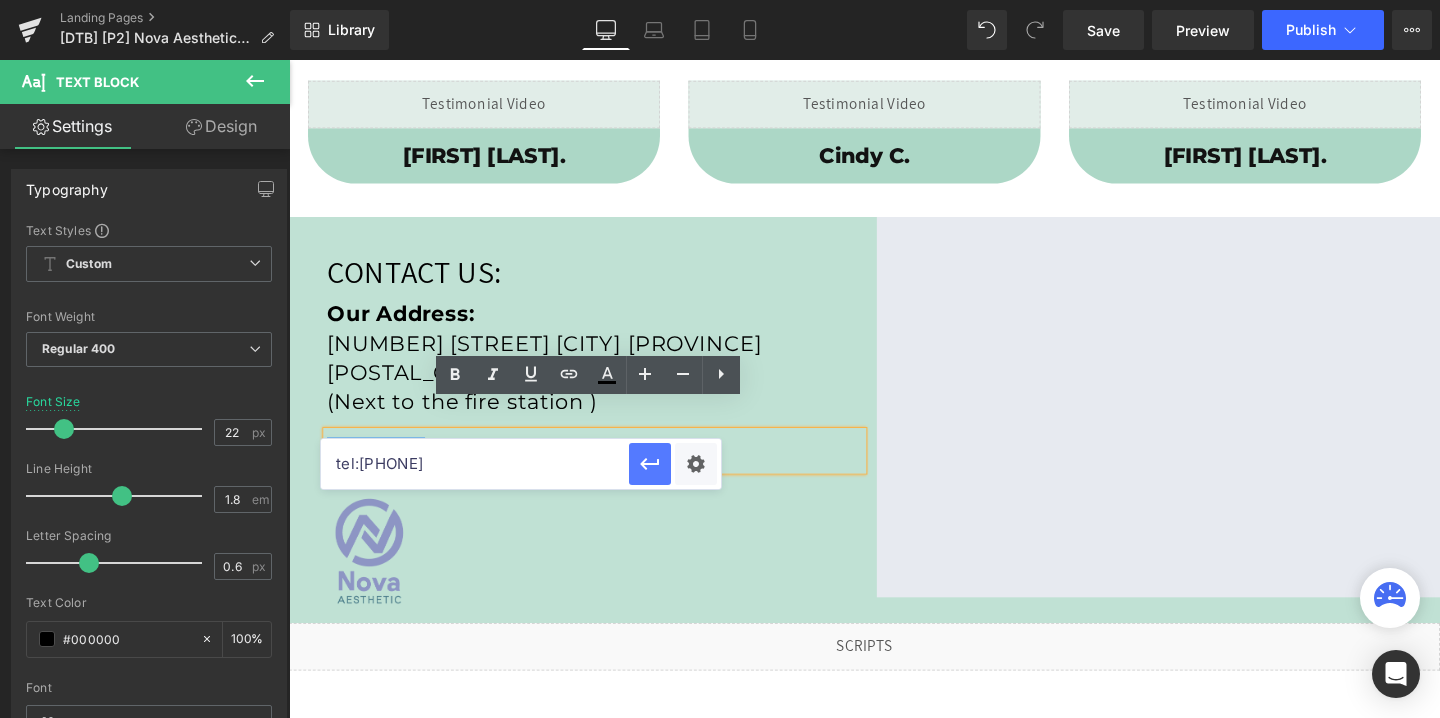 click 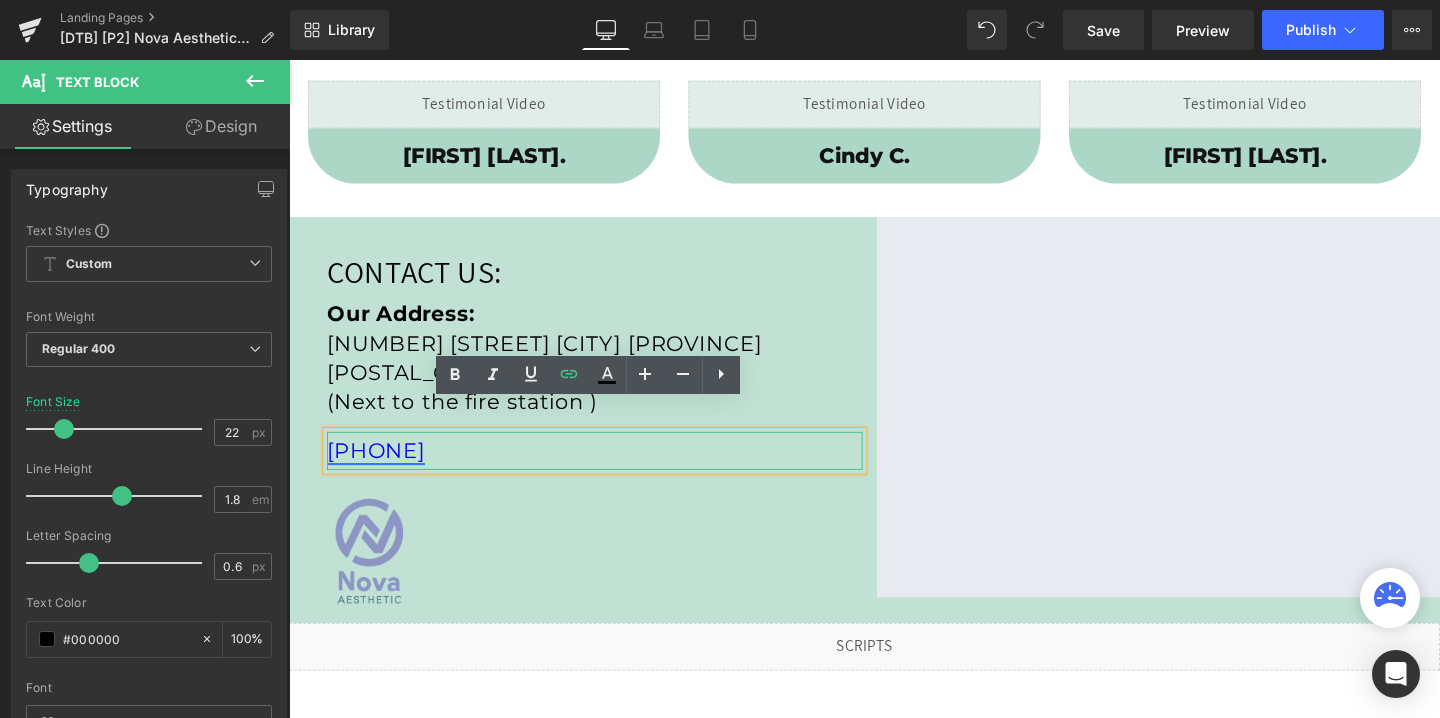 click on "(437) 290-4155" at bounding box center [380, 470] 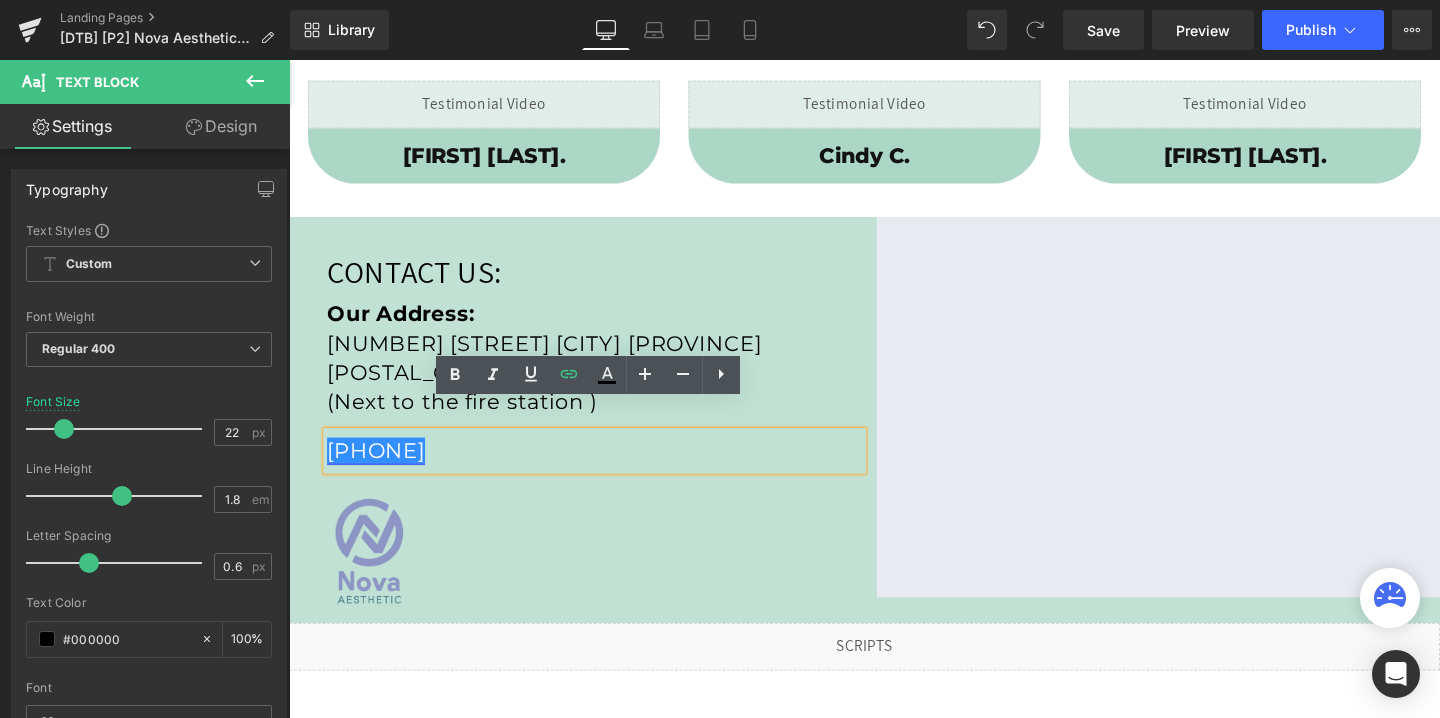 click on "(437) 290-4155" at bounding box center (380, 470) 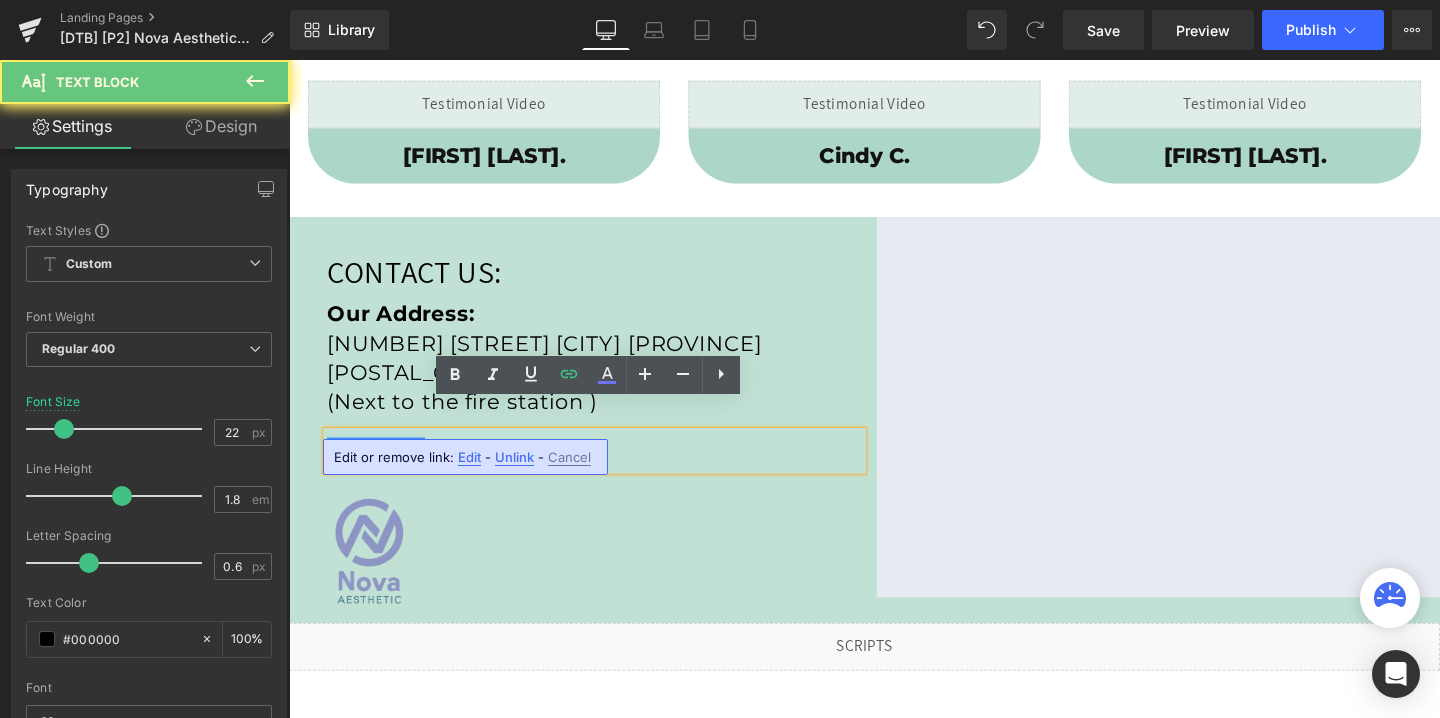 click on "(437) 290-4155" at bounding box center [380, 470] 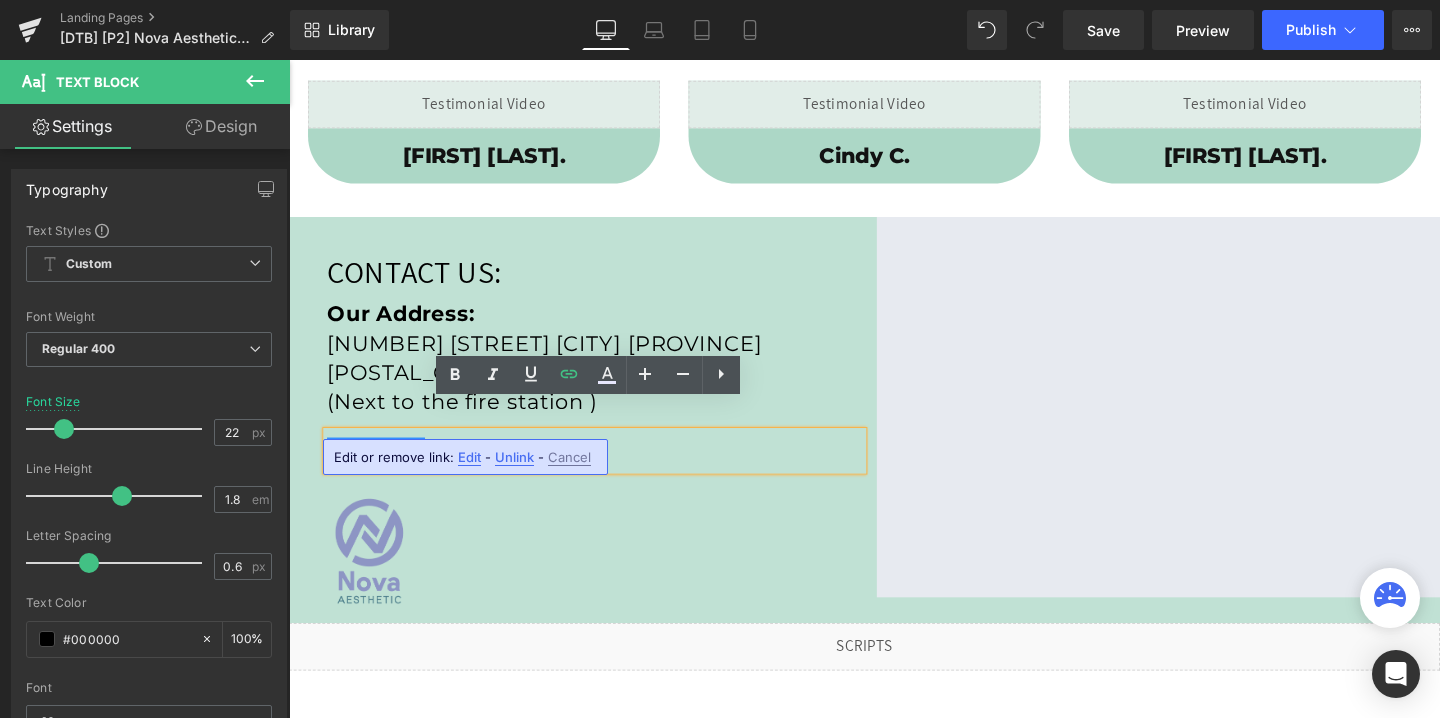 click on "(437) 290-4155" at bounding box center (610, 471) 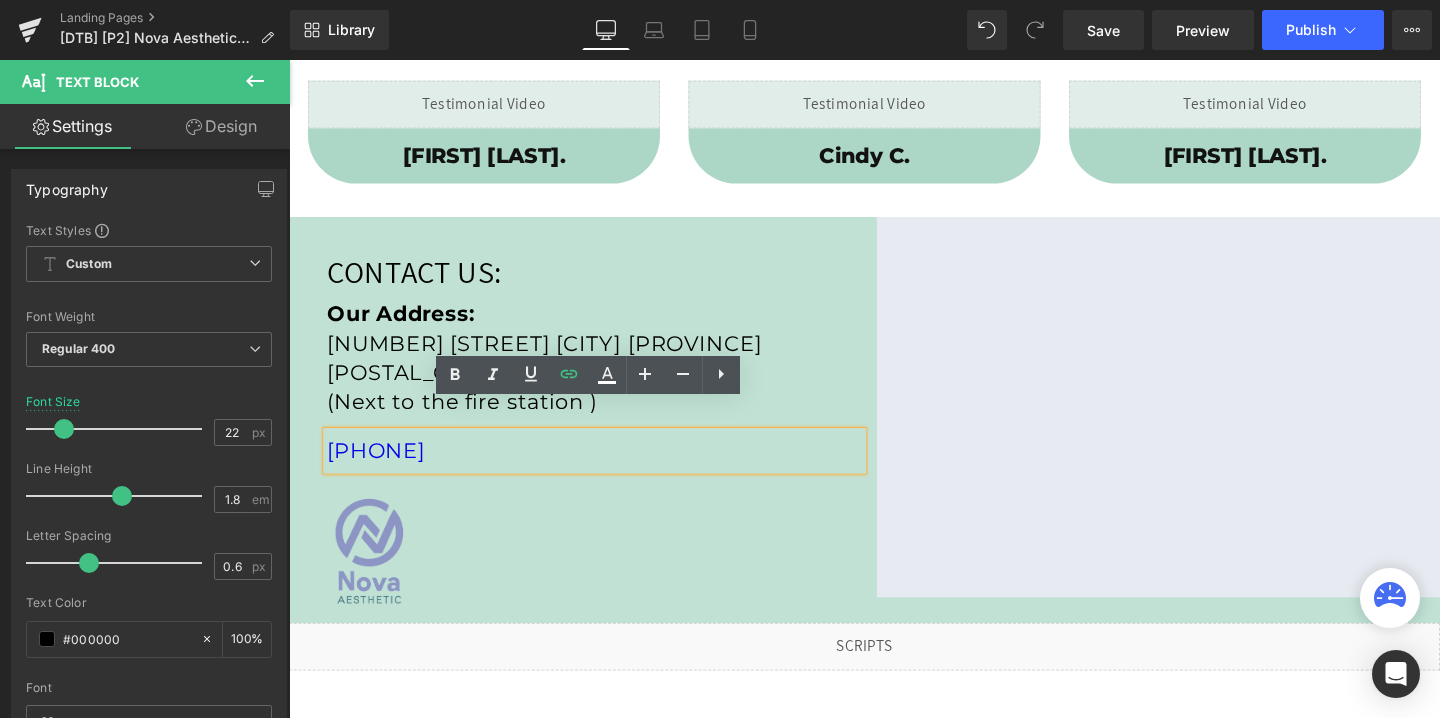 drag, startPoint x: 509, startPoint y: 439, endPoint x: 309, endPoint y: 438, distance: 200.0025 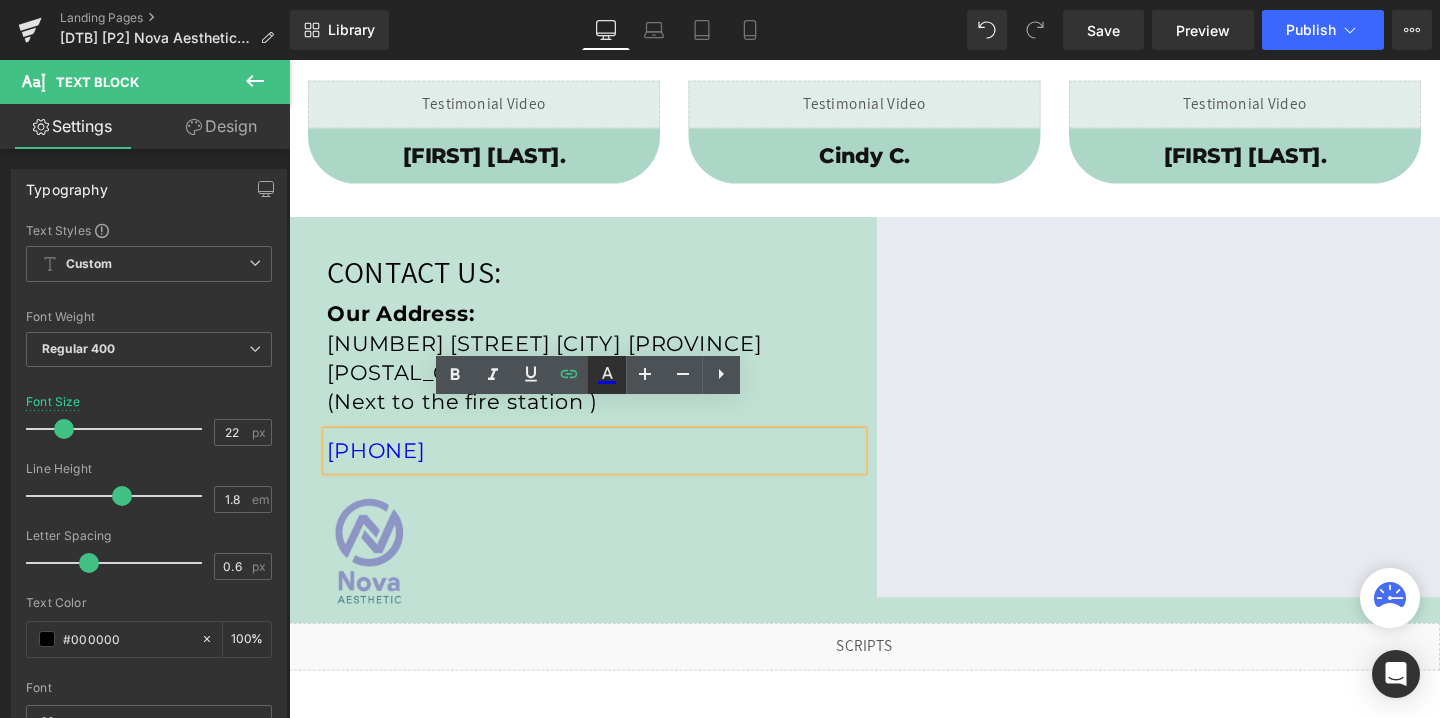 click 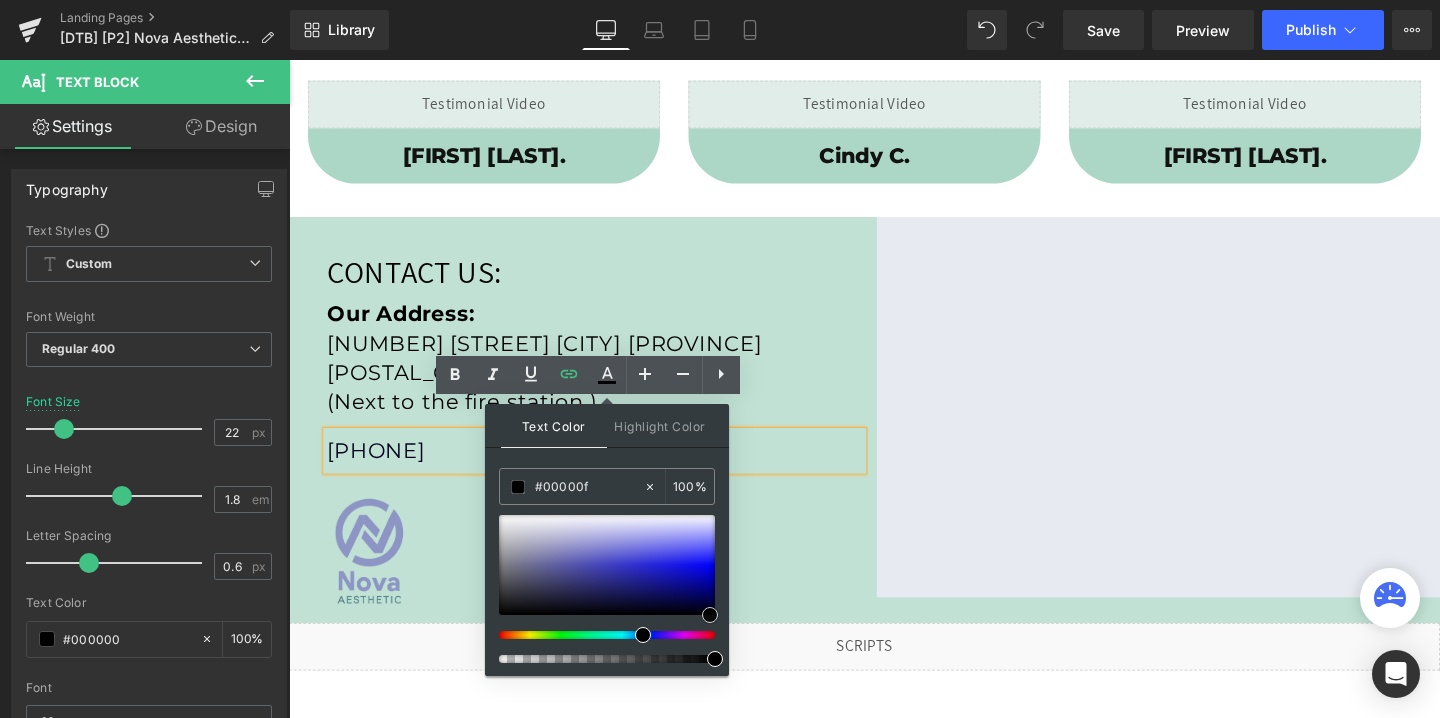 type on "#000000" 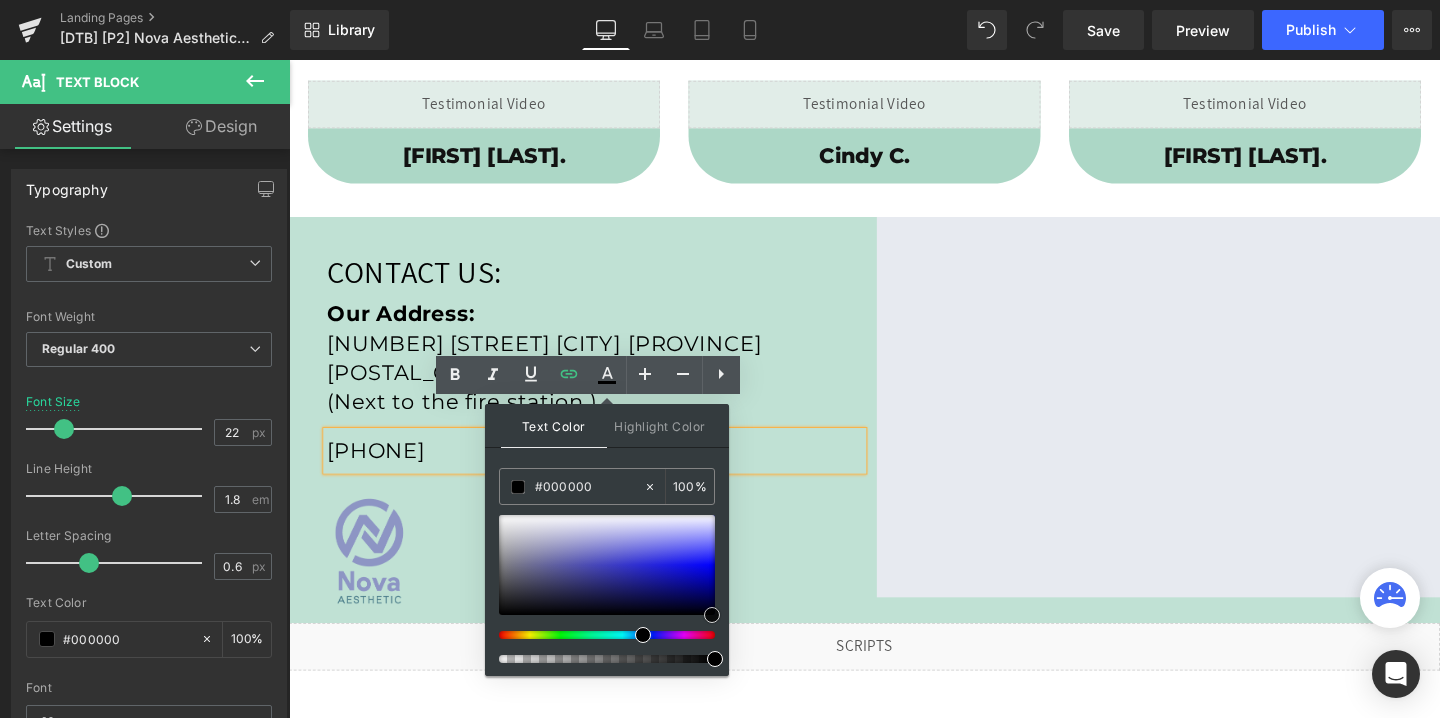 drag, startPoint x: 709, startPoint y: 609, endPoint x: 712, endPoint y: 628, distance: 19.235384 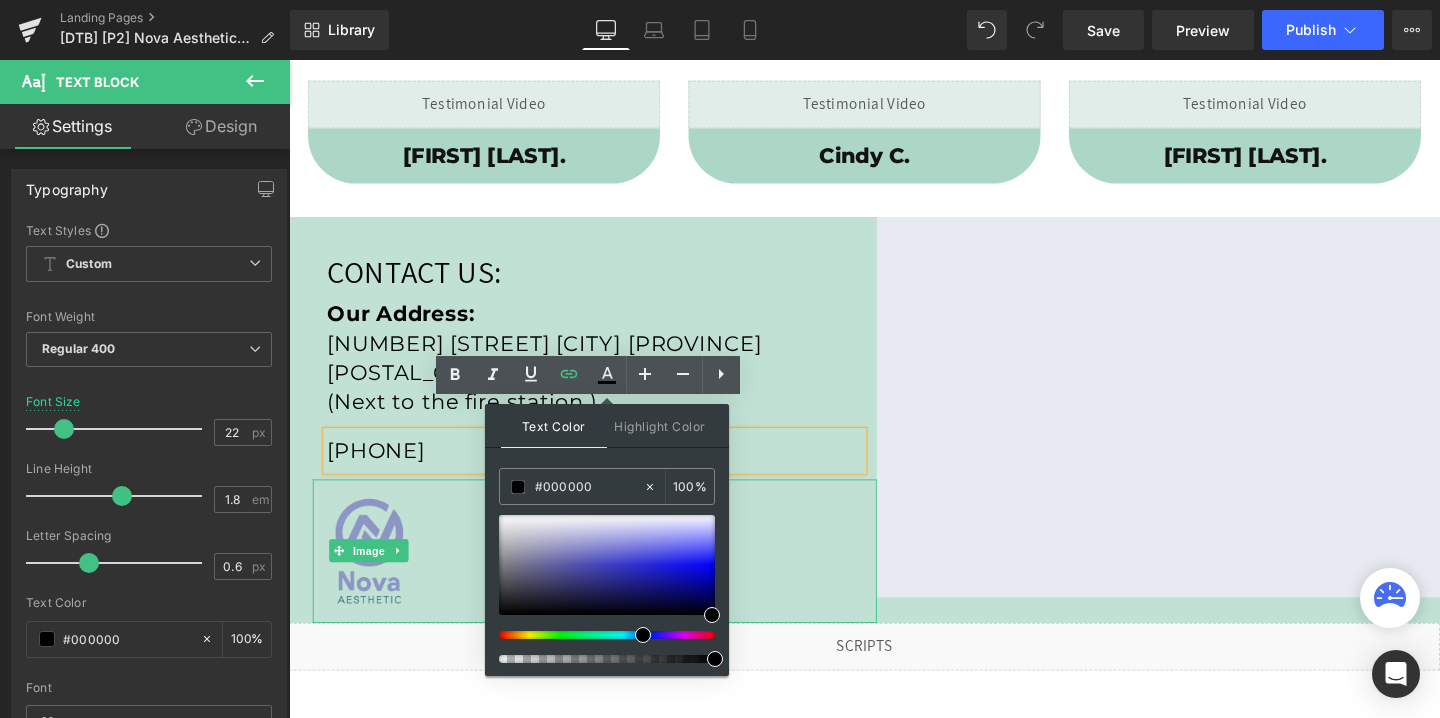 click at bounding box center (610, 576) 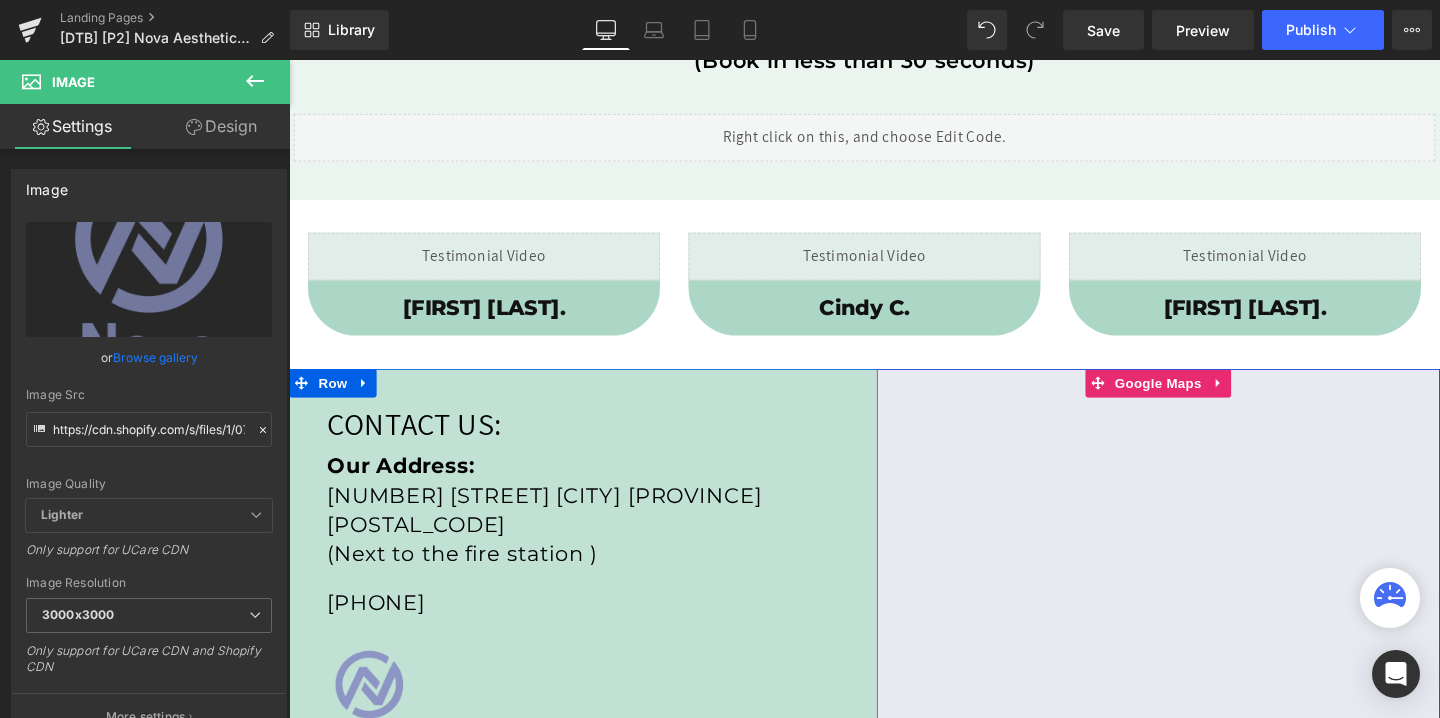 scroll, scrollTop: 0, scrollLeft: 0, axis: both 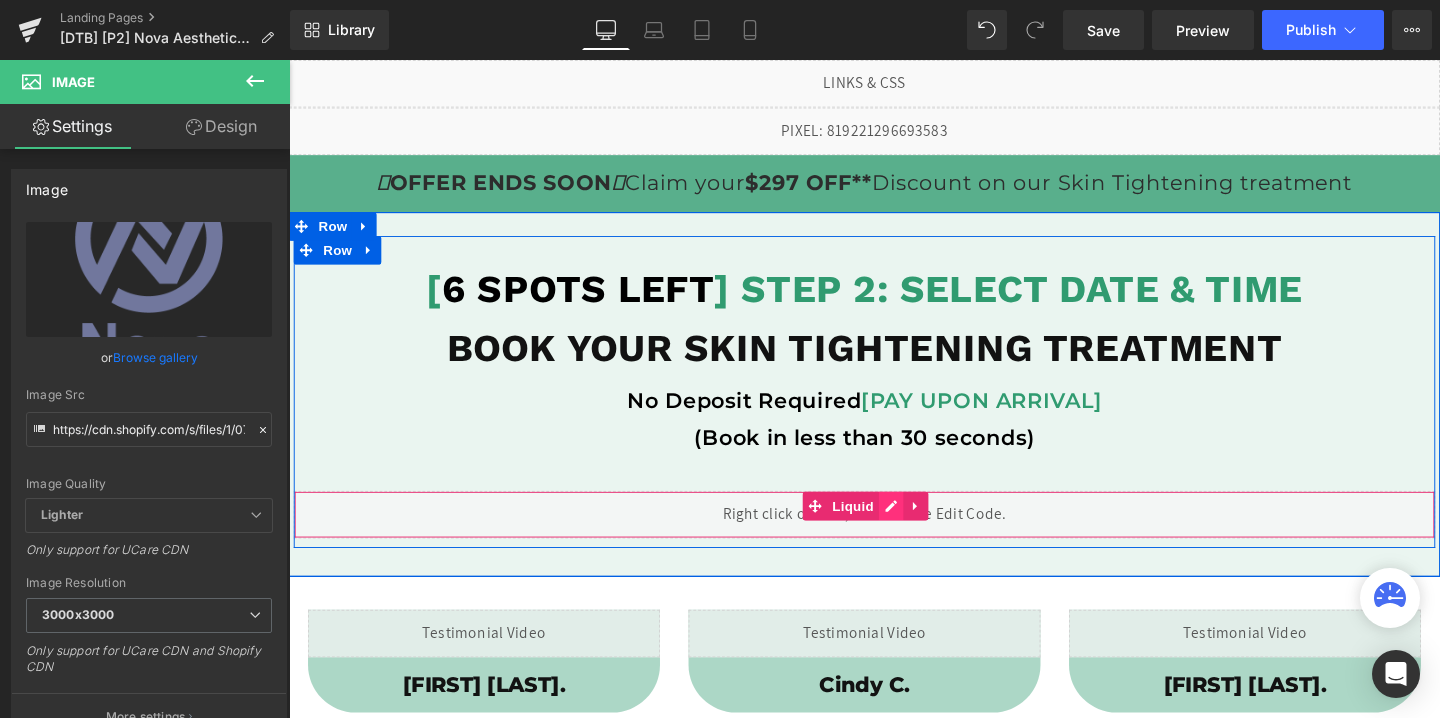 click on "Liquid" at bounding box center (894, 538) 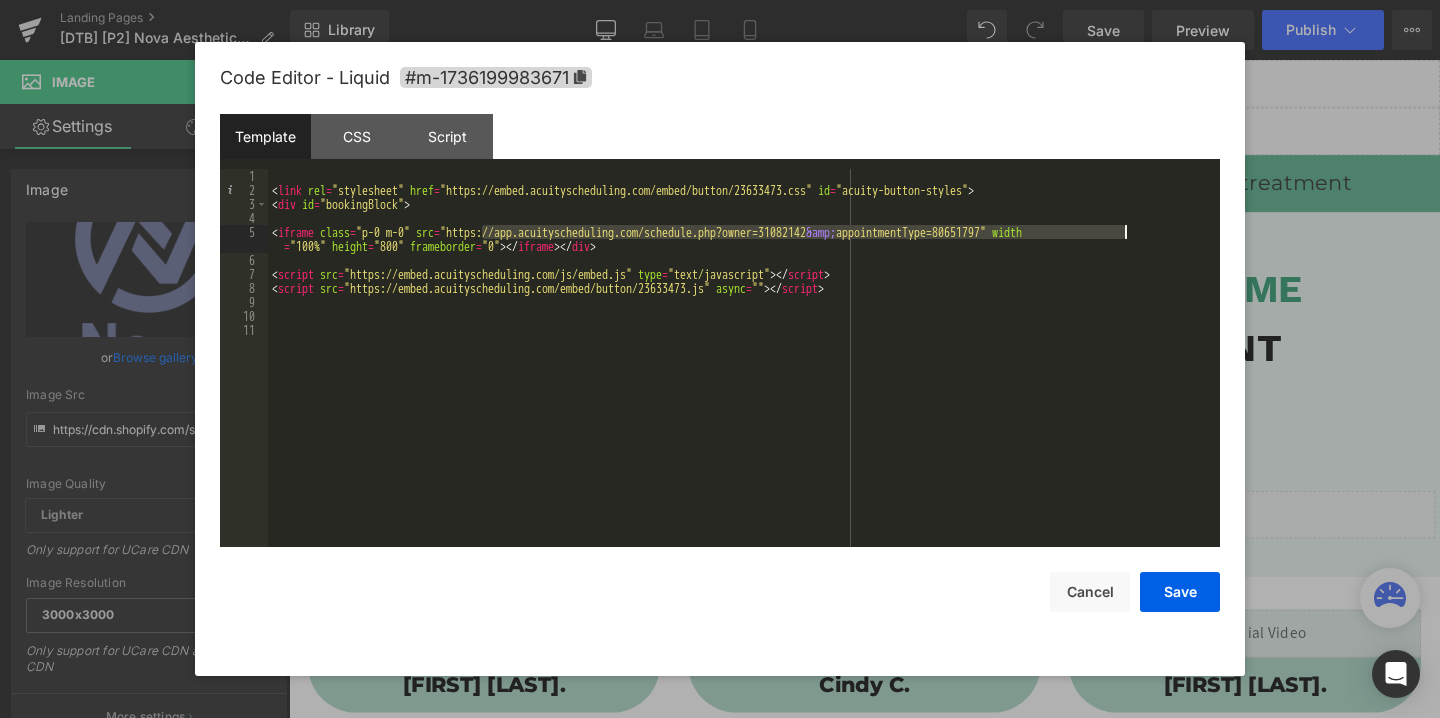 drag, startPoint x: 482, startPoint y: 231, endPoint x: 1120, endPoint y: 228, distance: 638.0071 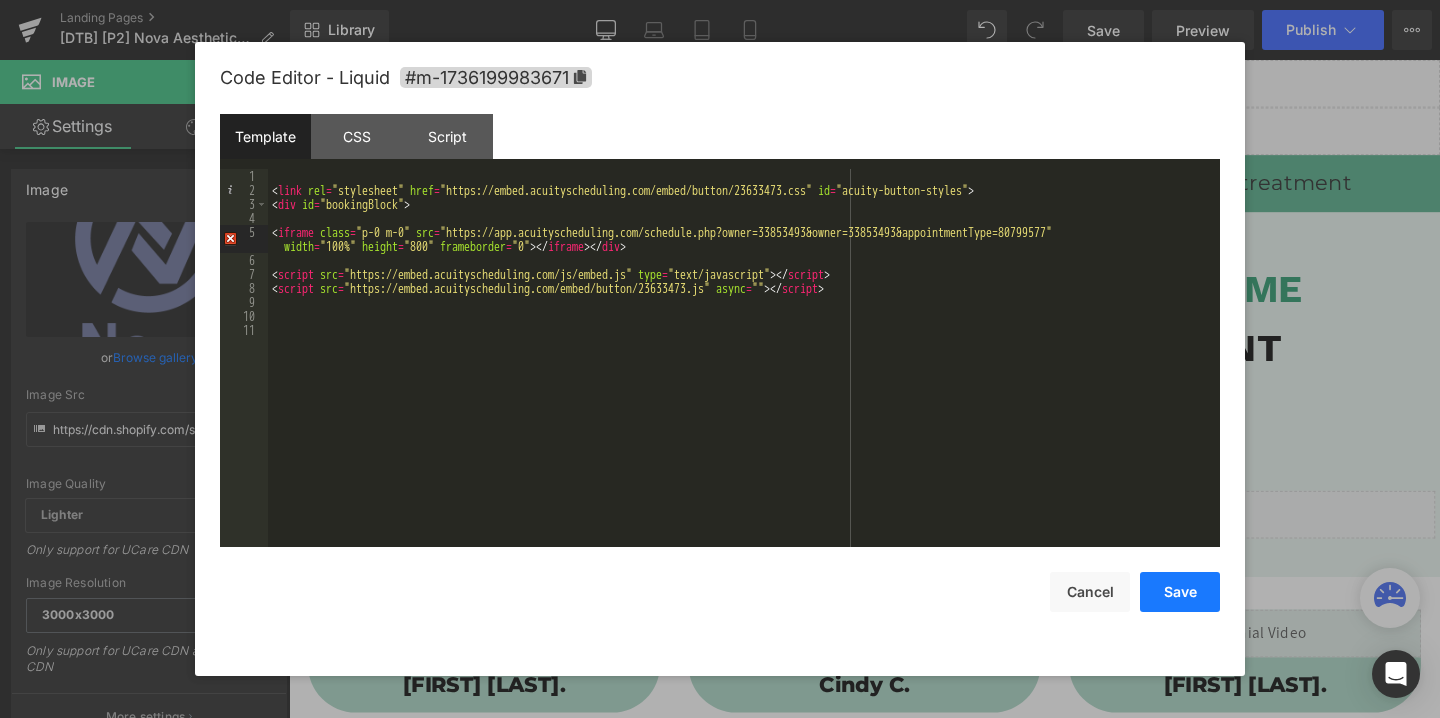 click on "Save" at bounding box center [1180, 592] 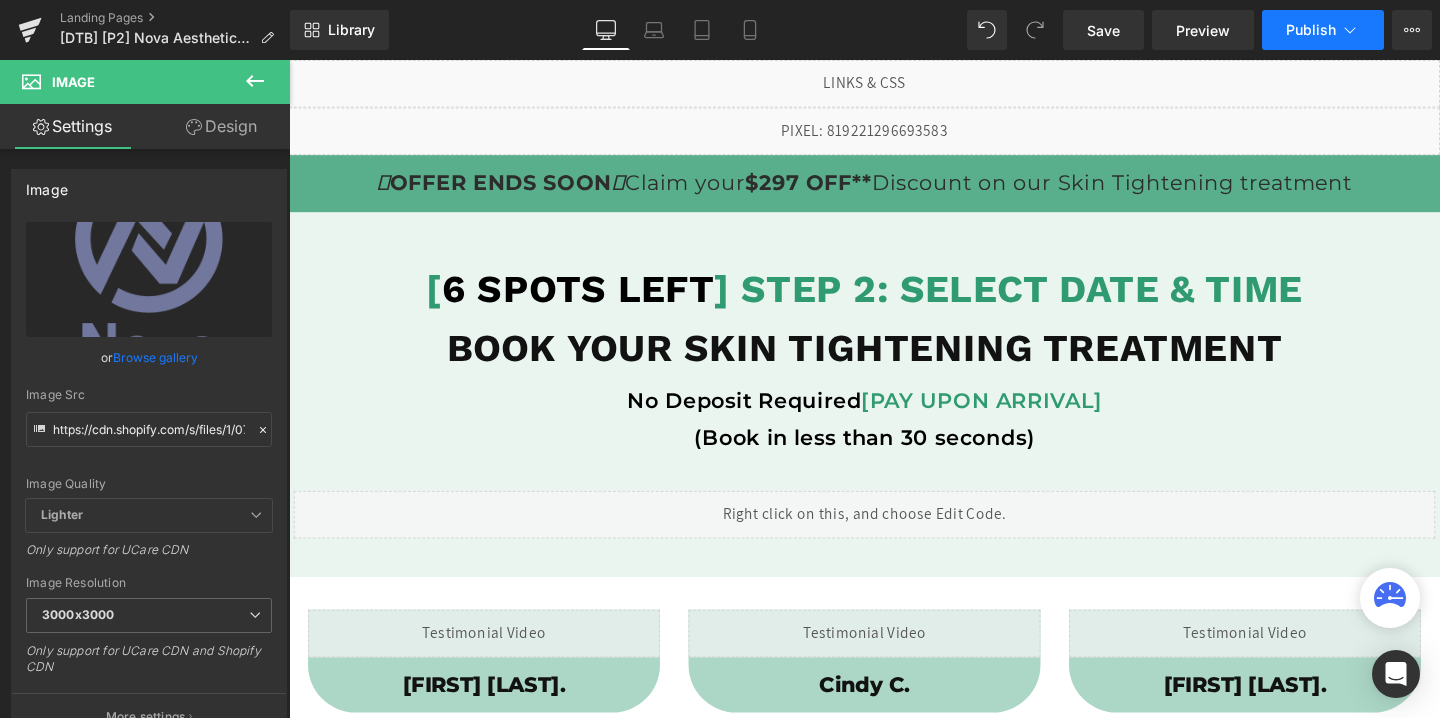 click on "Publish" at bounding box center [1323, 30] 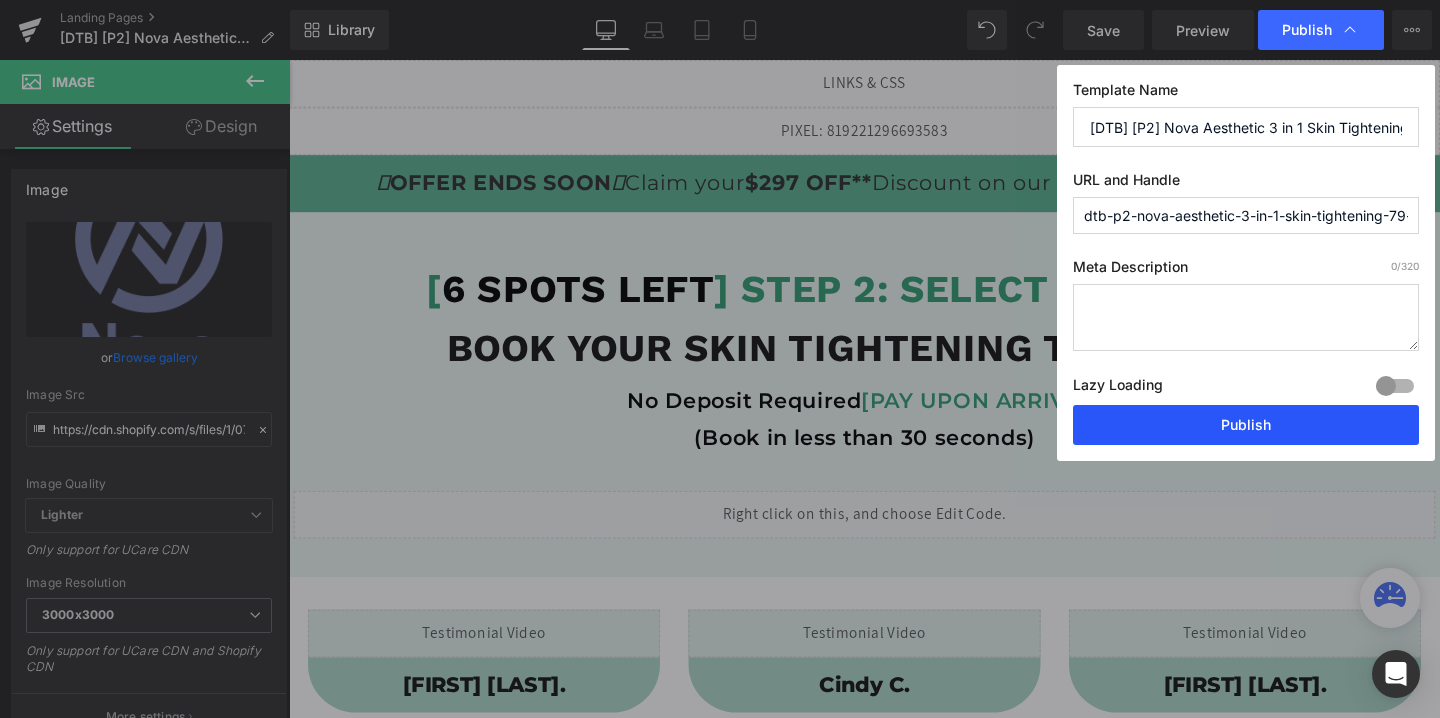 click on "Publish" at bounding box center [1246, 425] 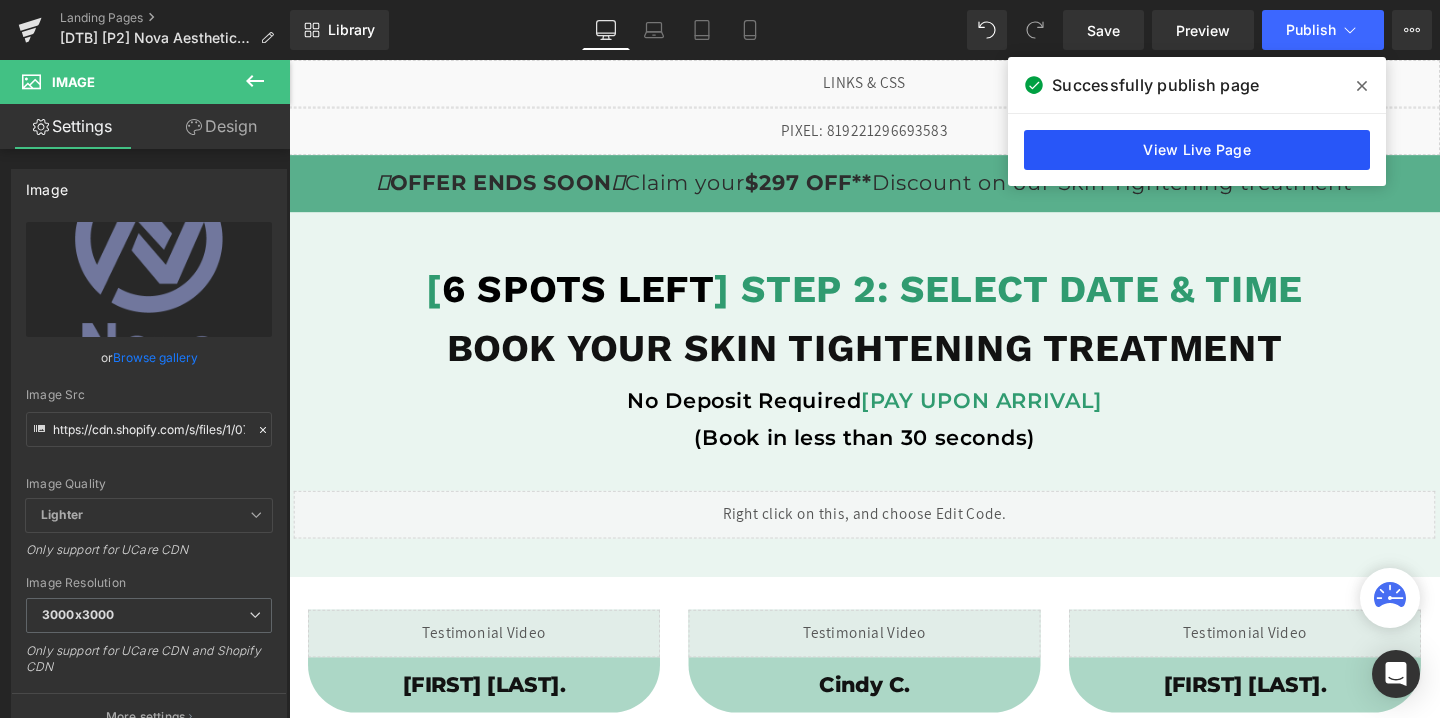 click on "View Live Page" at bounding box center [1197, 150] 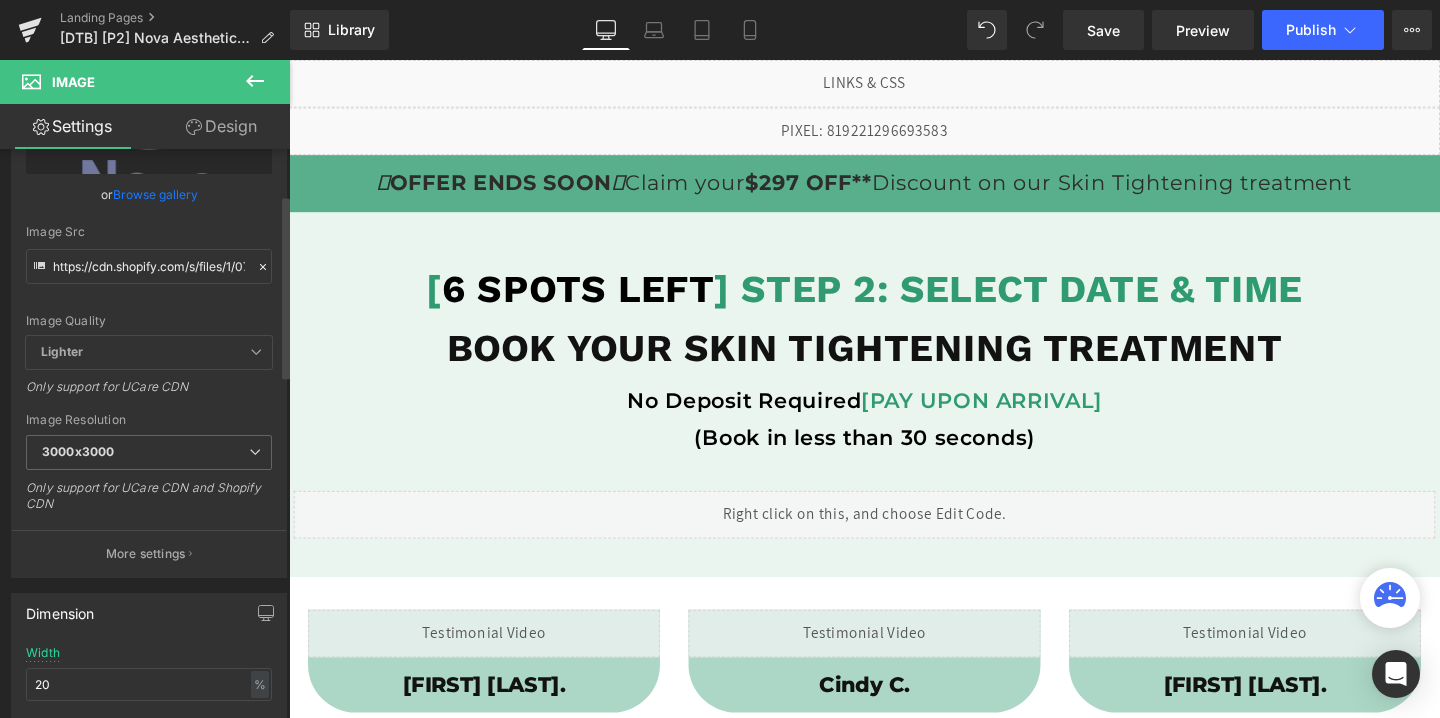 scroll, scrollTop: 197, scrollLeft: 0, axis: vertical 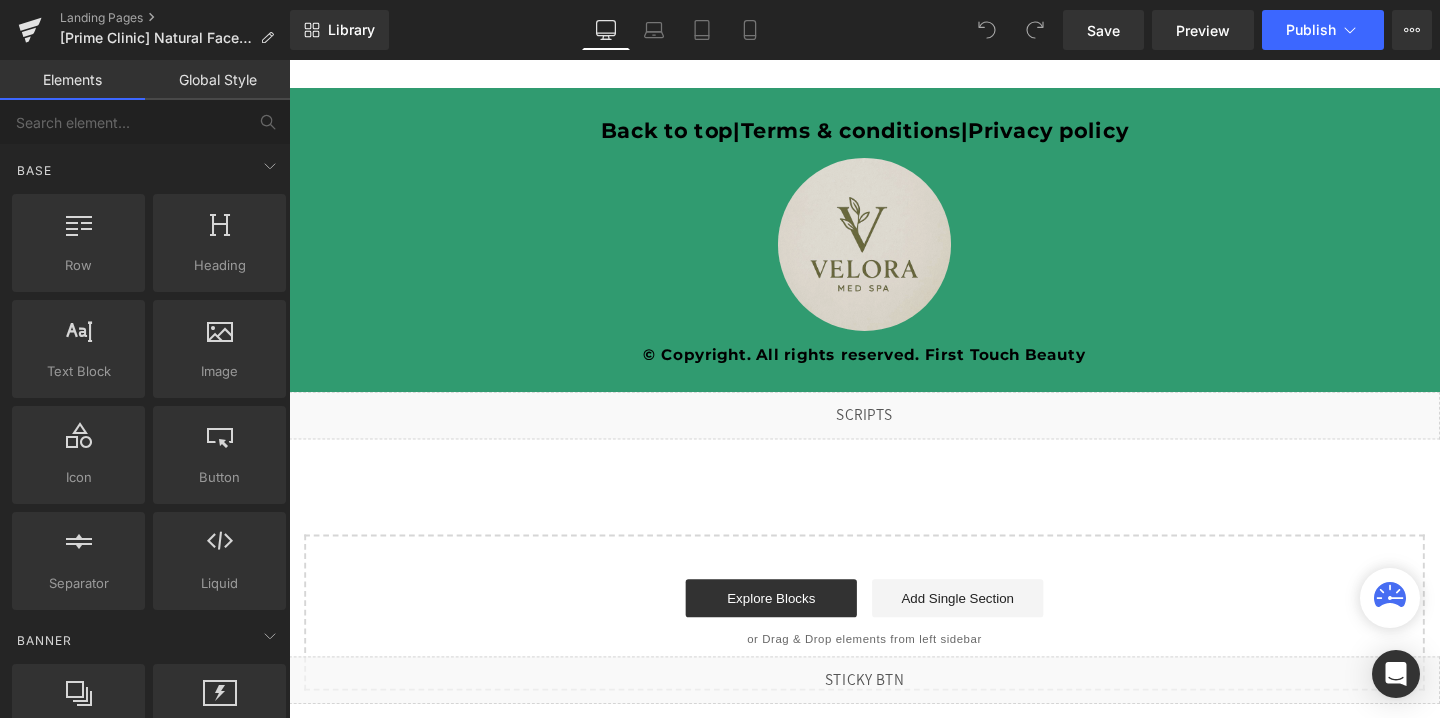 click on "Image" at bounding box center (894, 254) 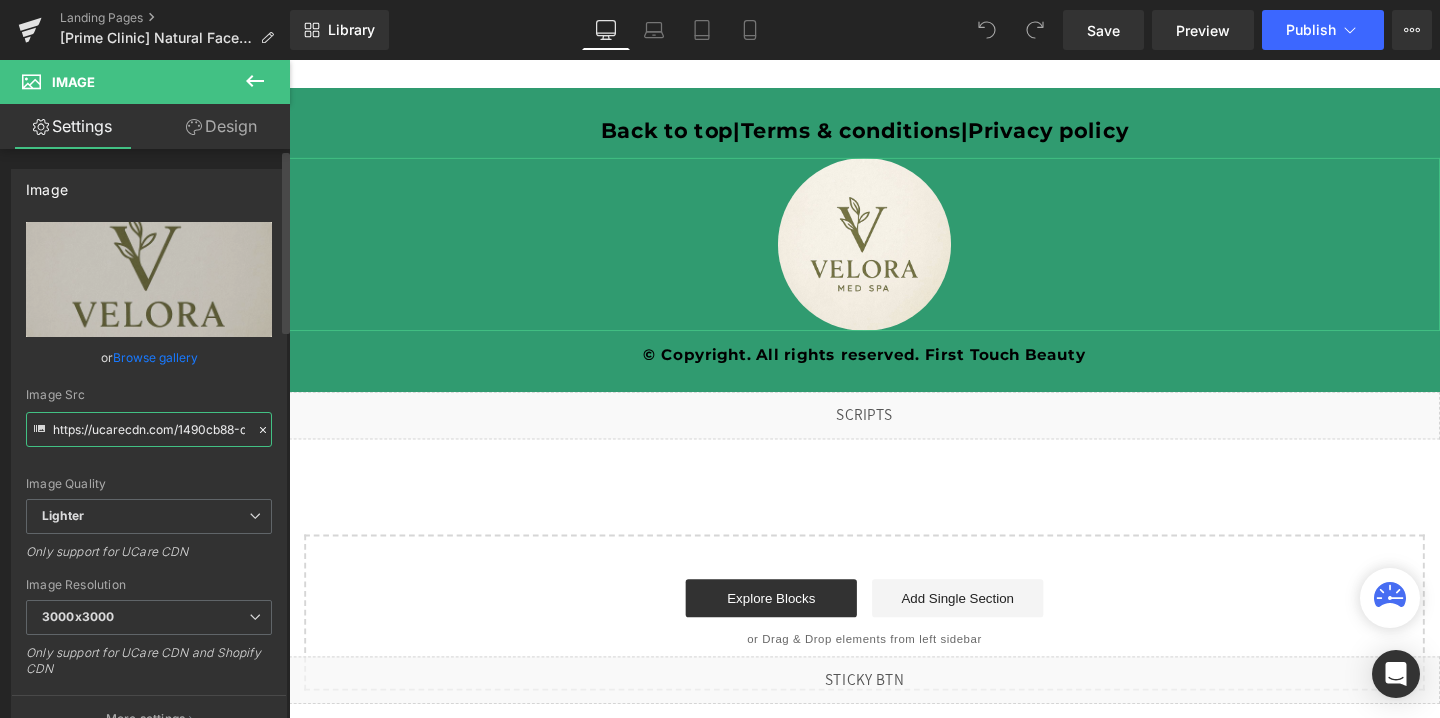 click on "https://ucarecdn.com/1490cb88-dbc2-452a-82c7-cd948fa96a68/-/format/auto/-/preview/3000x3000/-/quality/lighter/67bbdc8f-af2b-4cec-91f5-821fafb099d2_-_NatureLift.jpeg" at bounding box center (149, 429) 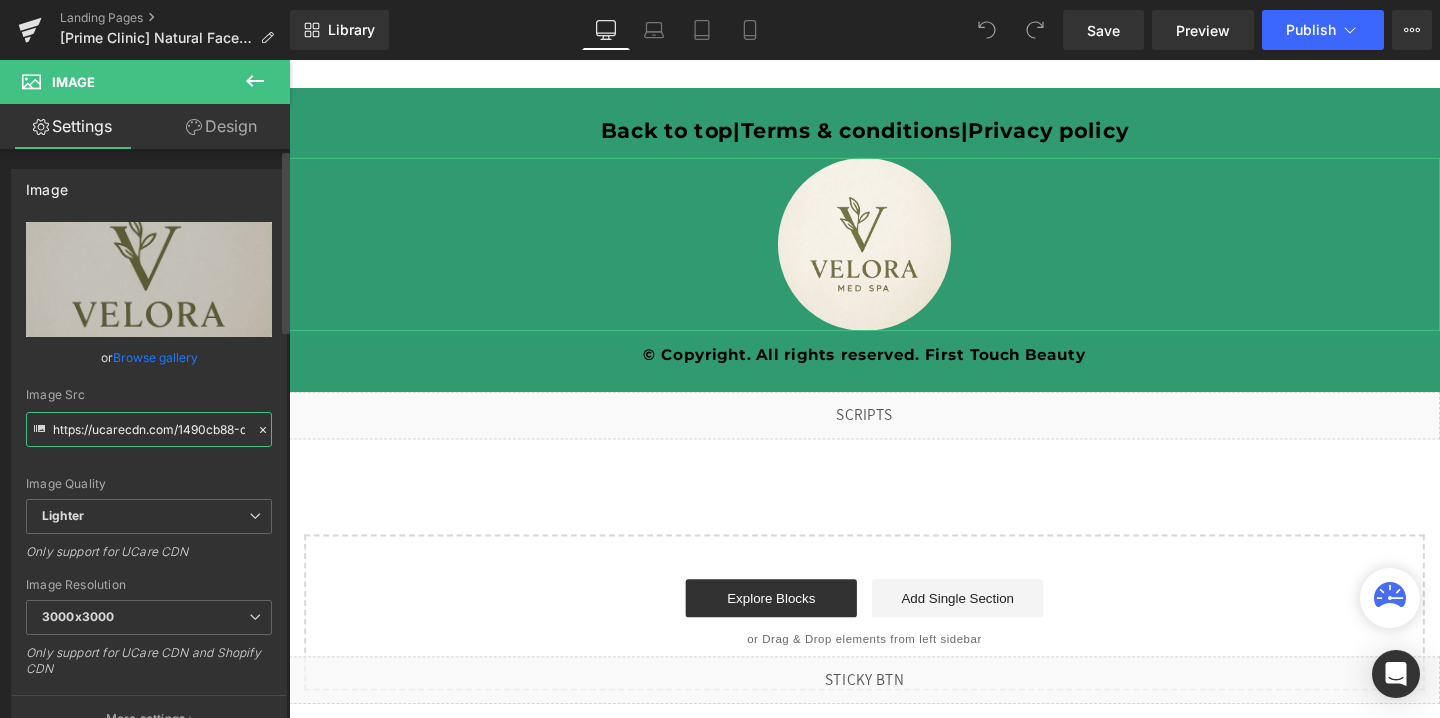 click on "https://ucarecdn.com/1490cb88-dbc2-452a-82c7-cd948fa96a68/-/format/auto/-/preview/3000x3000/-/quality/lighter/67bbdc8f-af2b-4cec-91f5-821fafb099d2_-_NatureLift.jpeg" at bounding box center [149, 429] 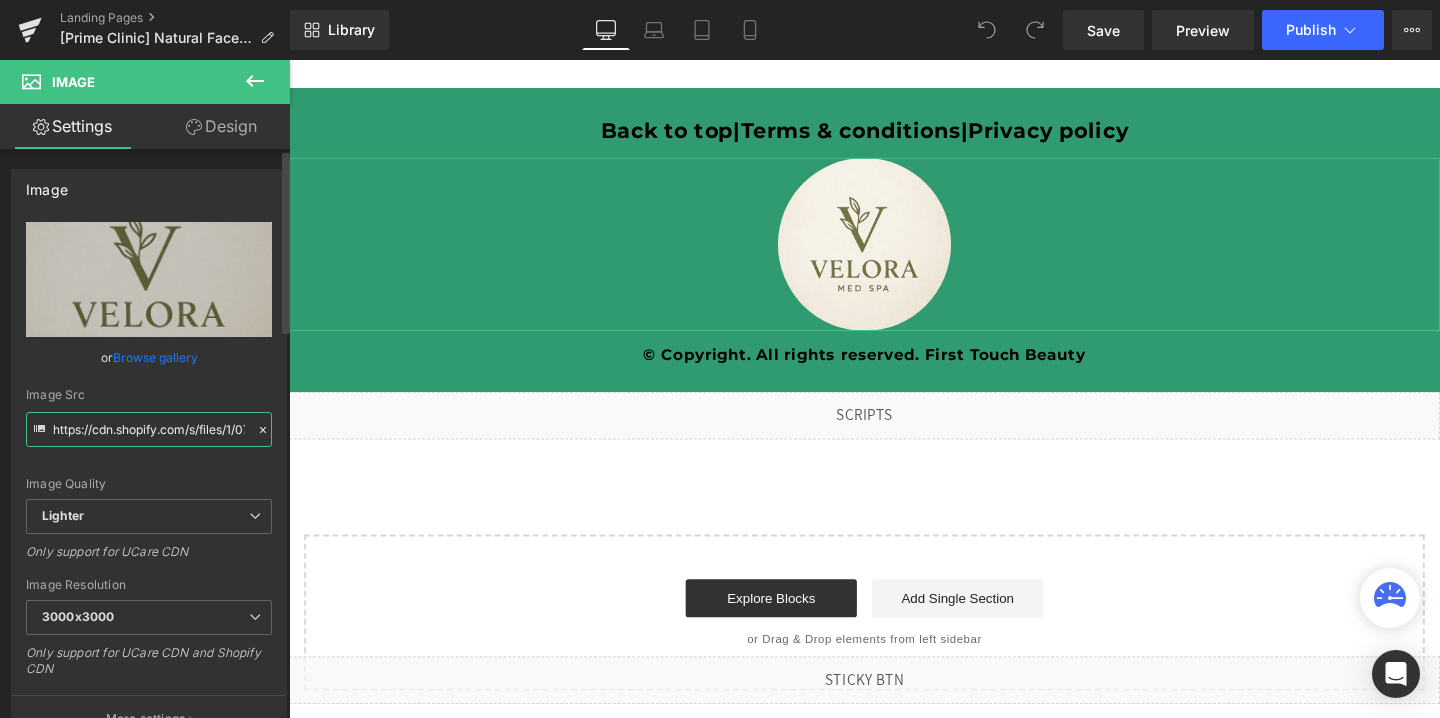 scroll, scrollTop: 0, scrollLeft: 314, axis: horizontal 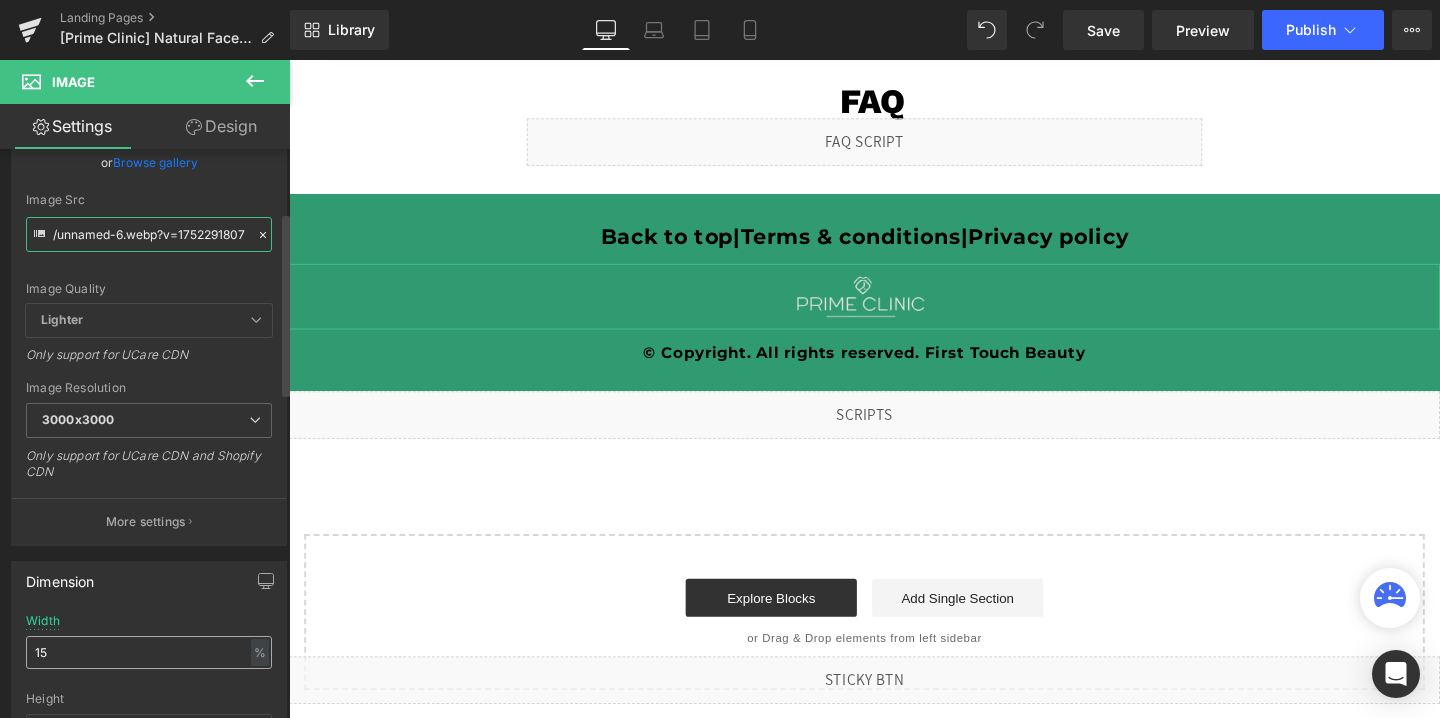 type on "https://cdn.shopify.com/s/files/1/0758/1601/0010/files/unnamed-6_3000x3000.webp?v=1752291807" 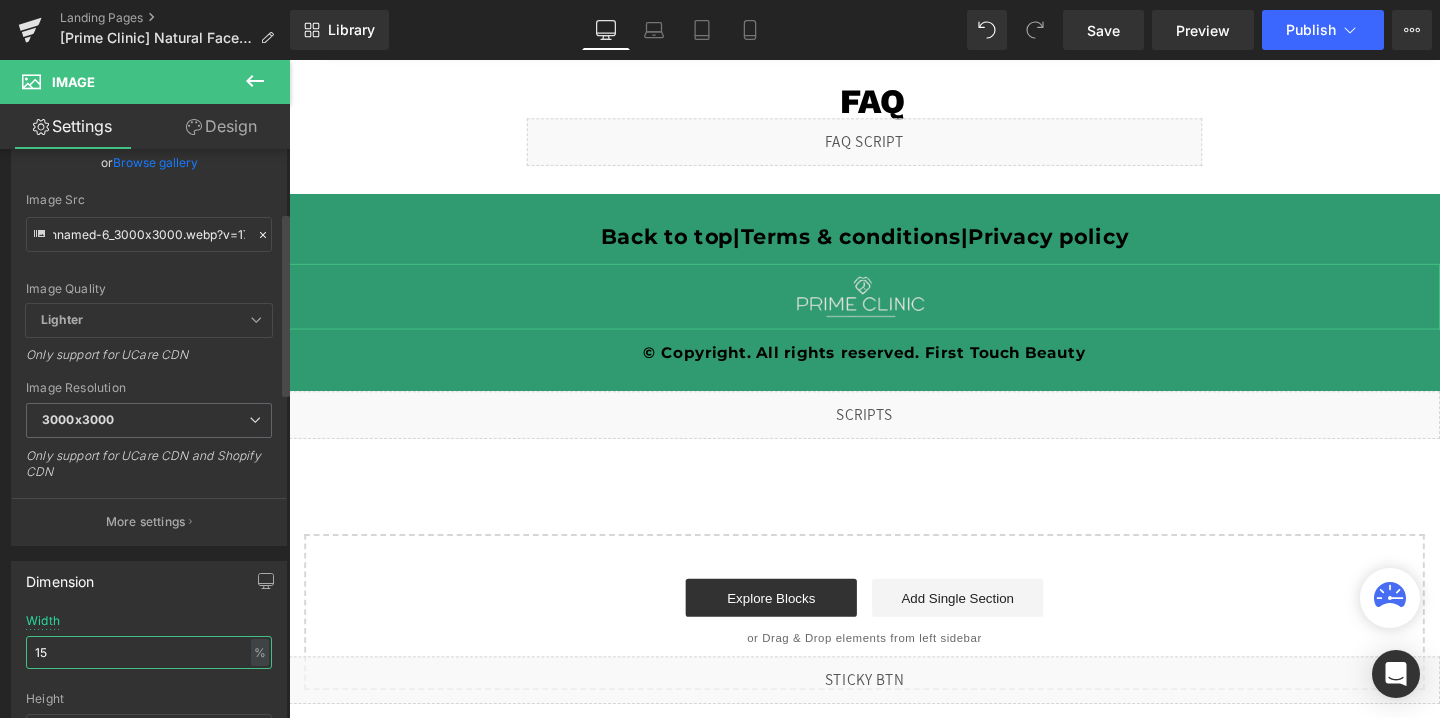 click on "15" at bounding box center [149, 652] 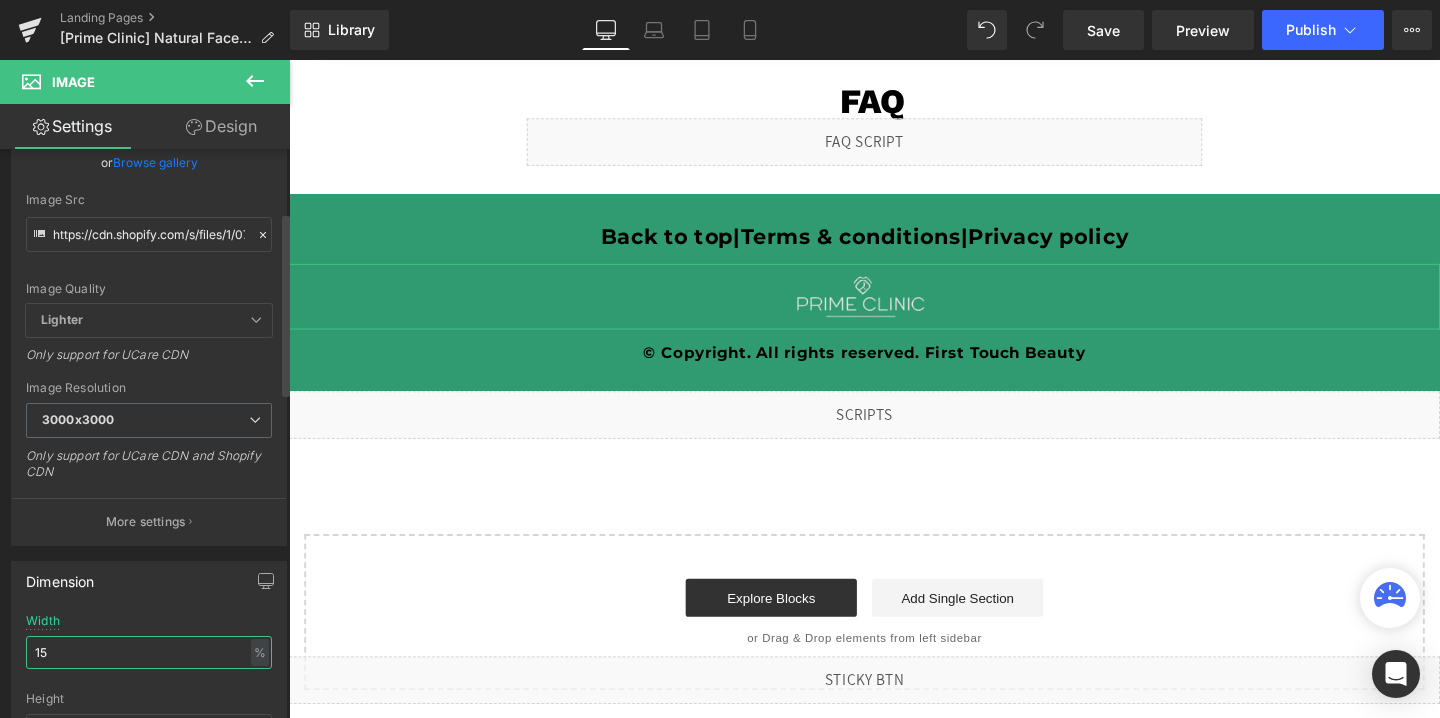 click on "15" at bounding box center [149, 652] 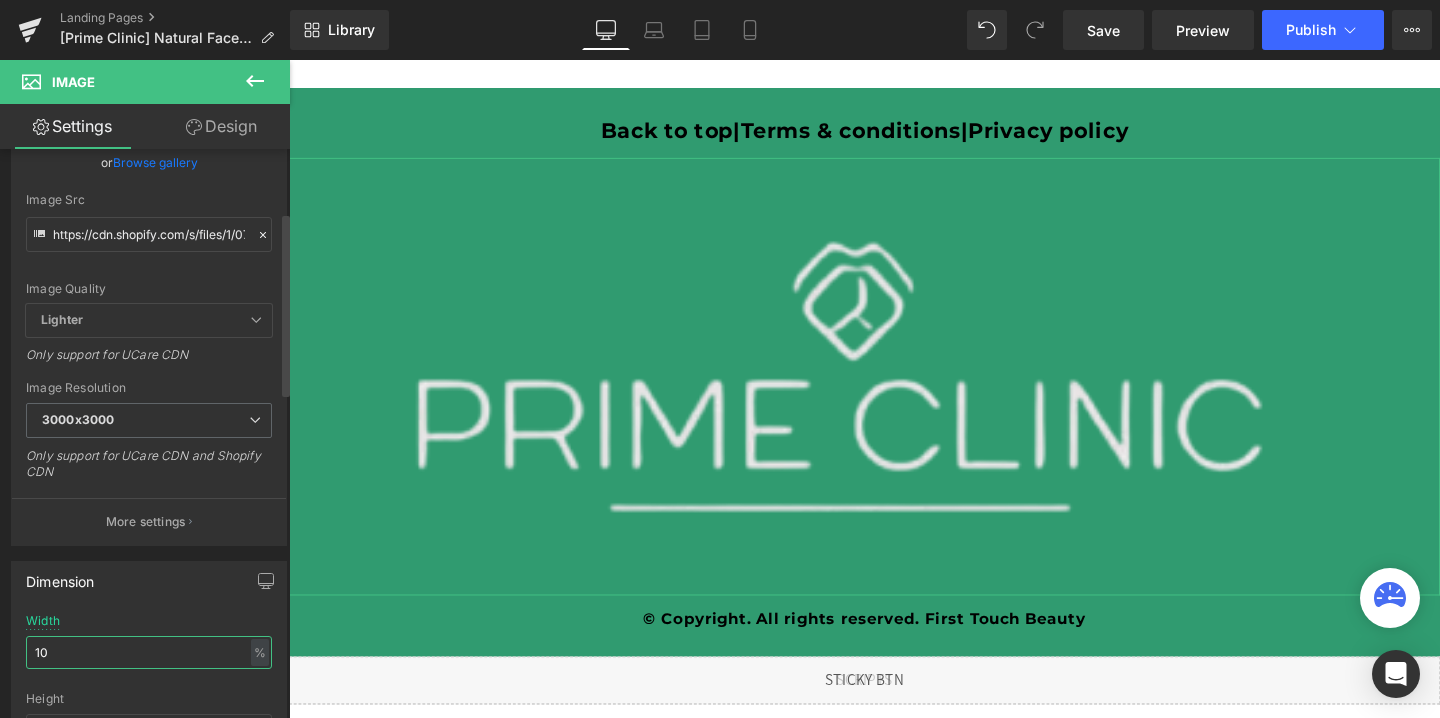 type on "1" 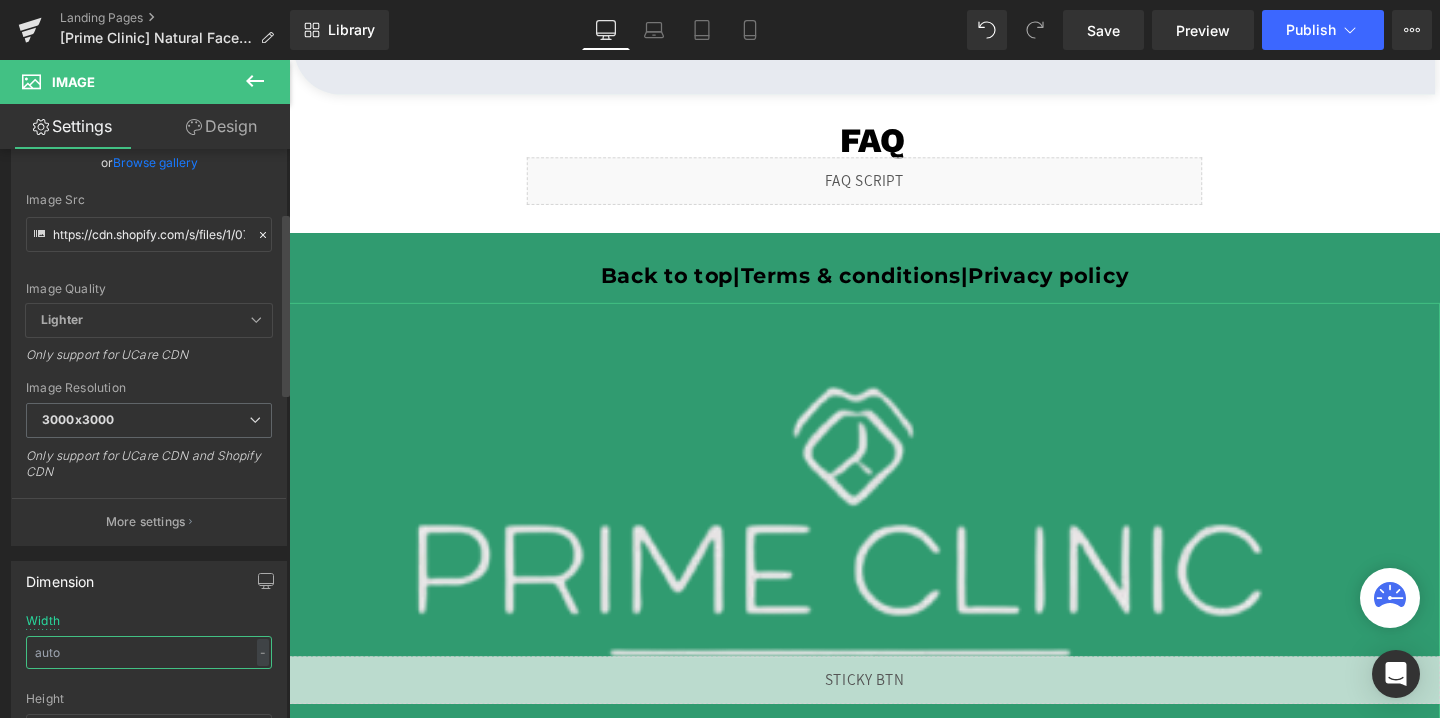 scroll, scrollTop: 4965, scrollLeft: 0, axis: vertical 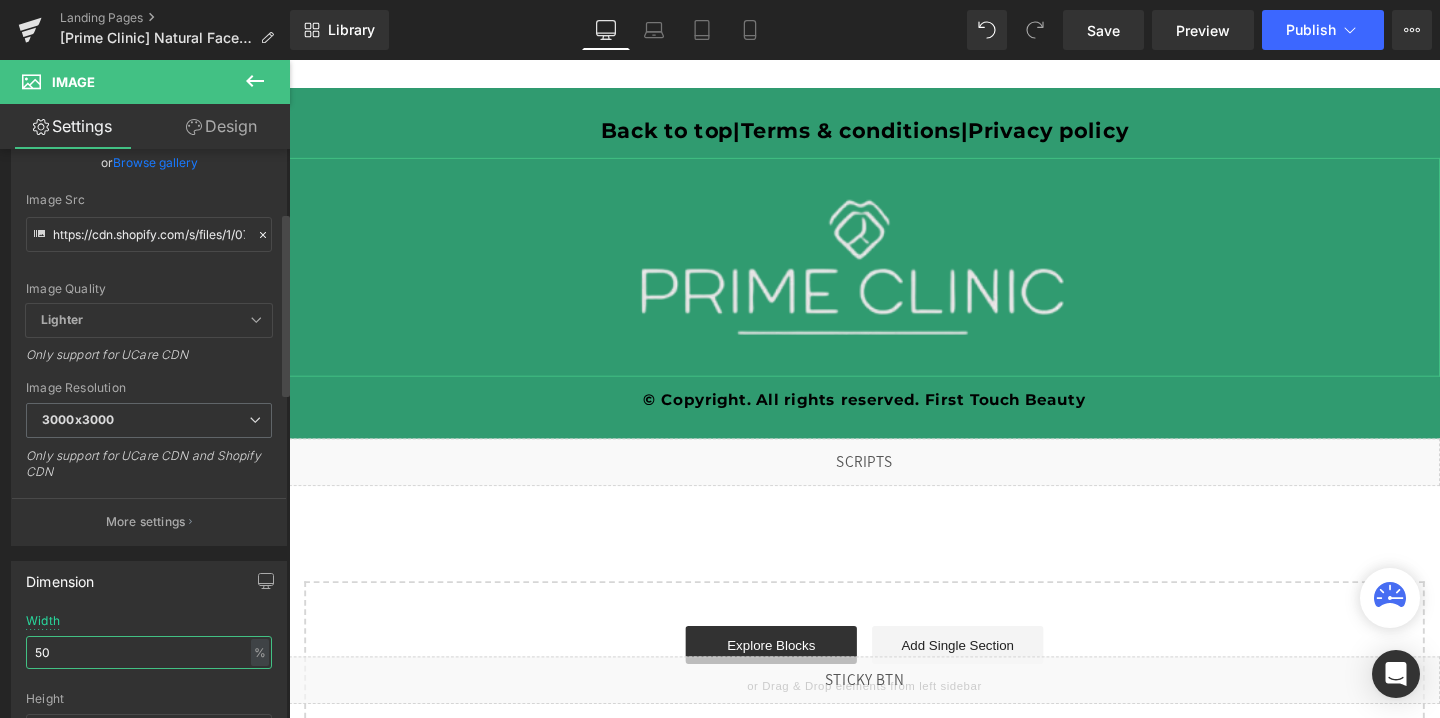 type on "5" 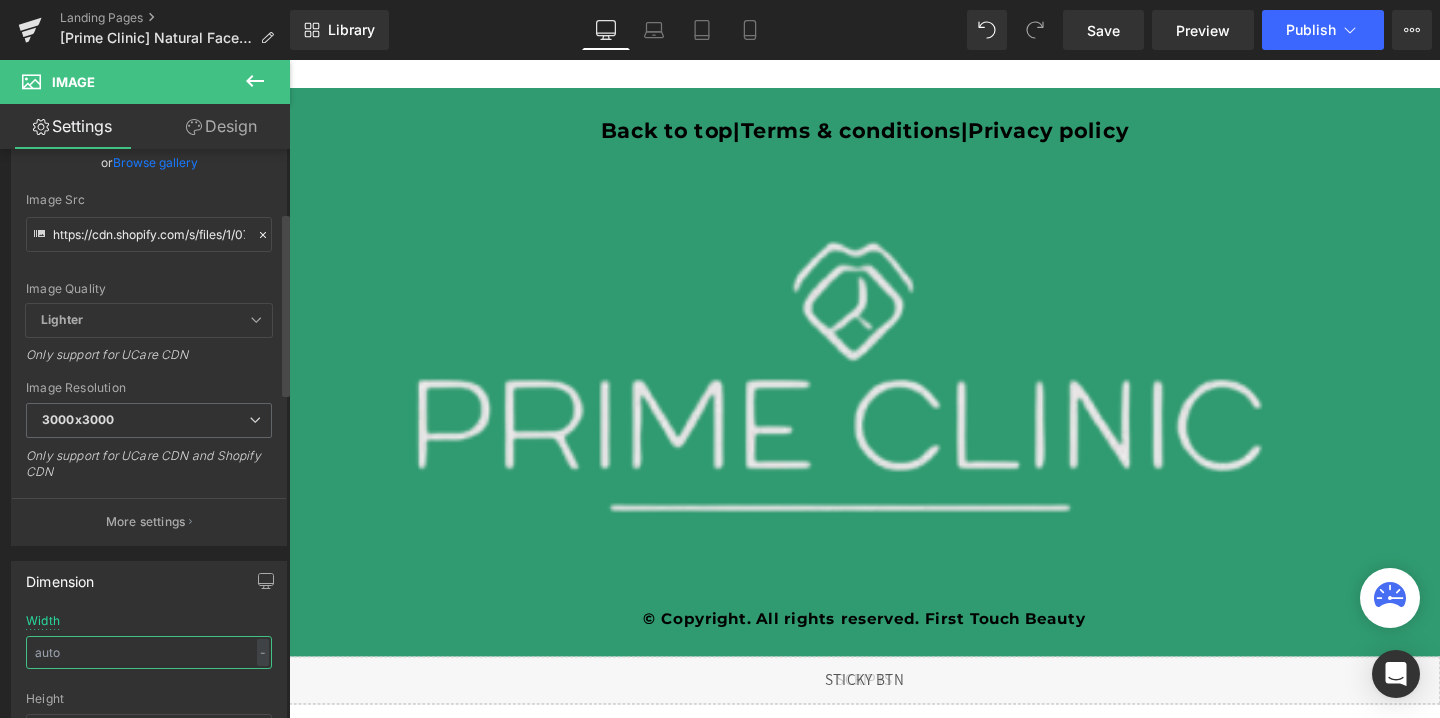 type 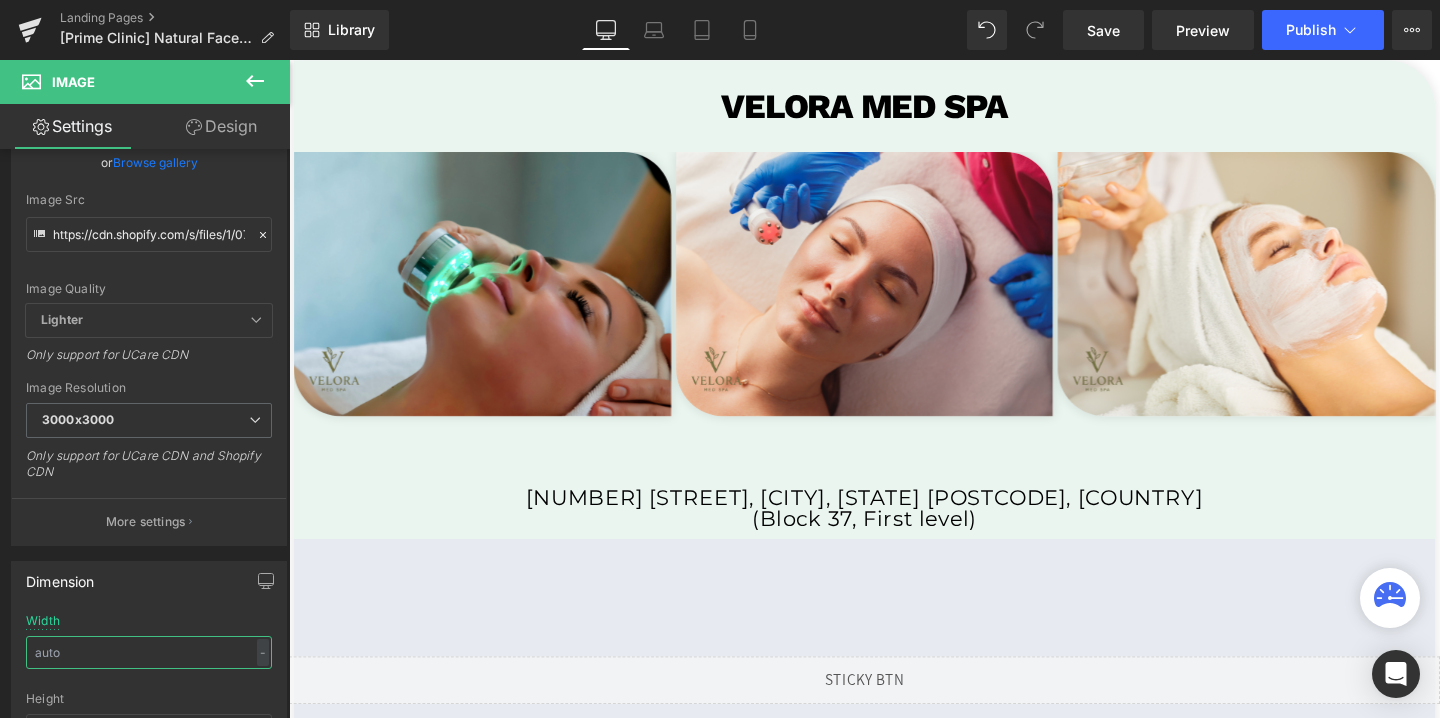 scroll, scrollTop: 3954, scrollLeft: 0, axis: vertical 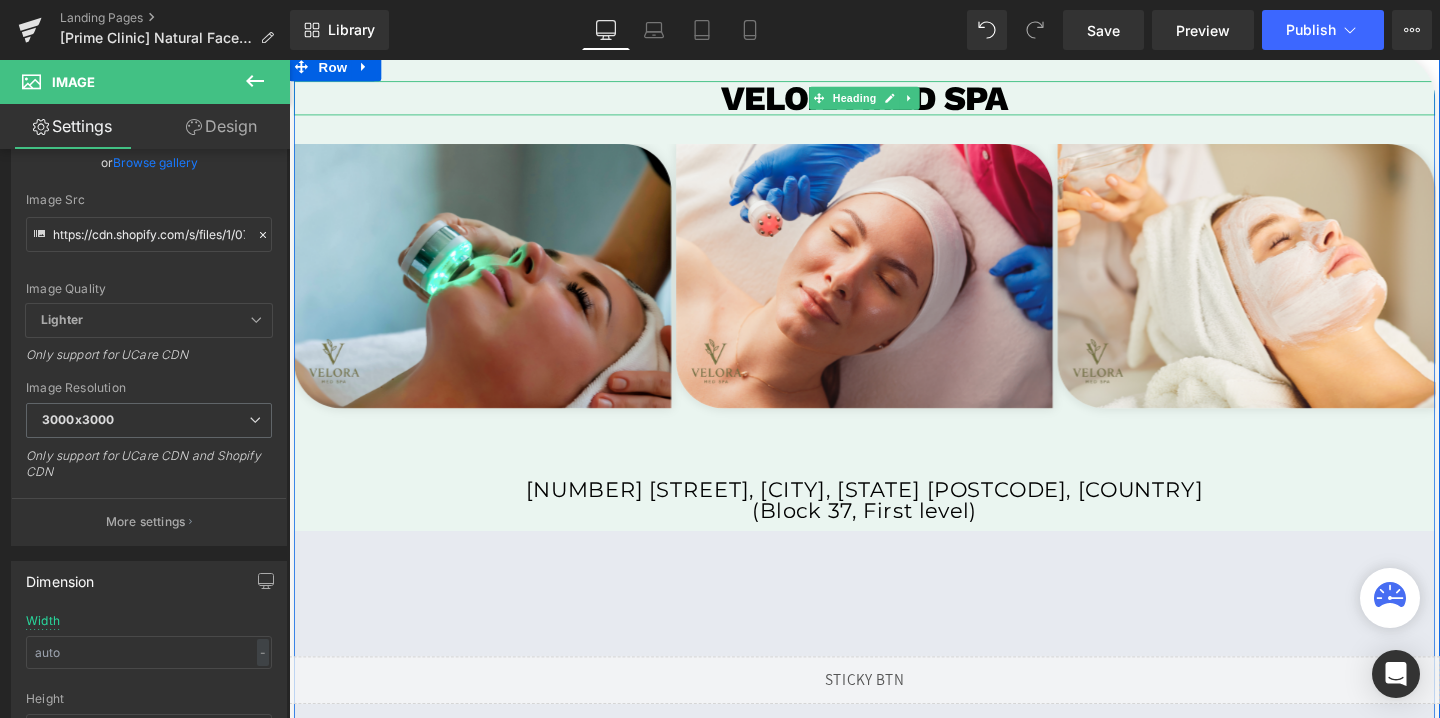 click on "velora med spa" at bounding box center [894, 100] 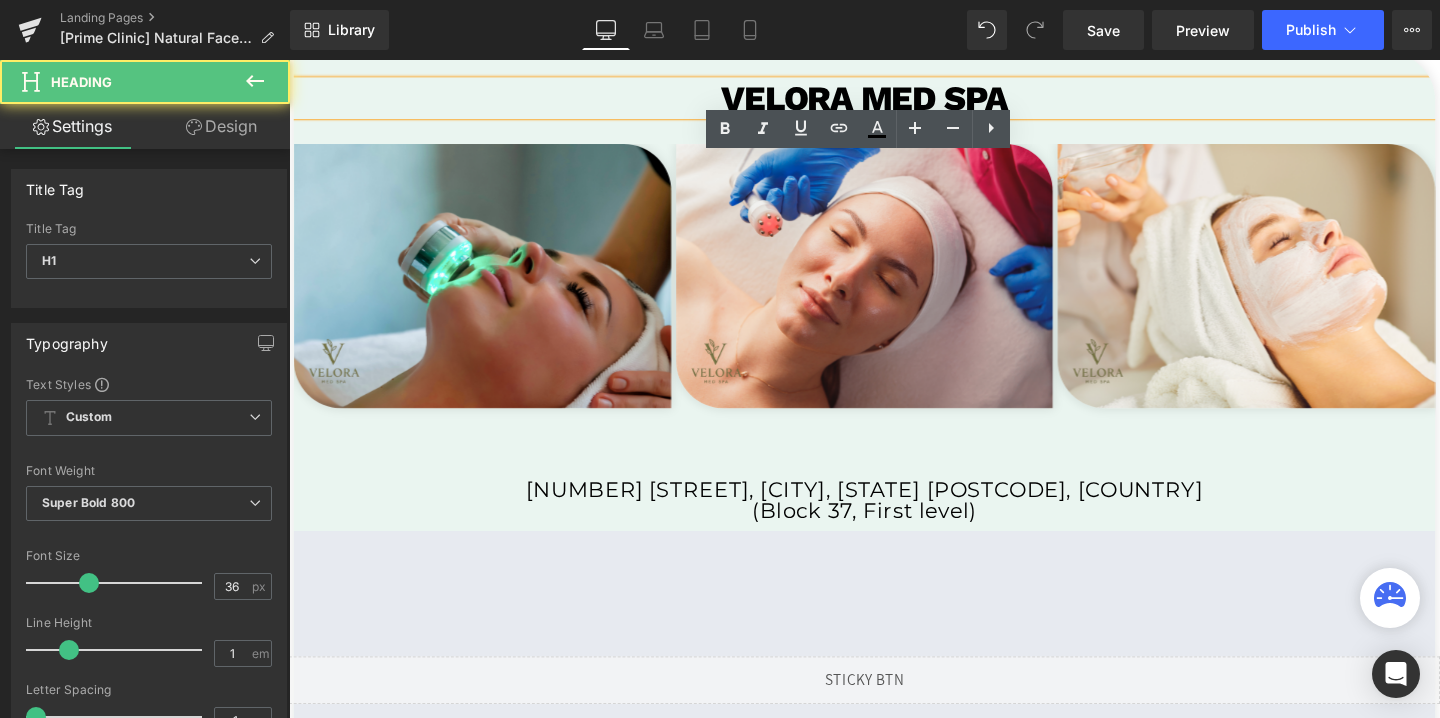 click on "velora med spa" at bounding box center [894, 100] 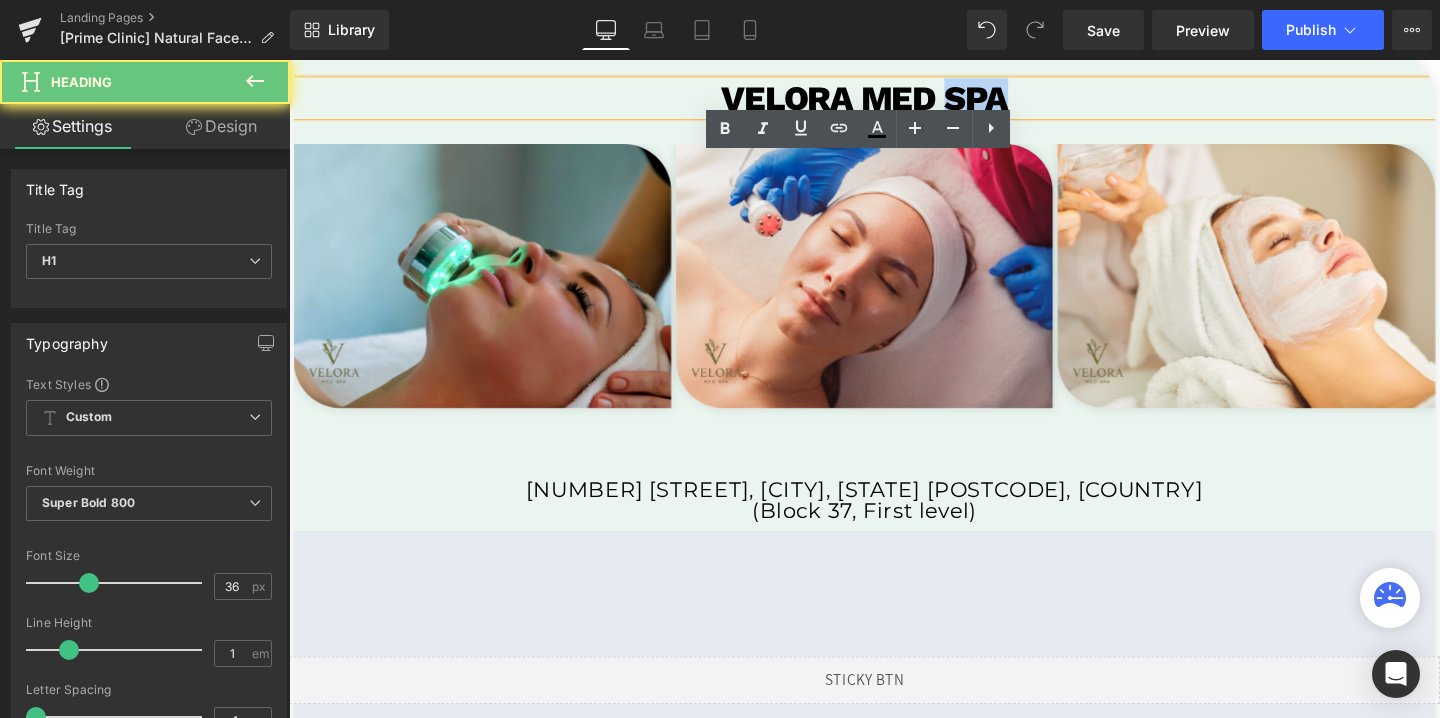 click on "velora med spa" at bounding box center [894, 100] 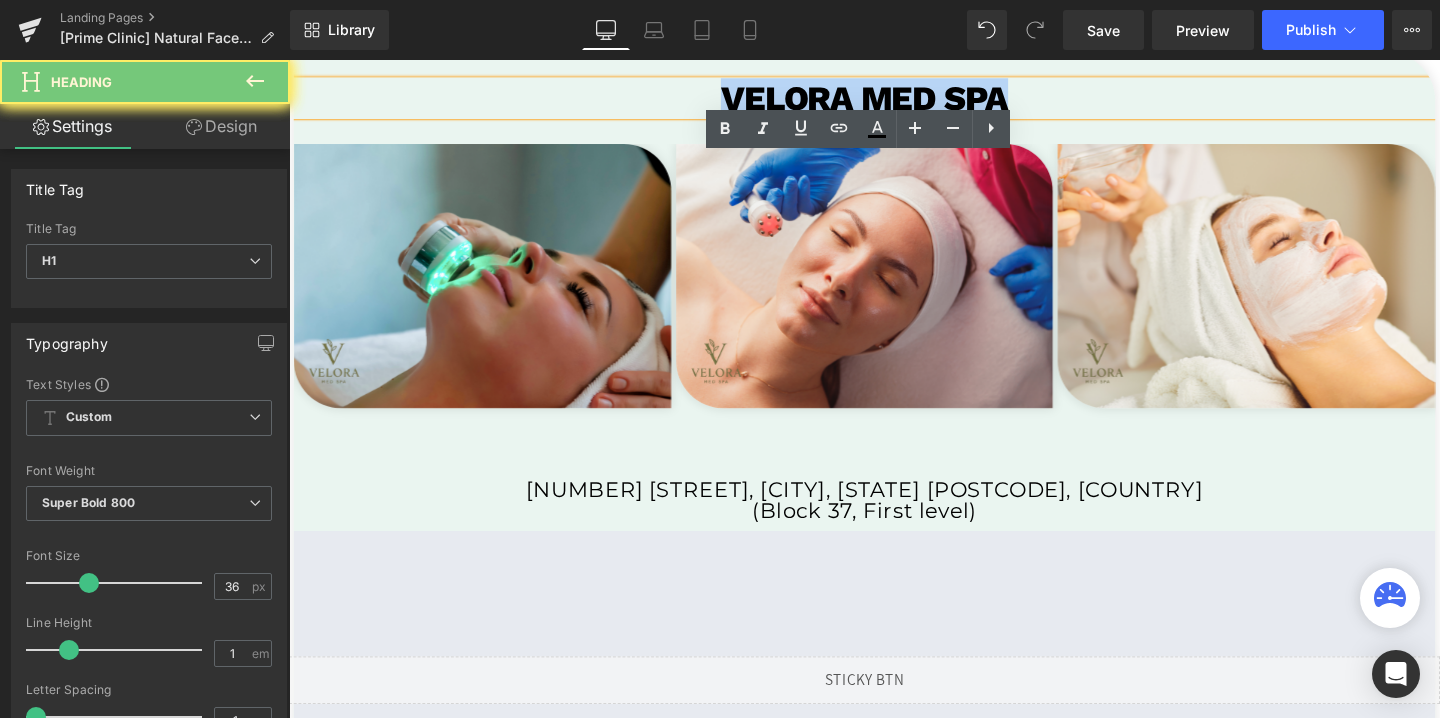 type 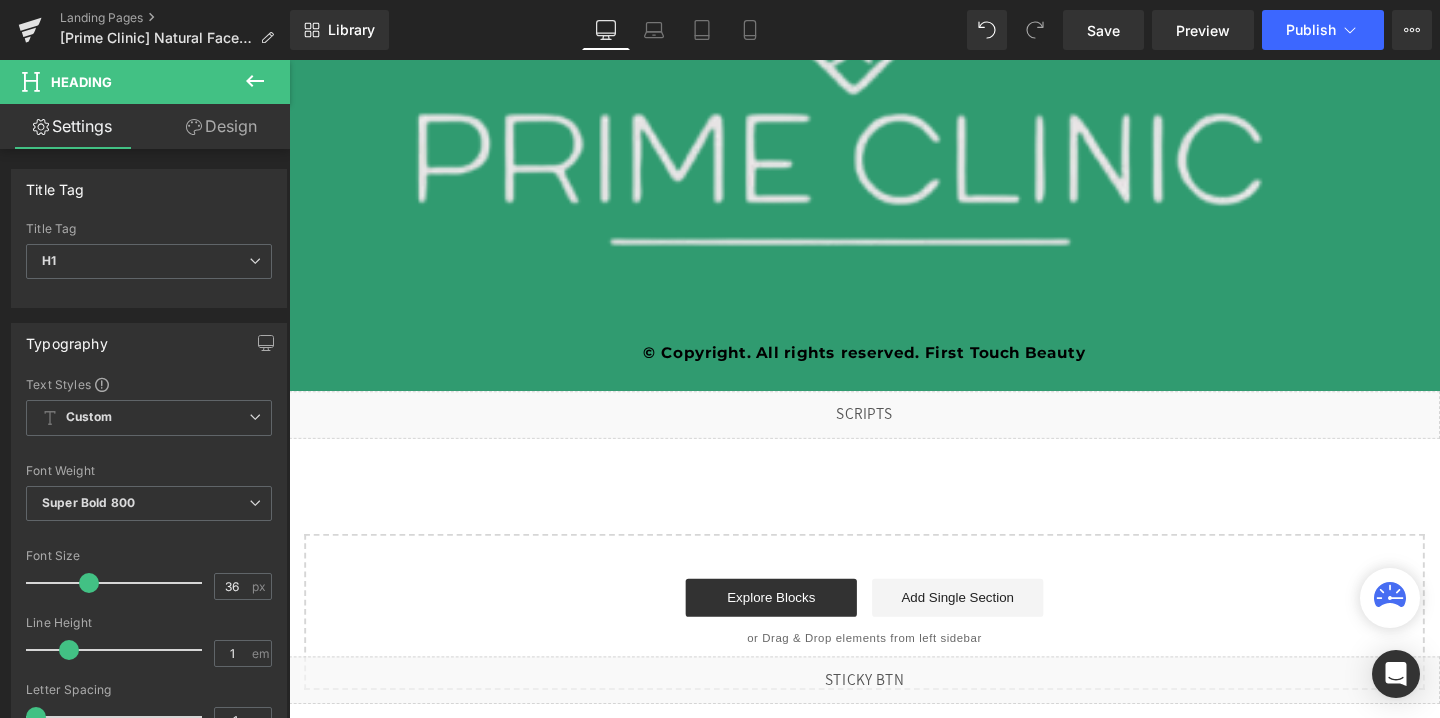 scroll, scrollTop: 5624, scrollLeft: 0, axis: vertical 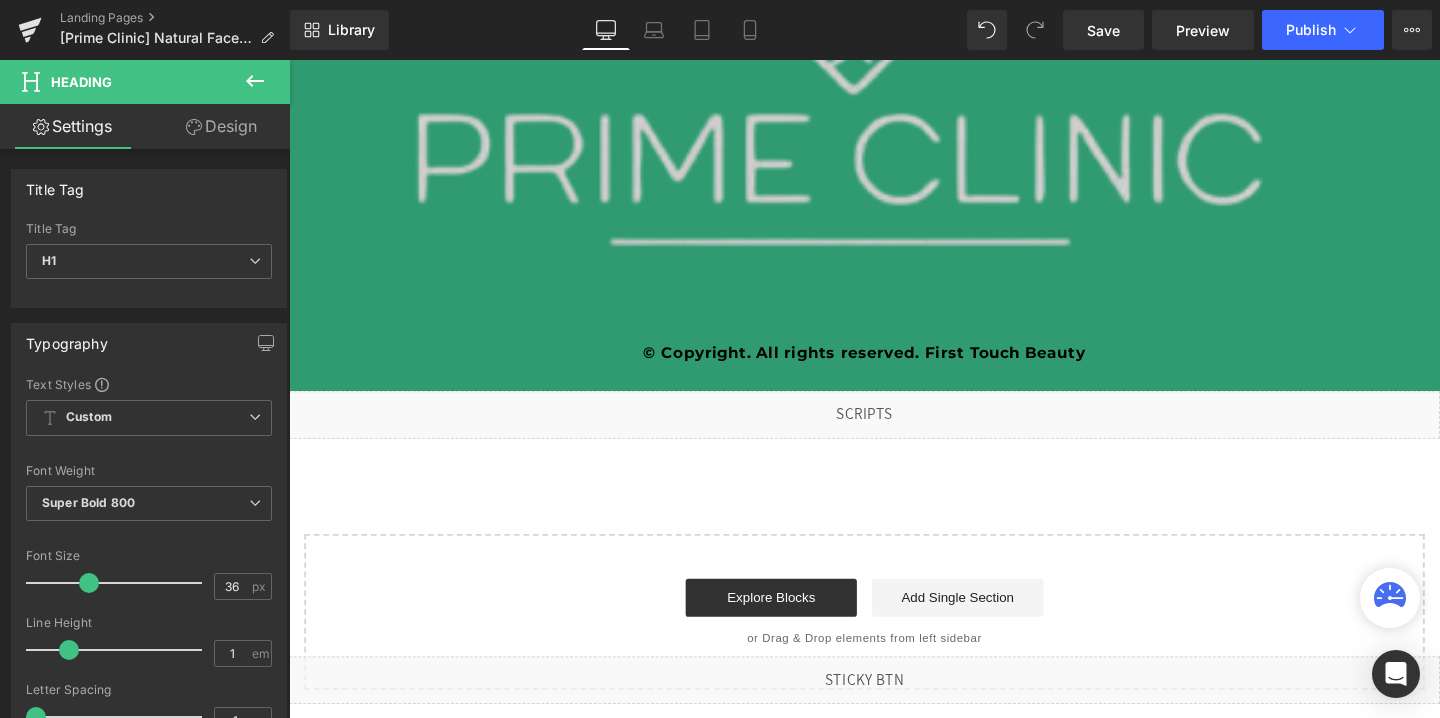 click at bounding box center (894, 113) 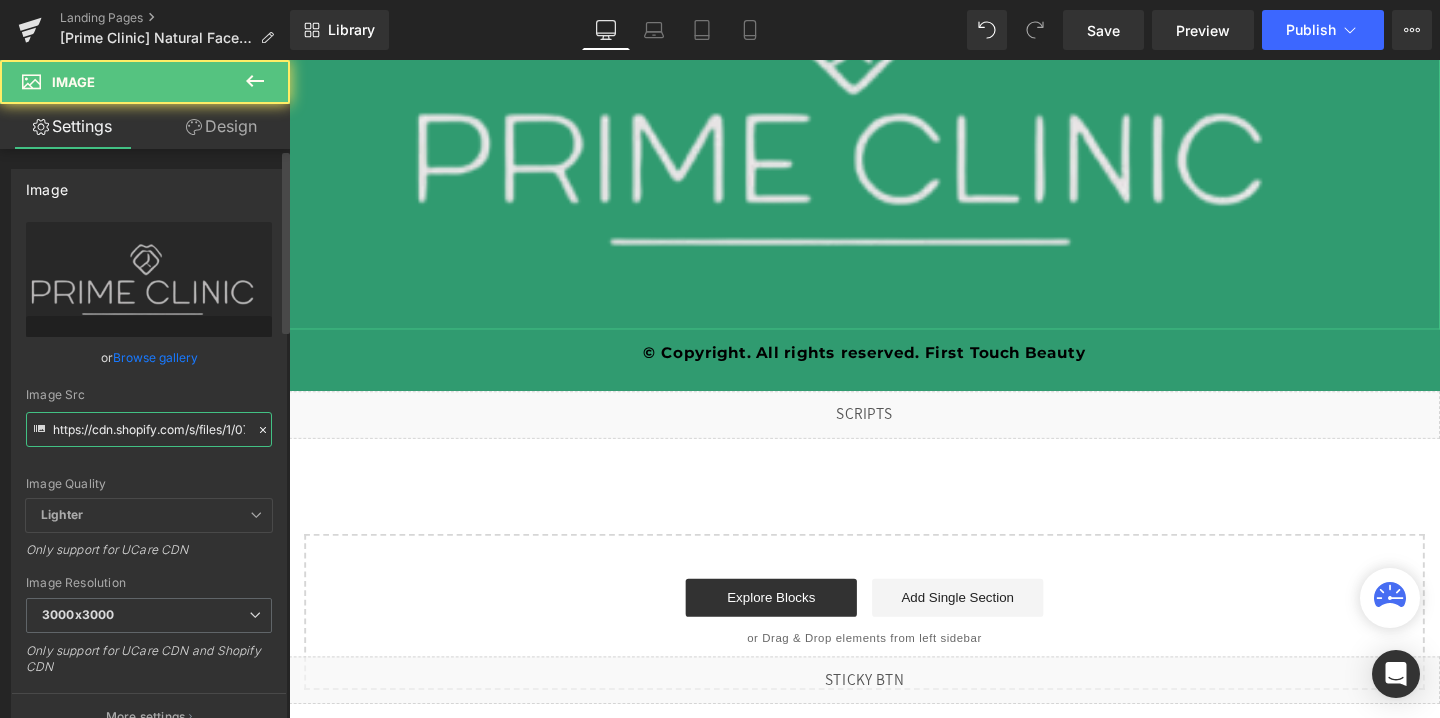 click on "https://cdn.shopify.com/s/files/1/0758/1601/0010/files/unnamed-6_3000x3000.webp?v=1752291807" at bounding box center [149, 429] 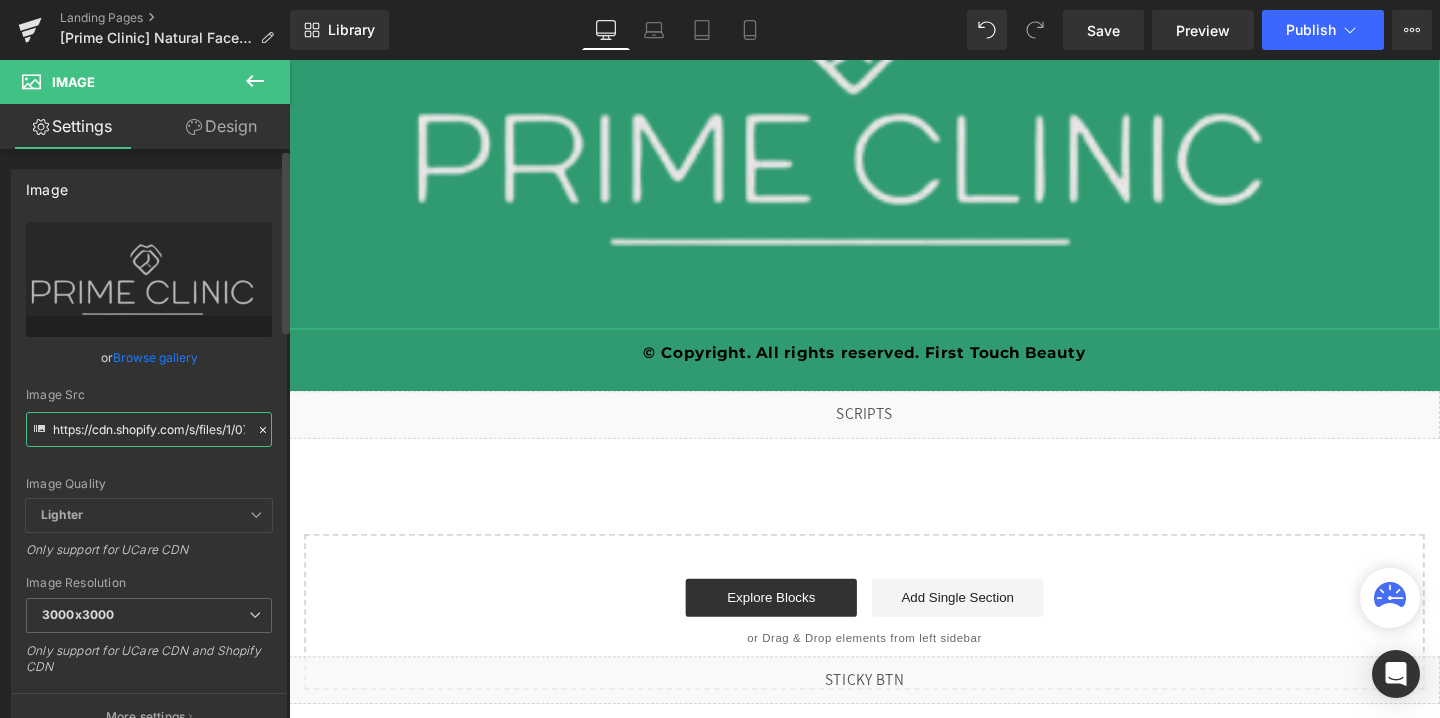click on "https://cdn.shopify.com/s/files/1/0758/1601/0010/files/unnamed-6_3000x3000.webp?v=1752291807" at bounding box center (149, 429) 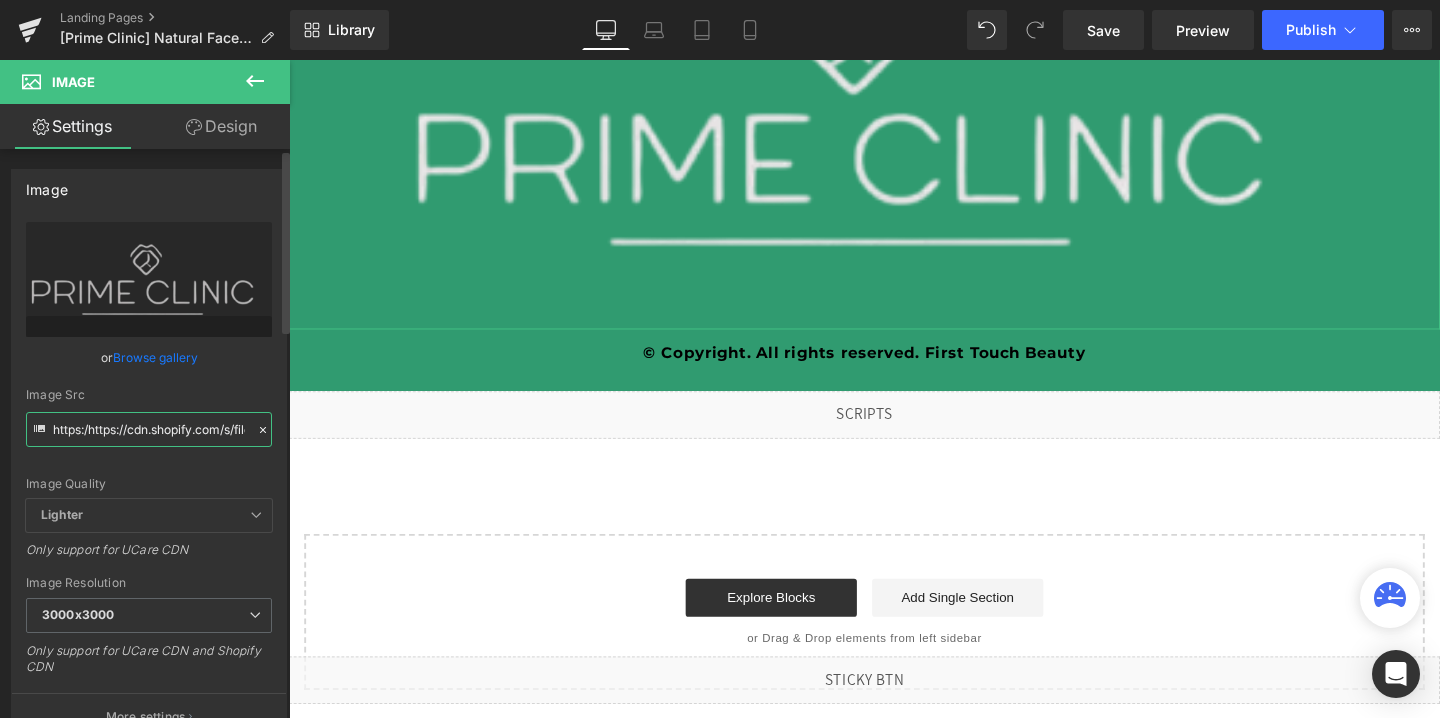 scroll, scrollTop: 0, scrollLeft: 384, axis: horizontal 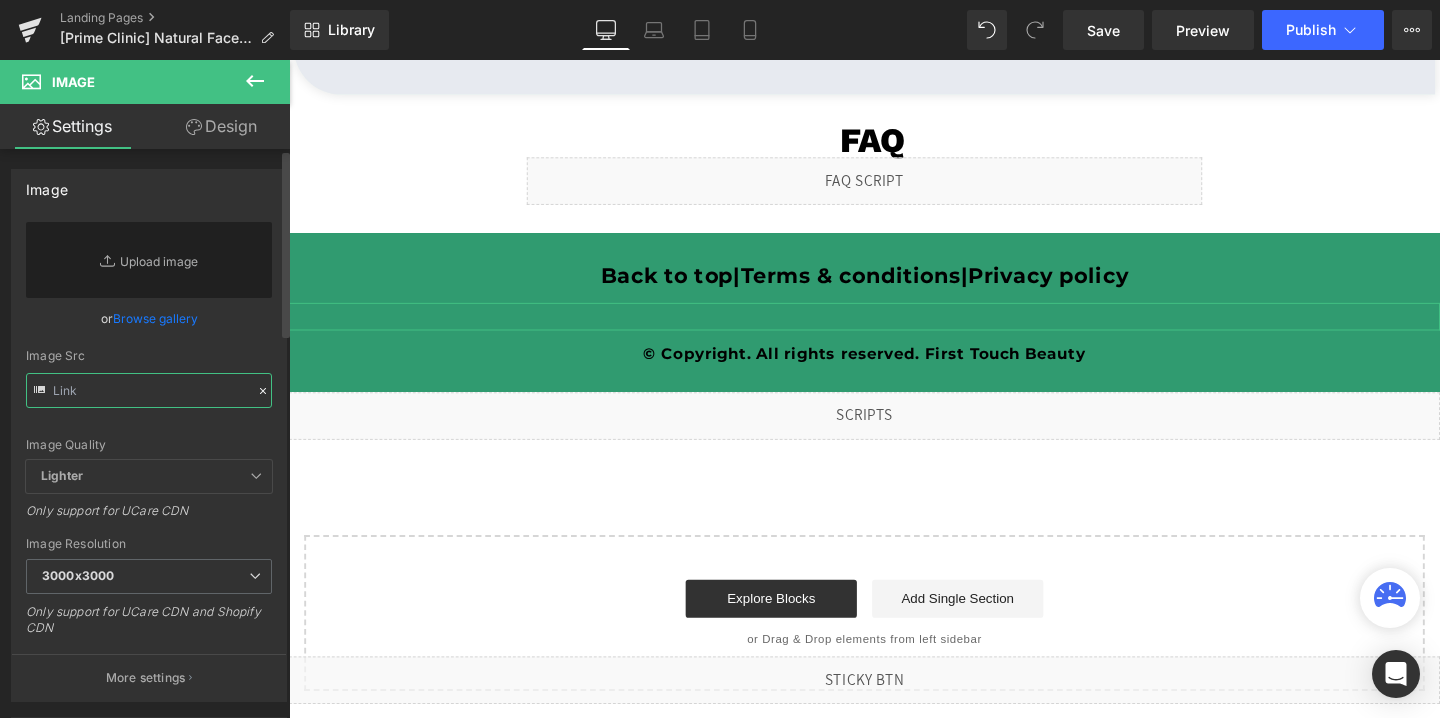 paste on "https://cdn.shopify.com/s/files/1/0758/1601/0010/files/prime_clinic_logo.webp?v=1752291933" 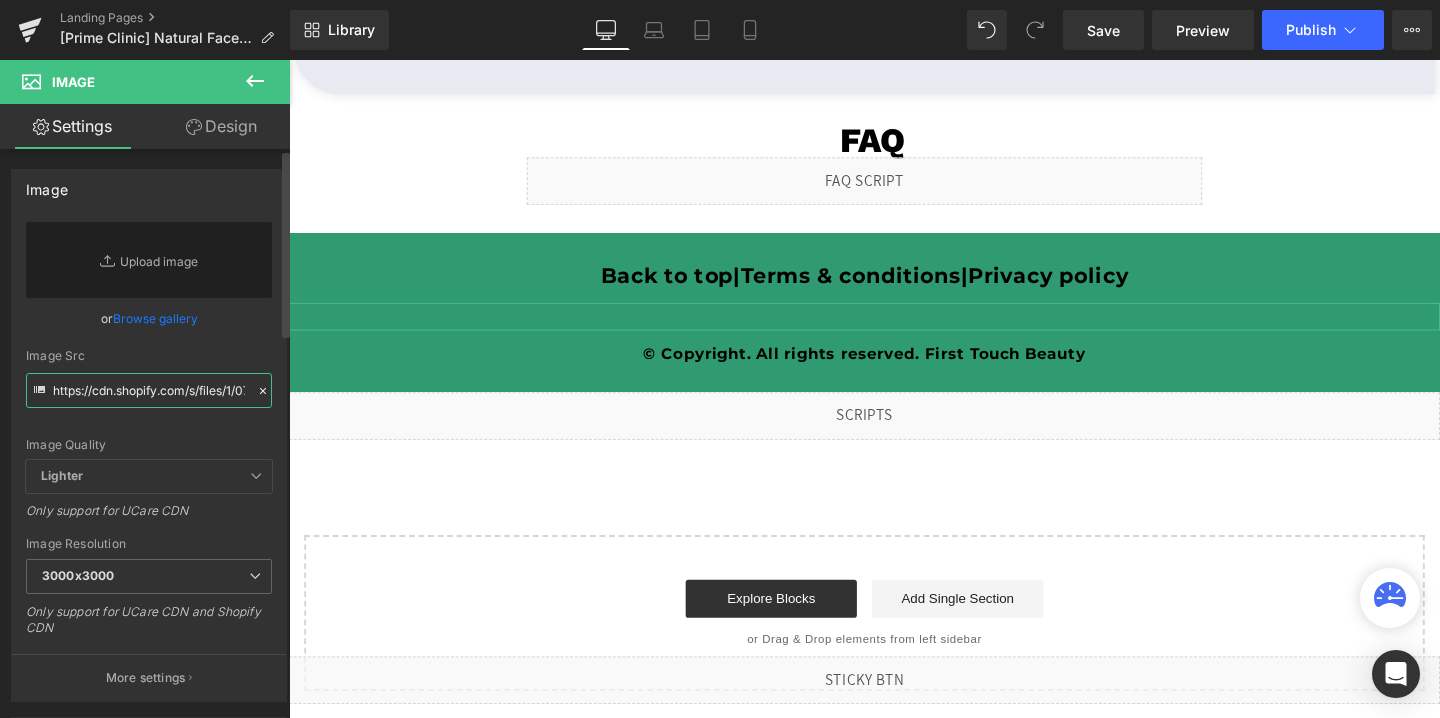 scroll, scrollTop: 0, scrollLeft: 346, axis: horizontal 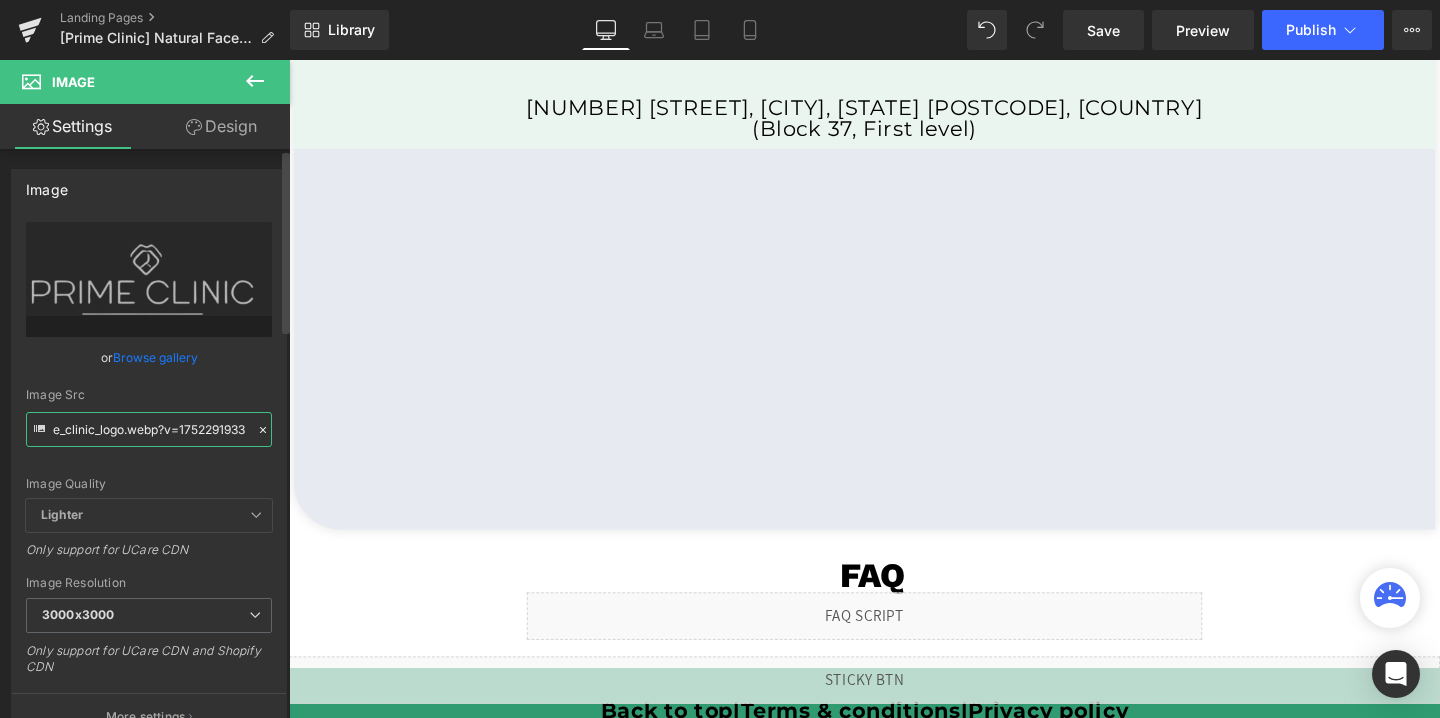 type on "https://cdn.shopify.com/s/files/1/0758/1601/0010/files/prime_clinic_logo_3000x3000.webp?v=1752291933" 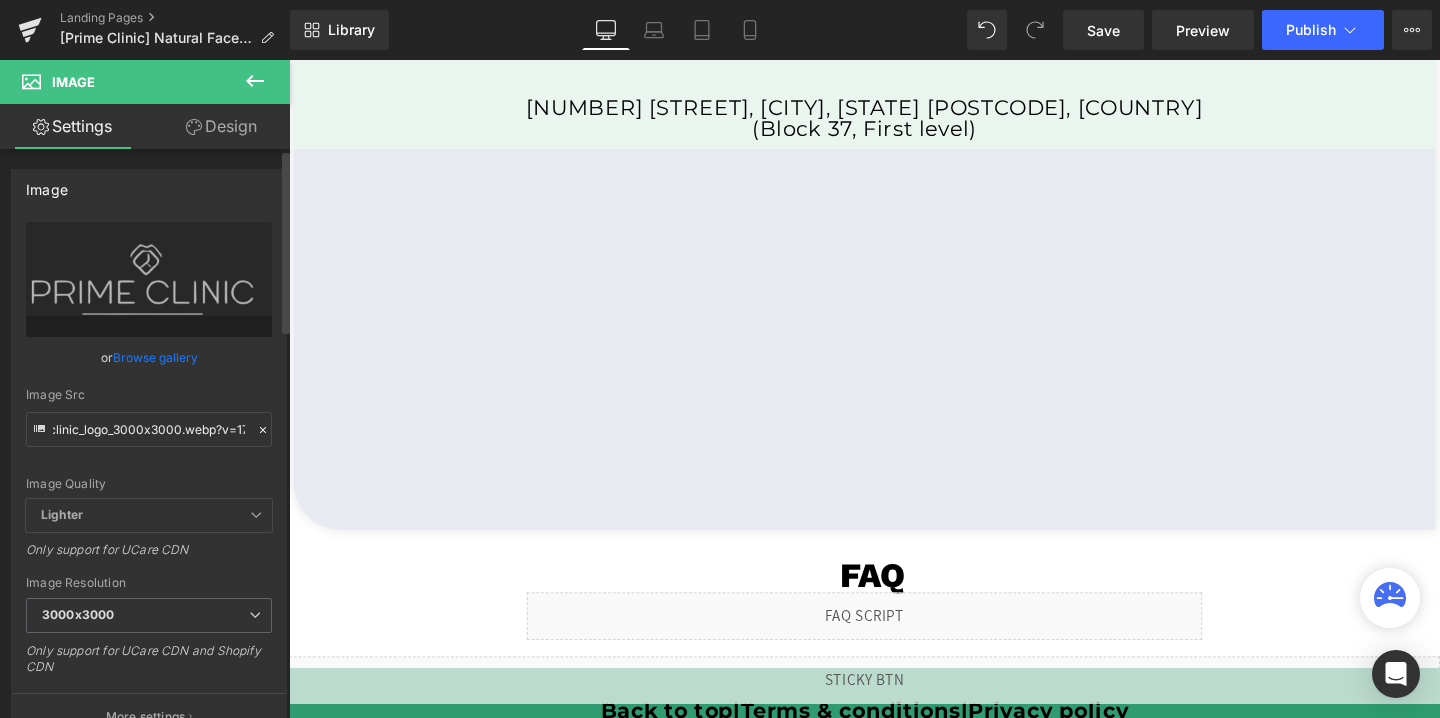 scroll, scrollTop: 0, scrollLeft: 0, axis: both 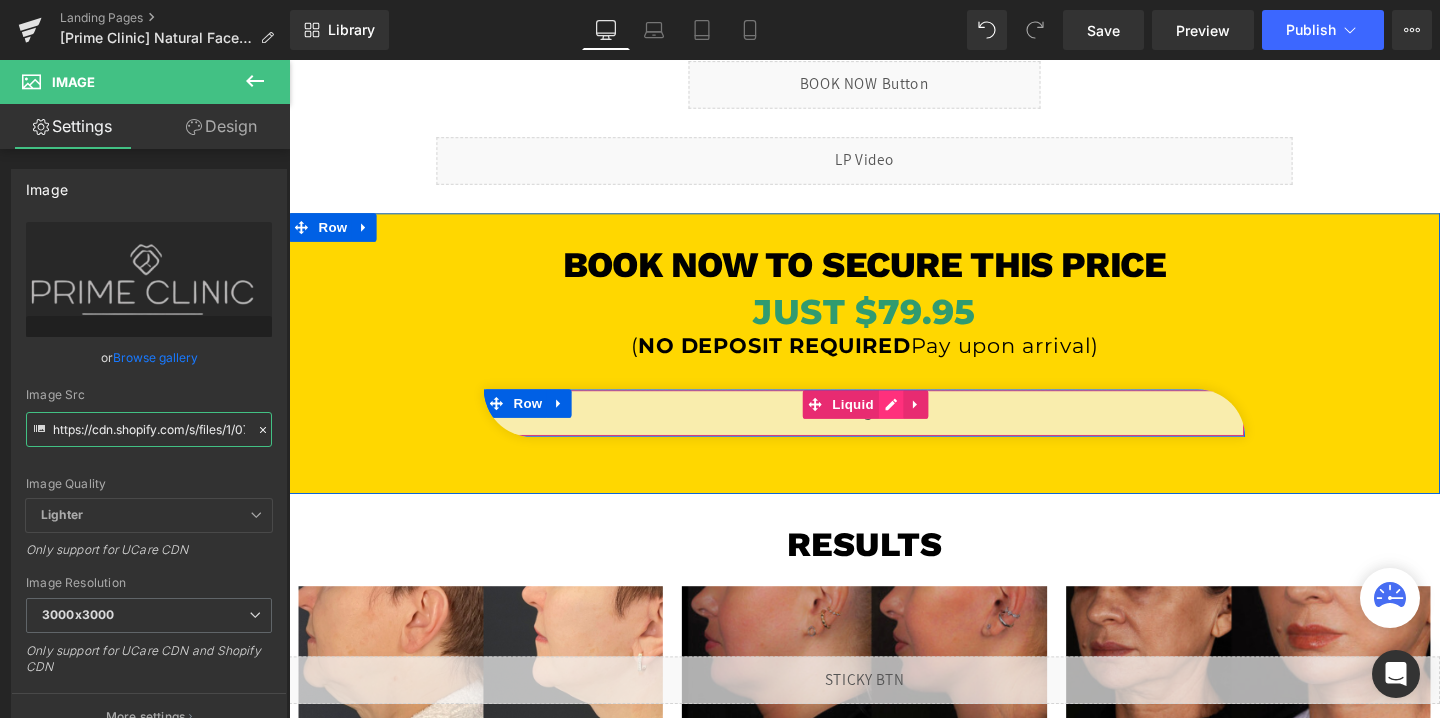click on "Liquid" at bounding box center (894, 431) 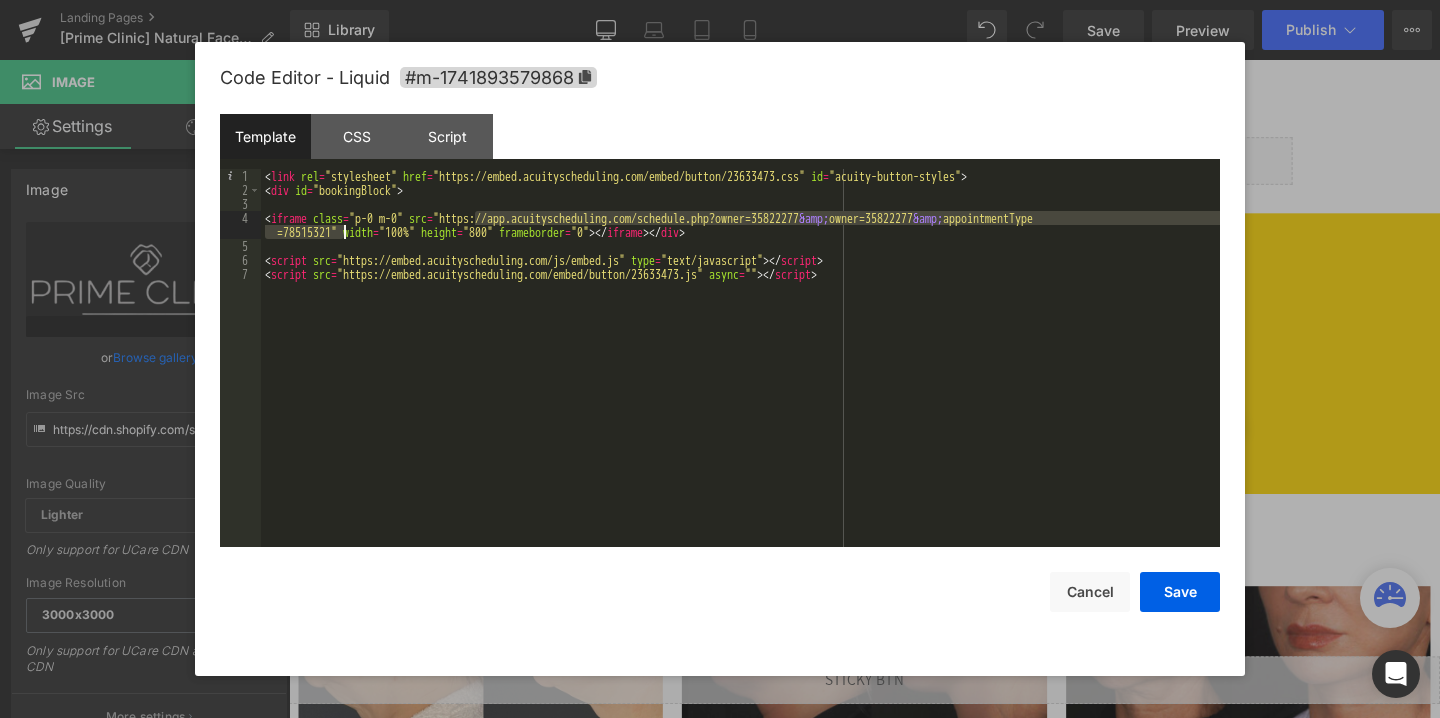 drag, startPoint x: 476, startPoint y: 217, endPoint x: 344, endPoint y: 231, distance: 132.74034 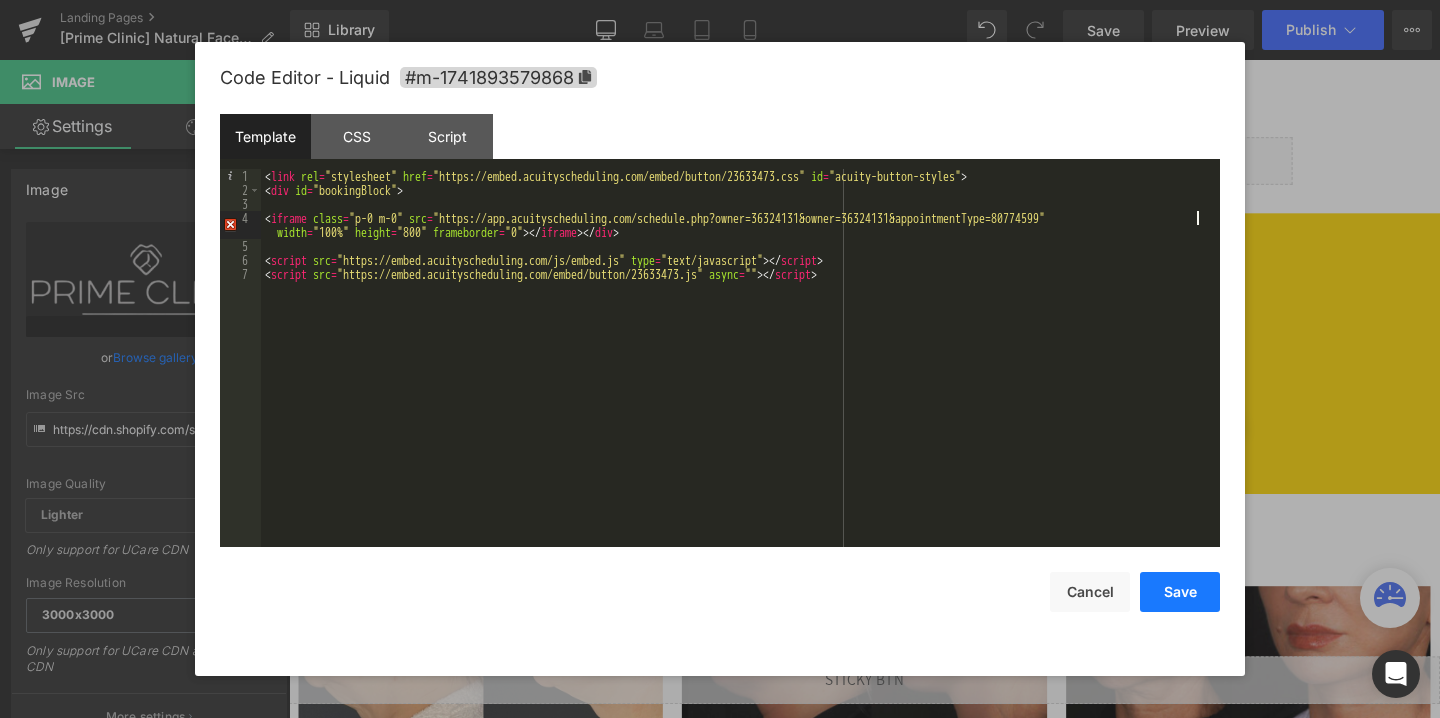 click on "Save" at bounding box center (1180, 592) 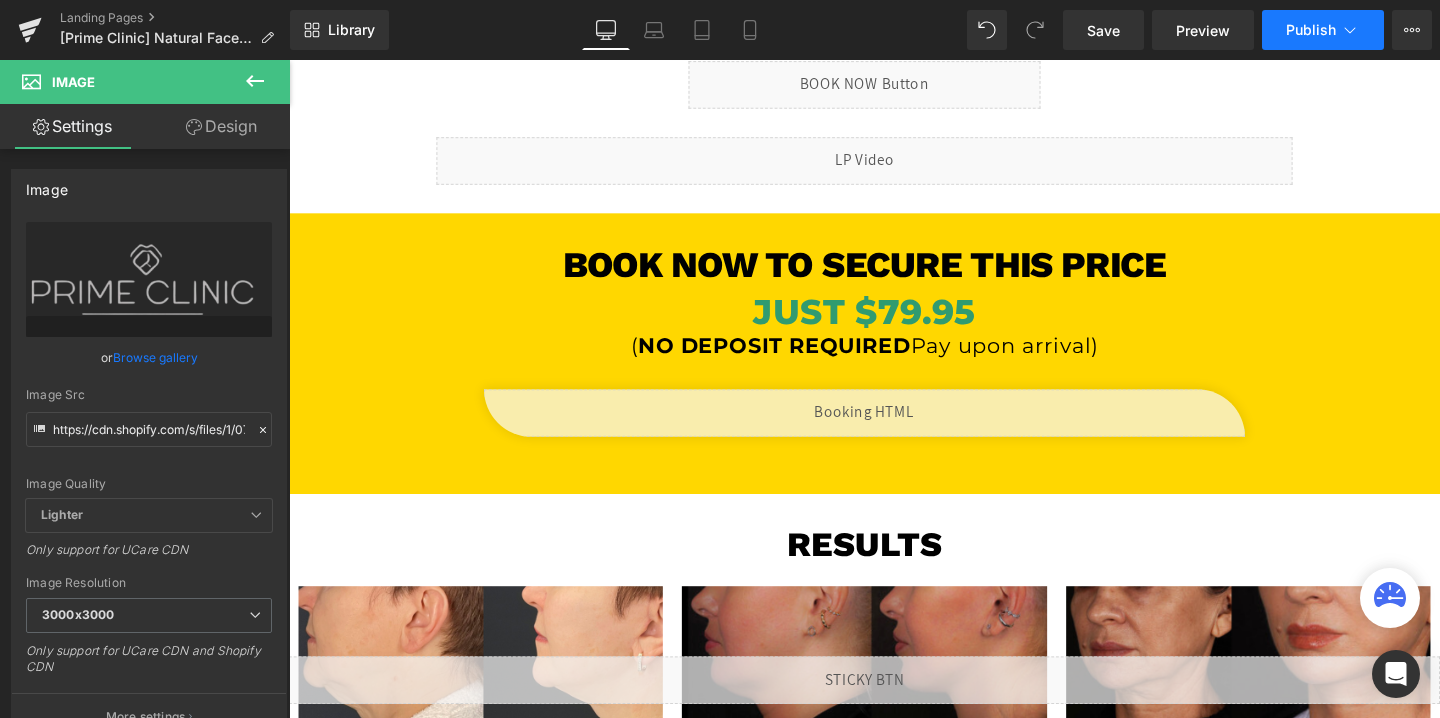 click on "Publish" at bounding box center [1323, 30] 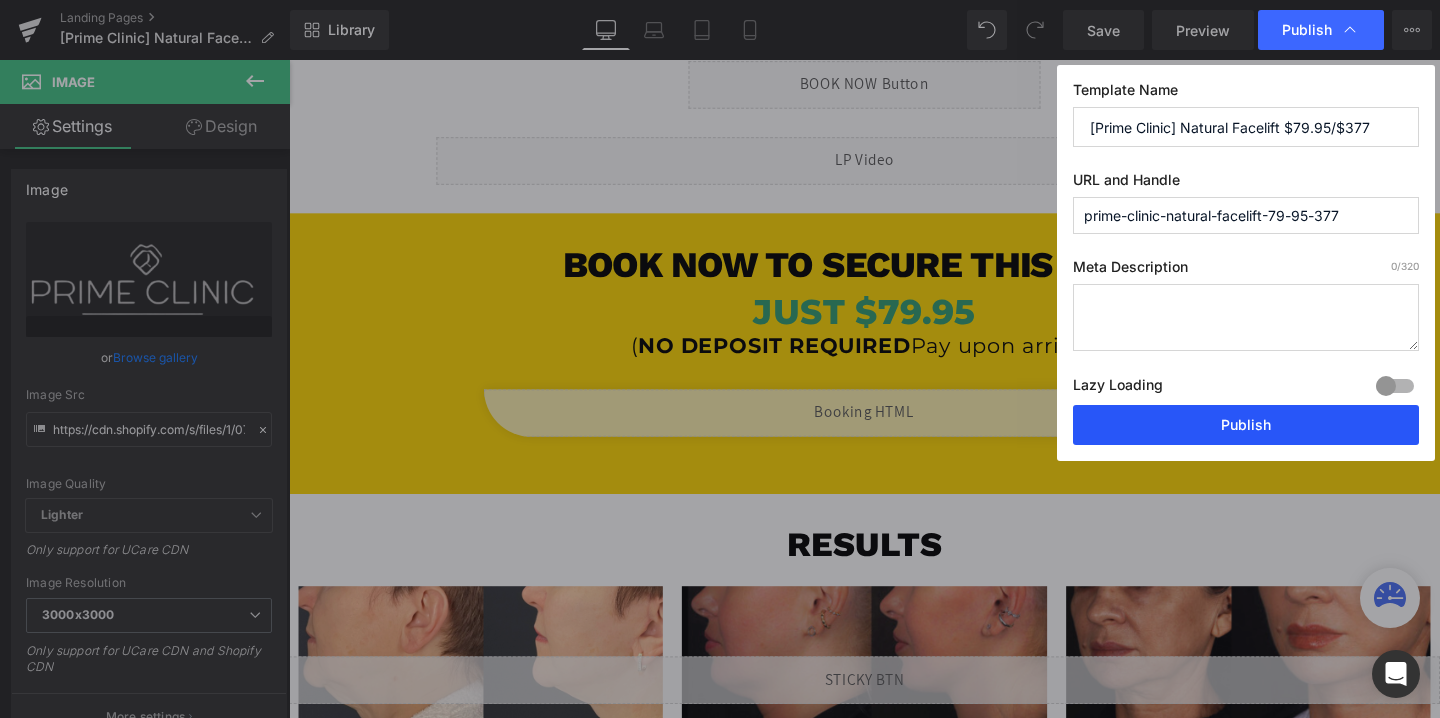 click on "Publish" at bounding box center (1246, 425) 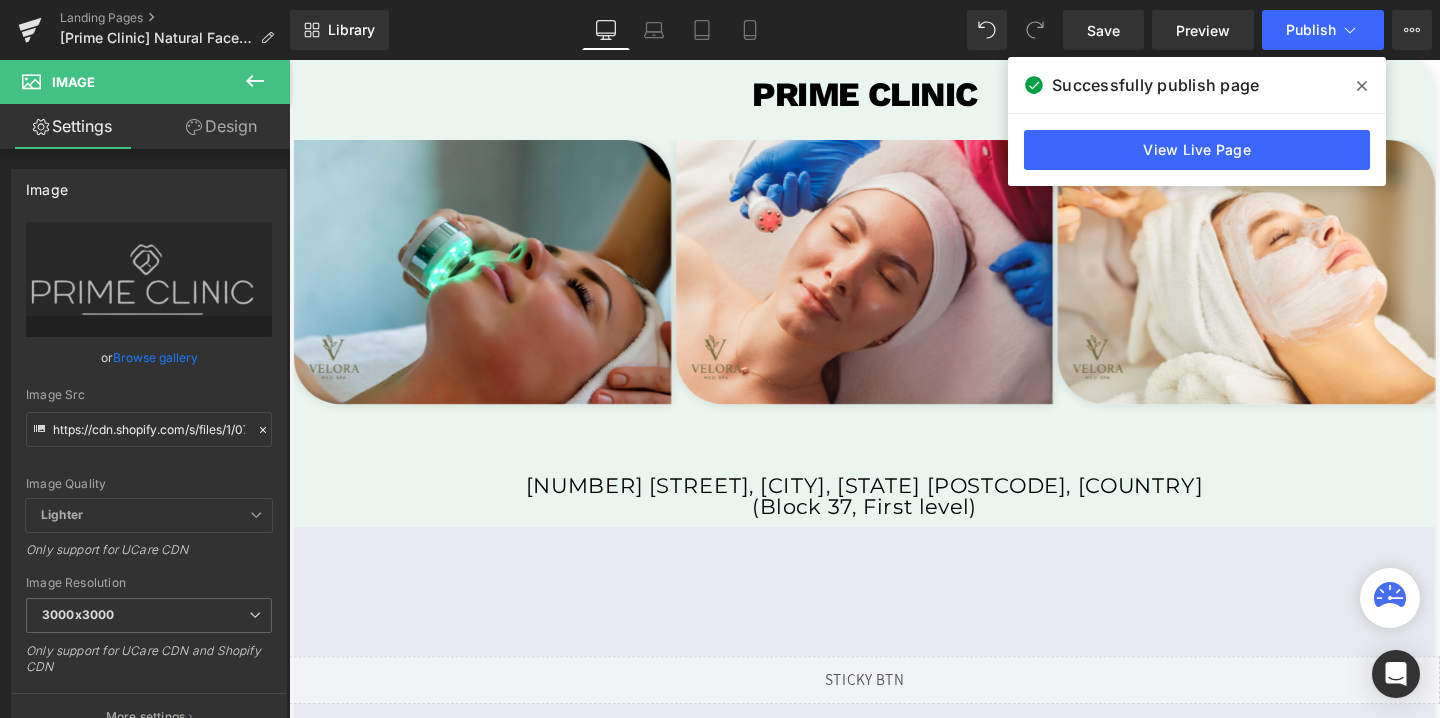 scroll, scrollTop: 4013, scrollLeft: 0, axis: vertical 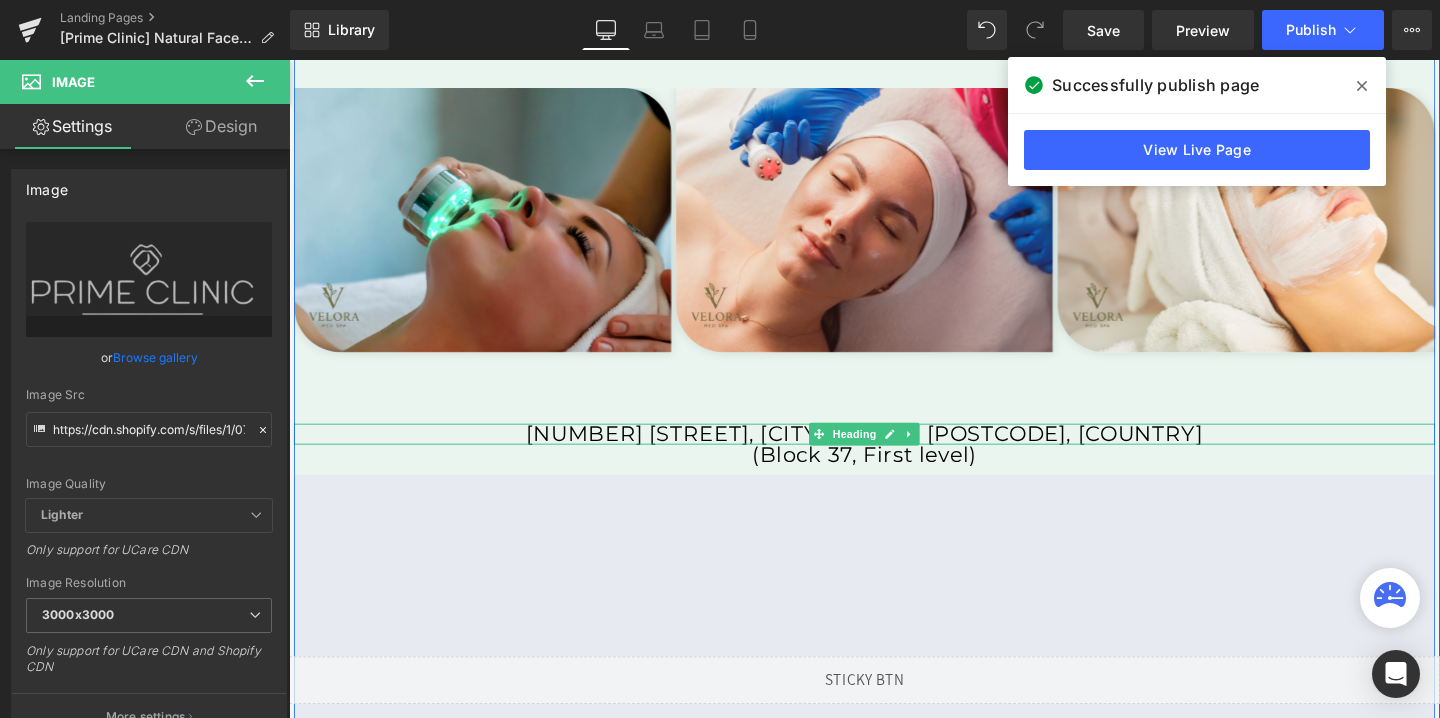 click on "[NUMBER] [STREET], [CITY], [STATE] [POSTCODE], [COUNTRY]" at bounding box center [894, 453] 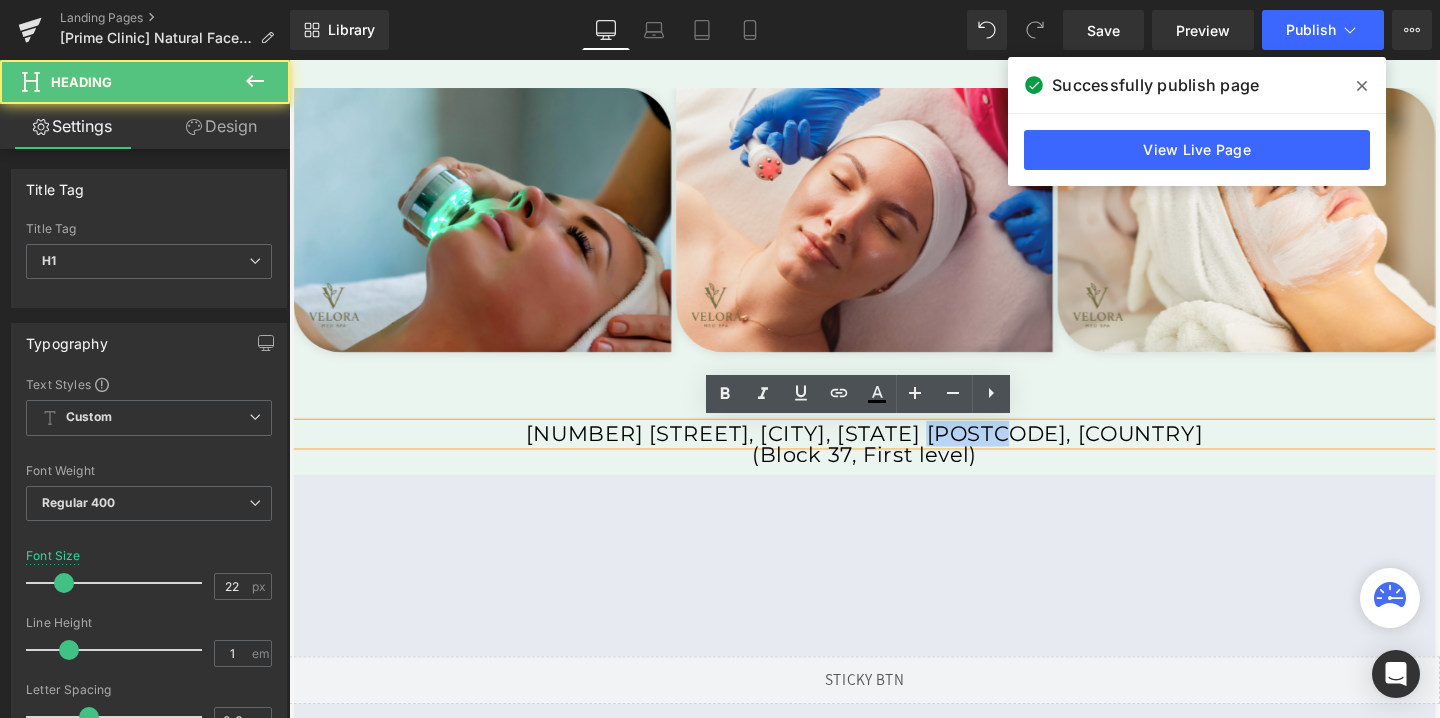 click on "[NUMBER] [STREET], [CITY], [STATE] [POSTCODE], [COUNTRY]" at bounding box center (894, 453) 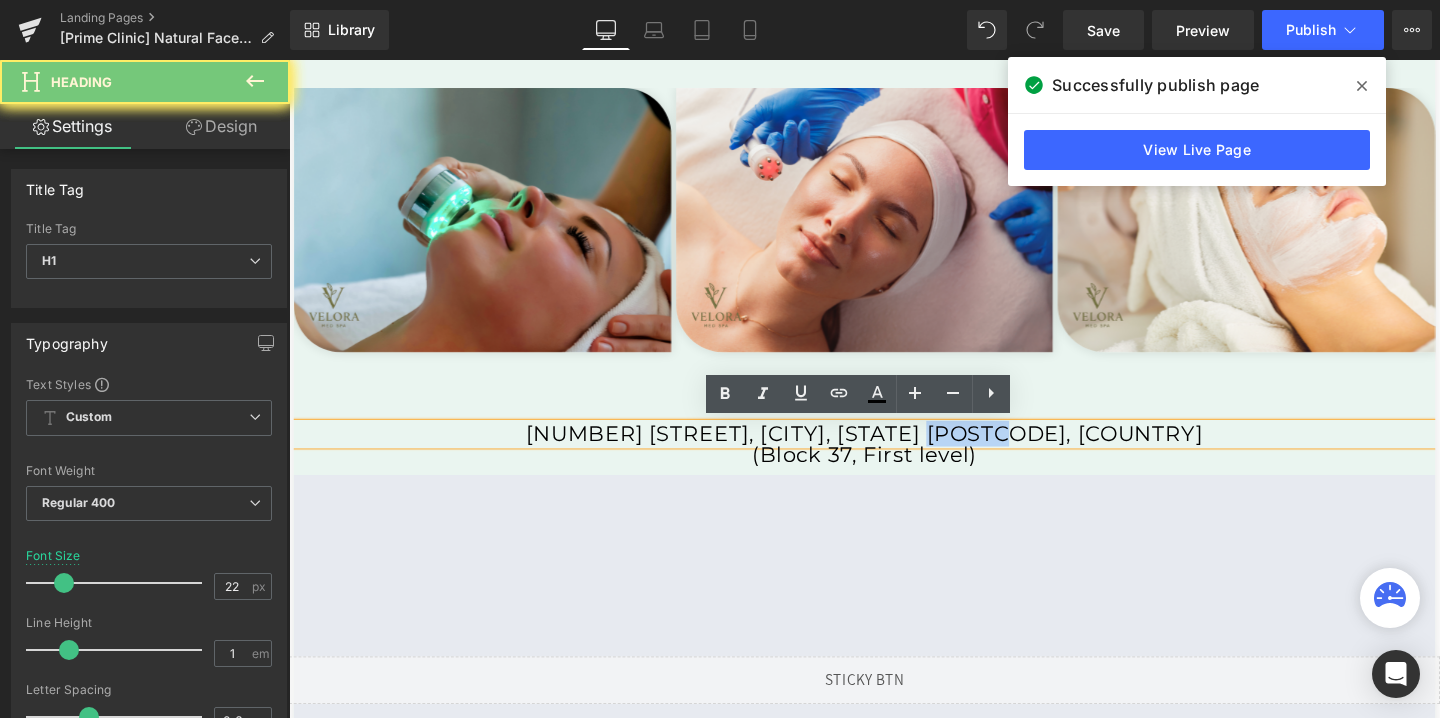 click on "[NUMBER] [STREET], [CITY], [STATE] [POSTCODE], [COUNTRY]" at bounding box center (894, 453) 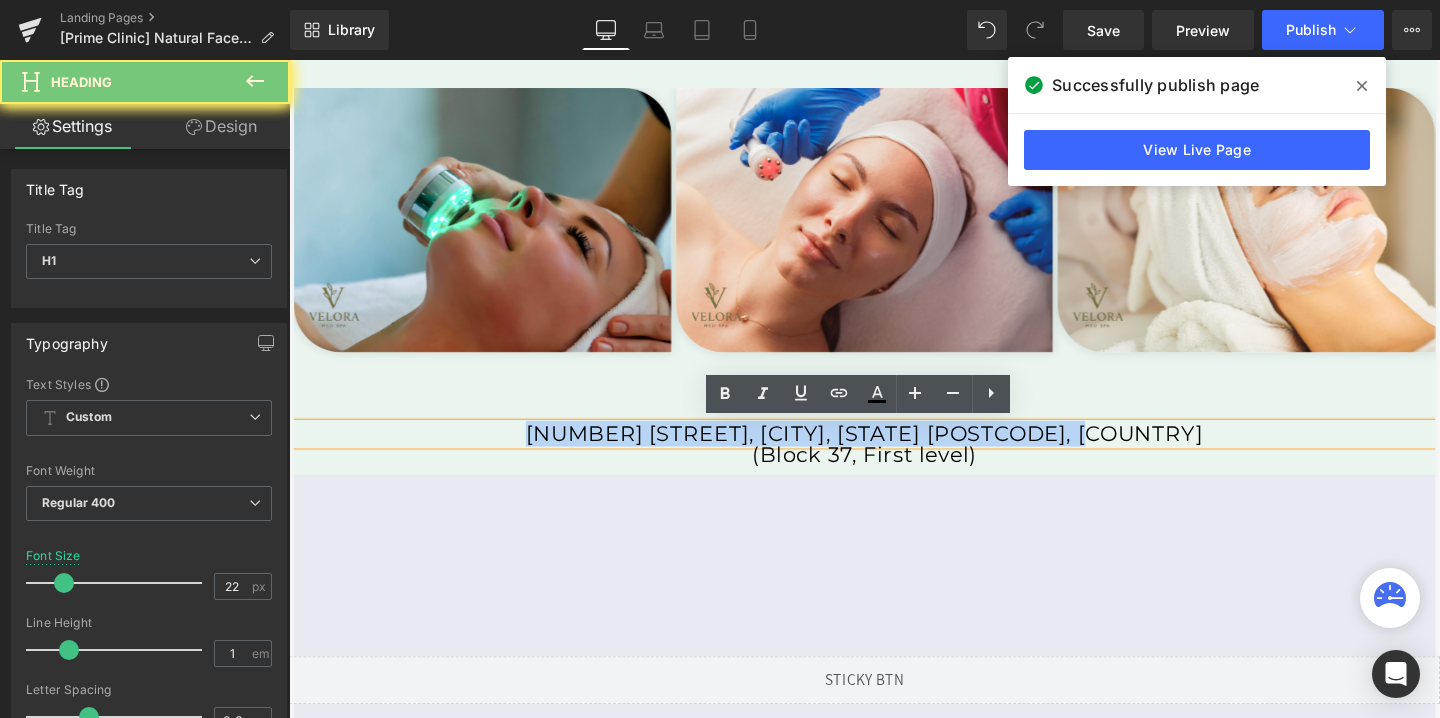 type 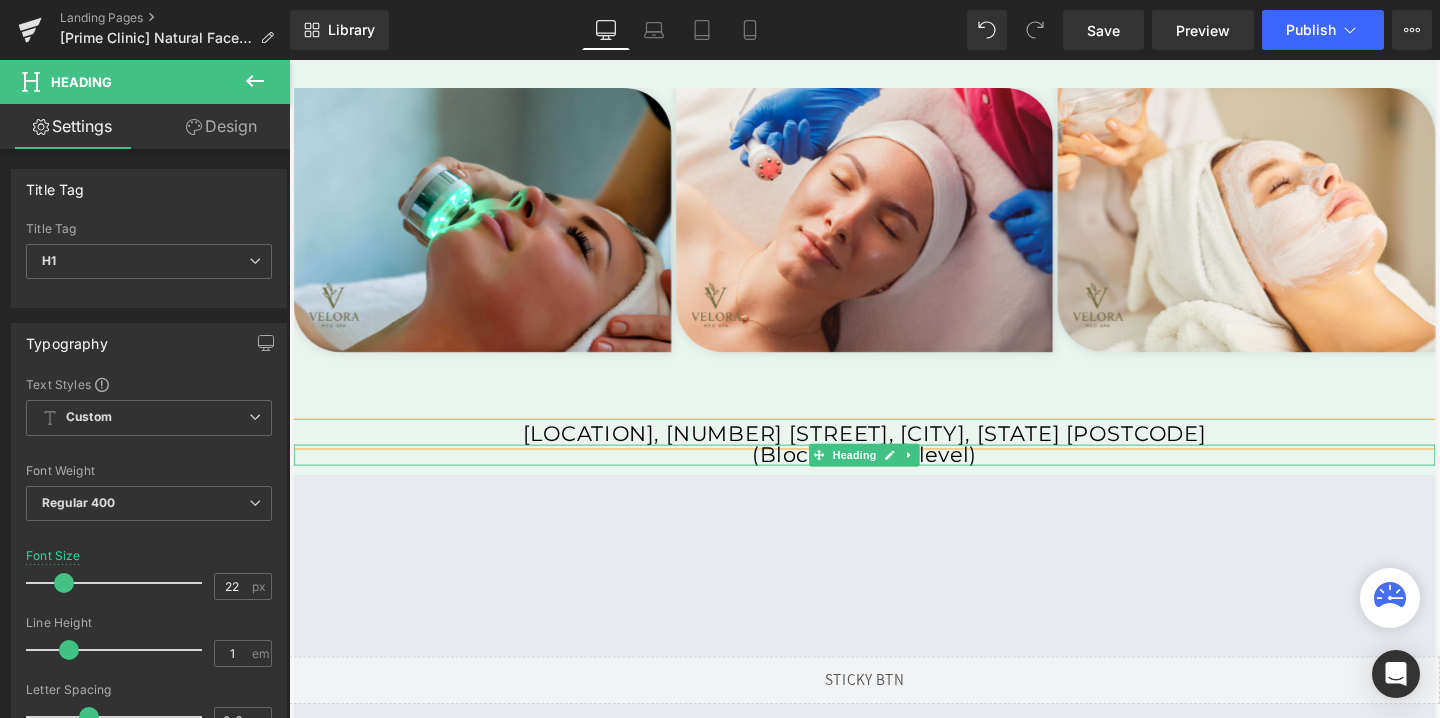 click on "(Block 37, First level)" at bounding box center (894, 475) 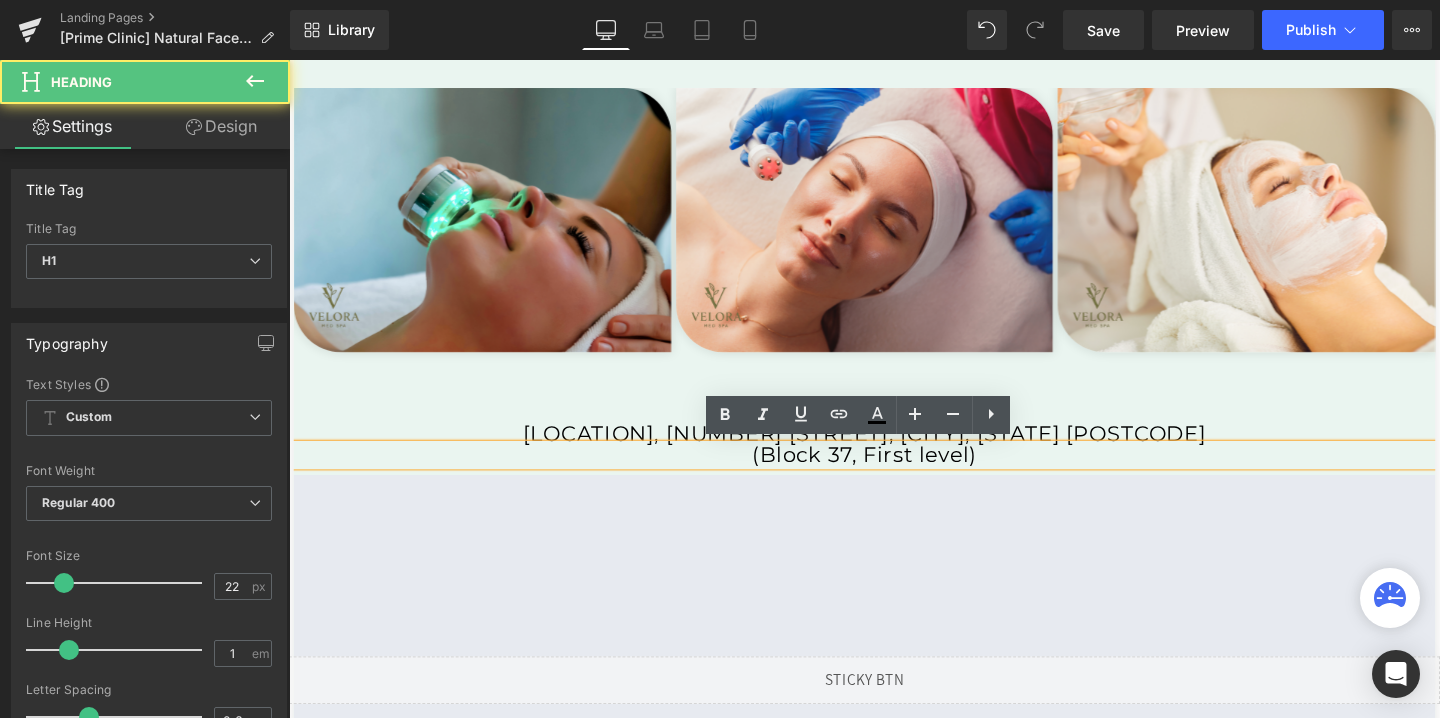 click on "(Block 37, First level)" at bounding box center [894, 475] 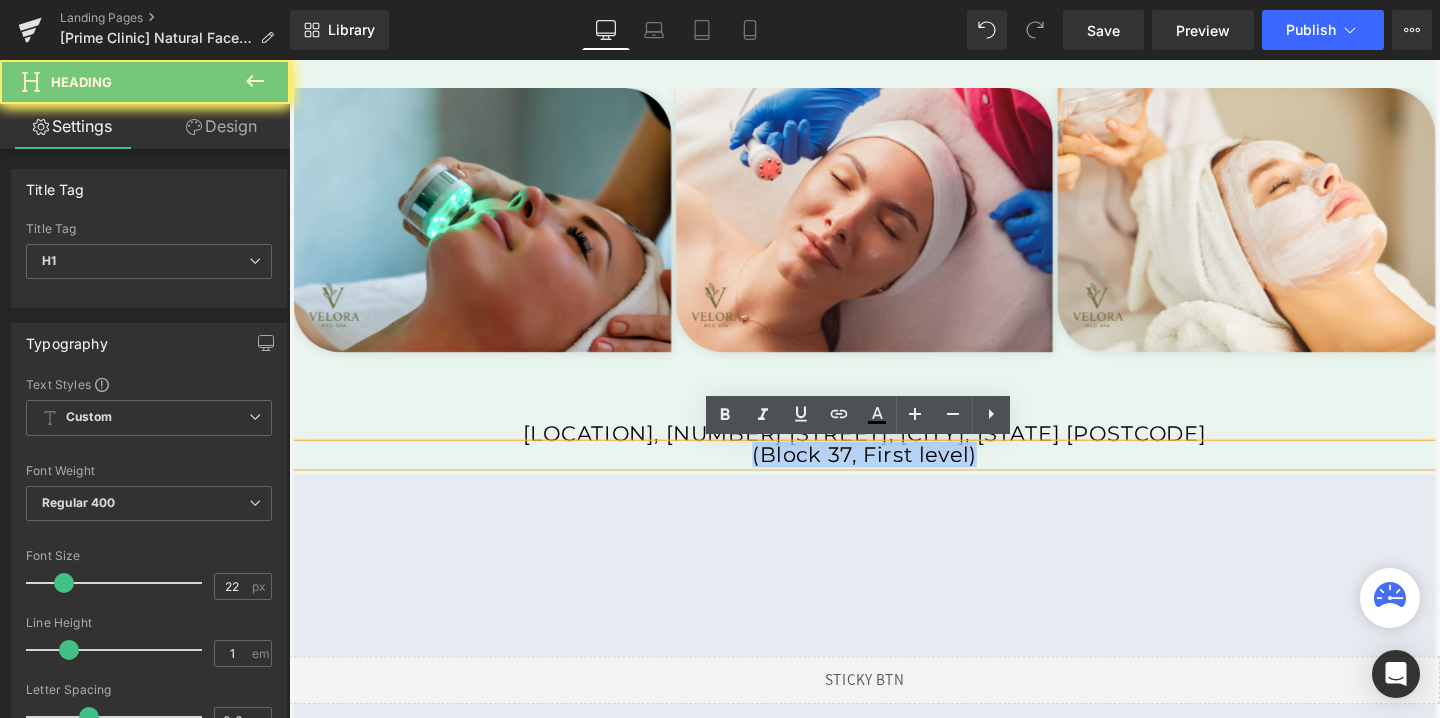 paste 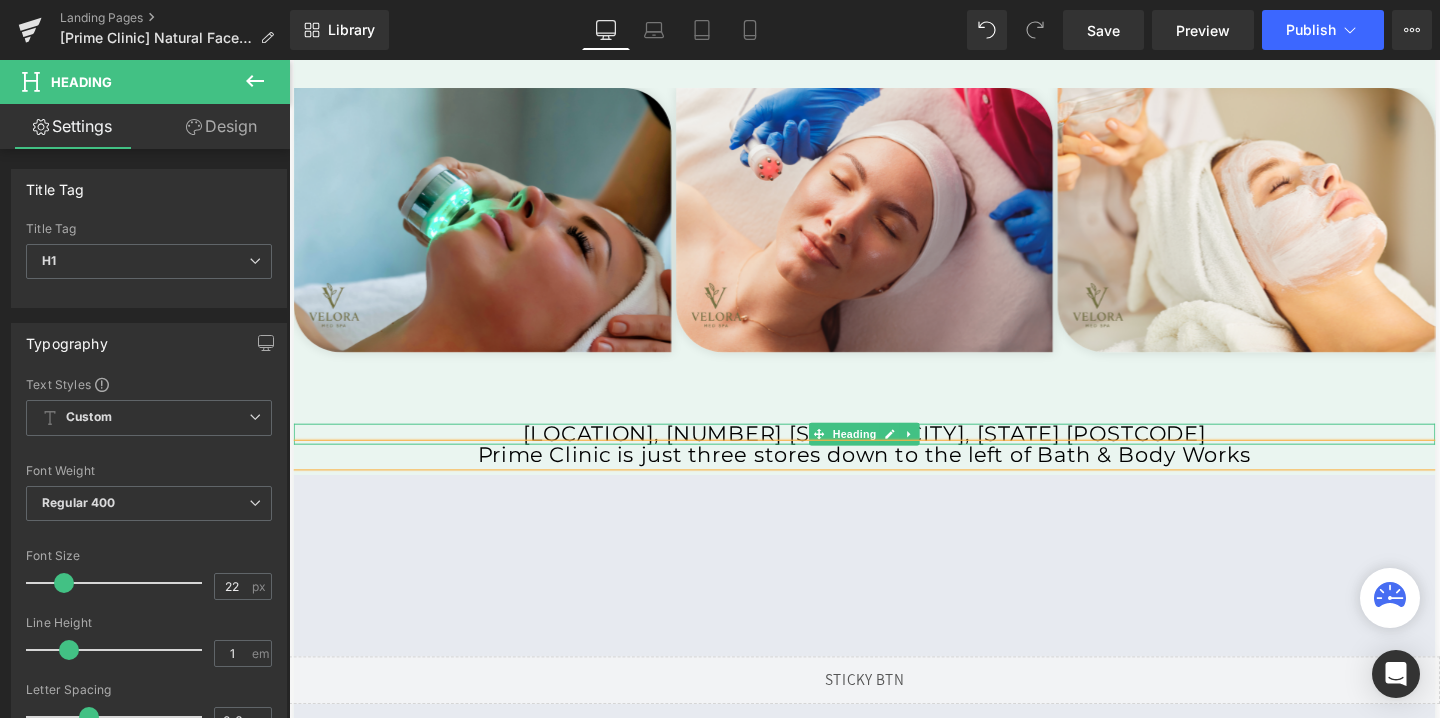click on "[LOCATION], [NUMBER] [STREET], [CITY], [STATE] [POSTCODE]" at bounding box center (894, 453) 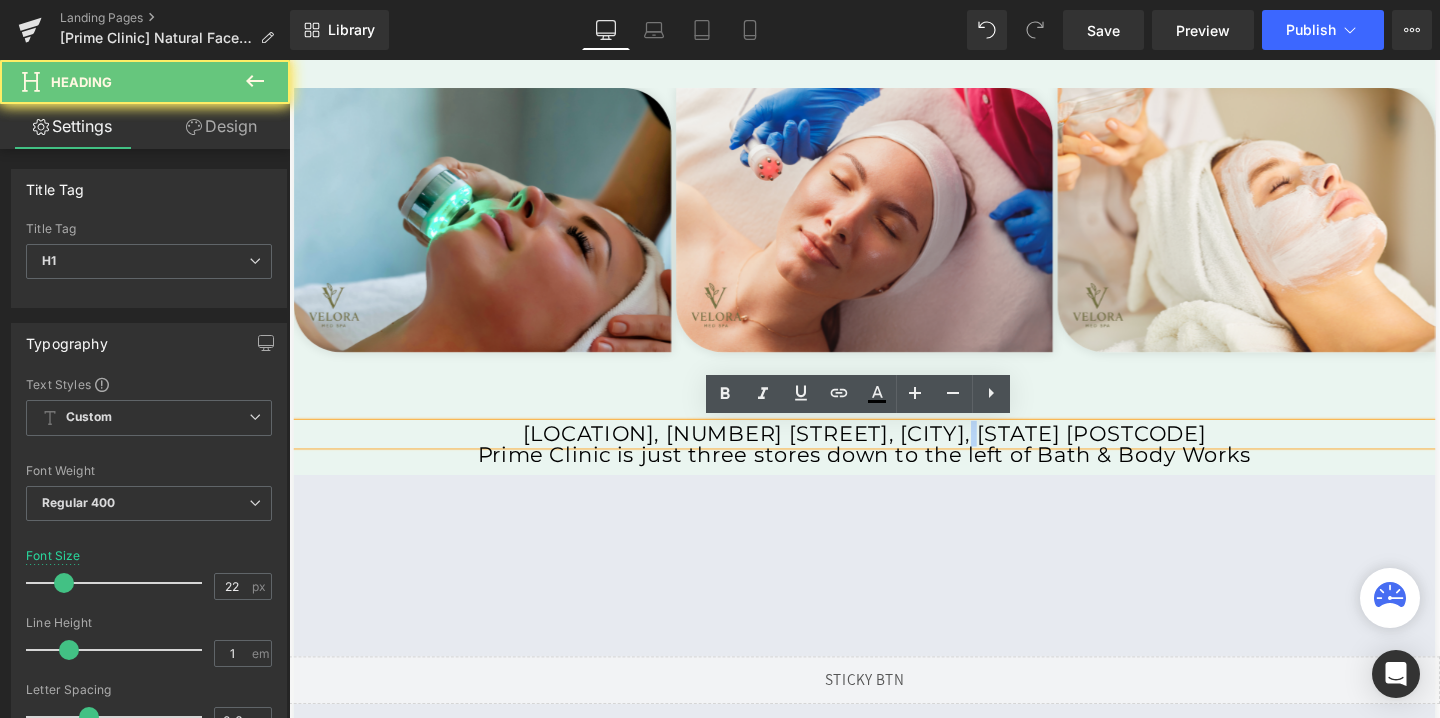 click on "[LOCATION], [NUMBER] [STREET], [CITY], [STATE] [POSTCODE]" at bounding box center (894, 453) 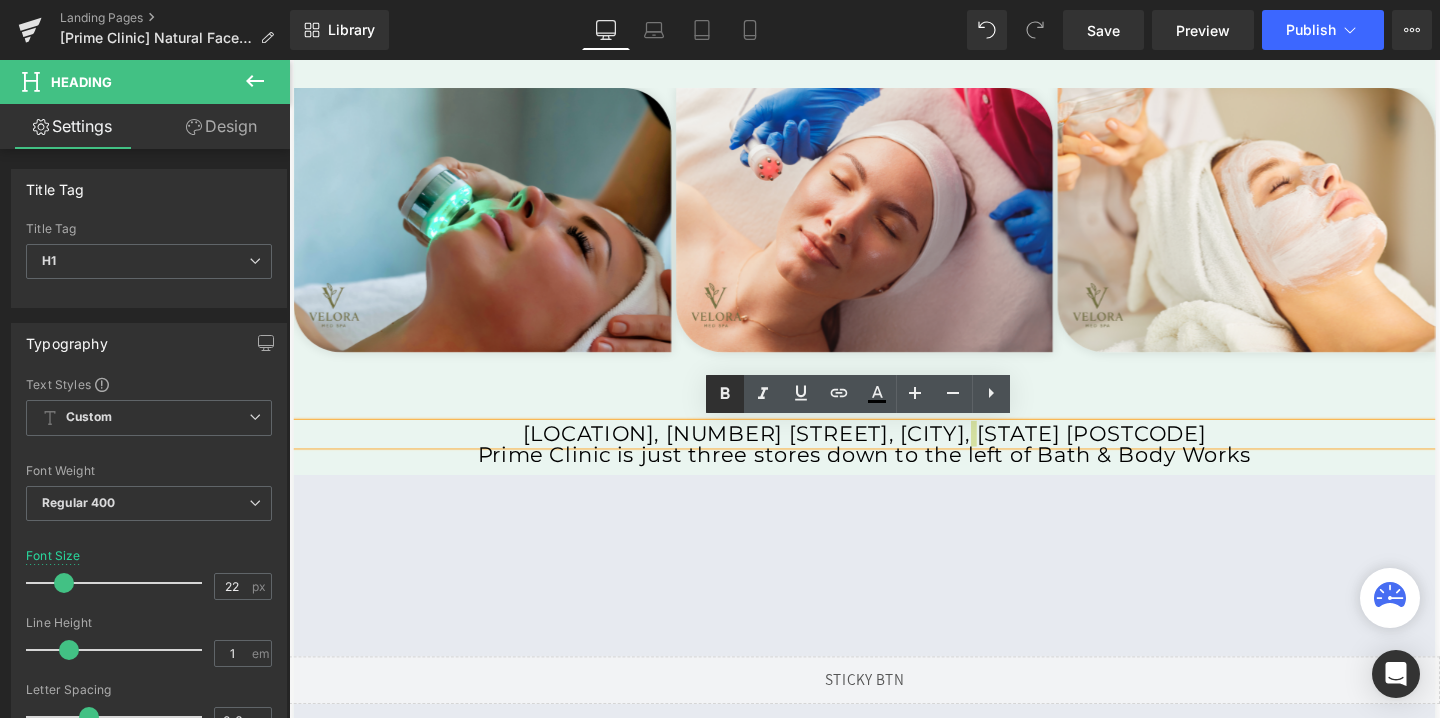 click 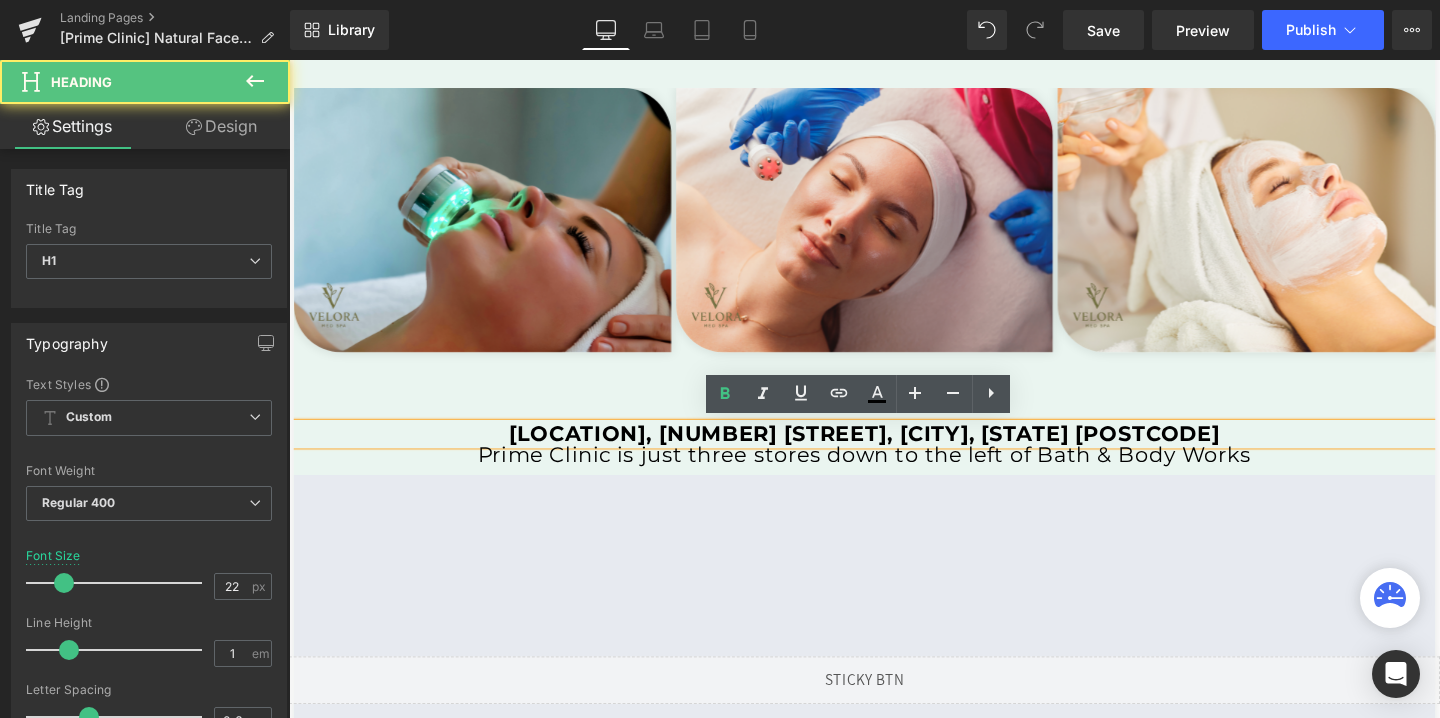 click on "[LOCATION], [NUMBER] [STREET], [CITY], [STATE] [POSTCODE]" at bounding box center [893, 452] 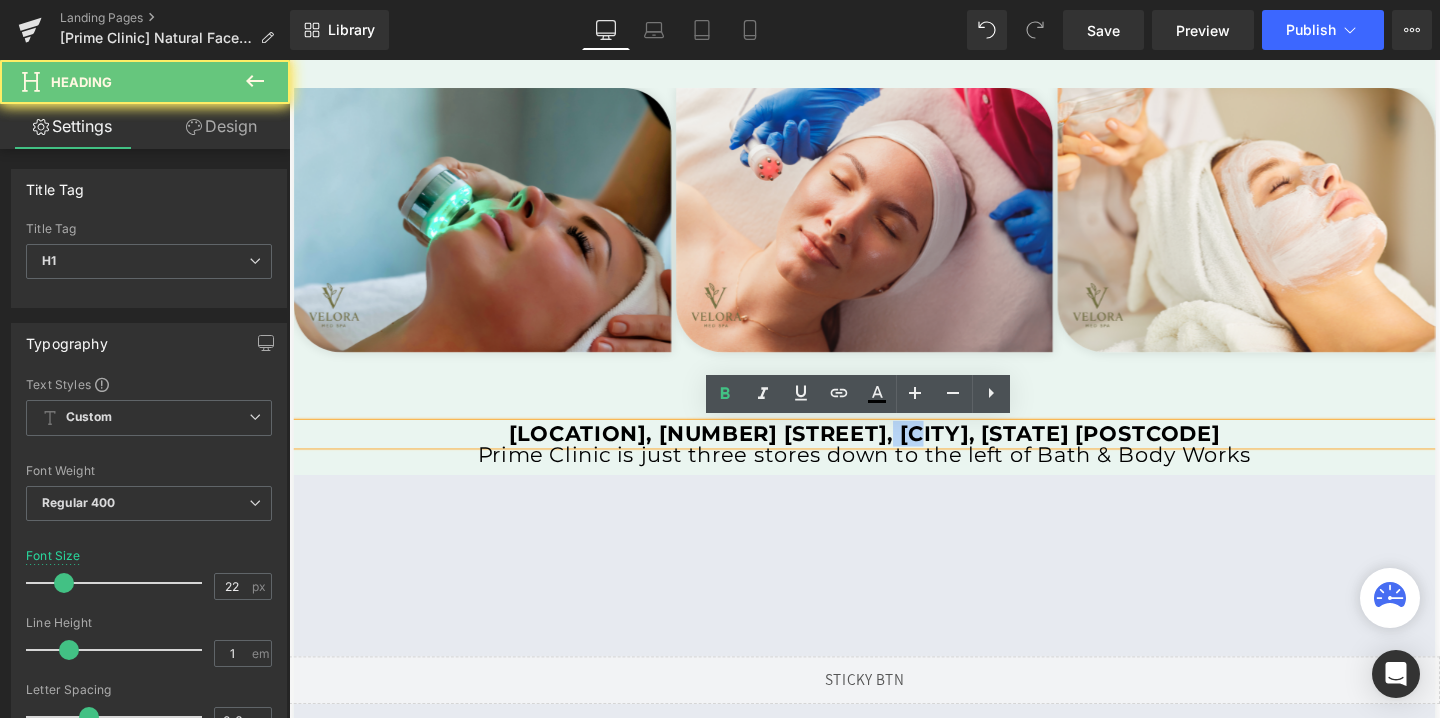 click on "[LOCATION], [NUMBER] [STREET], [CITY], [STATE] [POSTCODE]" at bounding box center (893, 452) 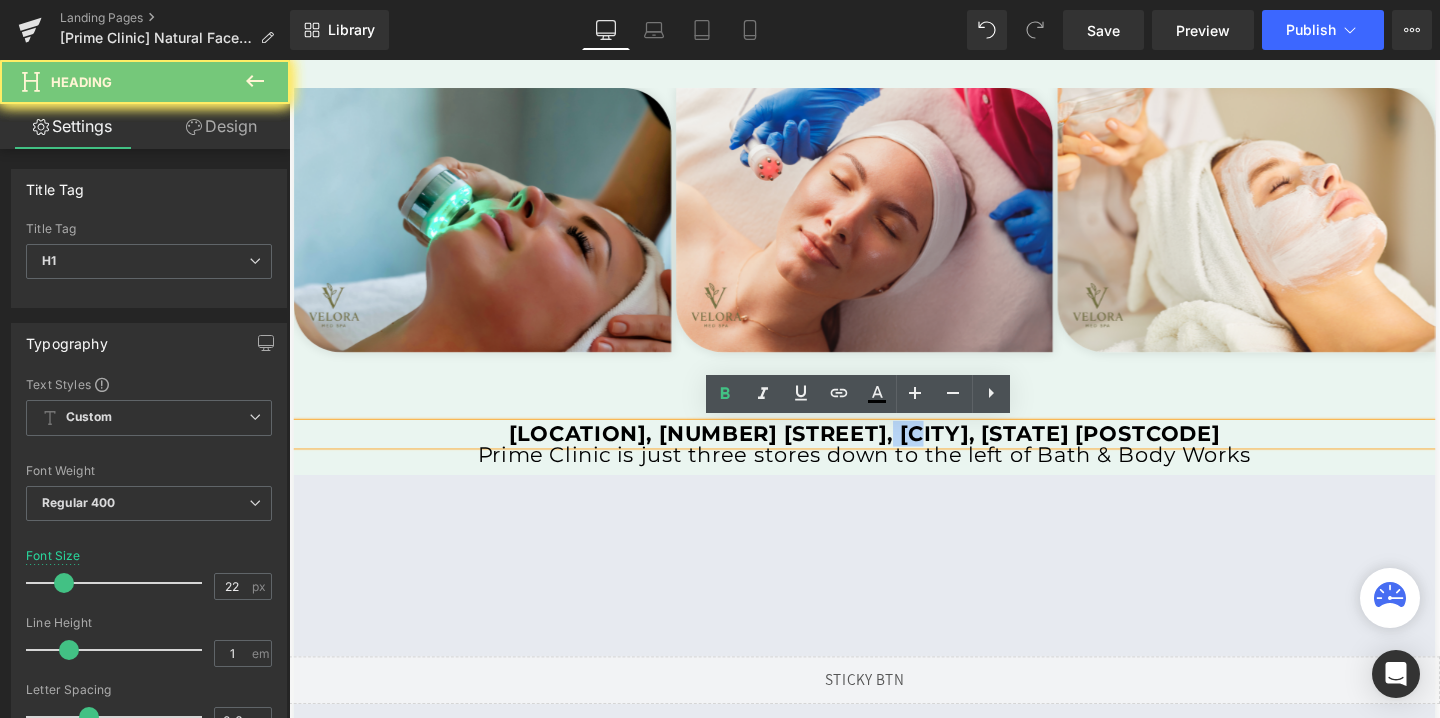copy on "[LOCATION], [NUMBER] [STREET], [CITY], [STATE] [POSTCODE]" 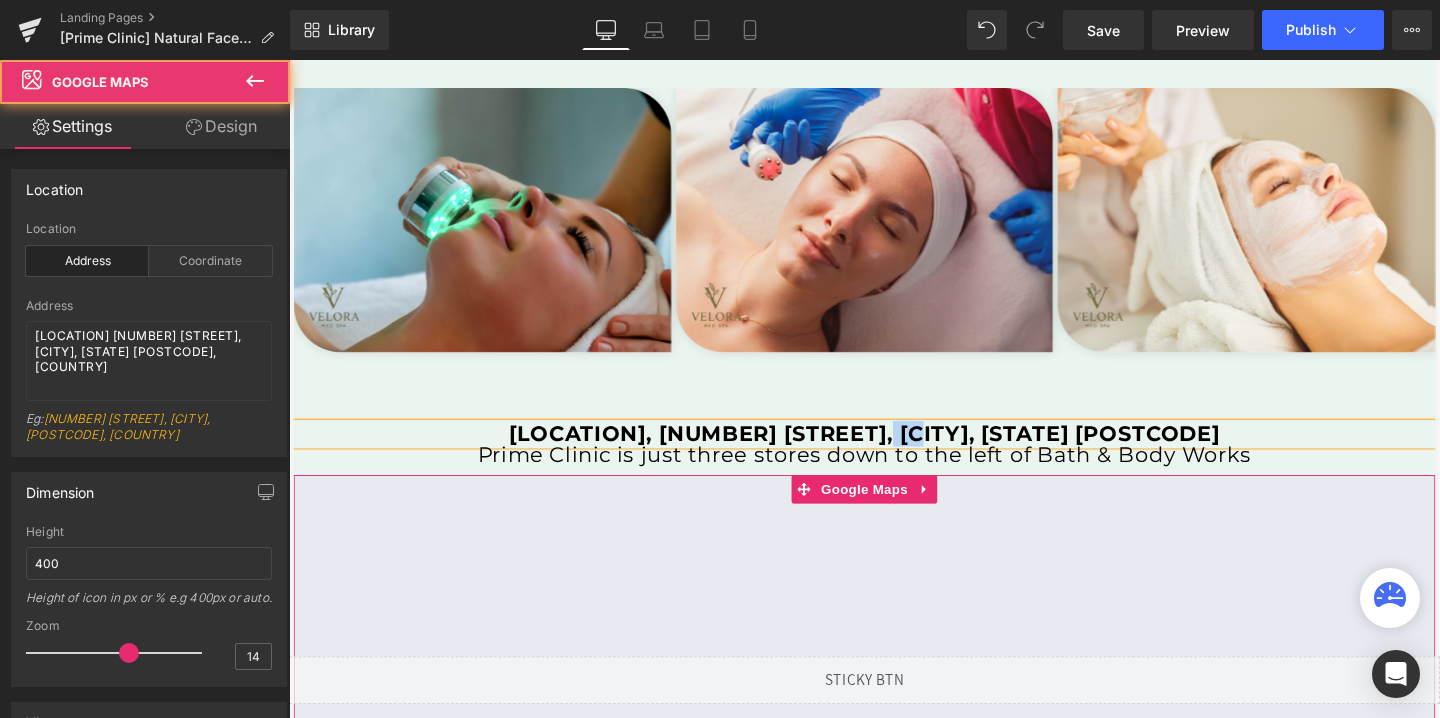click at bounding box center (894, 696) 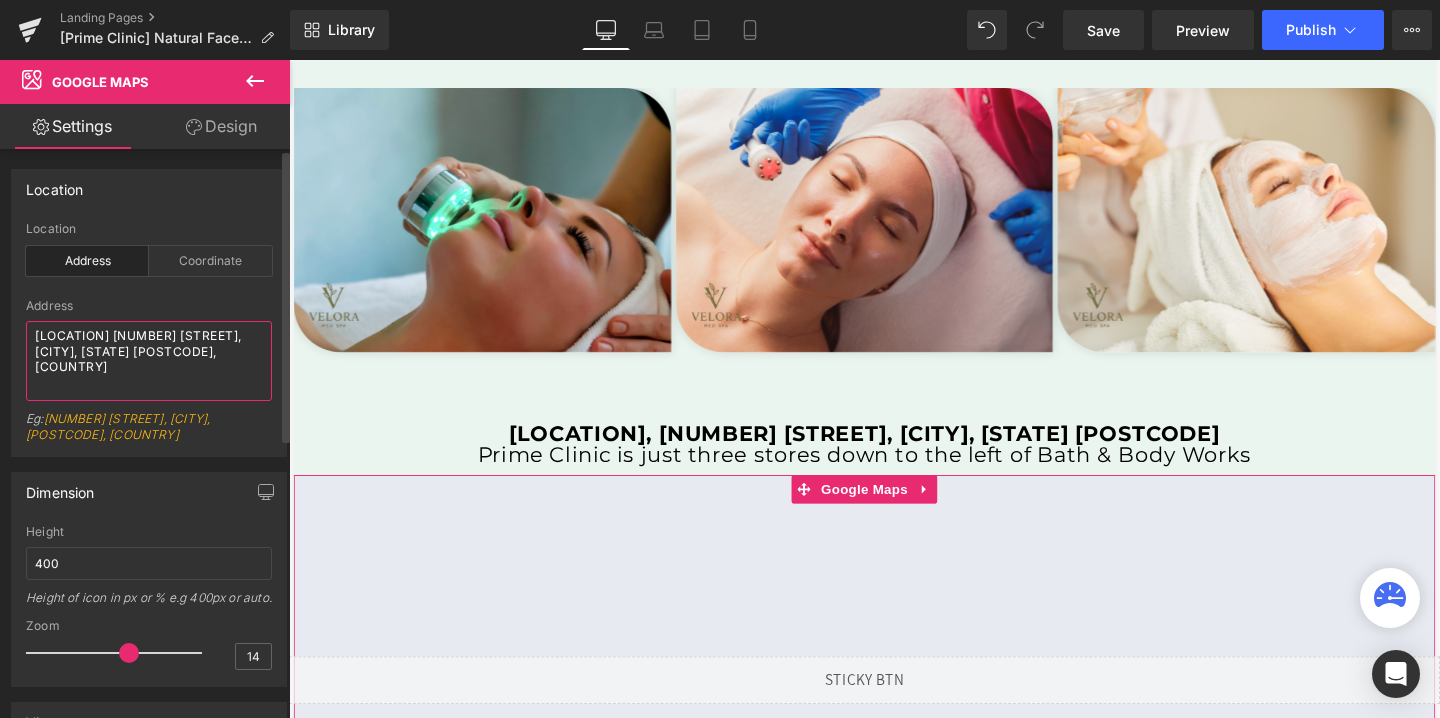 click on "[LOCATION] [NUMBER] [STREET], [CITY], [STATE] [POSTCODE], [COUNTRY]" at bounding box center [149, 361] 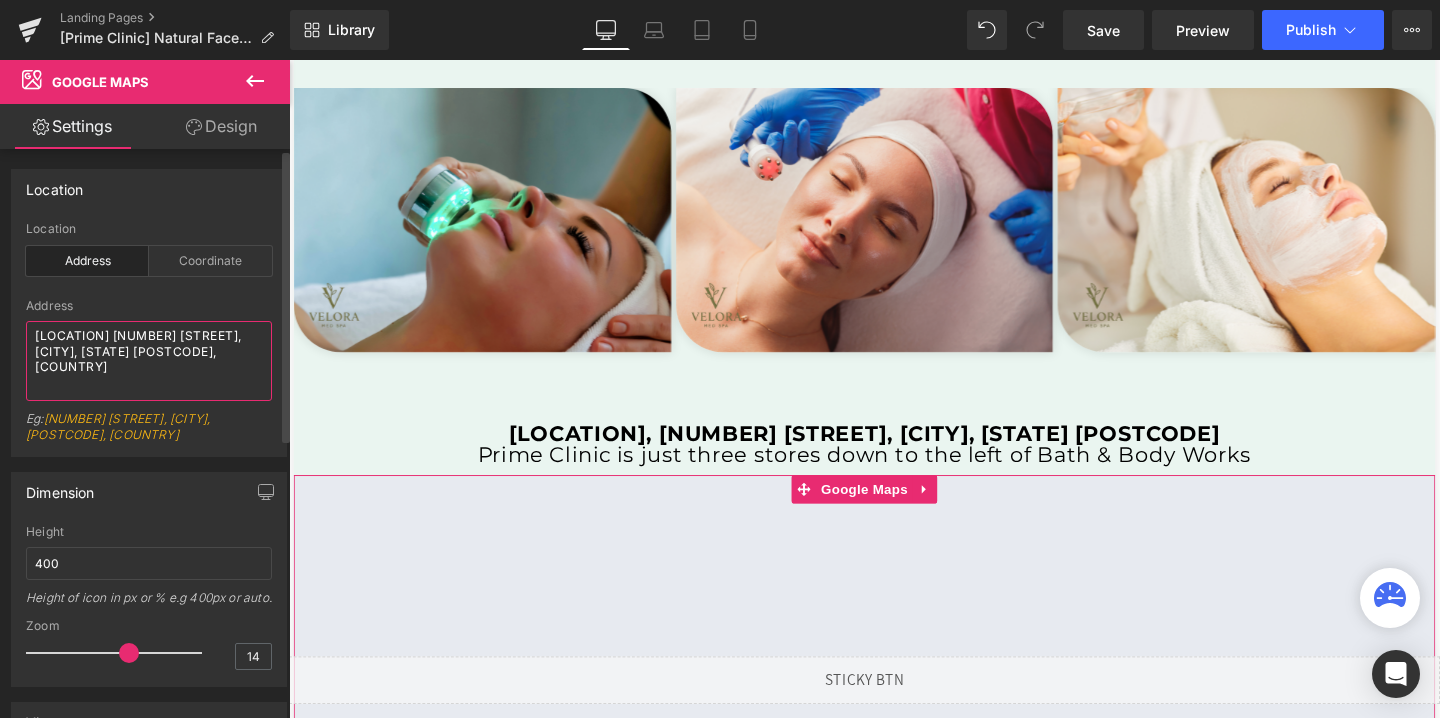 click on "[LOCATION] [NUMBER] [STREET], [CITY], [STATE] [POSTCODE], [COUNTRY]" at bounding box center [149, 361] 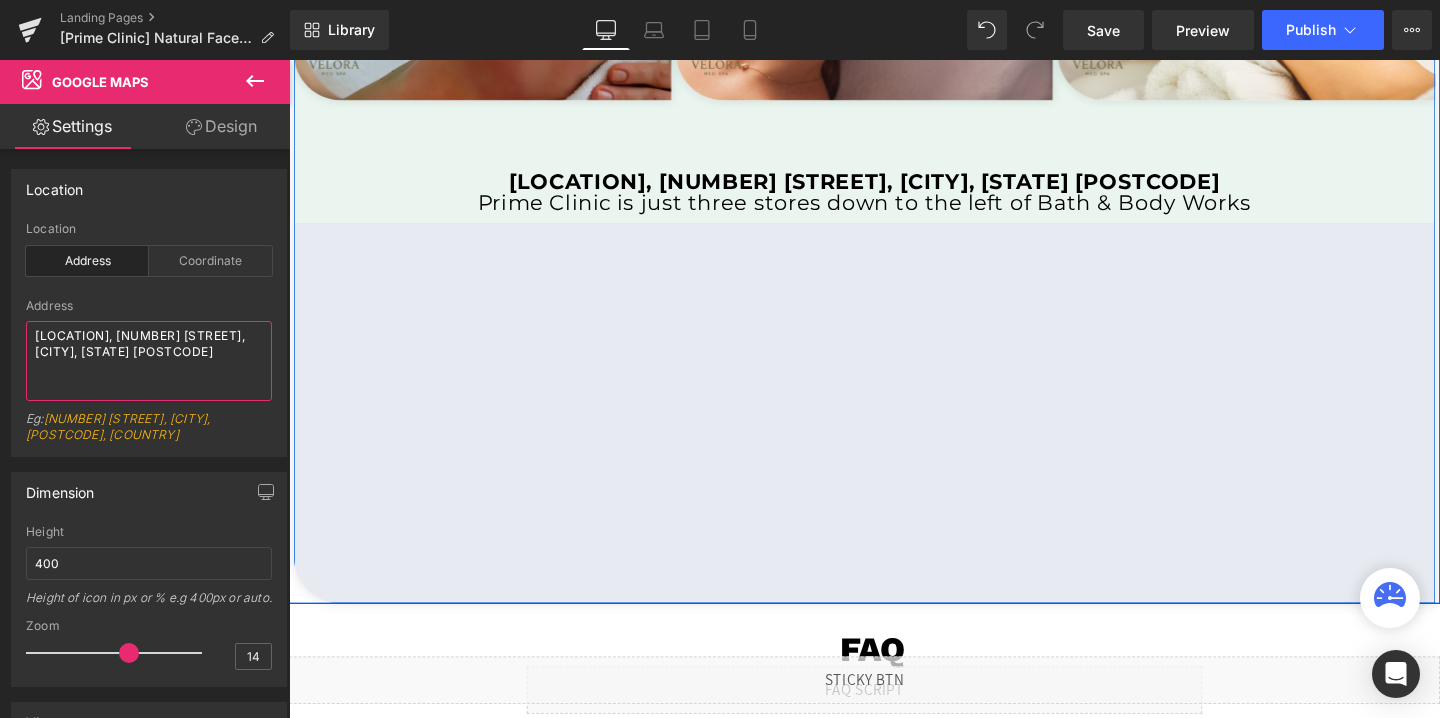 scroll, scrollTop: 4294, scrollLeft: 0, axis: vertical 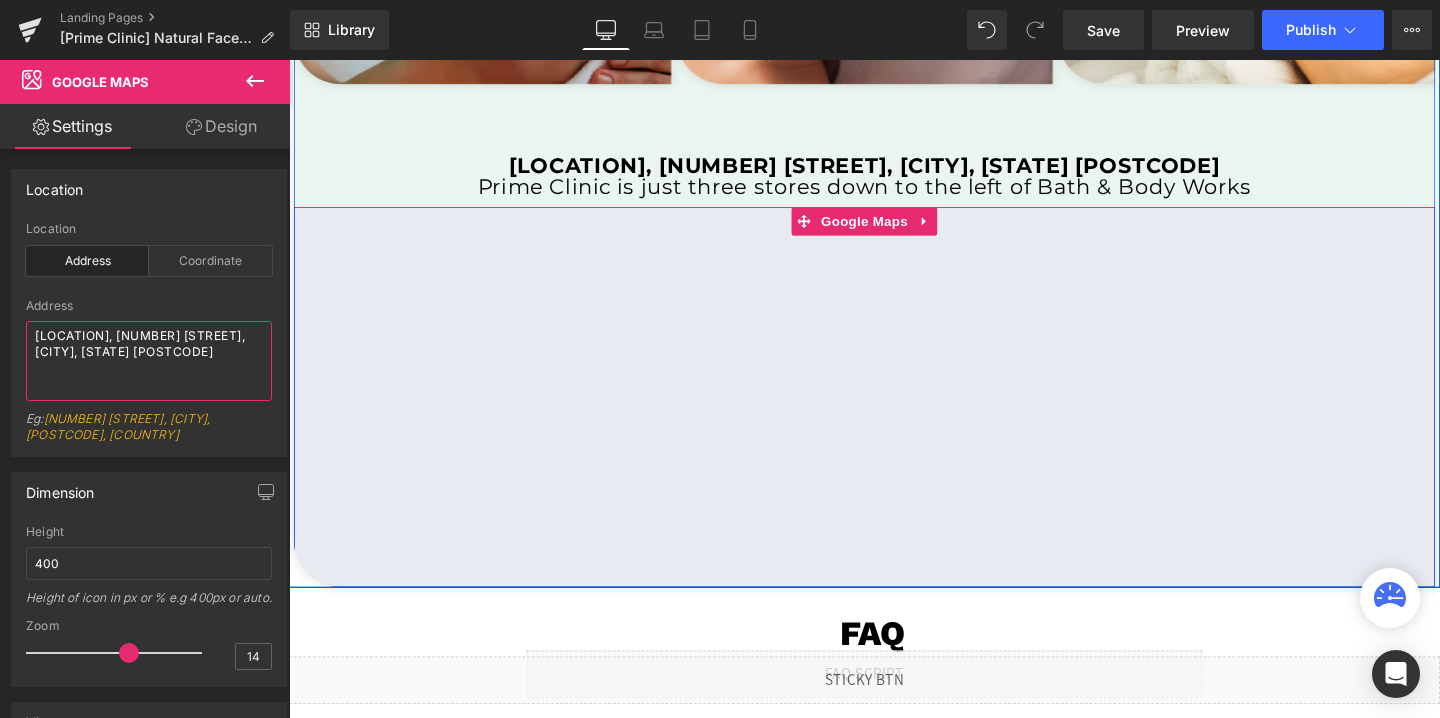 type on "[LOCATION], [NUMBER] [STREET], [CITY], [STATE] [POSTCODE]" 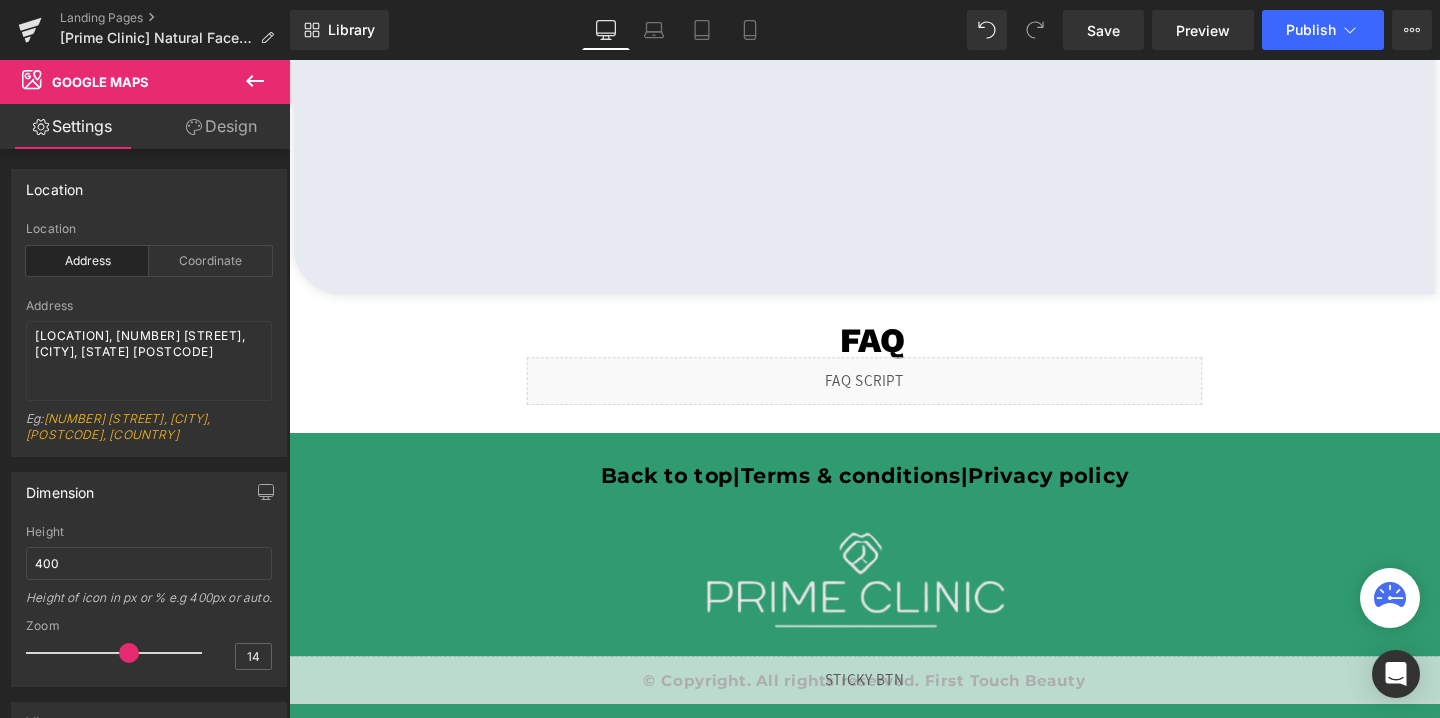 scroll, scrollTop: 4601, scrollLeft: 0, axis: vertical 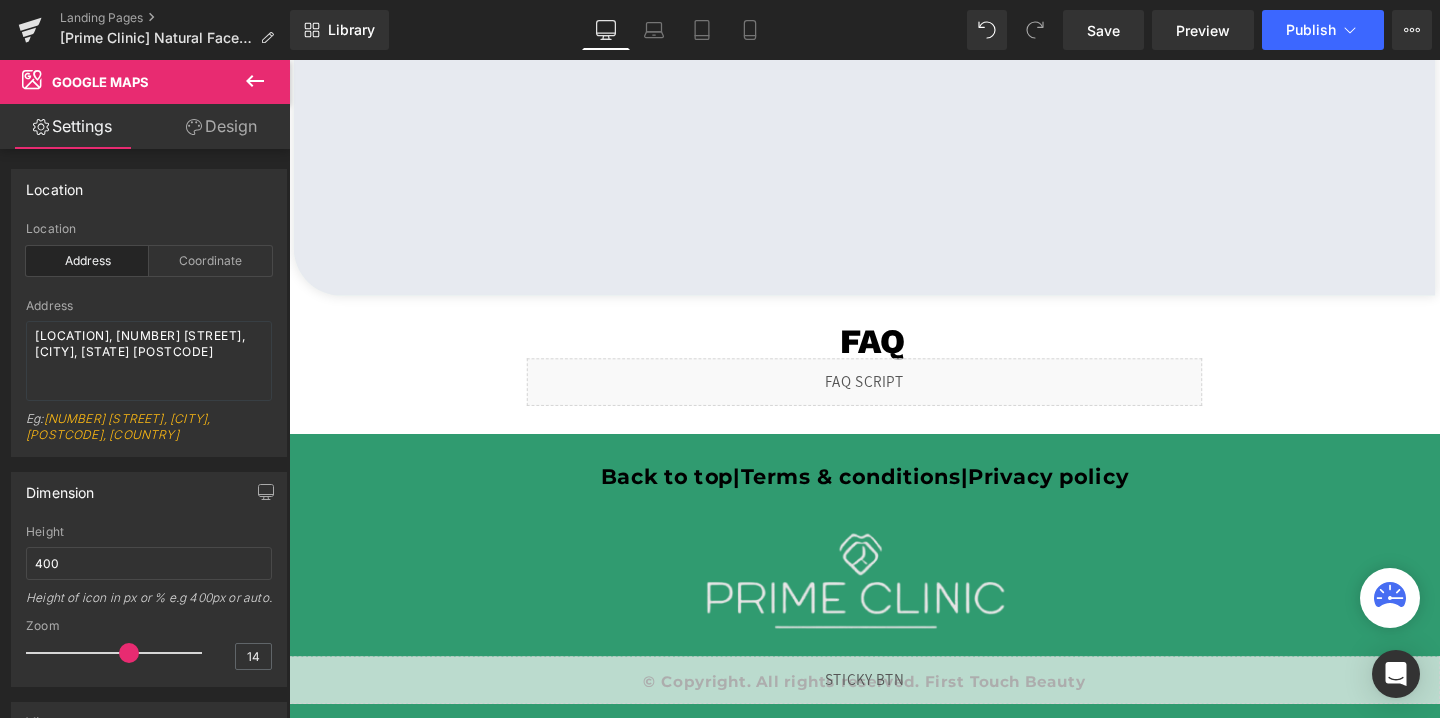 click on "Liquid" at bounding box center [894, 399] 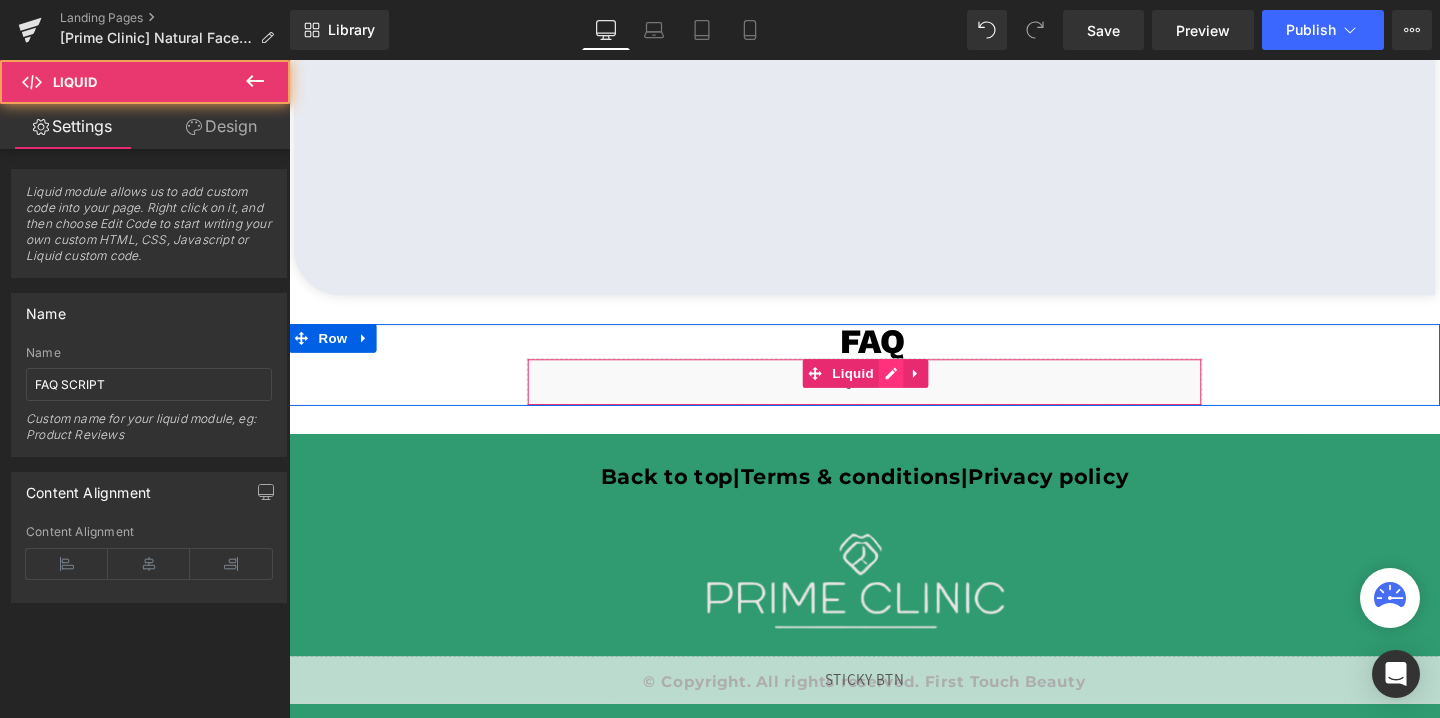 click on "Liquid" at bounding box center (894, 399) 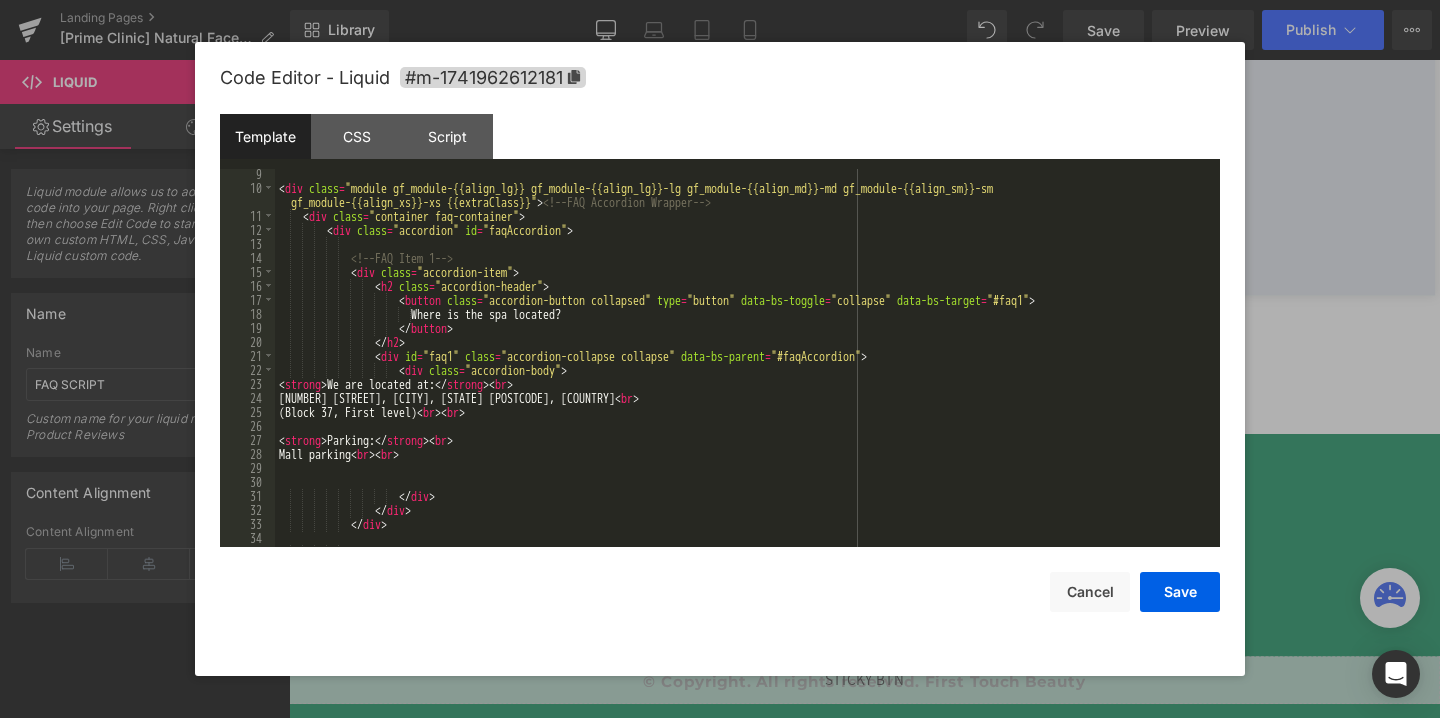 scroll, scrollTop: 142, scrollLeft: 0, axis: vertical 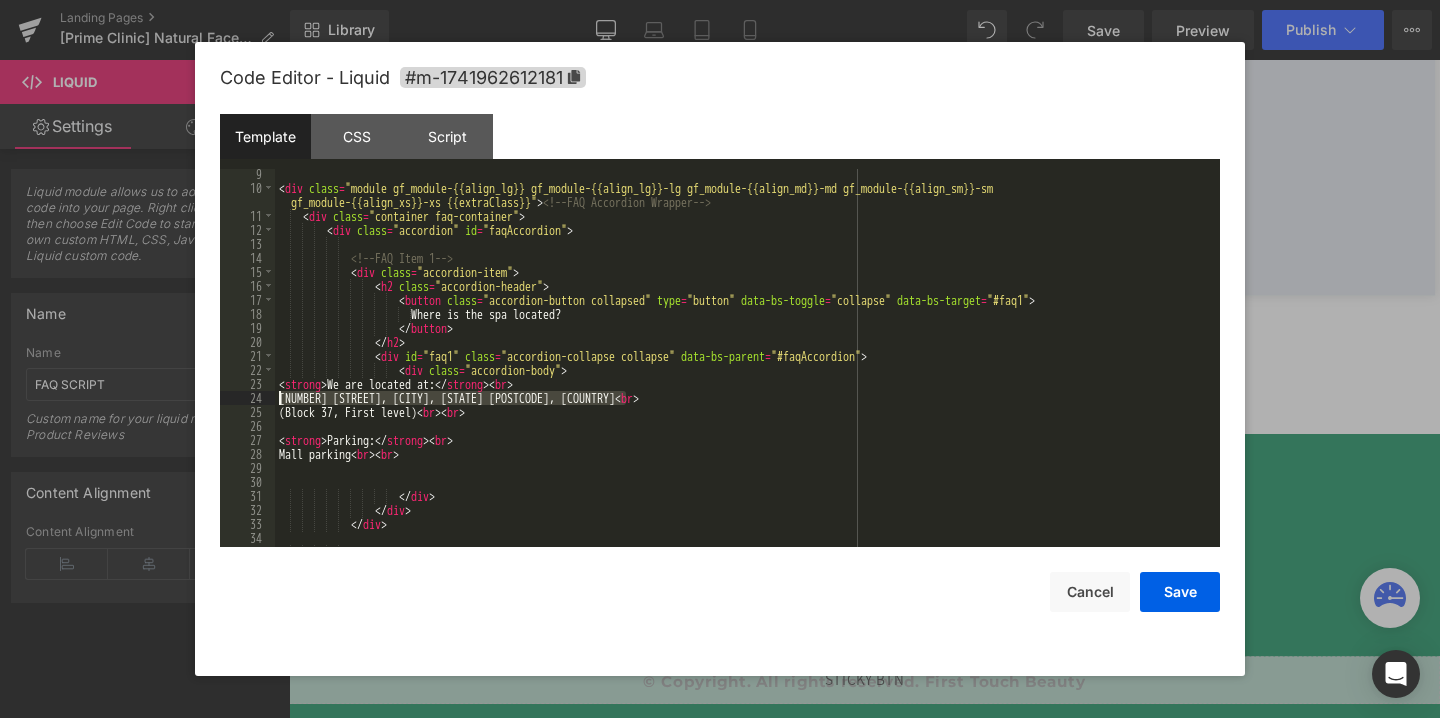 drag, startPoint x: 625, startPoint y: 399, endPoint x: 277, endPoint y: 401, distance: 348.00574 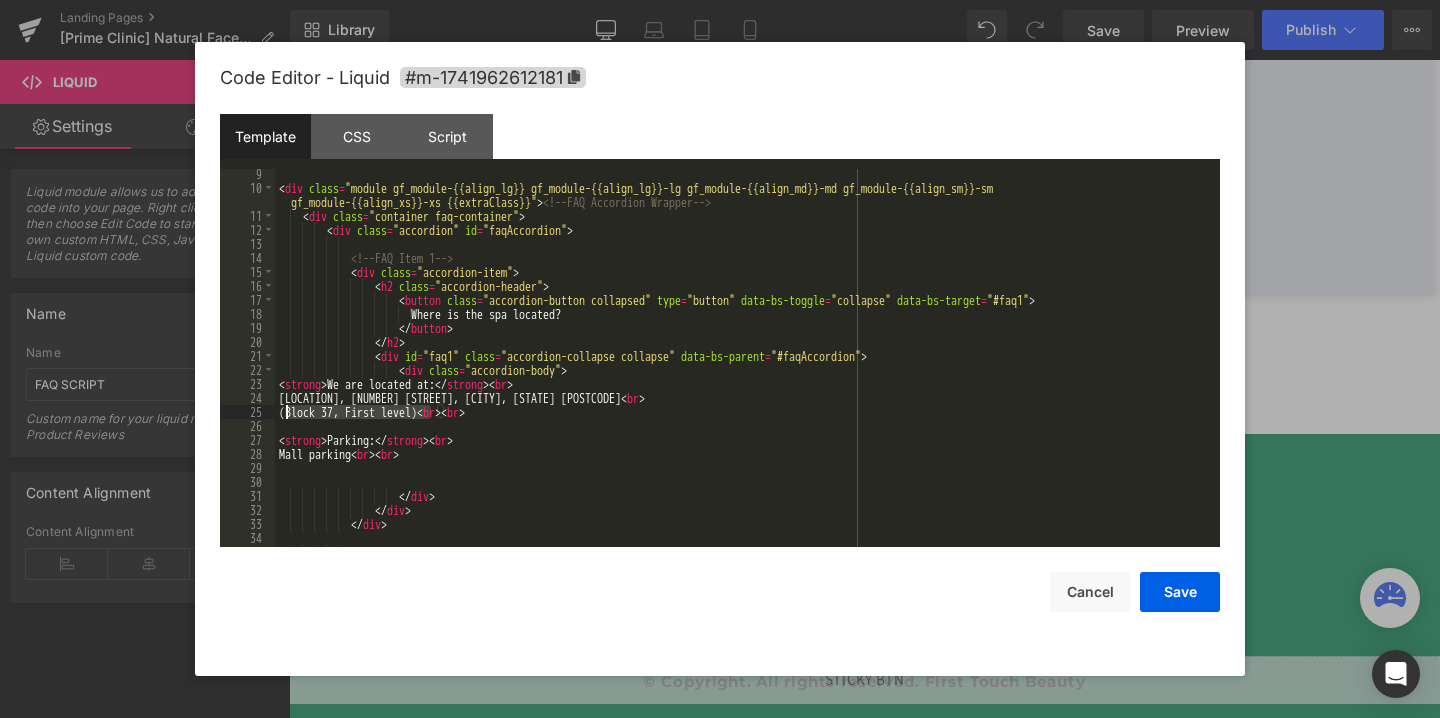 drag, startPoint x: 434, startPoint y: 413, endPoint x: 285, endPoint y: 410, distance: 149.0302 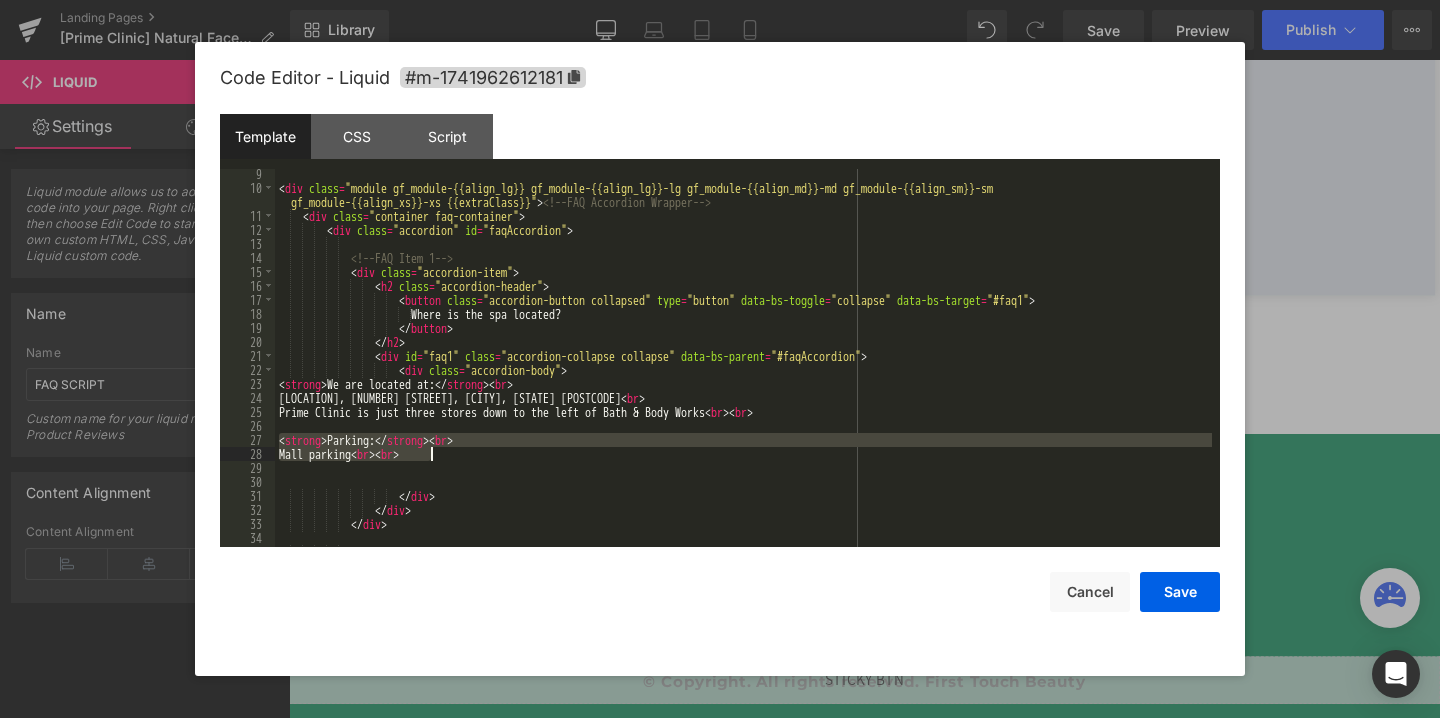 drag, startPoint x: 278, startPoint y: 440, endPoint x: 488, endPoint y: 451, distance: 210.2879 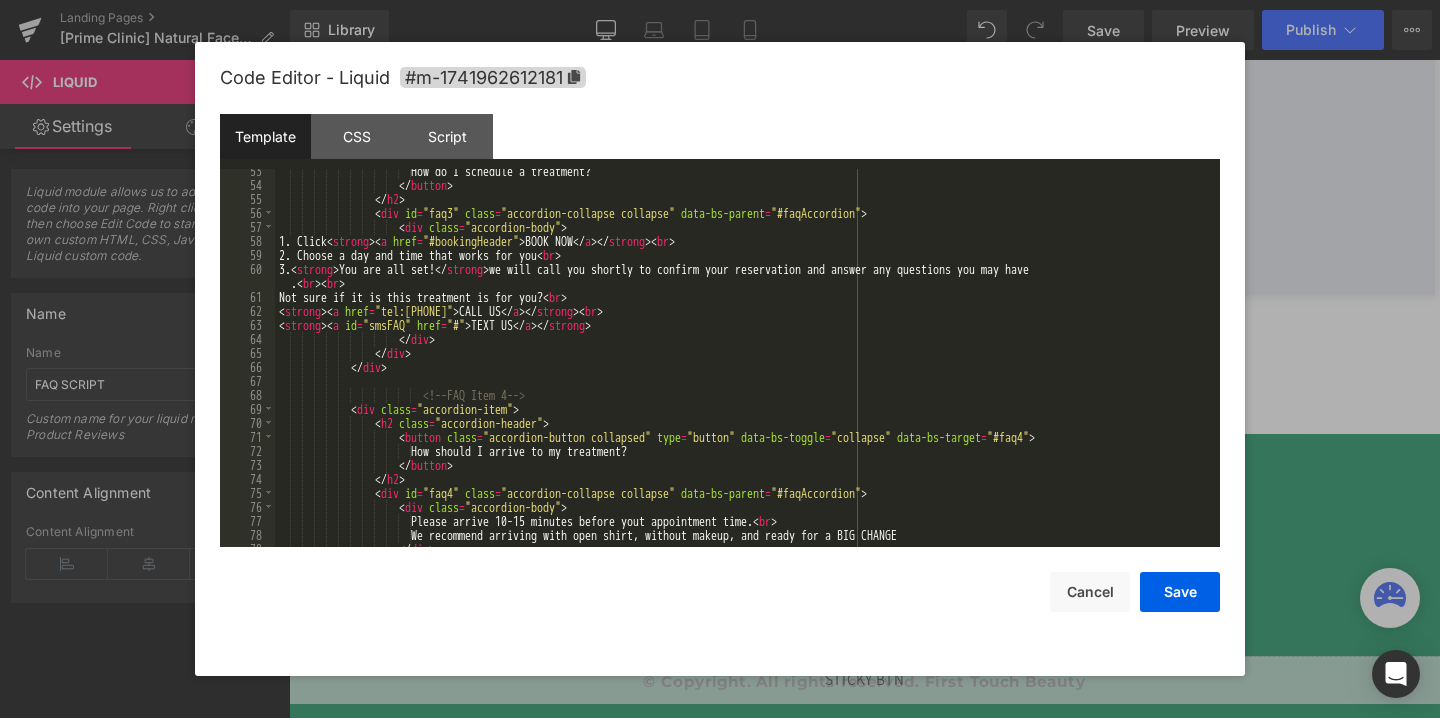 scroll, scrollTop: 789, scrollLeft: 0, axis: vertical 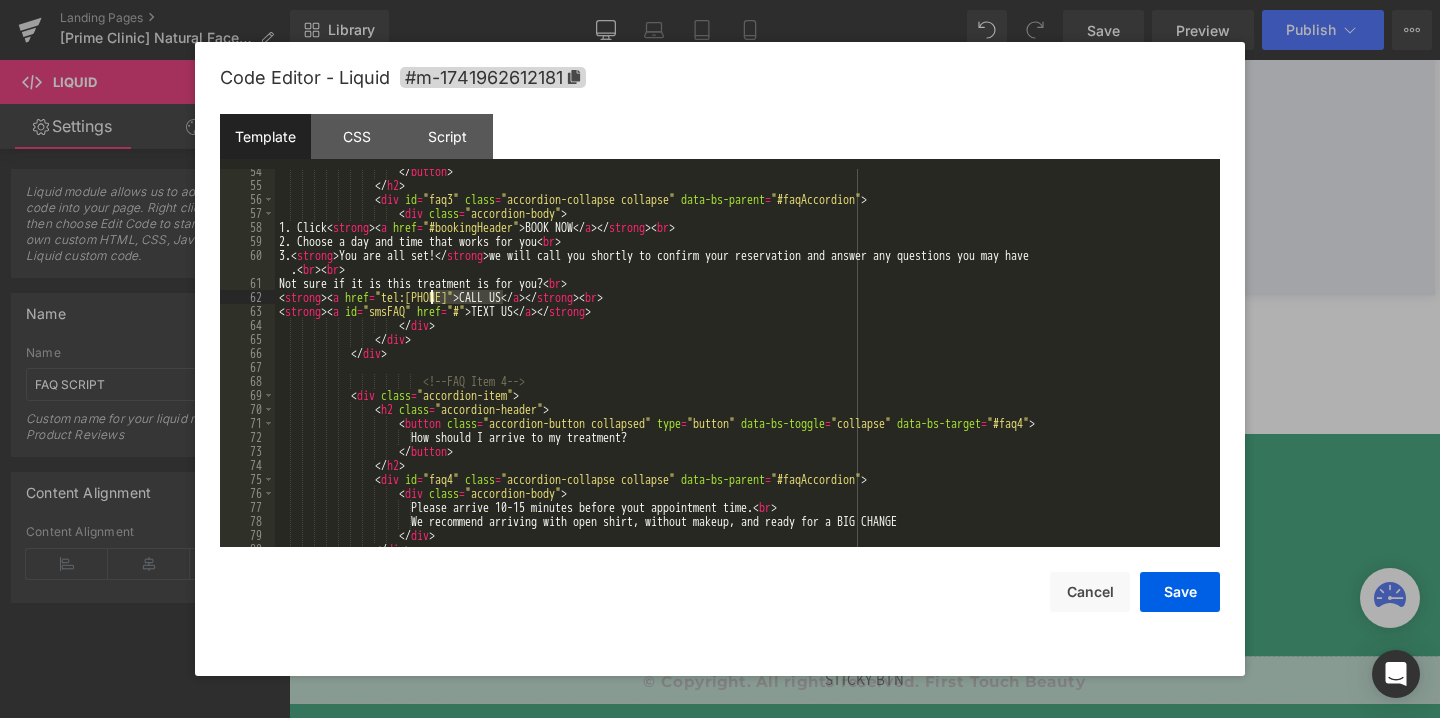 drag, startPoint x: 500, startPoint y: 292, endPoint x: 433, endPoint y: 303, distance: 67.89698 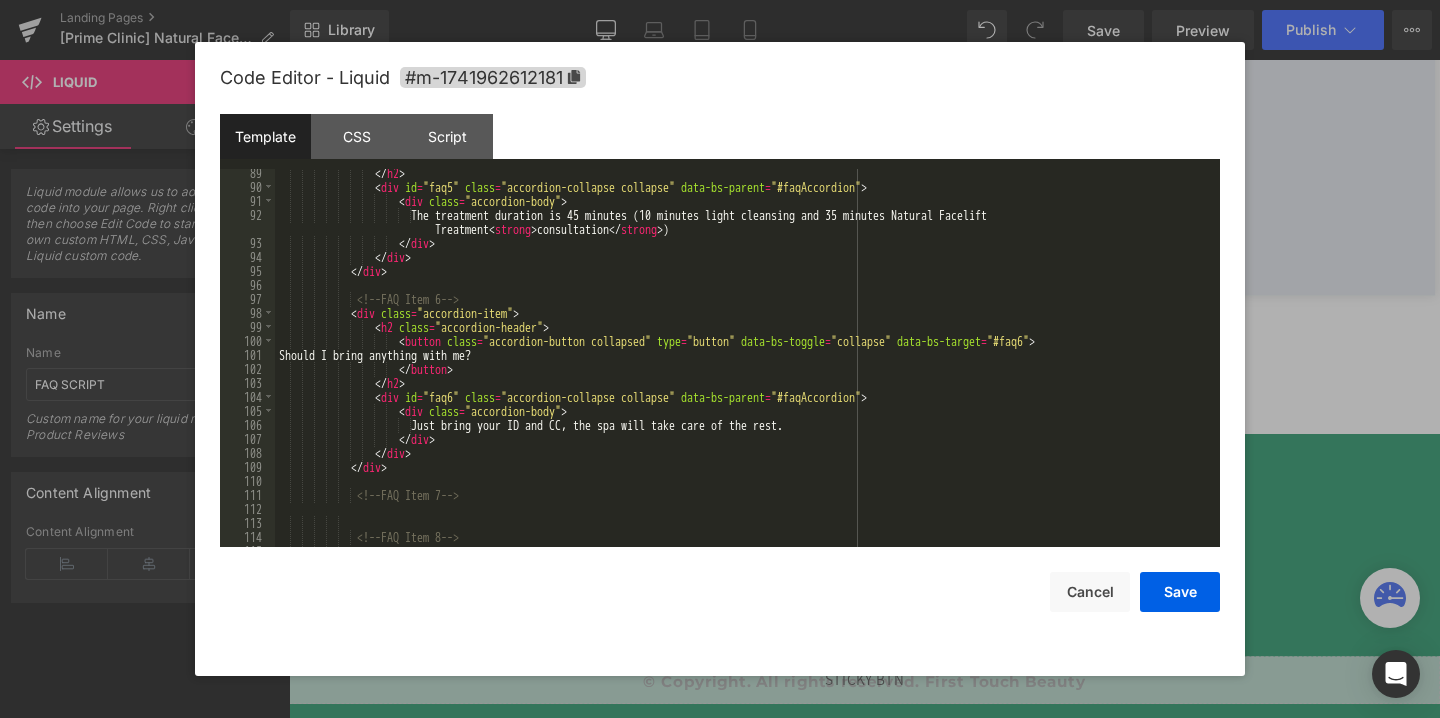scroll, scrollTop: 1344, scrollLeft: 0, axis: vertical 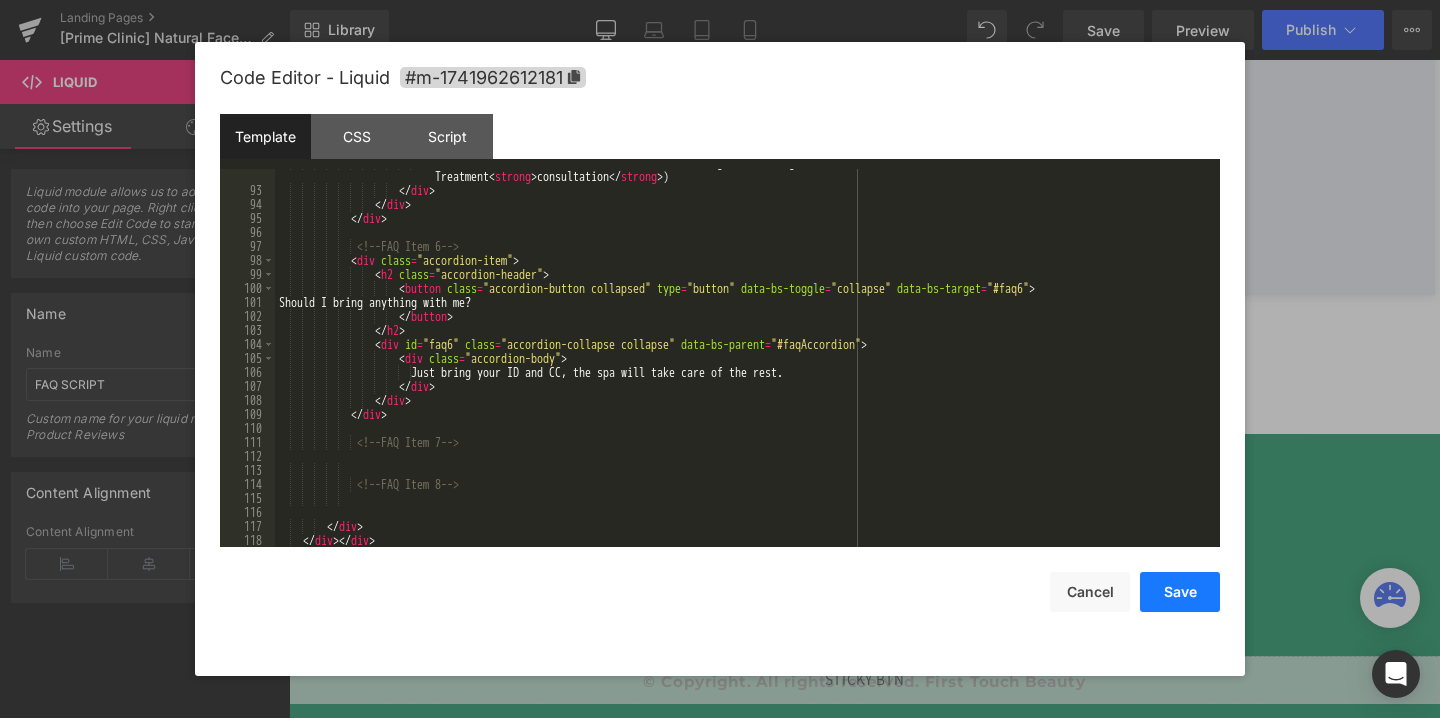click on "Save" at bounding box center (1180, 592) 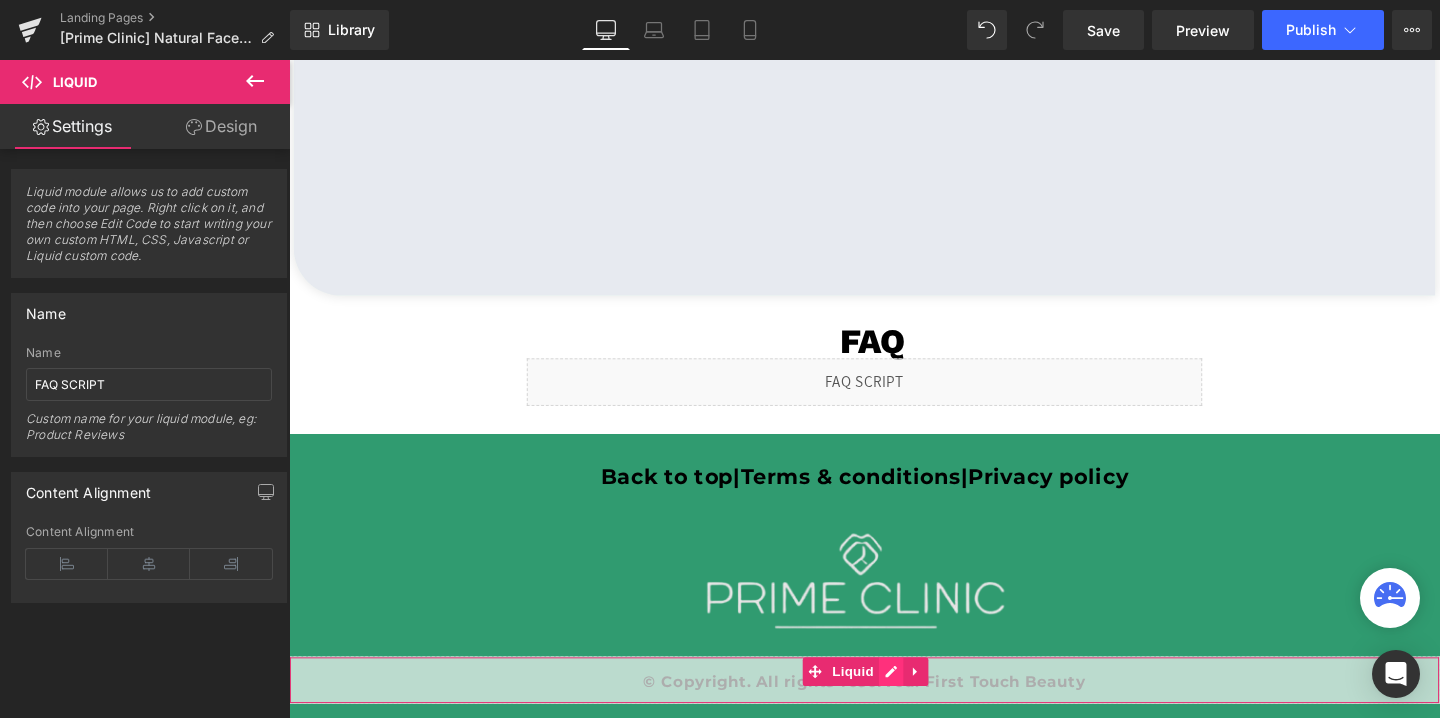click on "Liquid" at bounding box center [894, 712] 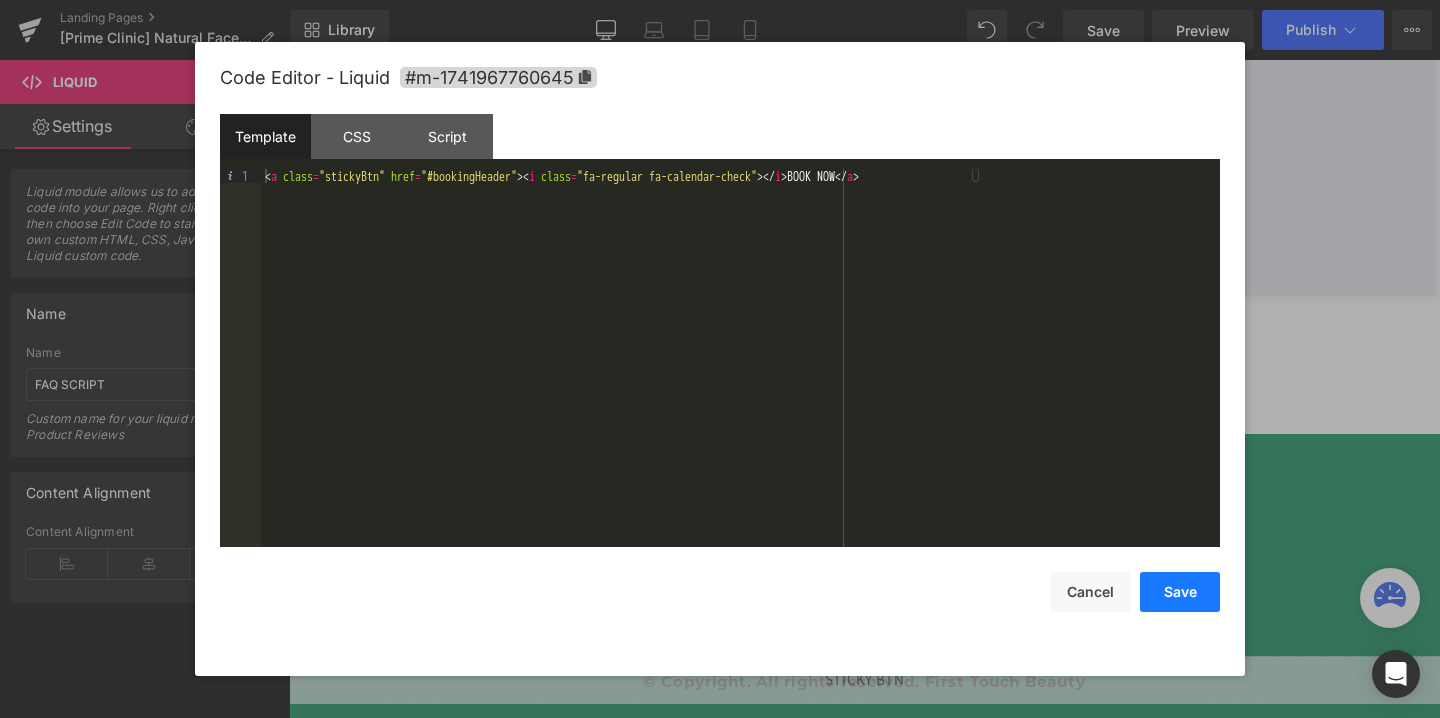 click on "Save" at bounding box center [1180, 592] 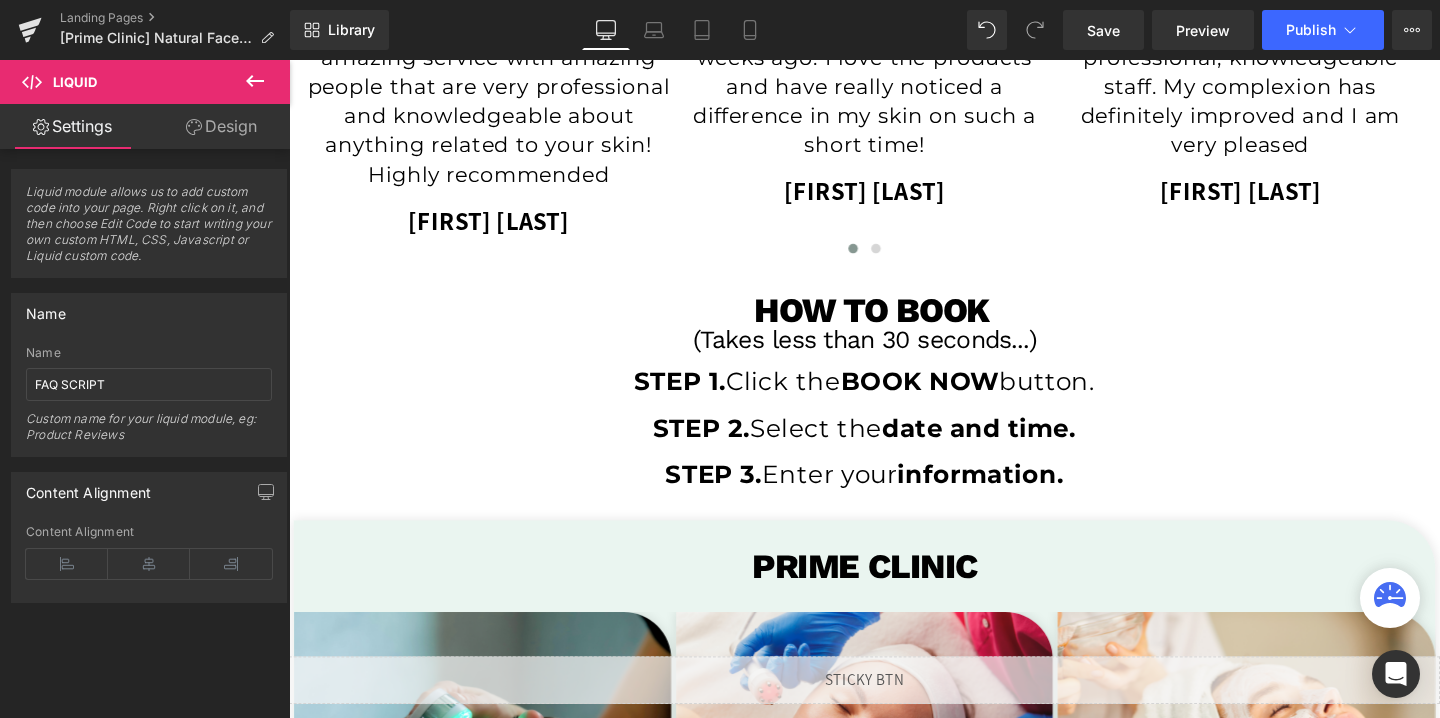 scroll, scrollTop: 3438, scrollLeft: 0, axis: vertical 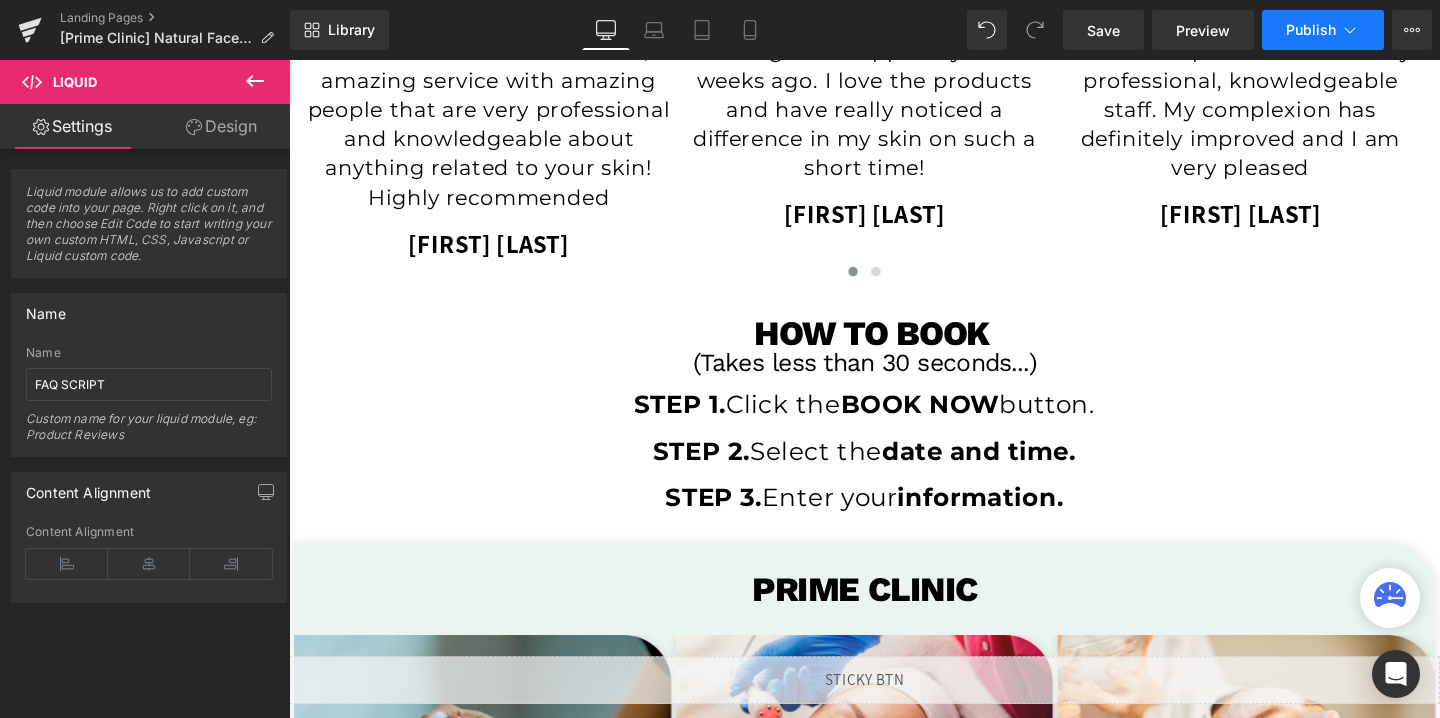 click on "Publish" at bounding box center (1311, 30) 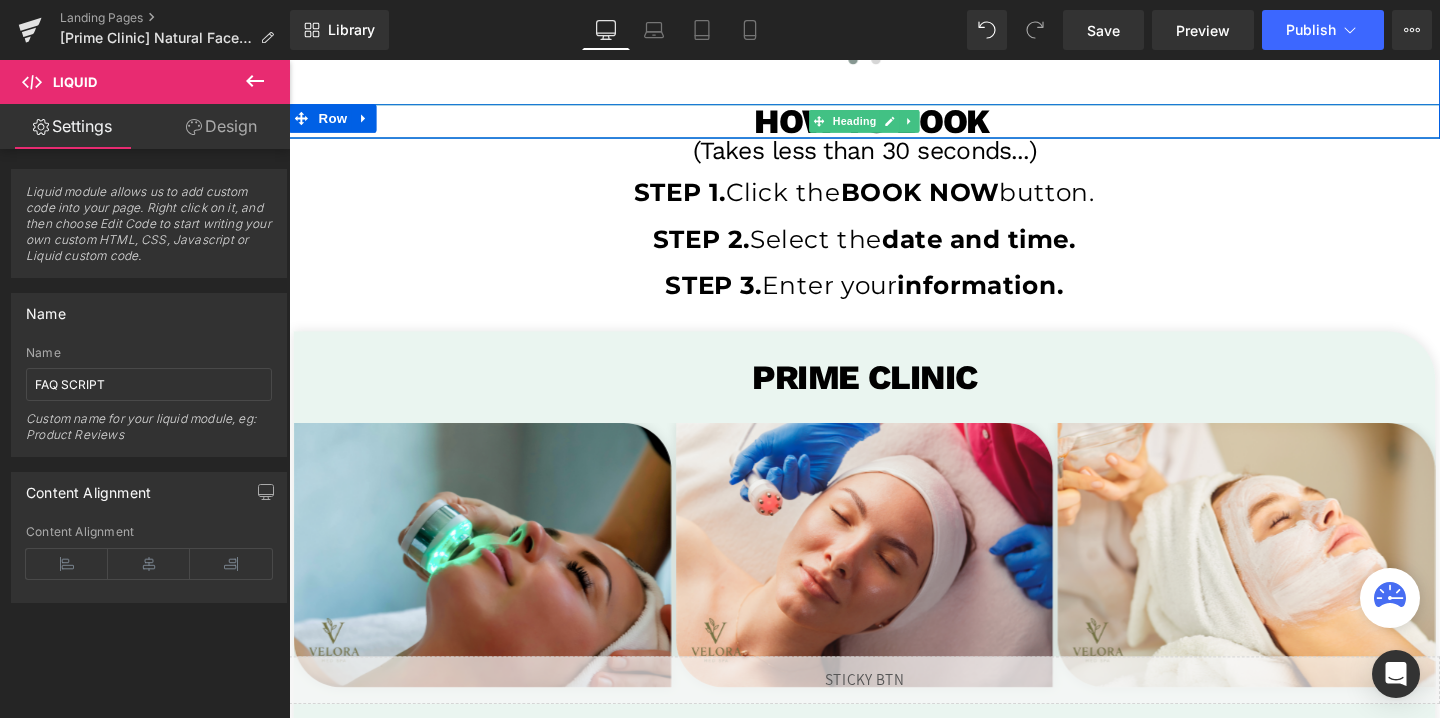 scroll, scrollTop: 3824, scrollLeft: 0, axis: vertical 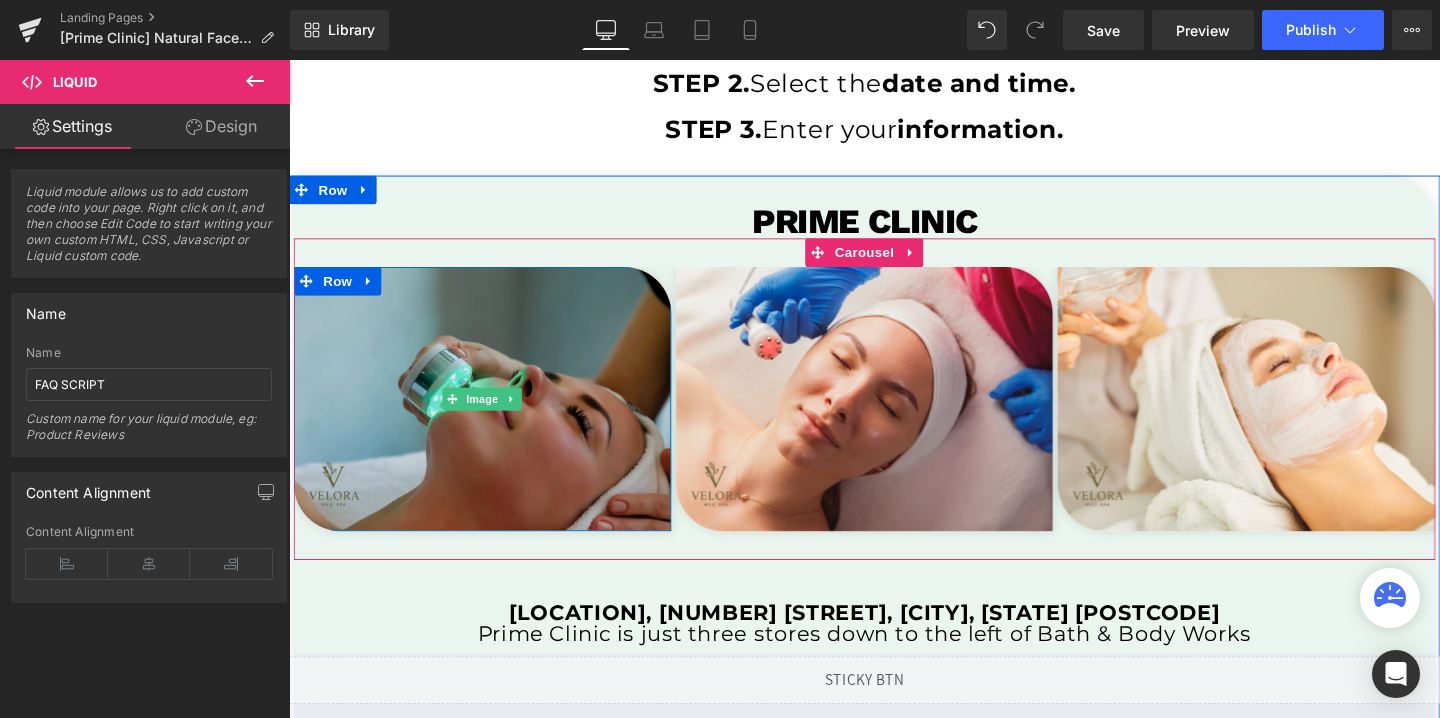 click at bounding box center [492, 417] 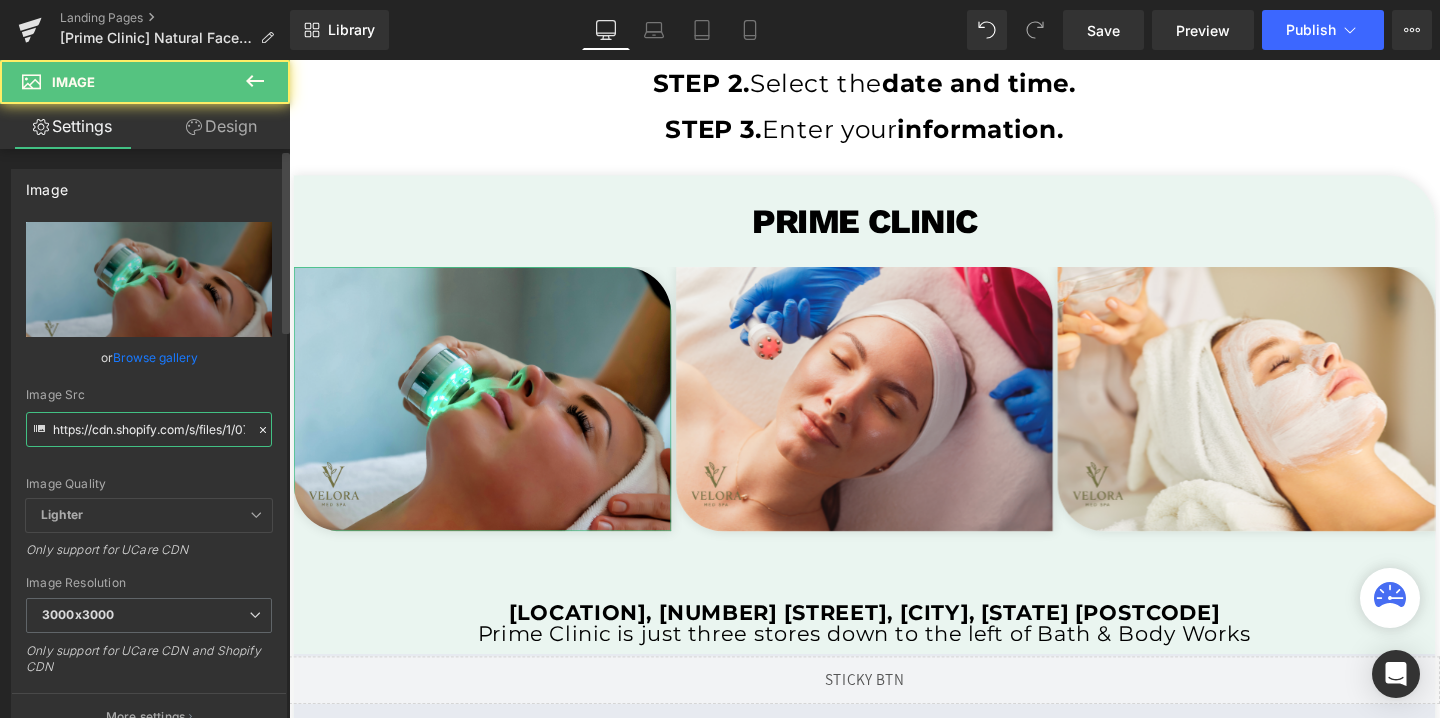 click on "https://cdn.shopify.com/s/files/1/0758/1601/0010/files/velora_temp_3000x3000.png?v=1747771696" at bounding box center (149, 429) 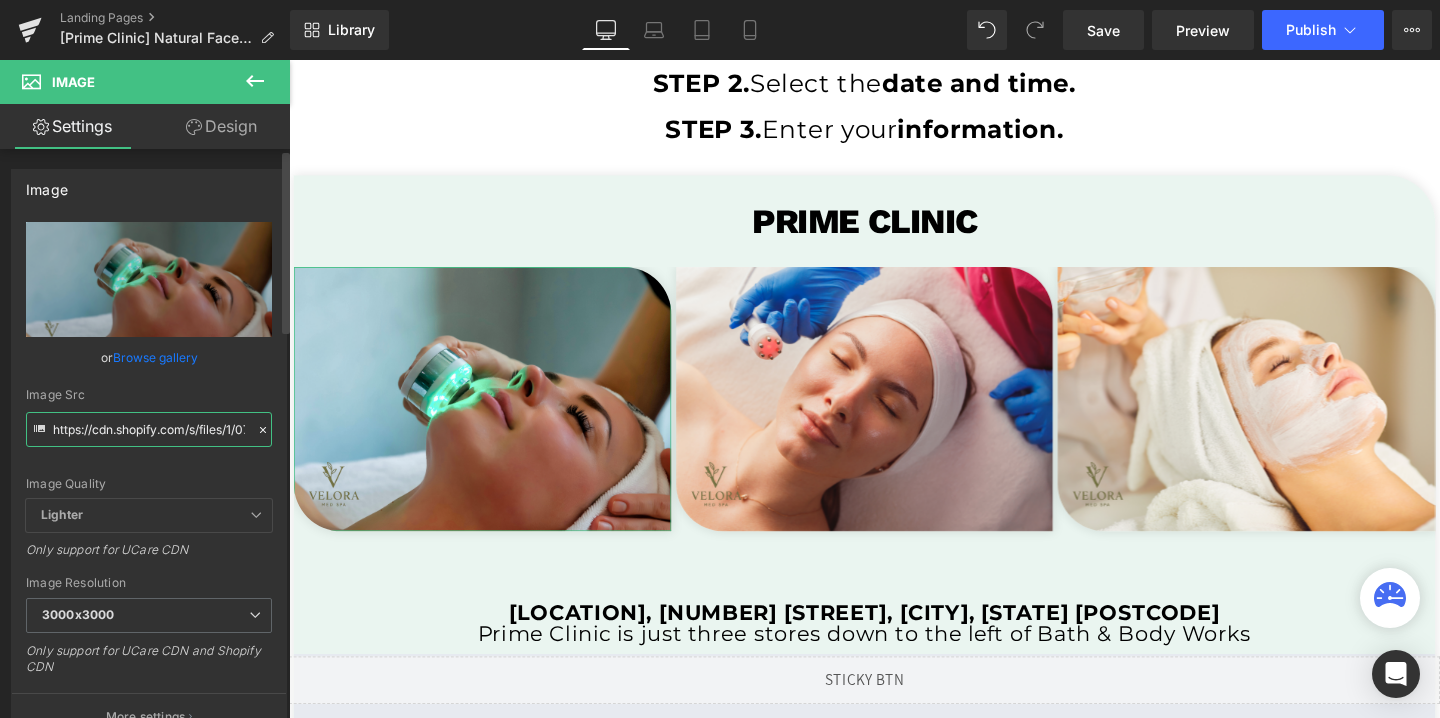 click on "https://cdn.shopify.com/s/files/1/0758/1601/0010/files/velora_temp_3000x3000.png?v=1747771696" at bounding box center [149, 429] 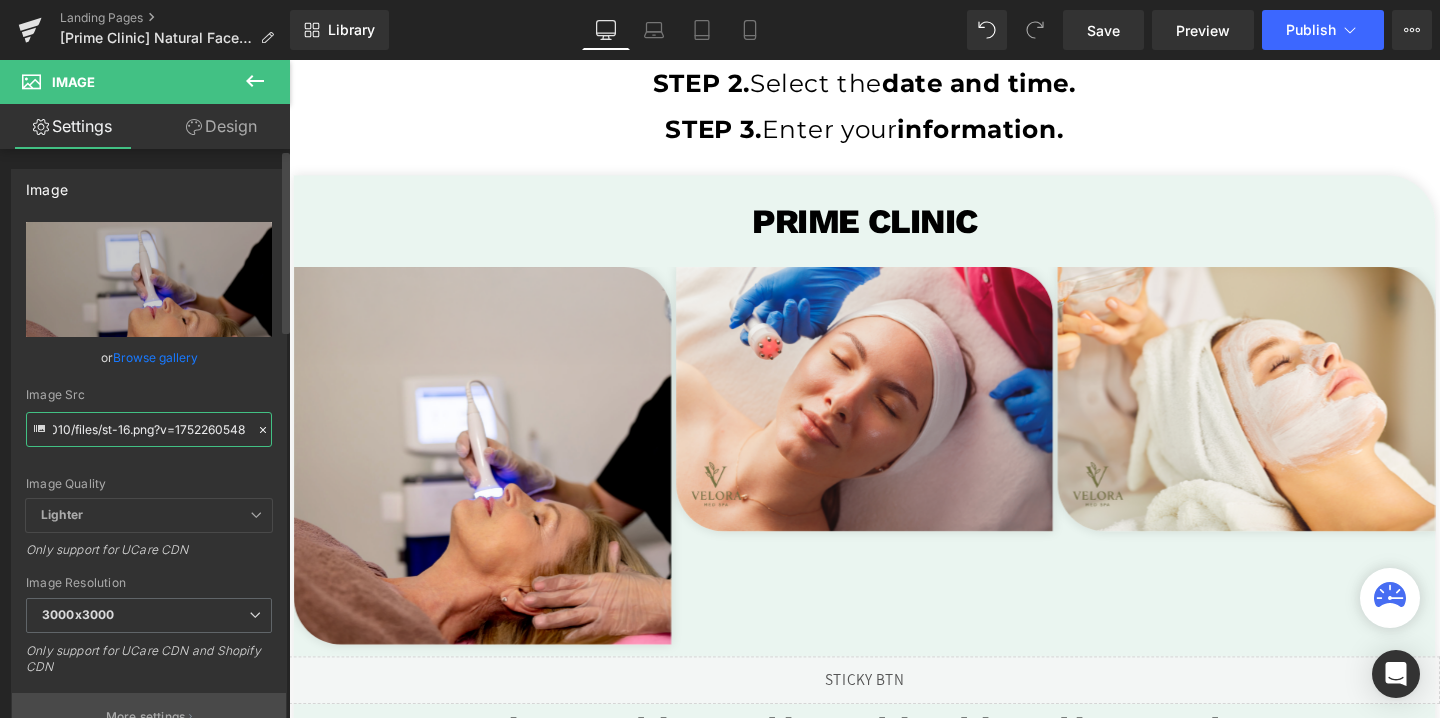 type on "https://cdn.shopify.com/s/files/1/0758/1601/0010/files/st-16_3000x3000.png?v=1752260548" 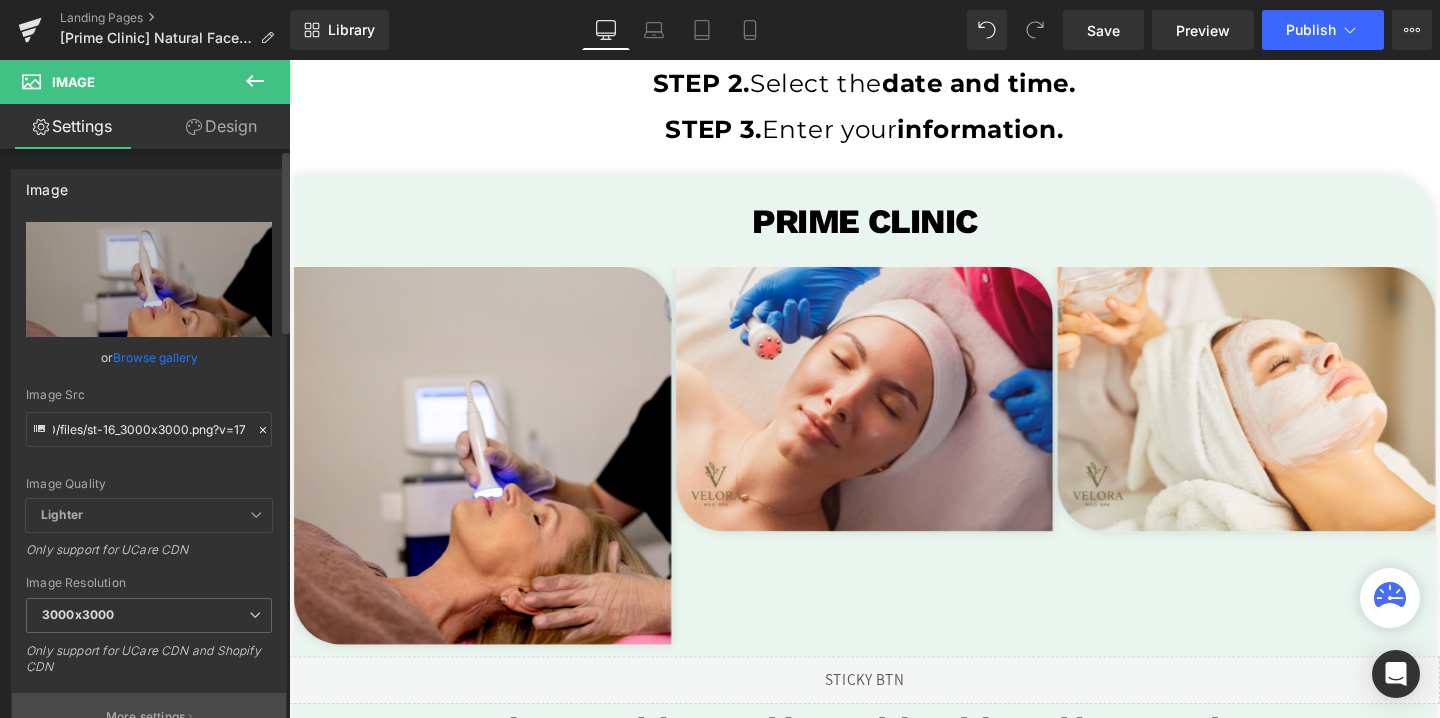 scroll, scrollTop: 0, scrollLeft: 0, axis: both 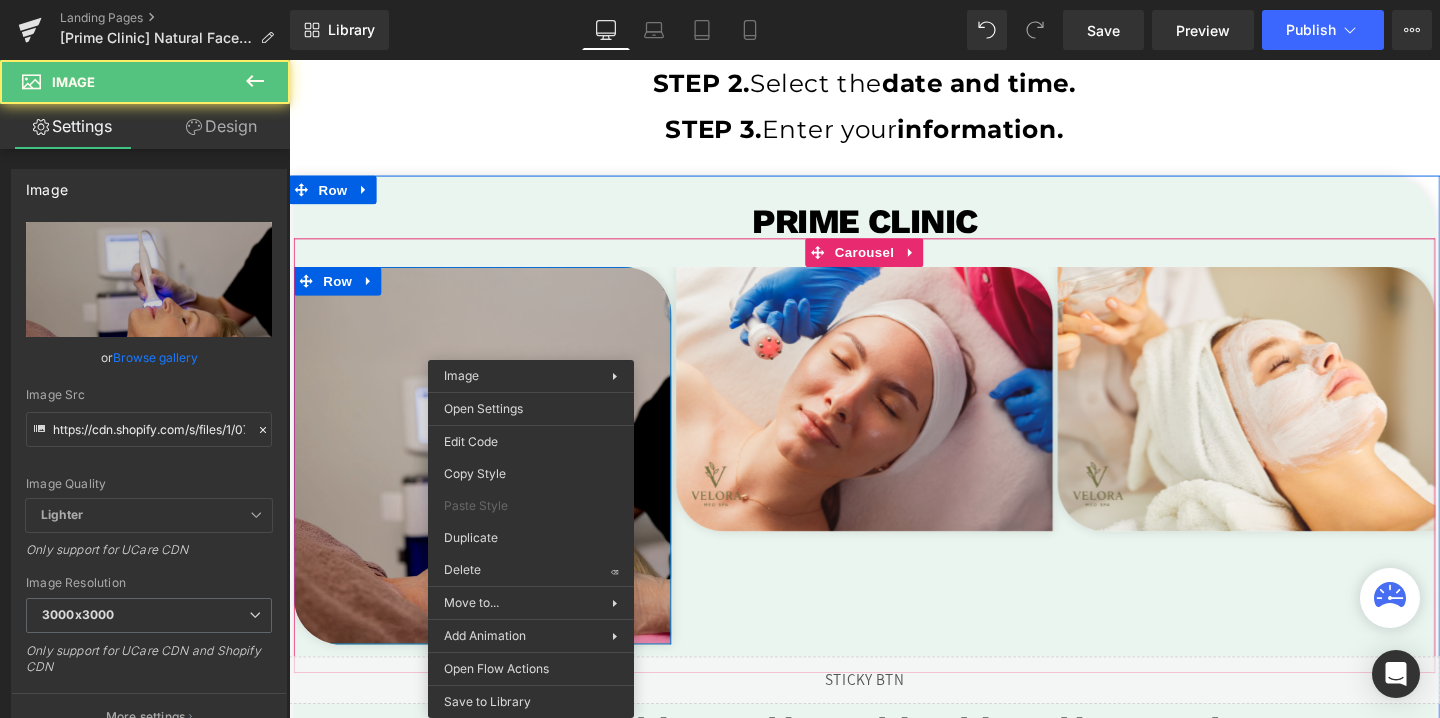 drag, startPoint x: 538, startPoint y: 433, endPoint x: 814, endPoint y: 475, distance: 279.17737 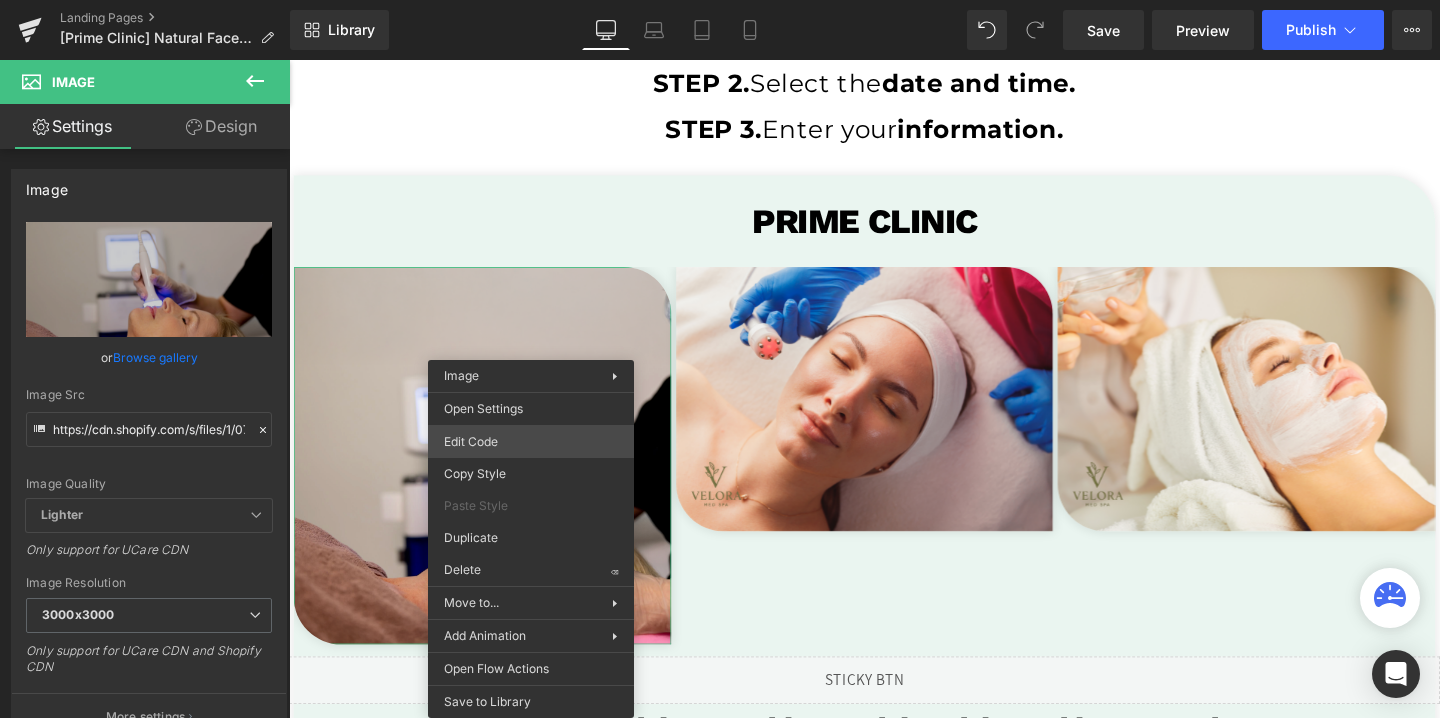 click on "You are previewing how the   will restyle your page. You can not edit Elements in Preset Preview Mode.  Landing Pages [Prime Clinic] Natural Facelift $79.95/$377 Library Desktop Desktop Laptop Tablet Mobile Save Preview Publish Scheduled View Live Page View with current Template Save Template to Library Schedule Publish  Optimize  Publish Settings Shortcuts  Your page can’t be published   You've reached the maximum number of published pages on your plan  (0/0).  You need to upgrade your plan or unpublish all your pages to get 1 publish slot.   Unpublish pages   Upgrade plan  Elements Global Style Base Row  rows, columns, layouts, div Heading  headings, titles, h1,h2,h3,h4,h5,h6 Text Block  texts, paragraphs, contents, blocks Image  images, photos, alts, uploads Icon  icons, symbols Button  button, call to action, cta Separator  separators, dividers, horizontal lines Liquid  liquid, custom code, html, javascript, css, reviews, apps, applications, embeded, iframe Banner Parallax  Hero Banner  Stack Tabs  app" at bounding box center (720, 0) 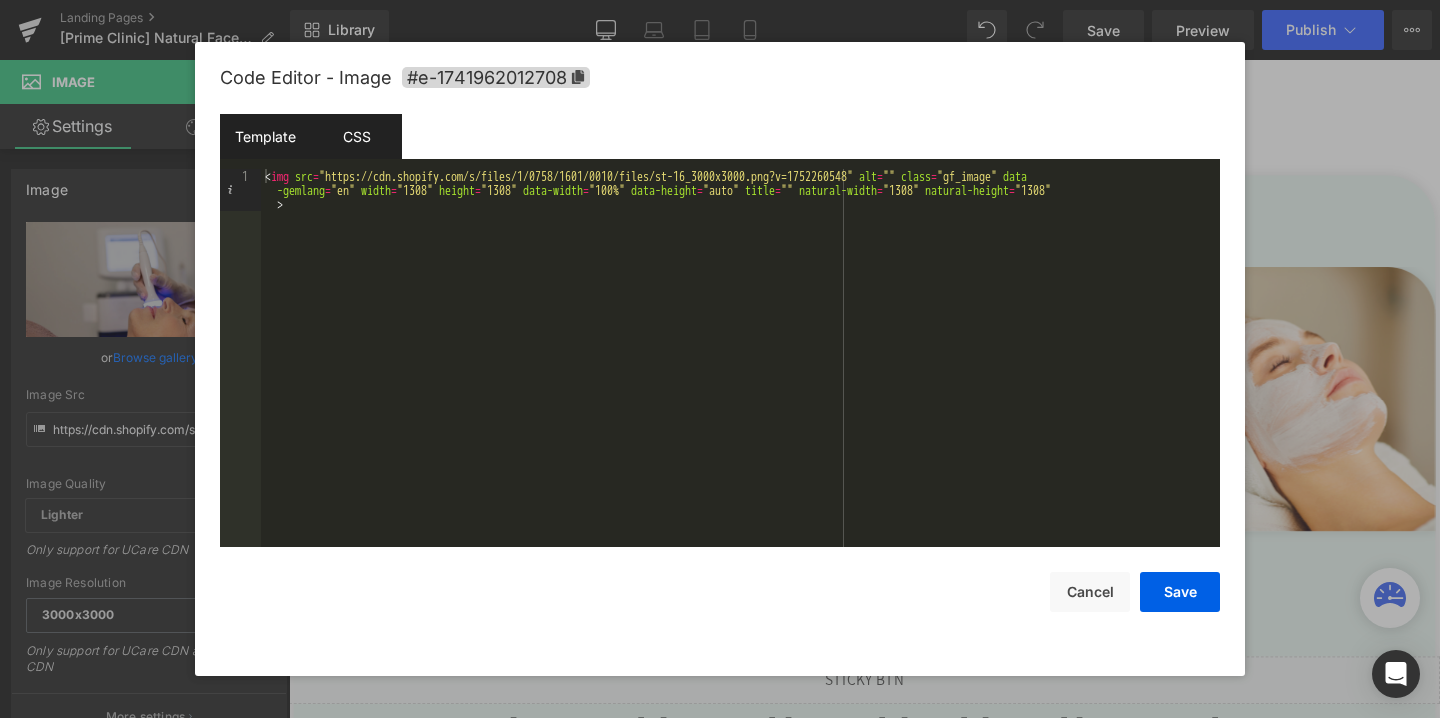 click on "CSS" at bounding box center (356, 136) 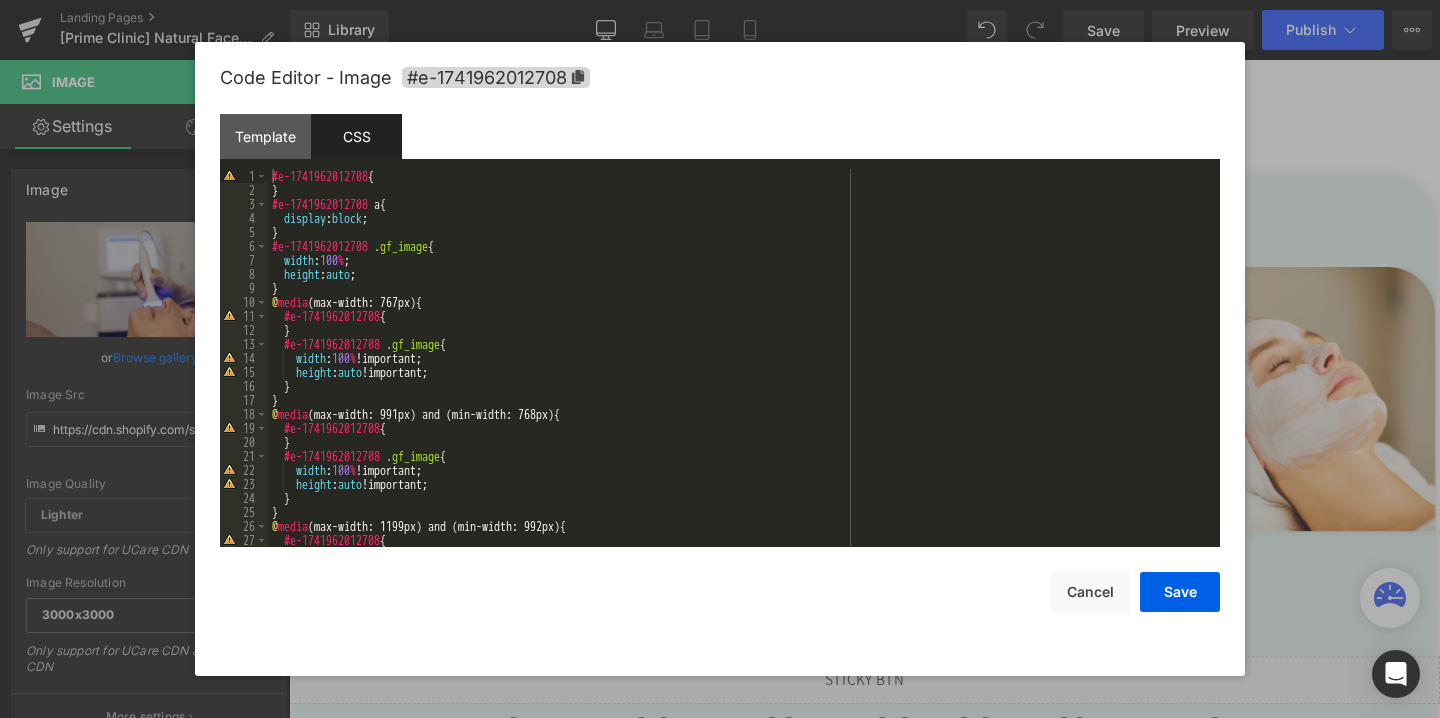 click on "#e-1741962012708 { } #e-1741962012708   a {    display :  block ; } #e-1741962012708   .gf_image {    width :  100 % ;    height :  auto ; } @ media  (max-width: 767px) {    #e-1741962012708 {    }    #e-1741962012708   .gf_image {       width :  100 % !important;       height :  auto !important;    } } @ media  (max-width: 991px) and (min-width: 768px) {    #e-1741962012708 {    }    #e-1741962012708   .gf_image {       width :  100 % !important;       height :  auto !important;    } } @ media  (max-width: 1199px) and (min-width: 992px) {    #e-1741962012708 {    }" at bounding box center [740, 372] 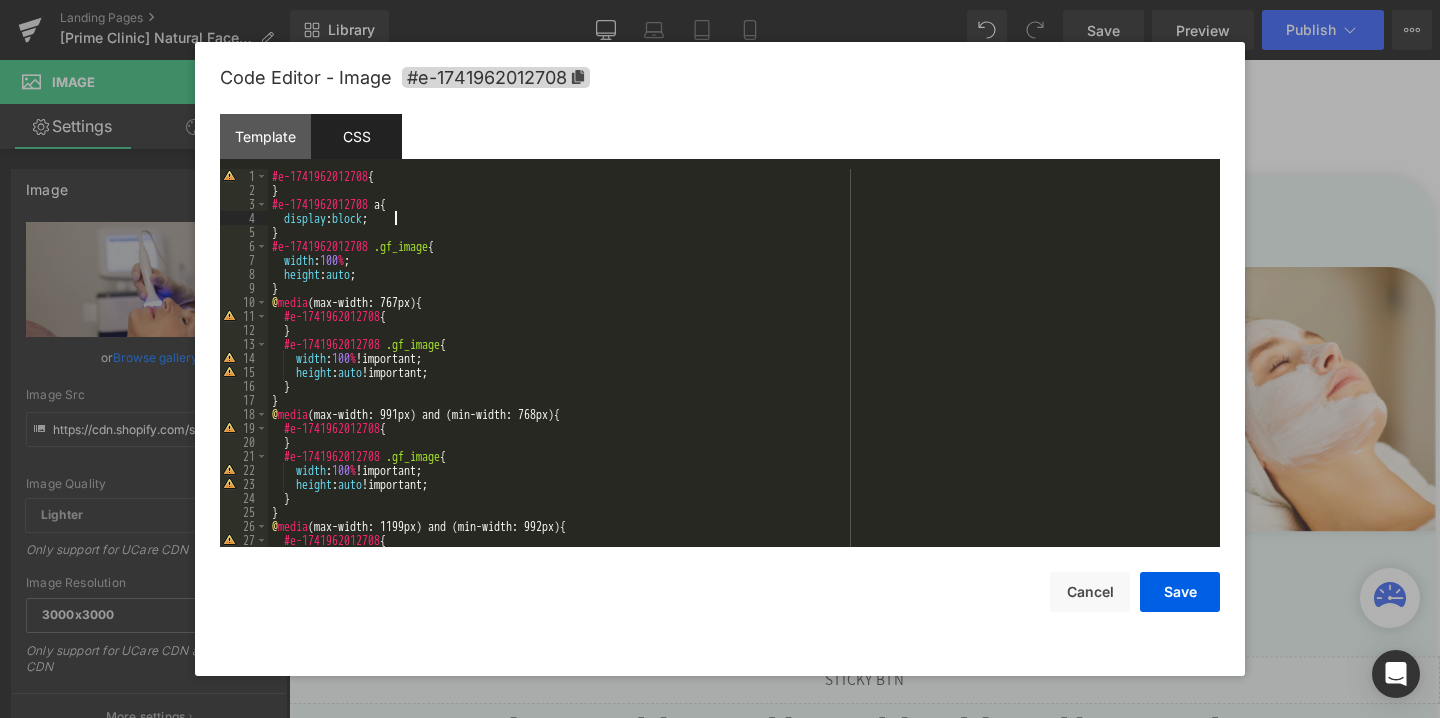 type 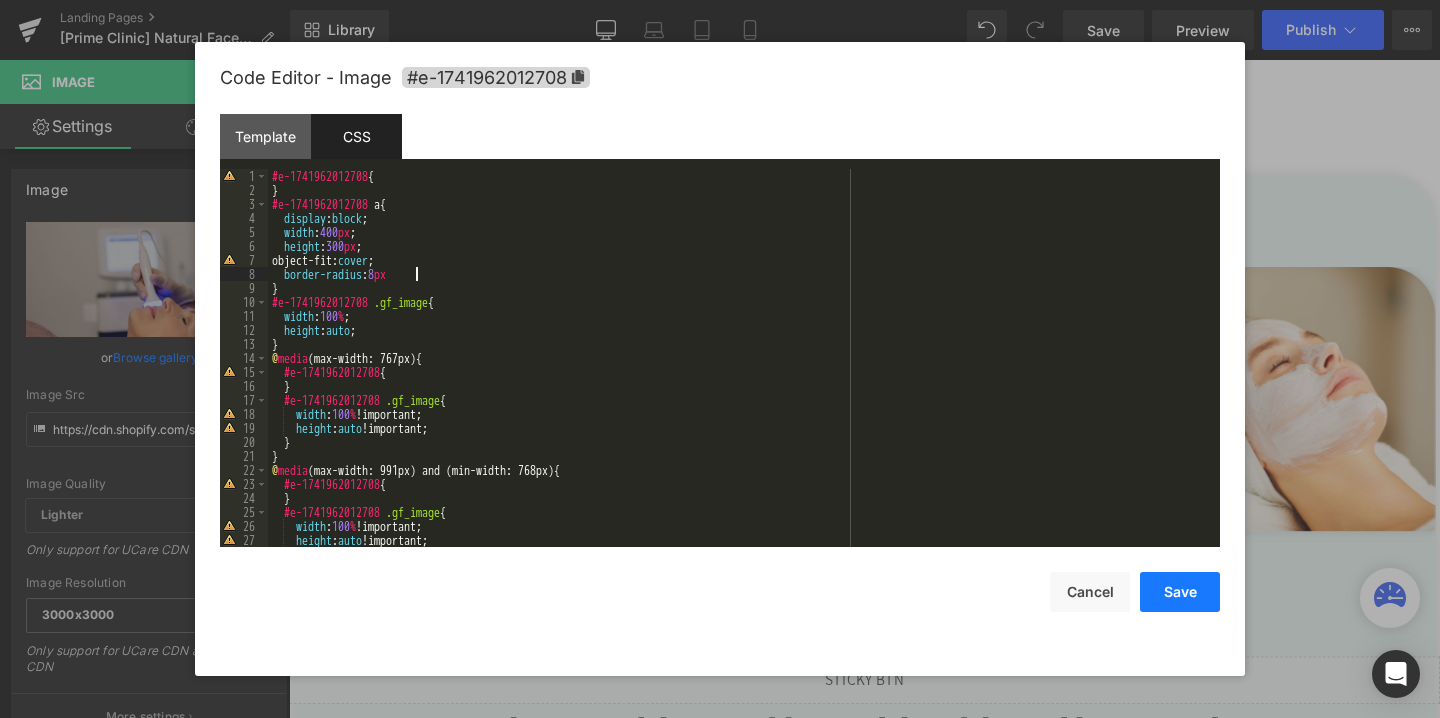 click on "Save" at bounding box center [1180, 592] 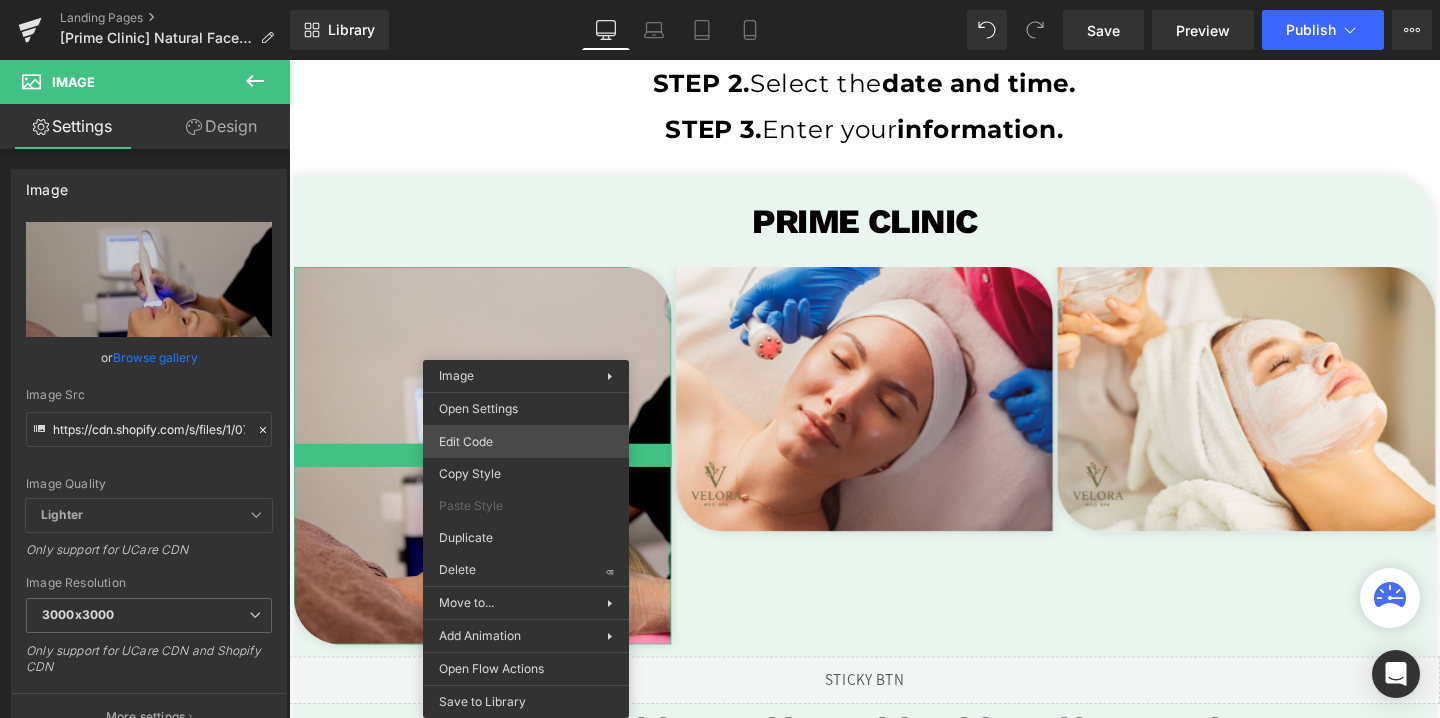 click on "You are previewing how the   will restyle your page. You can not edit Elements in Preset Preview Mode.  Landing Pages [Prime Clinic] Natural Facelift $79.95/$377 Library Desktop Desktop Laptop Tablet Mobile Save Preview Publish Scheduled View Live Page View with current Template Save Template to Library Schedule Publish  Optimize  Publish Settings Shortcuts  Your page can’t be published   You've reached the maximum number of published pages on your plan  (0/0).  You need to upgrade your plan or unpublish all your pages to get 1 publish slot.   Unpublish pages   Upgrade plan  Elements Global Style Base Row  rows, columns, layouts, div Heading  headings, titles, h1,h2,h3,h4,h5,h6 Text Block  texts, paragraphs, contents, blocks Image  images, photos, alts, uploads Icon  icons, symbols Button  button, call to action, cta Separator  separators, dividers, horizontal lines Liquid  liquid, custom code, html, javascript, css, reviews, apps, applications, embeded, iframe Banner Parallax  Hero Banner  Stack Tabs  app" at bounding box center (720, 0) 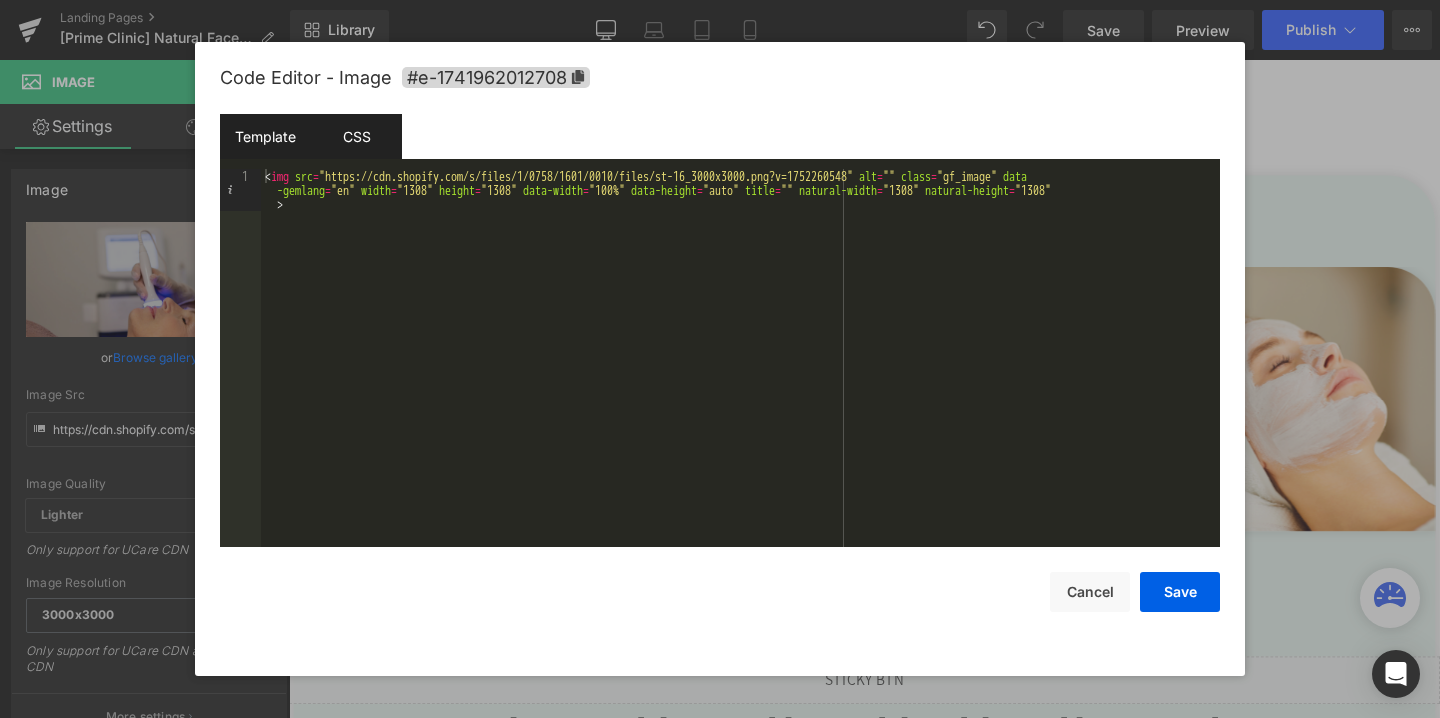 click on "CSS" at bounding box center (356, 136) 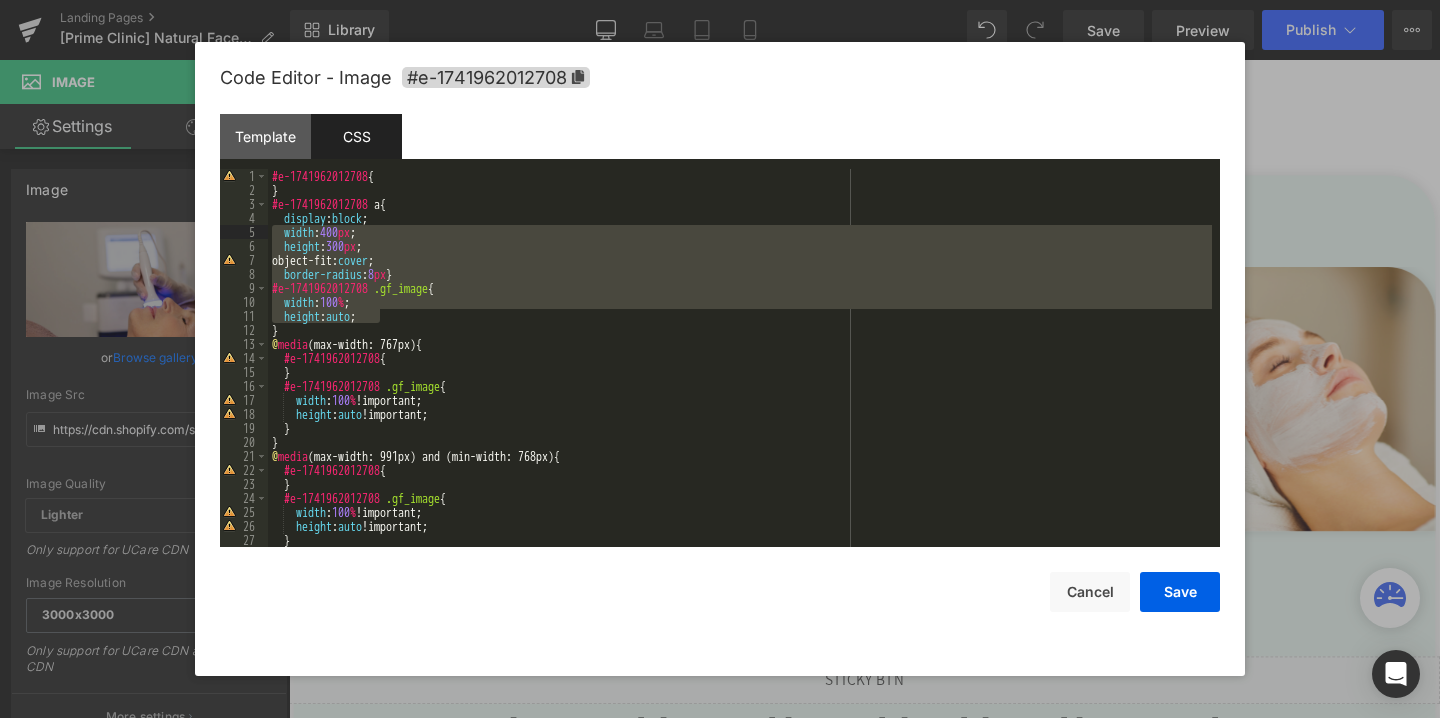 drag, startPoint x: 393, startPoint y: 320, endPoint x: 282, endPoint y: 230, distance: 142.90207 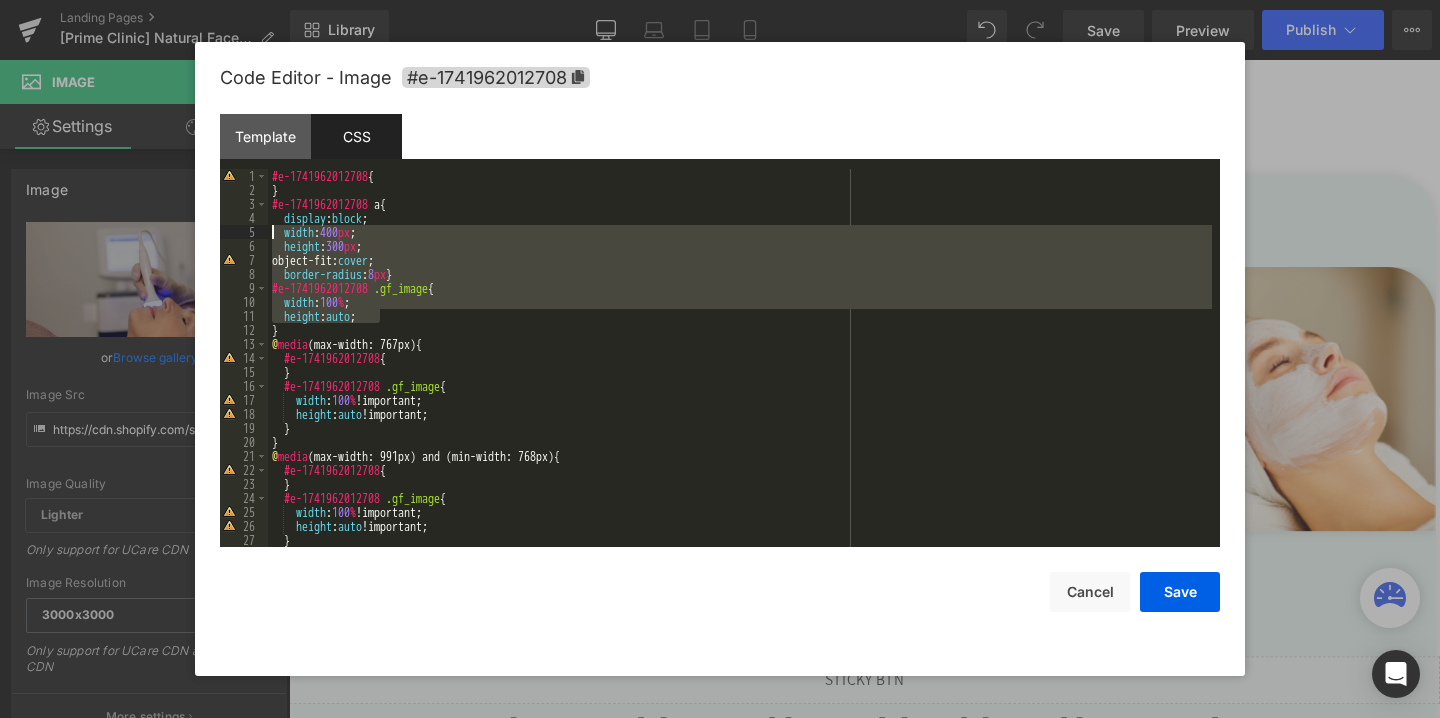 click on "#e-1741962012708 { } #e-1741962012708   a {    display :  block ;    width :  400 px ;    height :  300 px ;   object-fit:  cover ;    border-radius :  8 px } #e-1741962012708   .gf_image {    width :  100 % ;    height :  auto ; } @ media  (max-width: 767px) {    #e-1741962012708 {    }    #e-1741962012708   .gf_image {       width :  100 % !important;       height :  auto !important;    } } @ media  (max-width: 991px) and (min-width: 768px) {    #e-1741962012708 {    }    #e-1741962012708   .gf_image {       width :  100 % !important;       height :  auto !important;    } }" at bounding box center (740, 372) 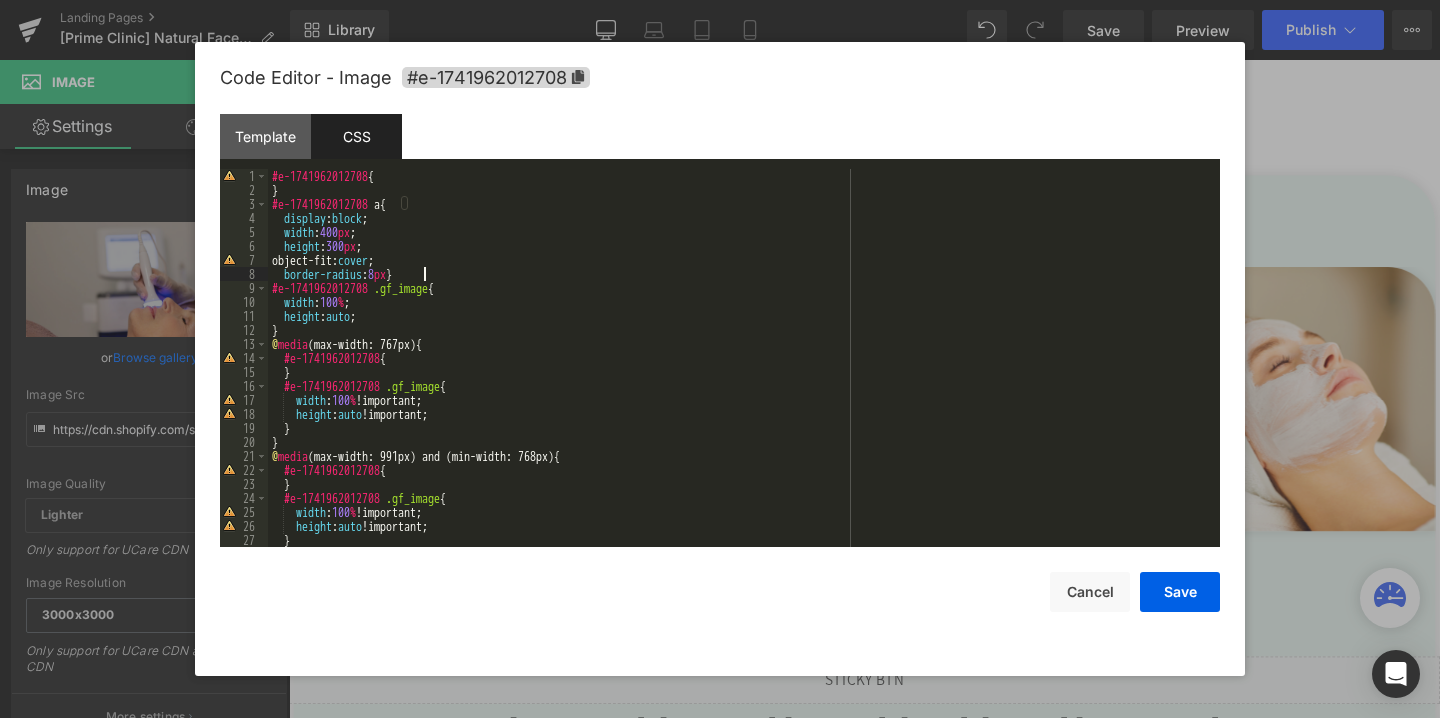 click on "#e-1741962012708 { } #e-1741962012708   a {    display :  block ;    width :  400 px ;    height :  300 px ;   object-fit:  cover ;    border-radius :  8 px } #e-1741962012708   .gf_image {    width :  100 % ;    height :  auto ; } @ media  (max-width: 767px) {    #e-1741962012708 {    }    #e-1741962012708   .gf_image {       width :  100 % !important;       height :  auto !important;    } } @ media  (max-width: 991px) and (min-width: 768px) {    #e-1741962012708 {    }    #e-1741962012708   .gf_image {       width :  100 % !important;       height :  auto !important;    } }" at bounding box center (740, 372) 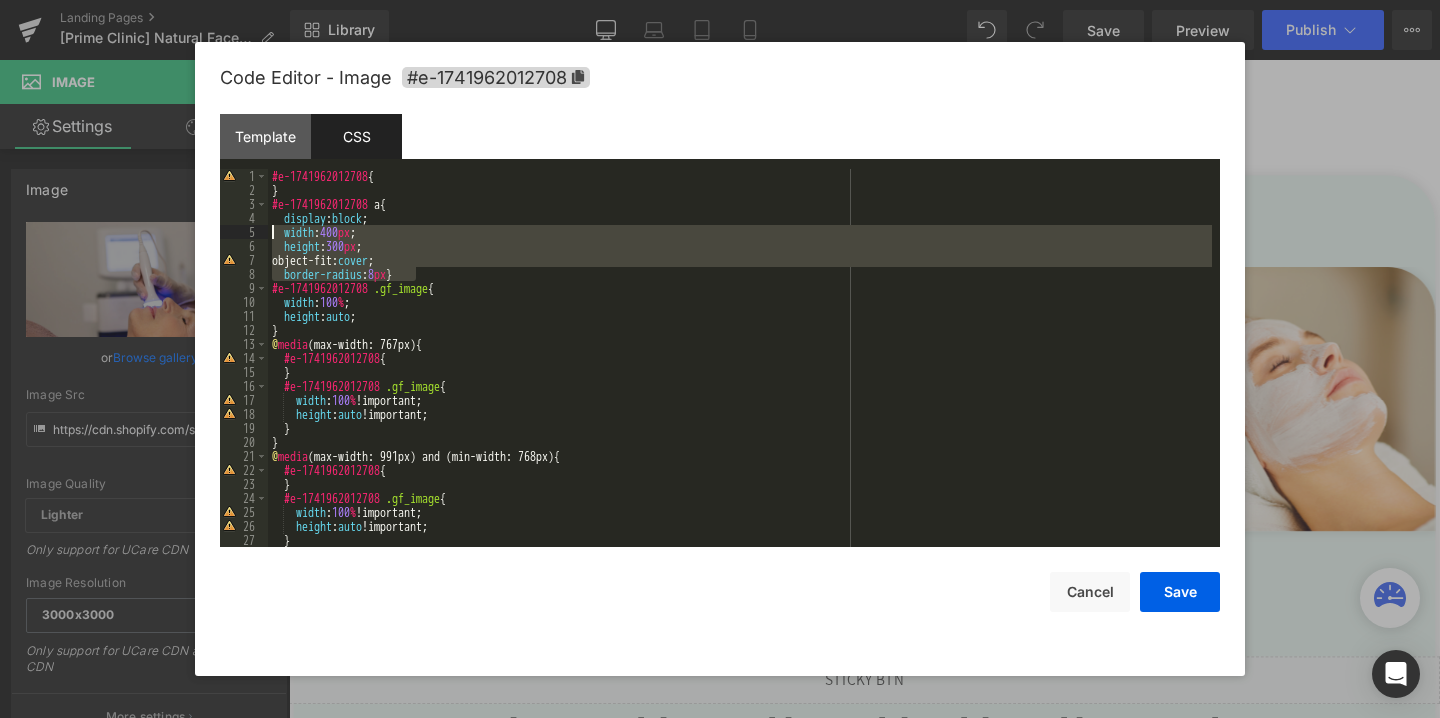 drag, startPoint x: 415, startPoint y: 271, endPoint x: 274, endPoint y: 232, distance: 146.29422 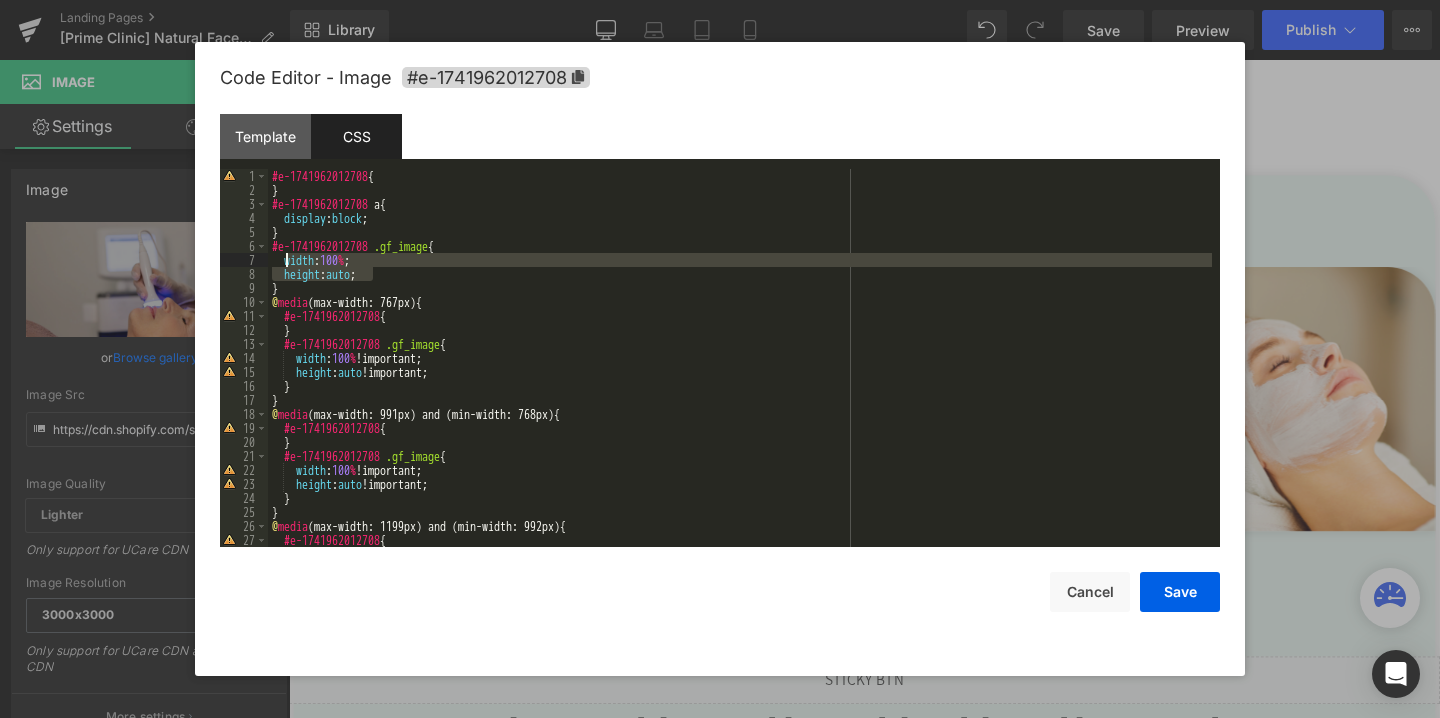 drag, startPoint x: 374, startPoint y: 272, endPoint x: 289, endPoint y: 264, distance: 85.37564 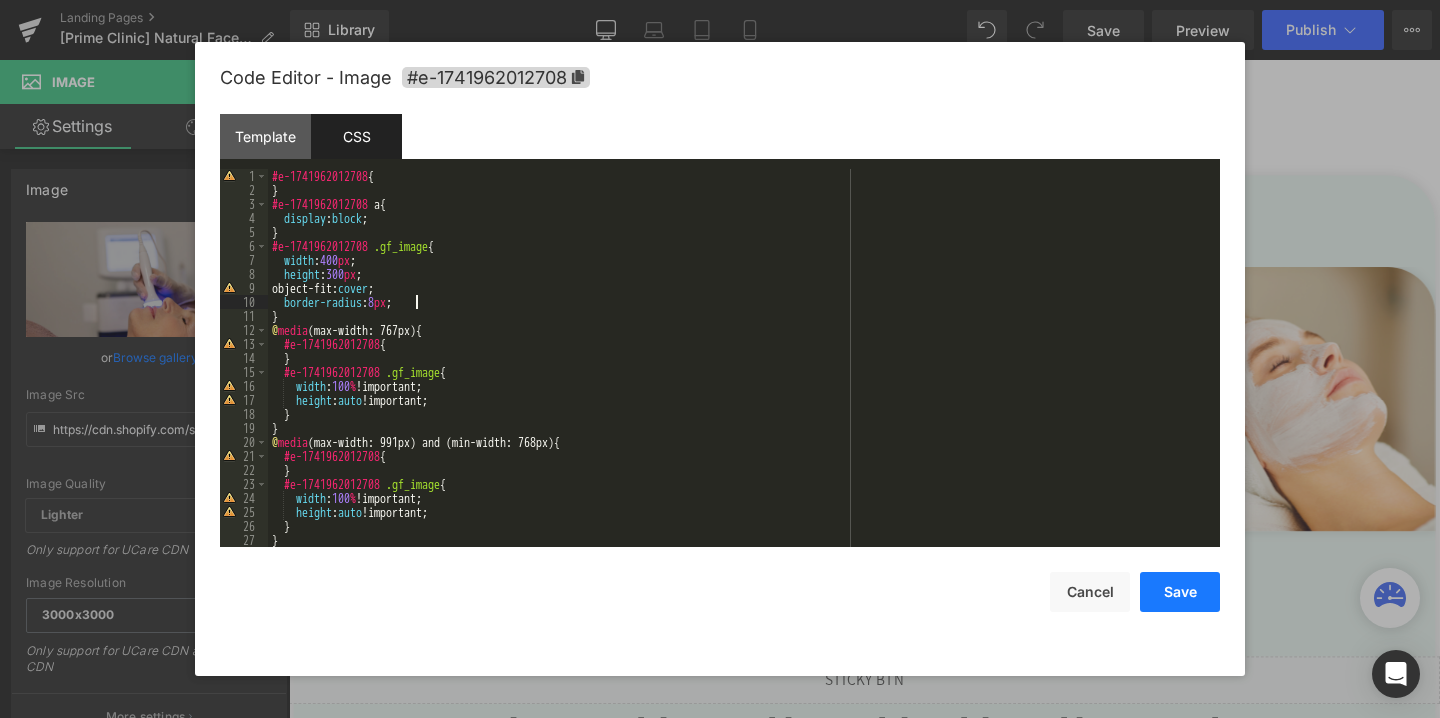 click on "Save" at bounding box center (1180, 592) 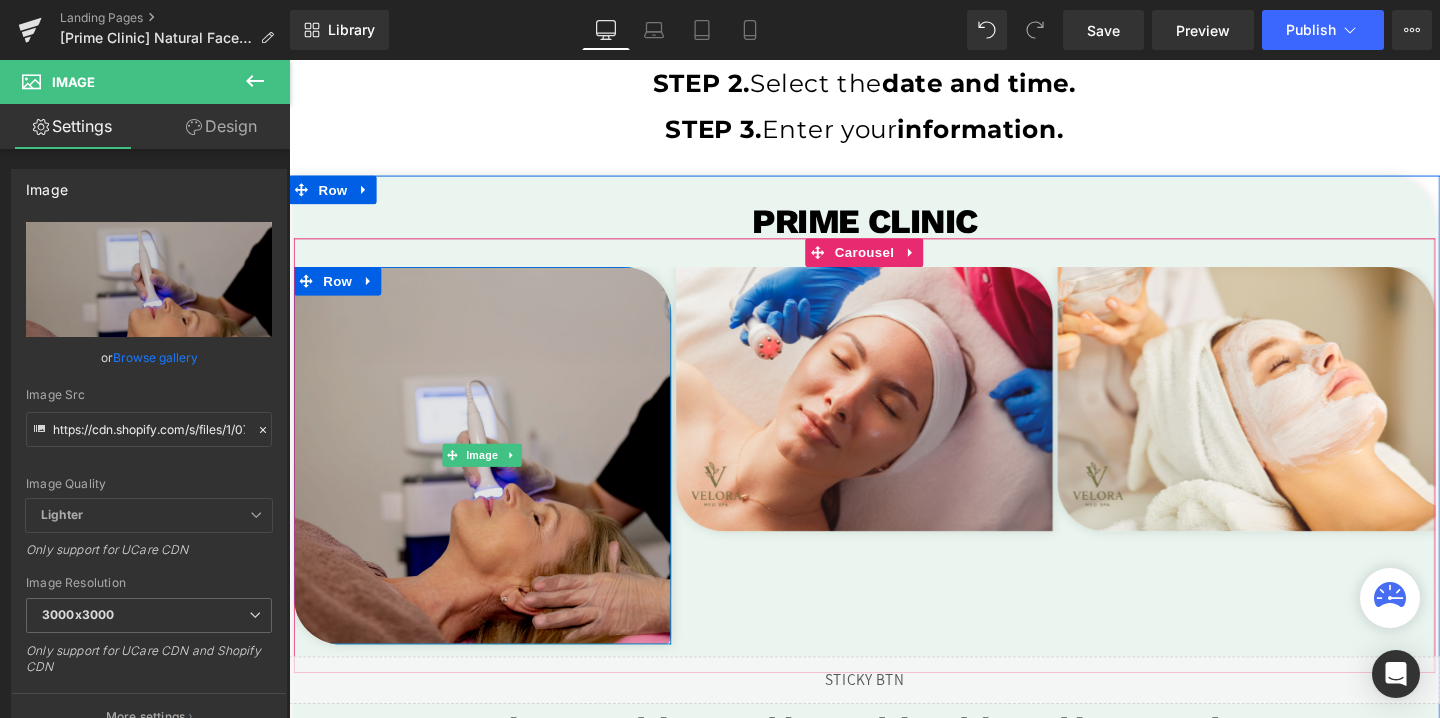 click at bounding box center [492, 476] 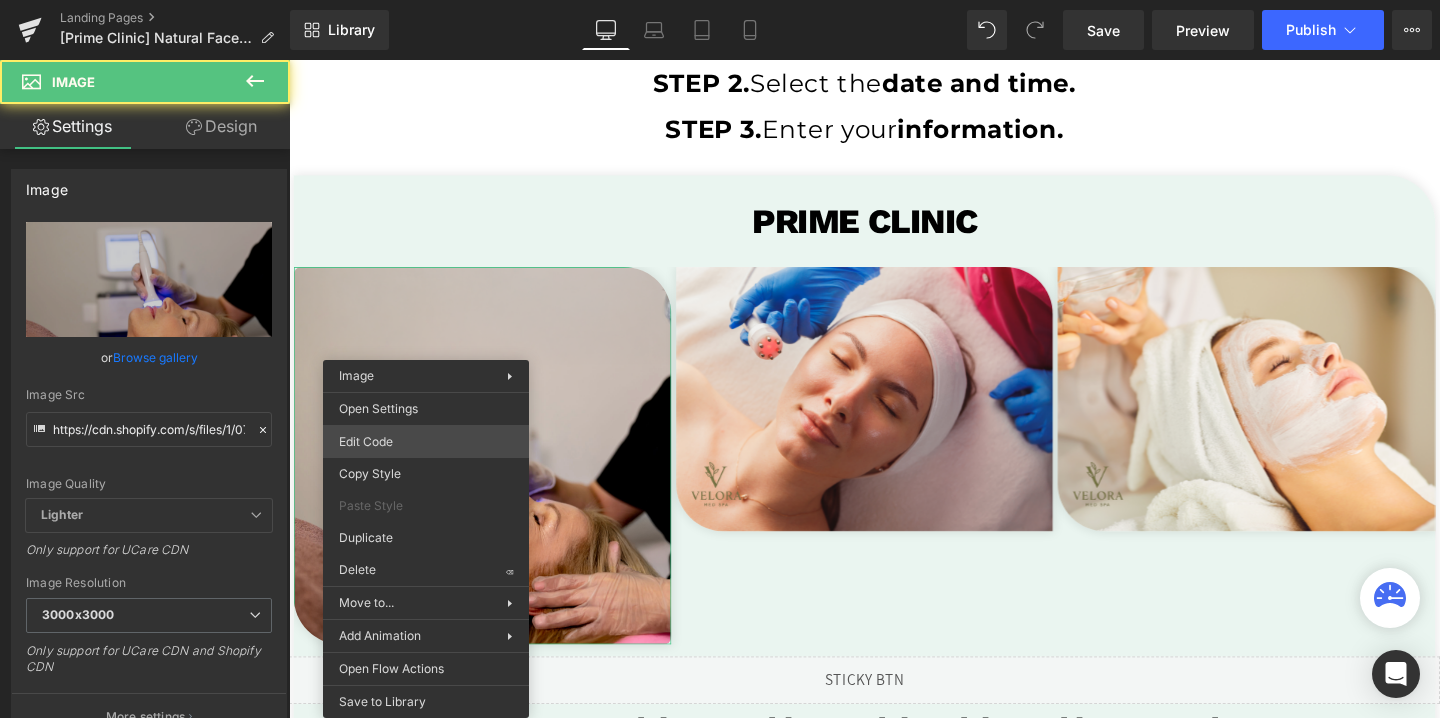 click on "You are previewing how the   will restyle your page. You can not edit Elements in Preset Preview Mode.  Landing Pages [Prime Clinic] Natural Facelift $79.95/$377 Library Desktop Desktop Laptop Tablet Mobile Save Preview Publish Scheduled View Live Page View with current Template Save Template to Library Schedule Publish  Optimize  Publish Settings Shortcuts  Your page can’t be published   You've reached the maximum number of published pages on your plan  (0/0).  You need to upgrade your plan or unpublish all your pages to get 1 publish slot.   Unpublish pages   Upgrade plan  Elements Global Style Base Row  rows, columns, layouts, div Heading  headings, titles, h1,h2,h3,h4,h5,h6 Text Block  texts, paragraphs, contents, blocks Image  images, photos, alts, uploads Icon  icons, symbols Button  button, call to action, cta Separator  separators, dividers, horizontal lines Liquid  liquid, custom code, html, javascript, css, reviews, apps, applications, embeded, iframe Banner Parallax  Hero Banner  Stack Tabs  app" at bounding box center [720, 0] 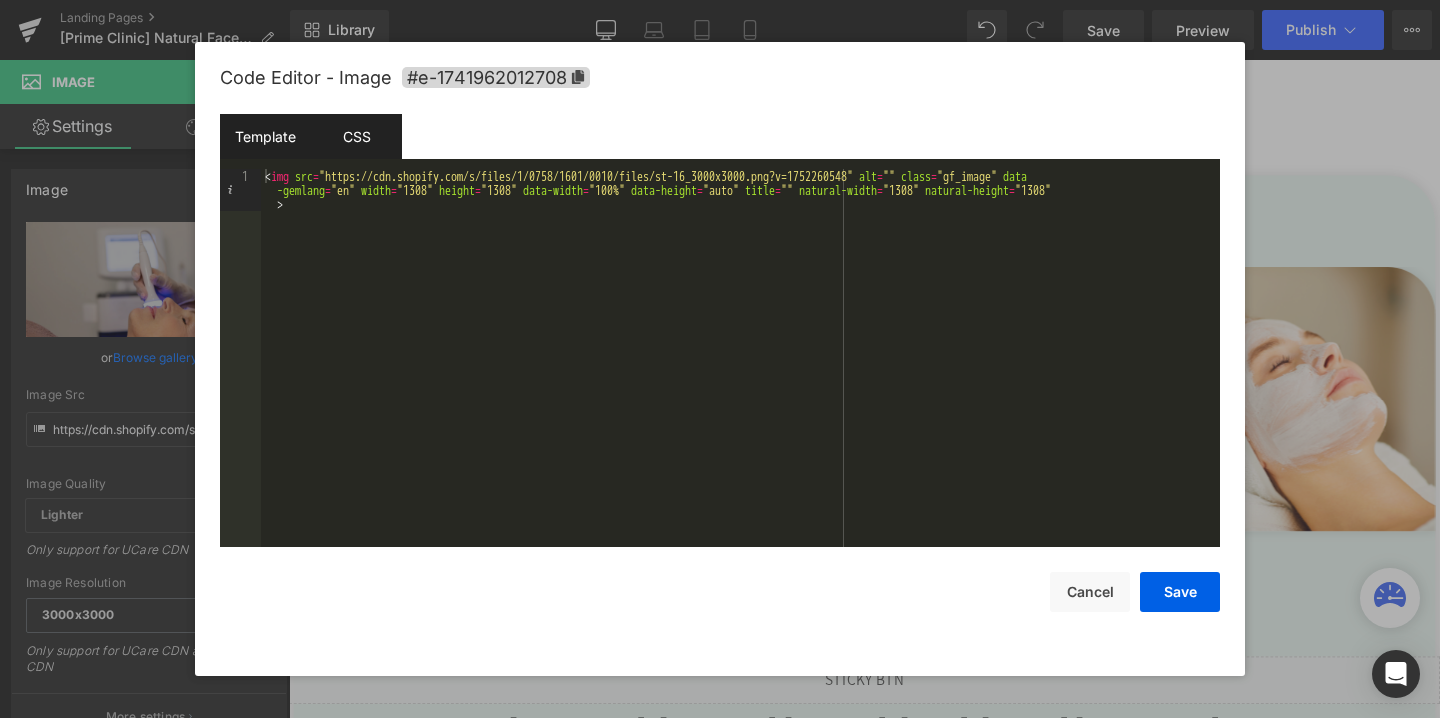 click on "CSS" at bounding box center (356, 136) 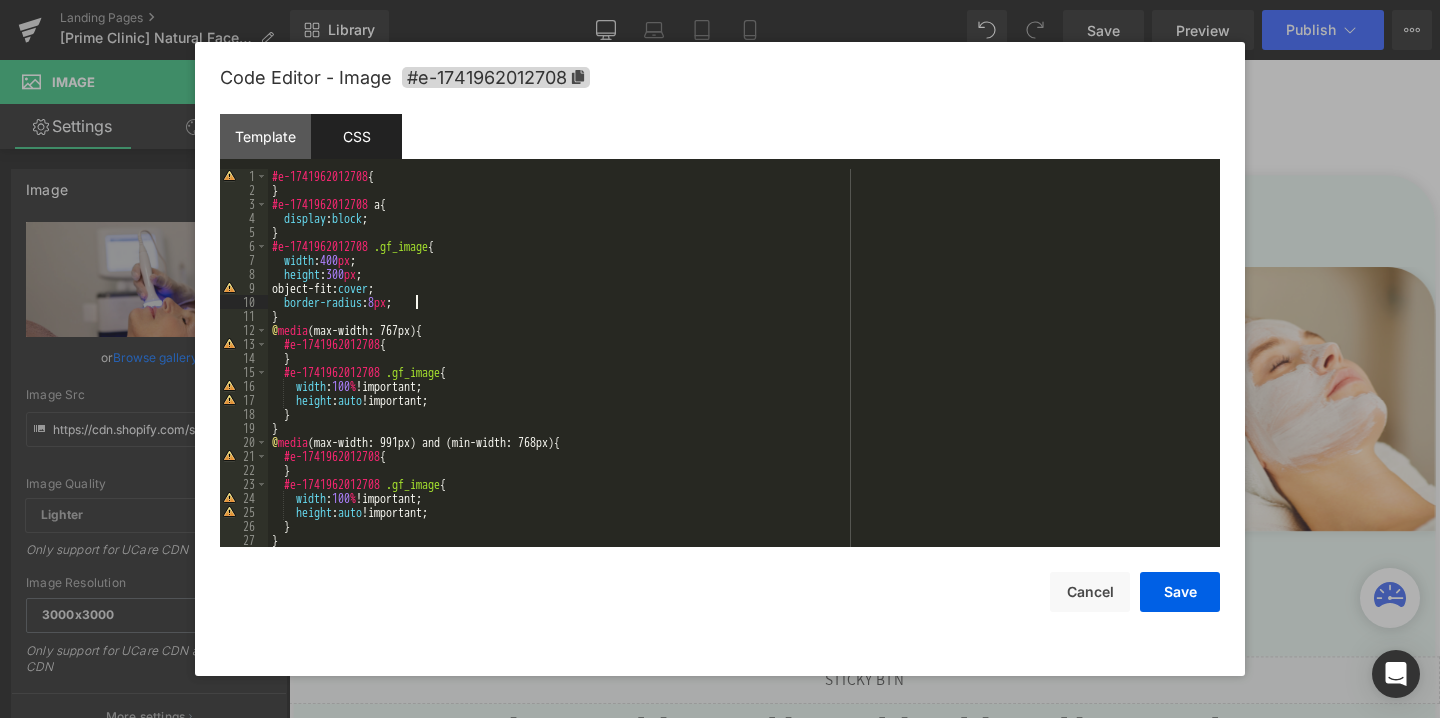 click on "#e-1741962012708 { } #e-1741962012708   a {    display :  block ; } #e-1741962012708   .gf_image {    width :  400 px ;    height :  300 px ;   object-fit:  cover ;    border-radius :  8 px ; } @ media  (max-width: 767px) {    #e-1741962012708 {    }    #e-1741962012708   .gf_image {       width :  100 % !important;       height :  auto !important;    } } @ media  (max-width: 991px) and (min-width: 768px) {    #e-1741962012708 {    }    #e-1741962012708   .gf_image {       width :  100 % !important;       height :  auto !important;    } } @ media  (max-width: 1199px) and (min-width: 992px) {" at bounding box center (740, 372) 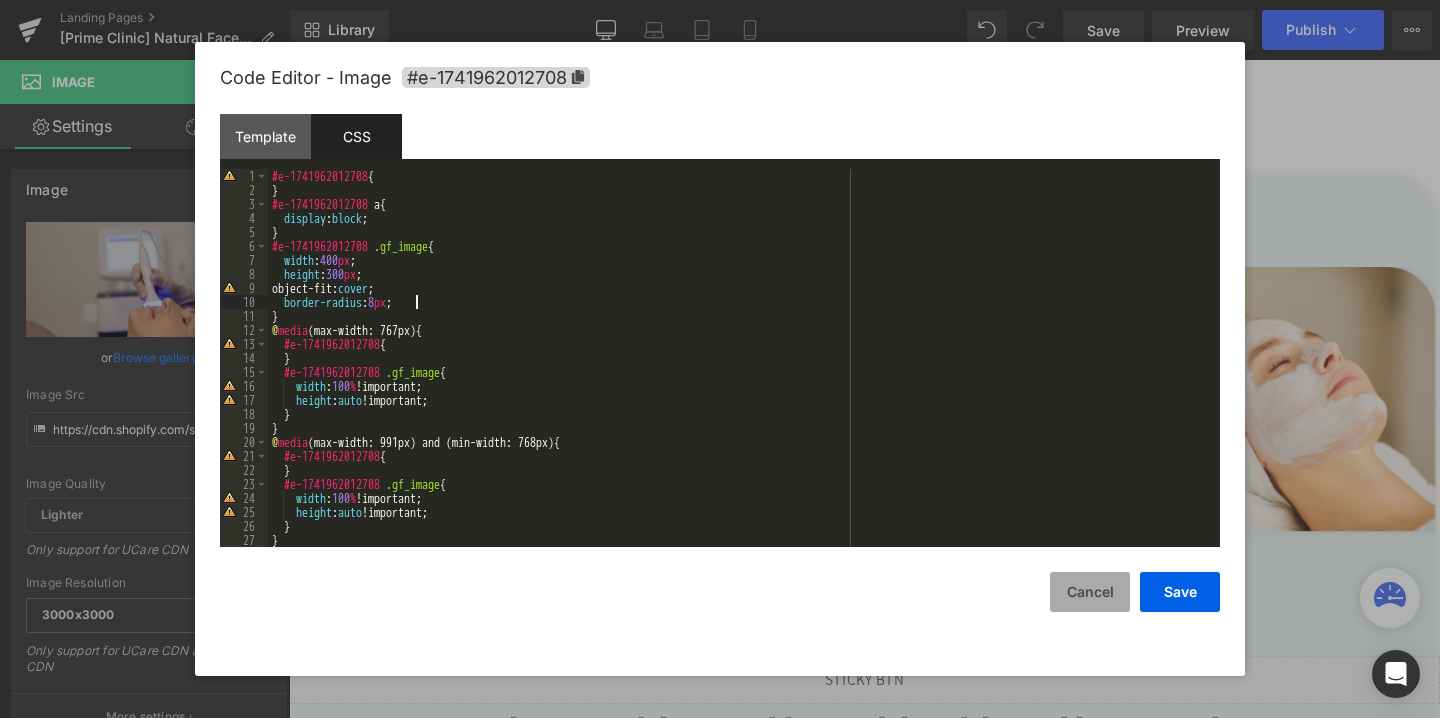 click on "Cancel" at bounding box center [1090, 592] 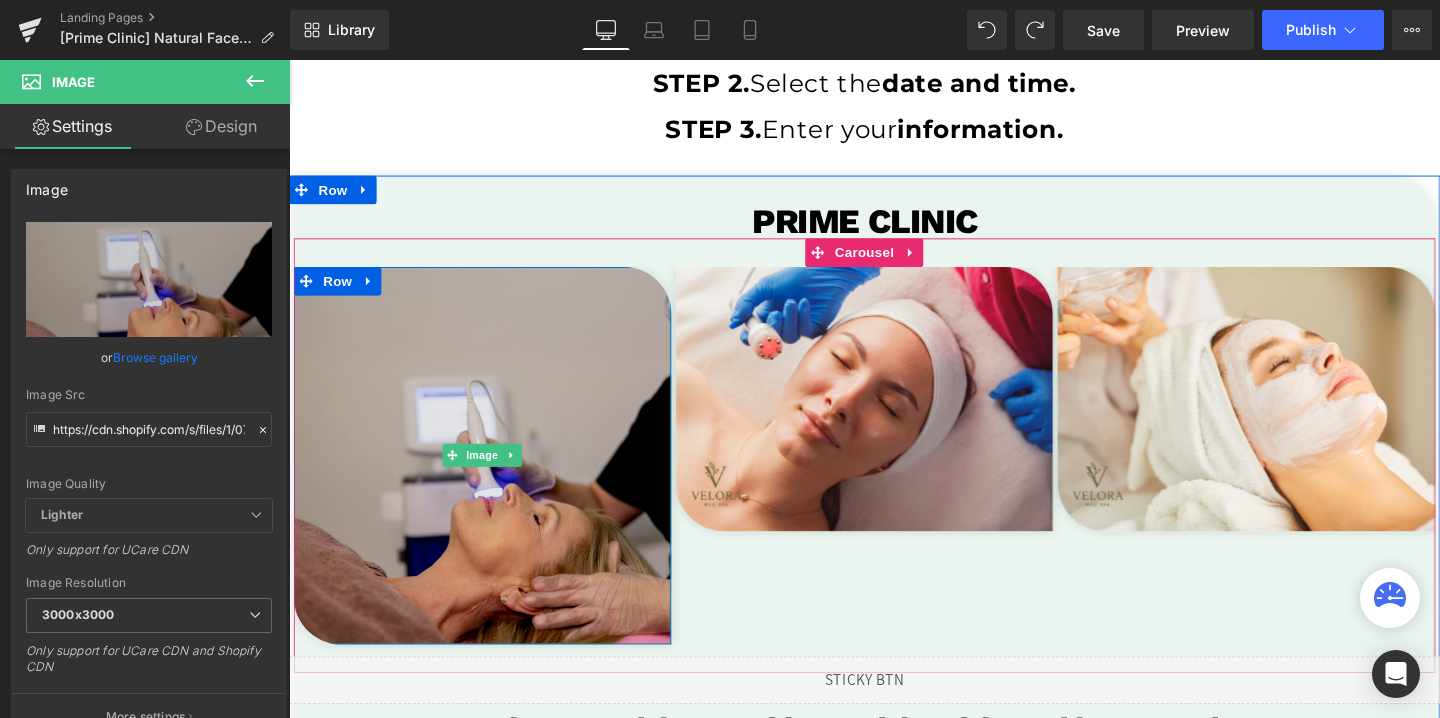 click at bounding box center (492, 476) 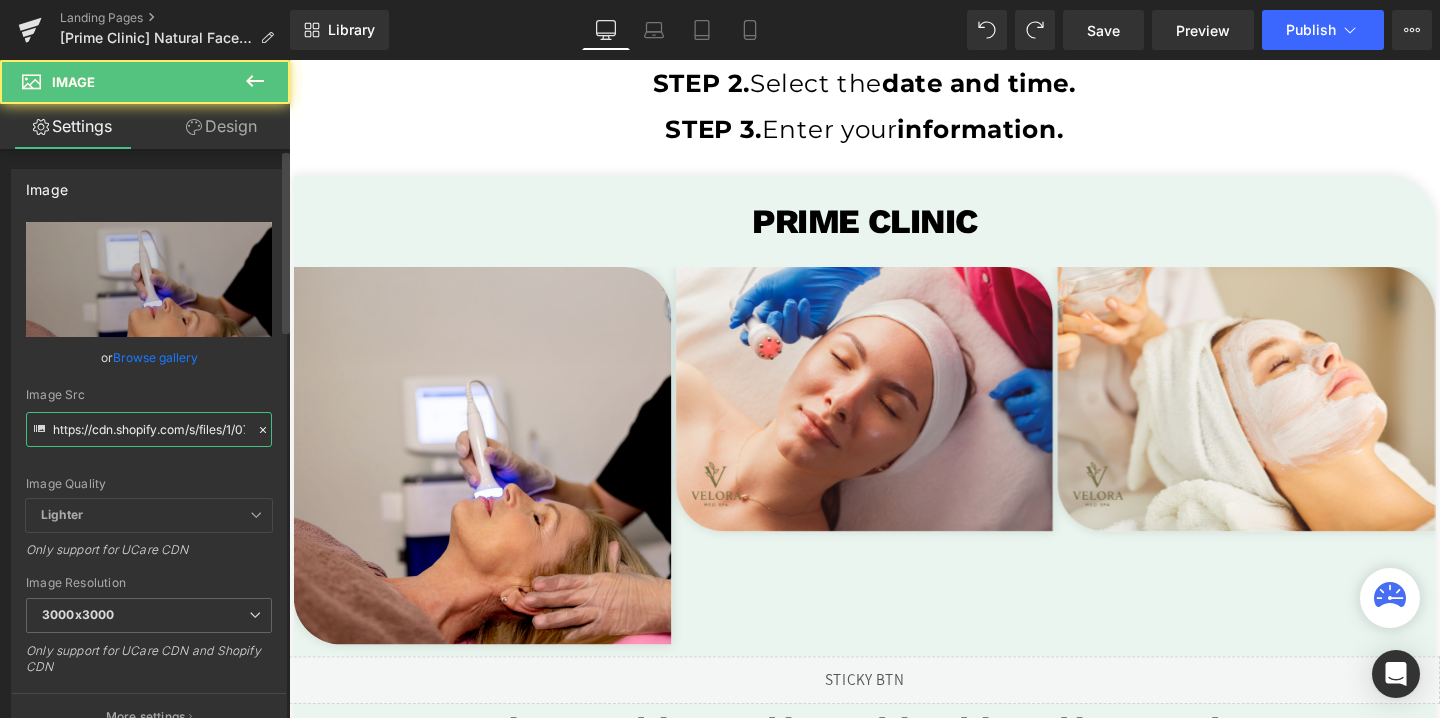 click on "https://cdn.shopify.com/s/files/1/0758/1601/0010/files/st-16_3000x3000.png?v=1752260548" at bounding box center (149, 429) 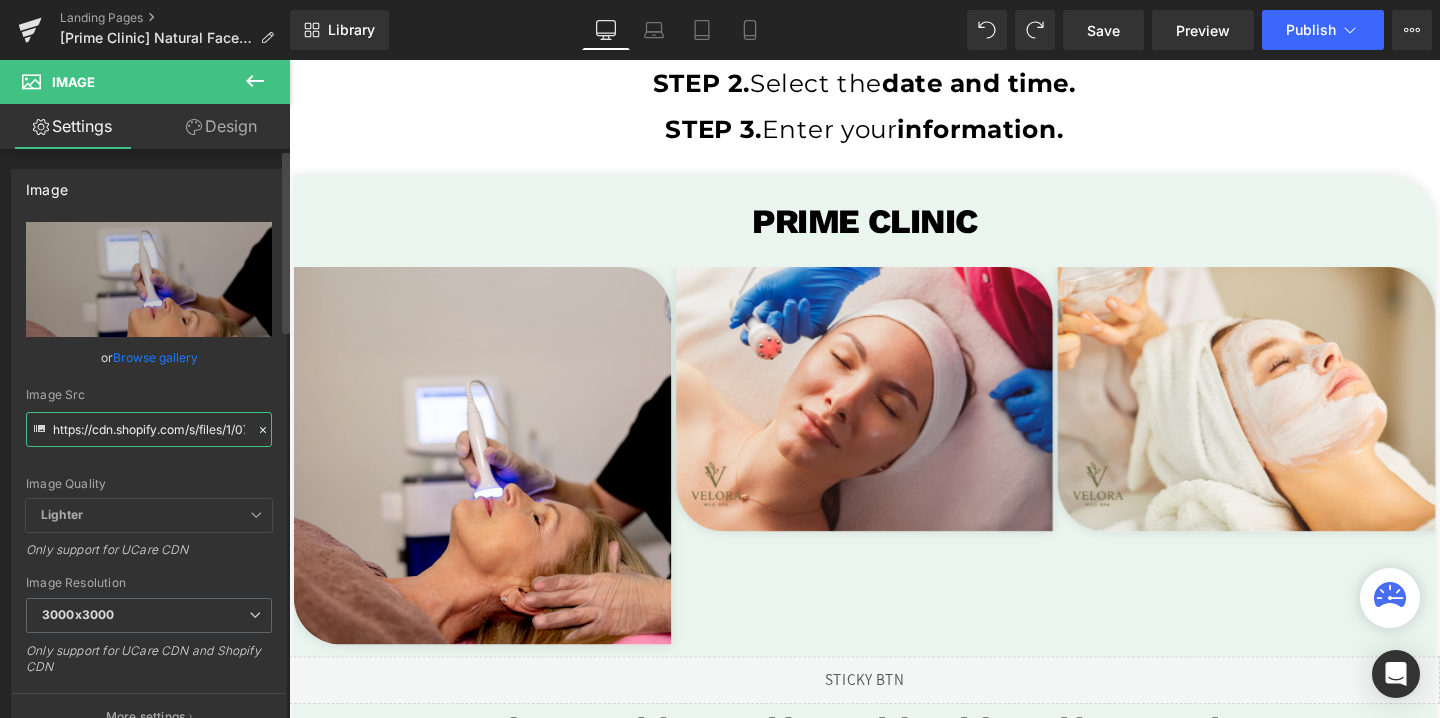 click on "https://cdn.shopify.com/s/files/1/0758/1601/0010/files/st-16_3000x3000.png?v=1752260548" at bounding box center (149, 429) 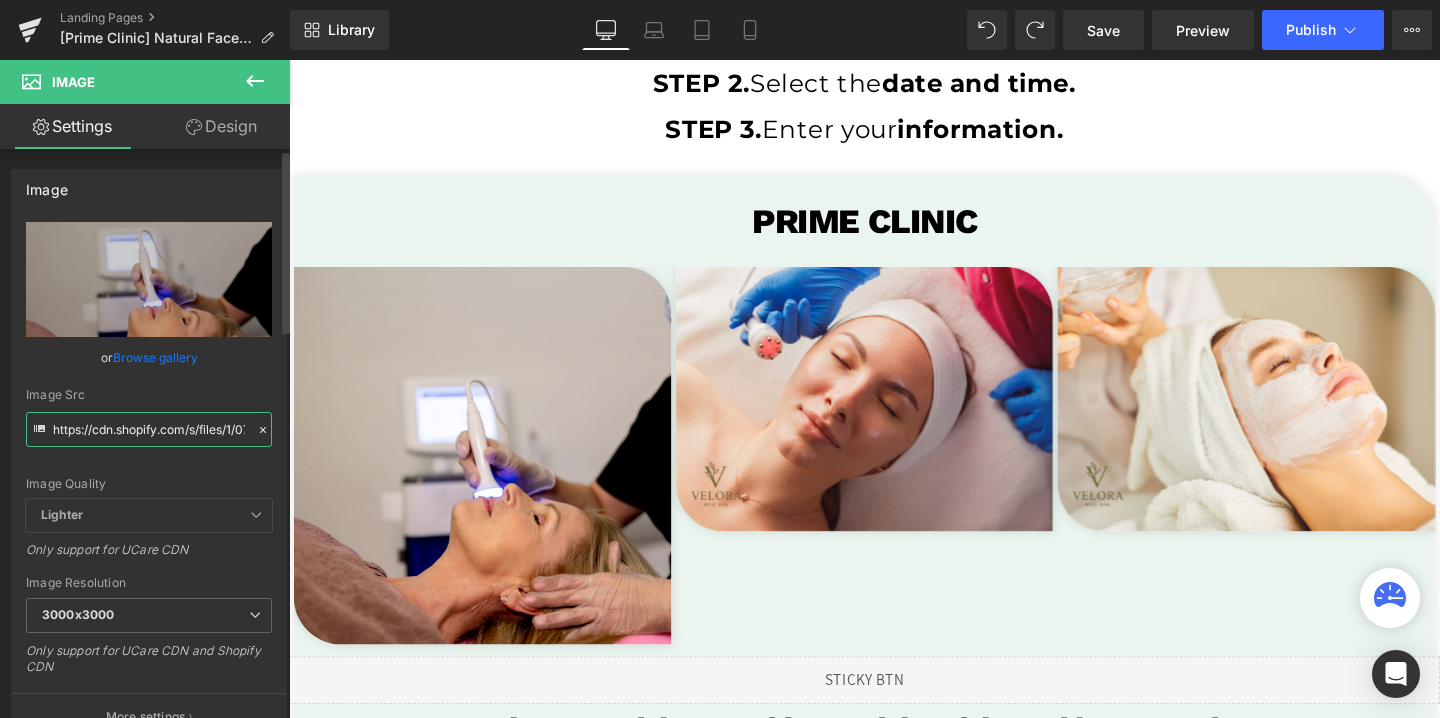 scroll, scrollTop: 0, scrollLeft: 288, axis: horizontal 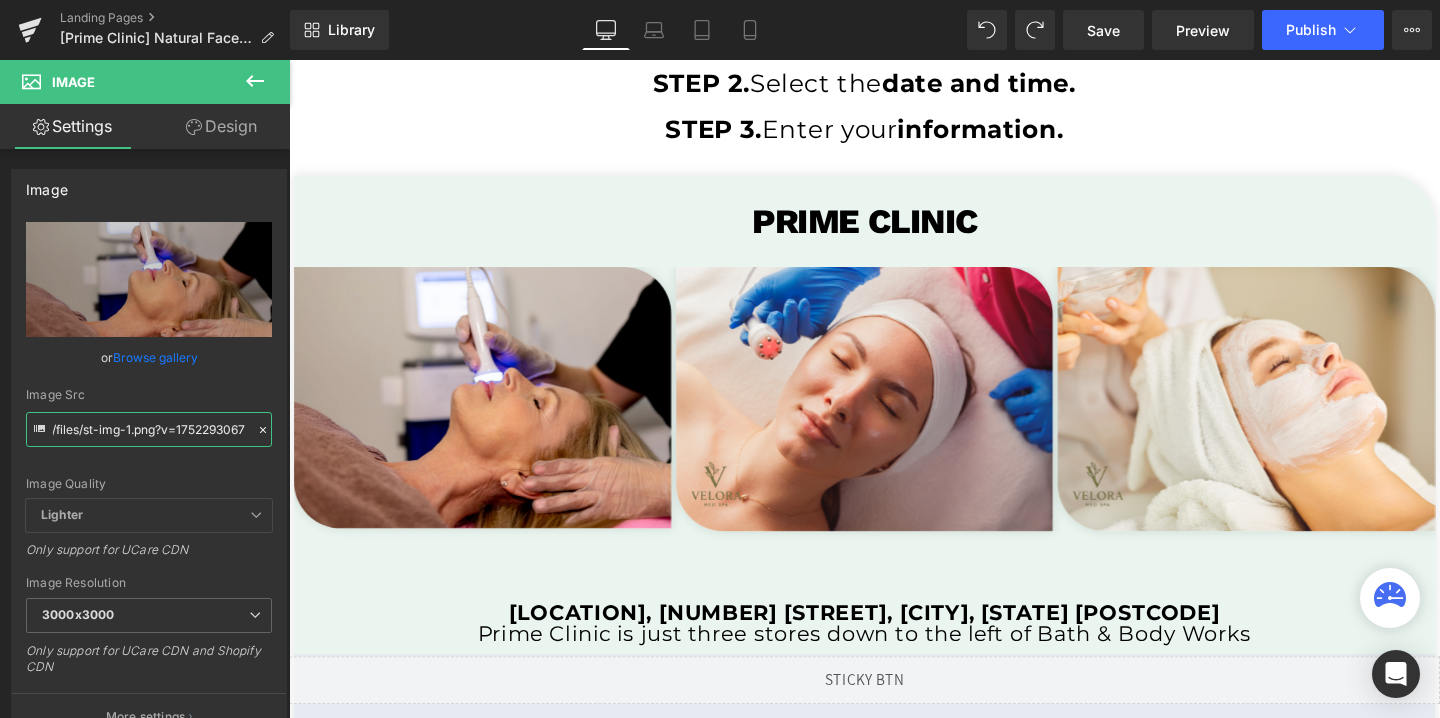 type on "https://cdn.shopify.com/s/files/1/0758/1601/0010/files/st-img-1_3000x3000.png?v=1752293067" 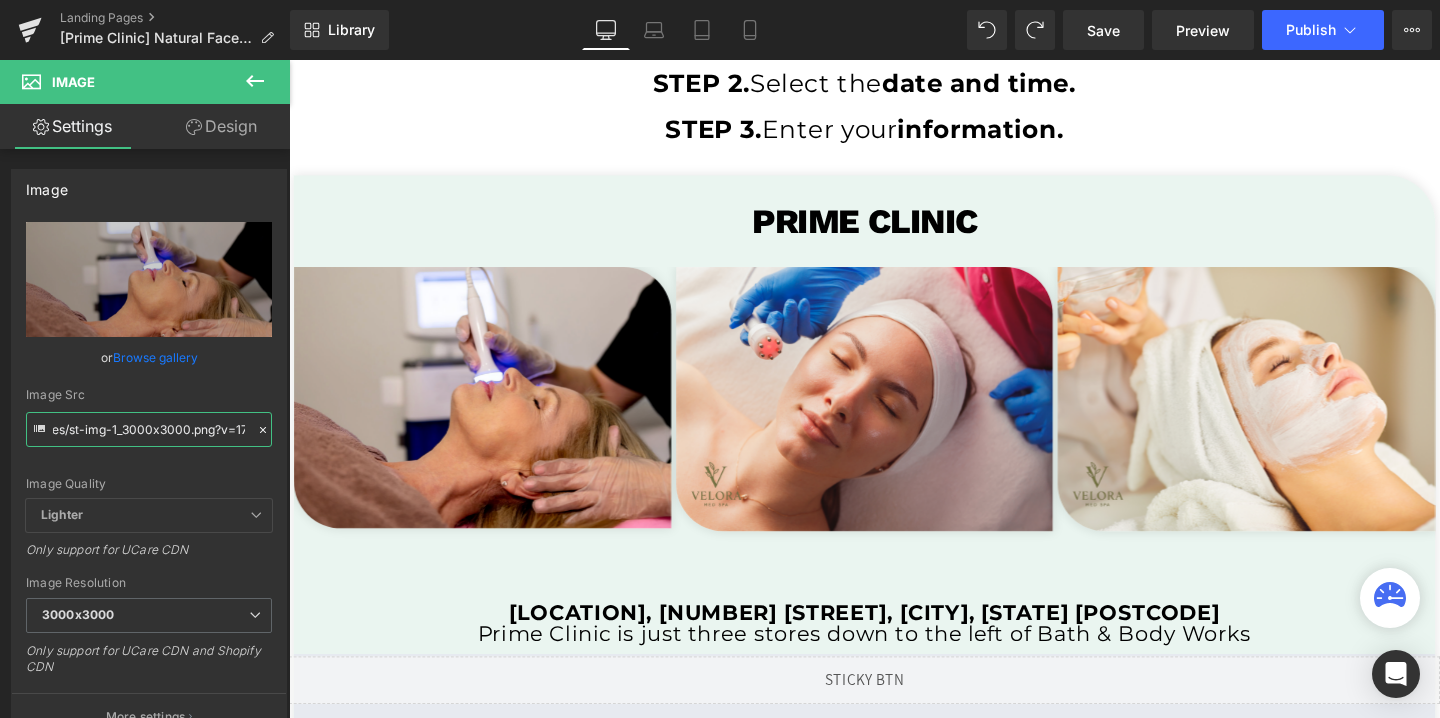 scroll, scrollTop: 0, scrollLeft: 0, axis: both 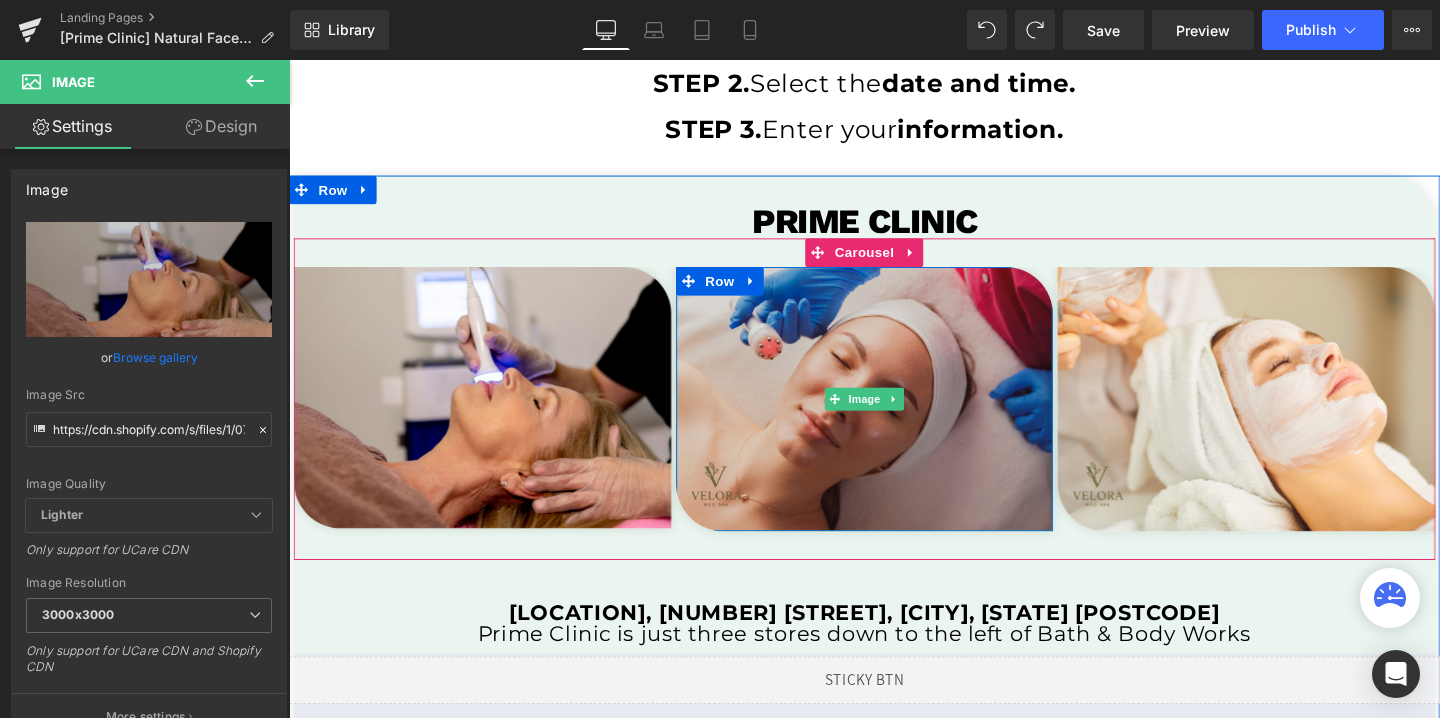 click at bounding box center (894, 417) 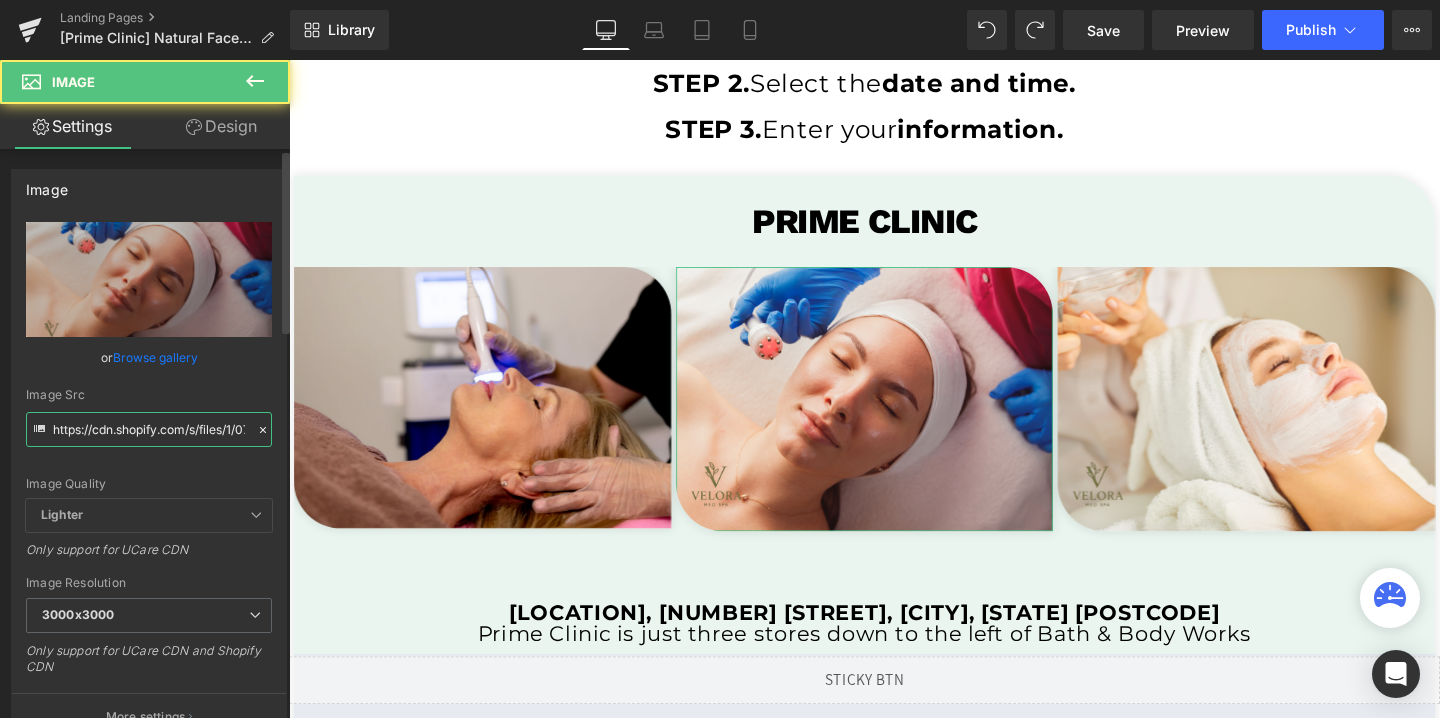 click on "https://cdn.shopify.com/s/files/1/0758/1601/0010/files/velora_temp_2_3000x3000.png?v=1747771752" at bounding box center (149, 429) 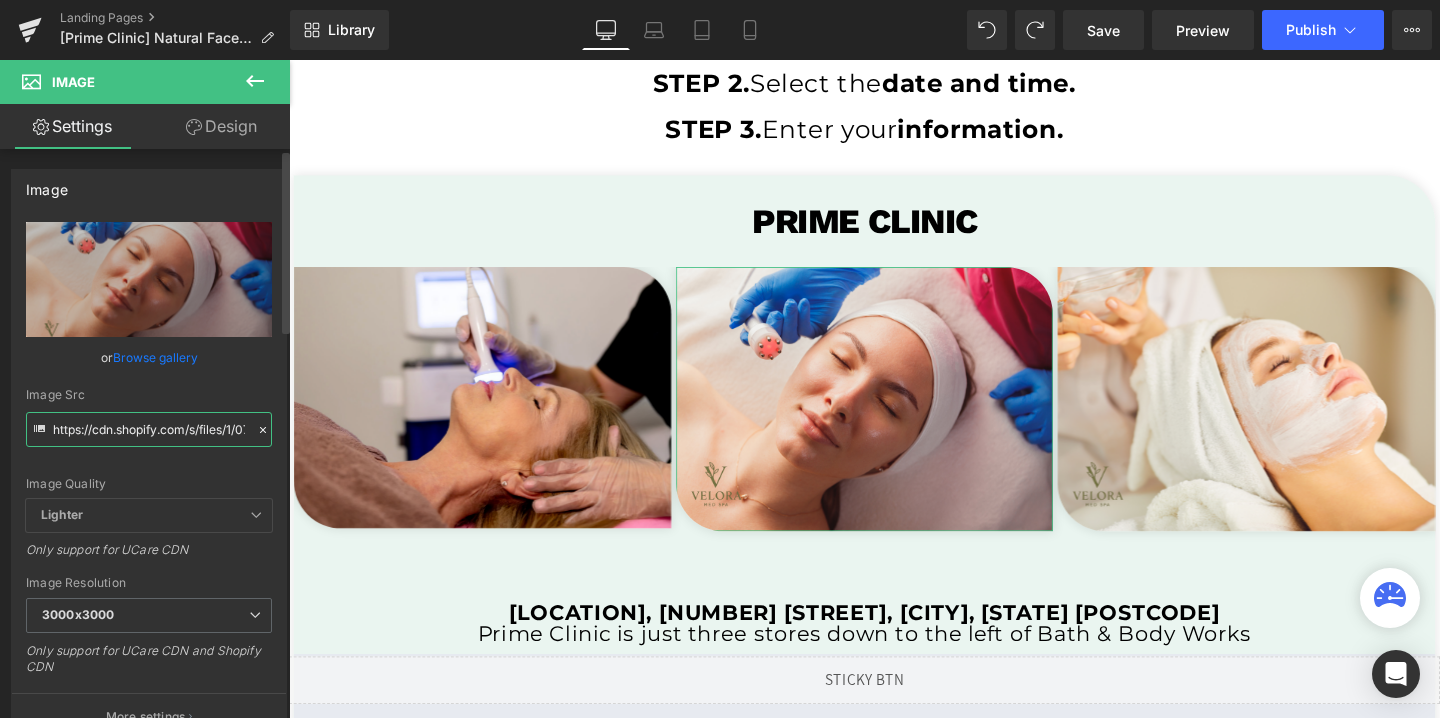 click on "https://cdn.shopify.com/s/files/1/0758/1601/0010/files/velora_temp_2_3000x3000.png?v=1747771752" at bounding box center [149, 429] 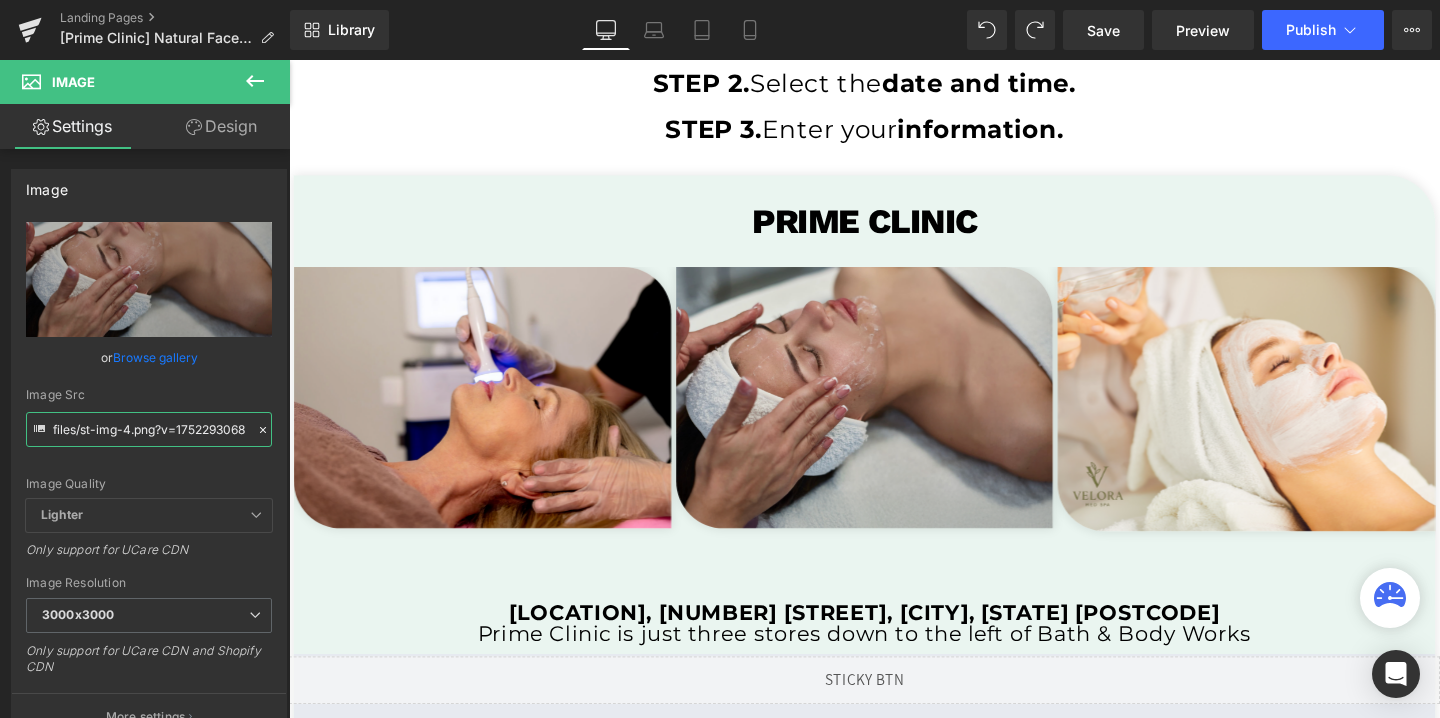 type on "https://cdn.shopify.com/s/files/1/0758/1601/0010/files/st-img-4_3000x3000.png?v=1752293068" 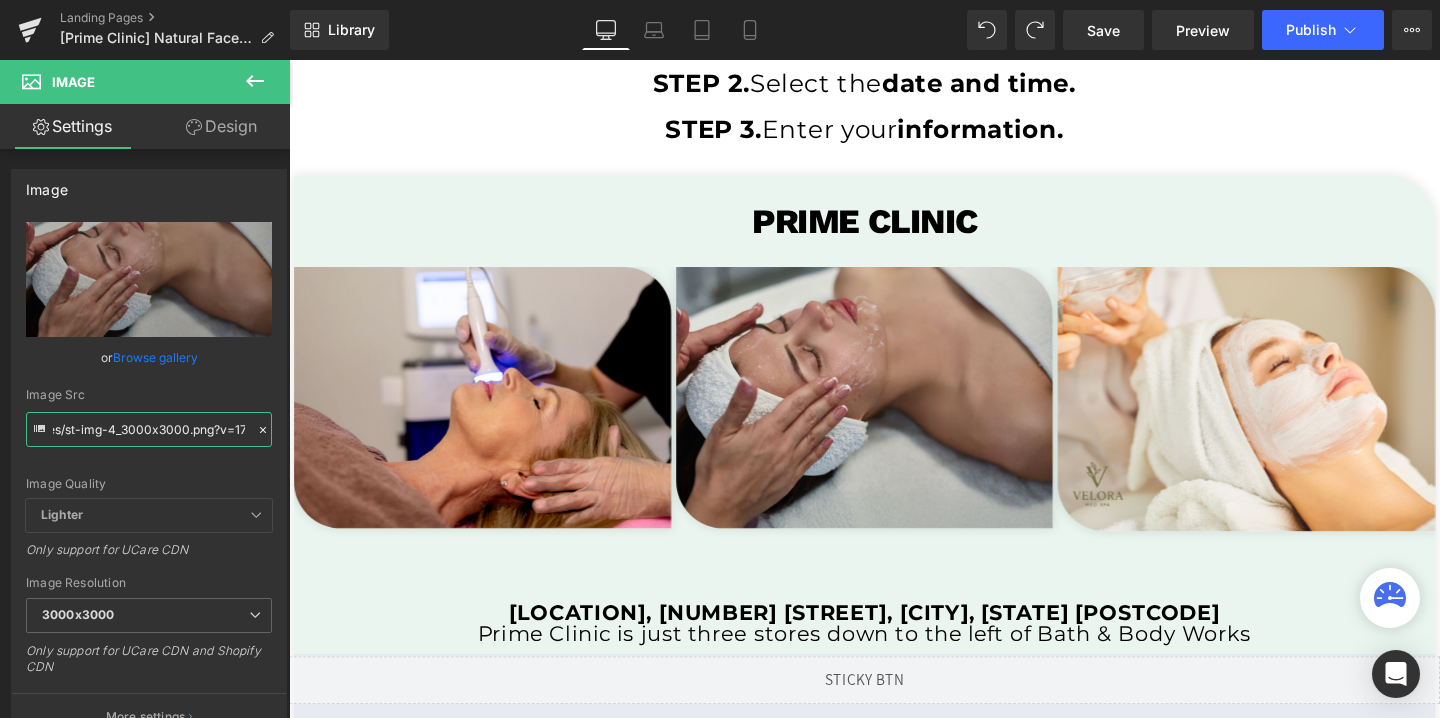 scroll, scrollTop: 0, scrollLeft: 0, axis: both 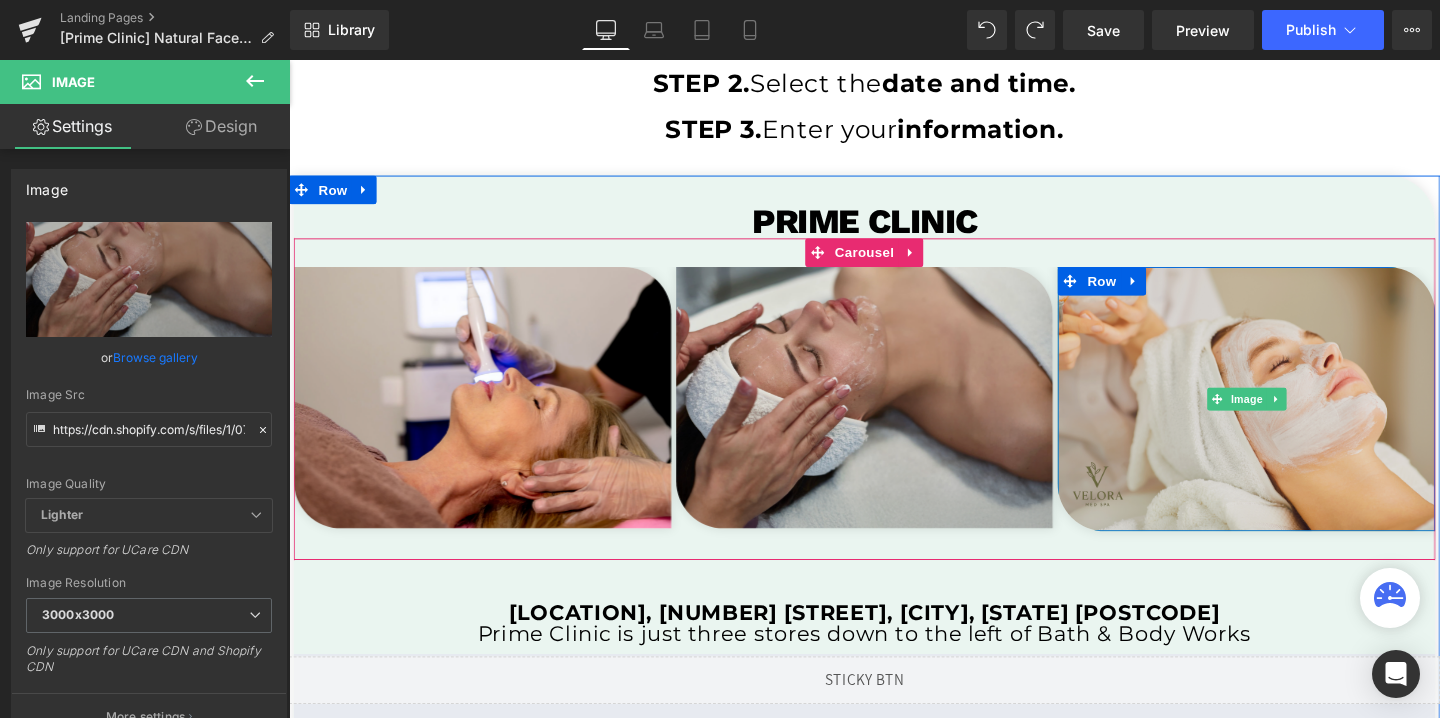 click at bounding box center (1295, 417) 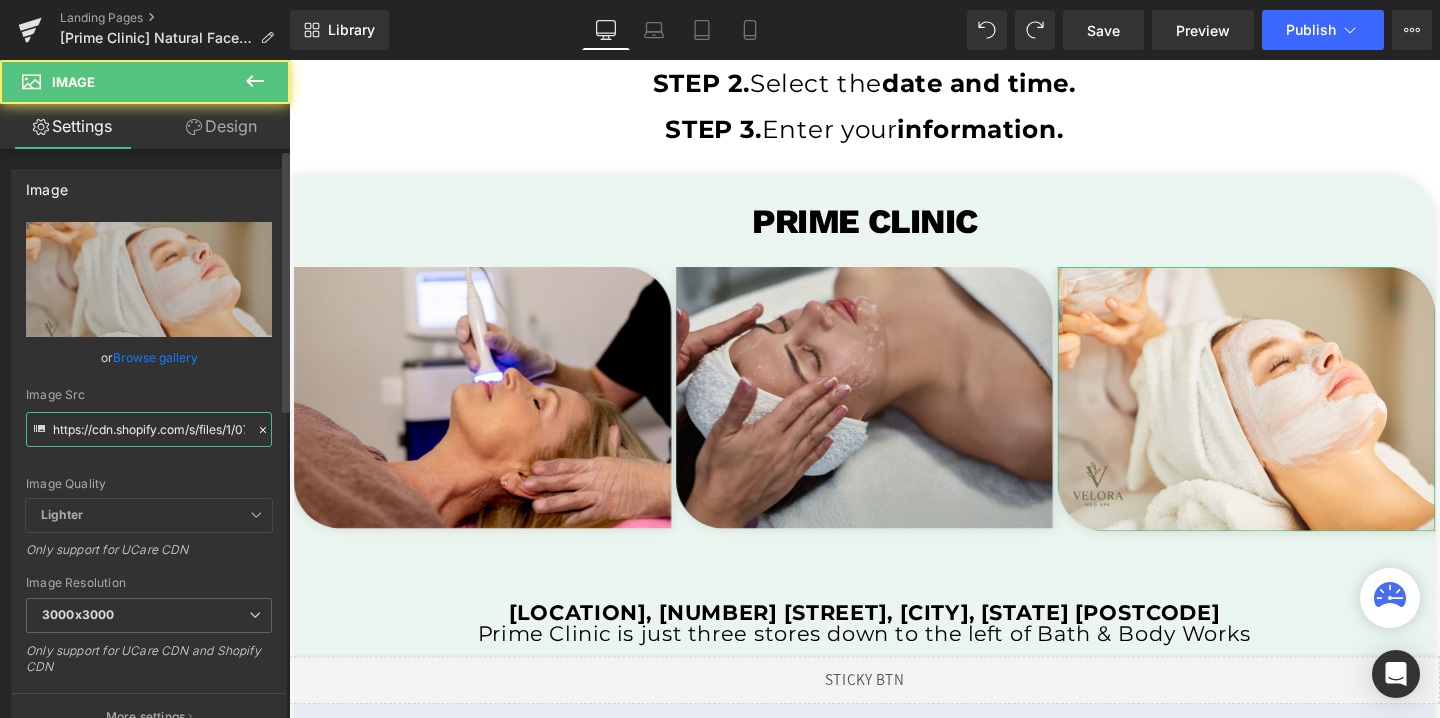 click on "https://cdn.shopify.com/s/files/1/0758/1601/0010/files/velora_temp_3_3000x3000.png?v=1747771754" at bounding box center [149, 429] 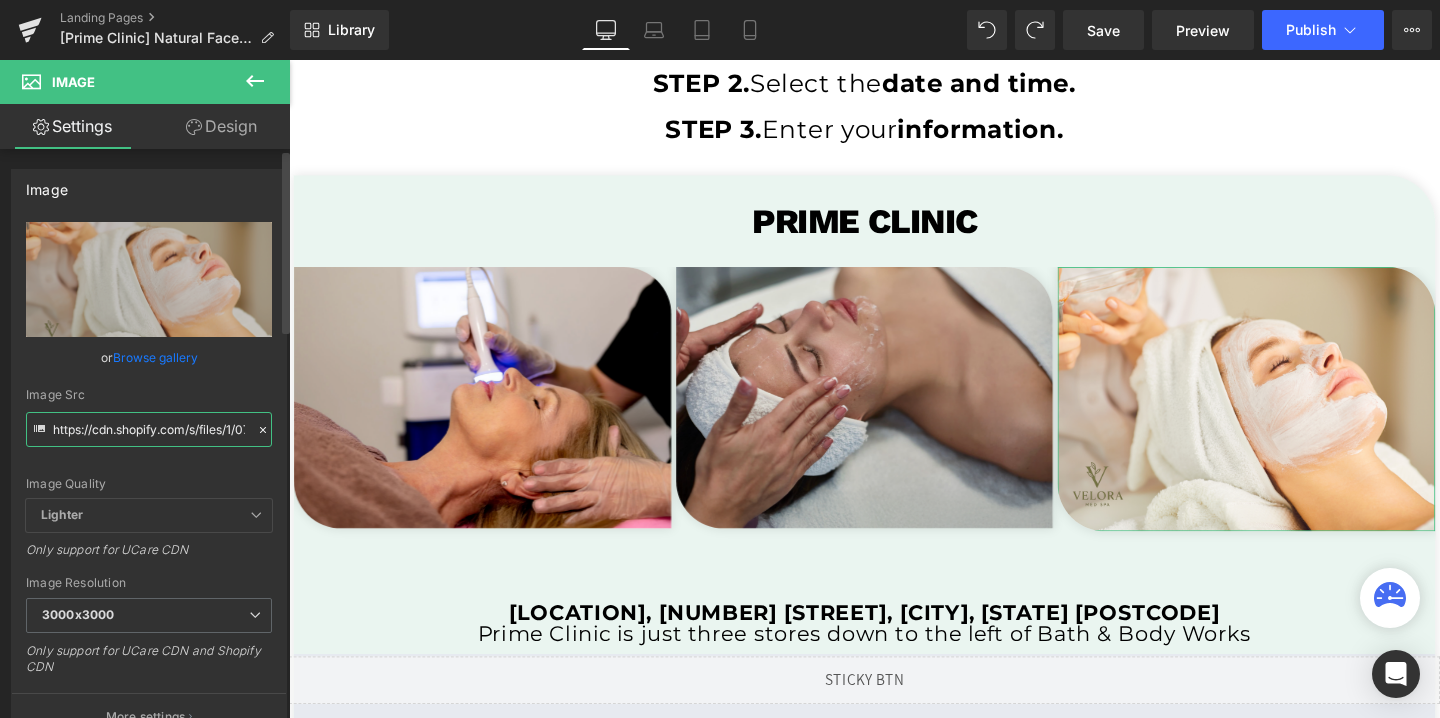 click on "https://cdn.shopify.com/s/files/1/0758/1601/0010/files/velora_temp_3_3000x3000.png?v=1747771754" at bounding box center (149, 429) 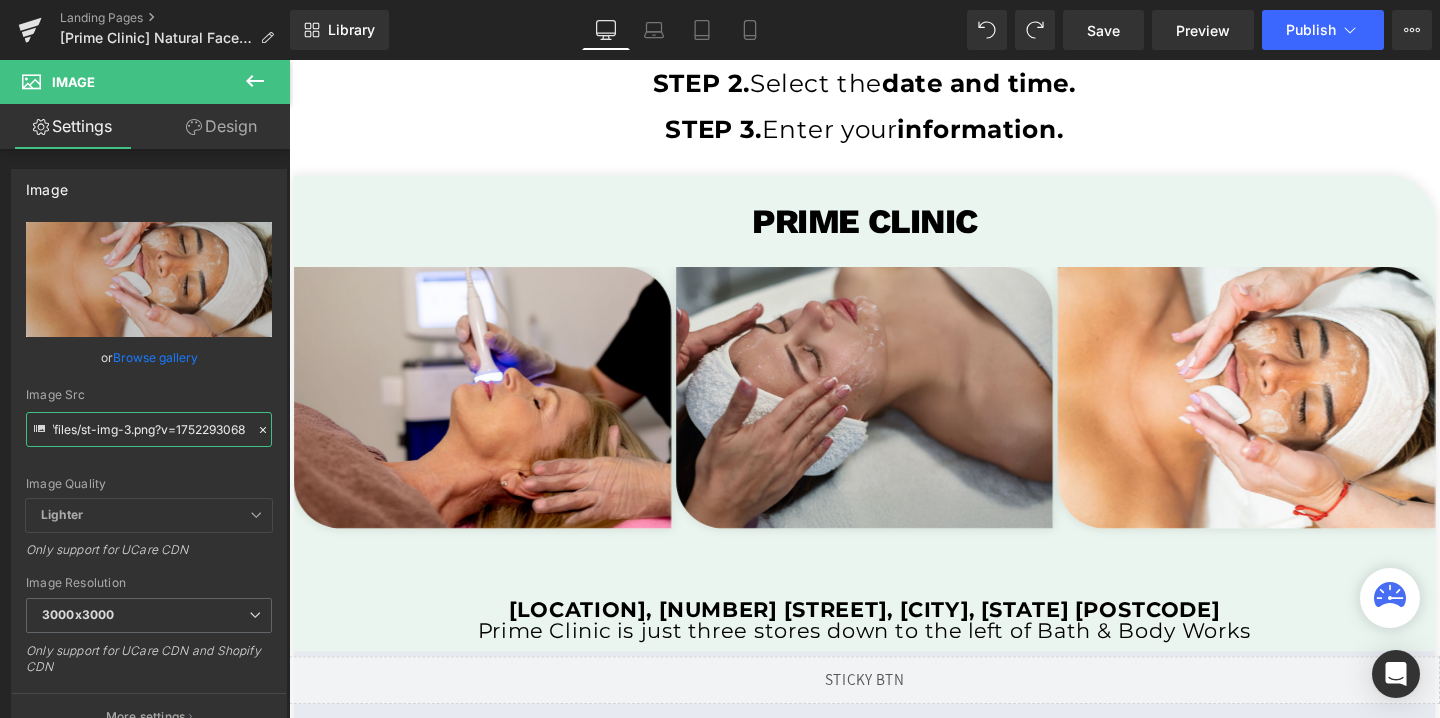 type on "https://cdn.shopify.com/s/files/1/0758/1601/0010/files/st-img-3_3000x3000.png?v=1752293068" 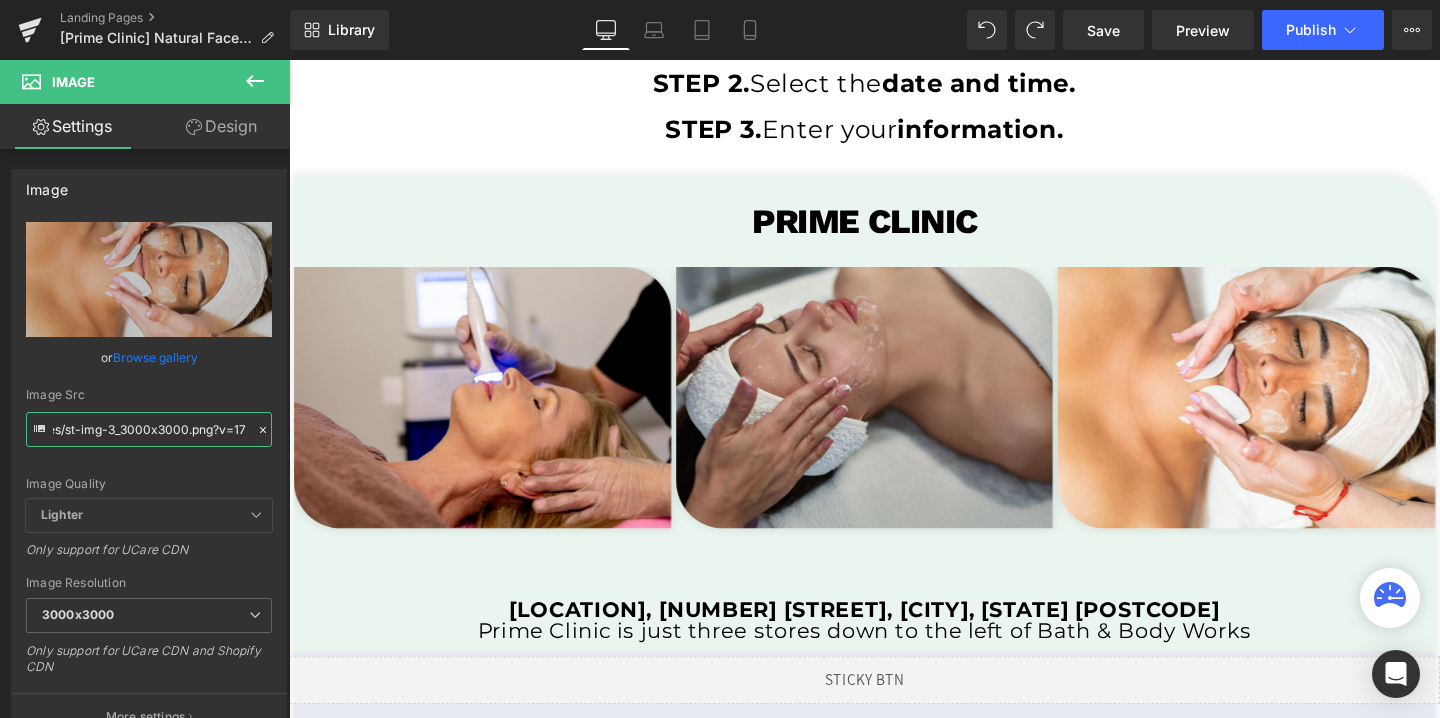scroll, scrollTop: 0, scrollLeft: 0, axis: both 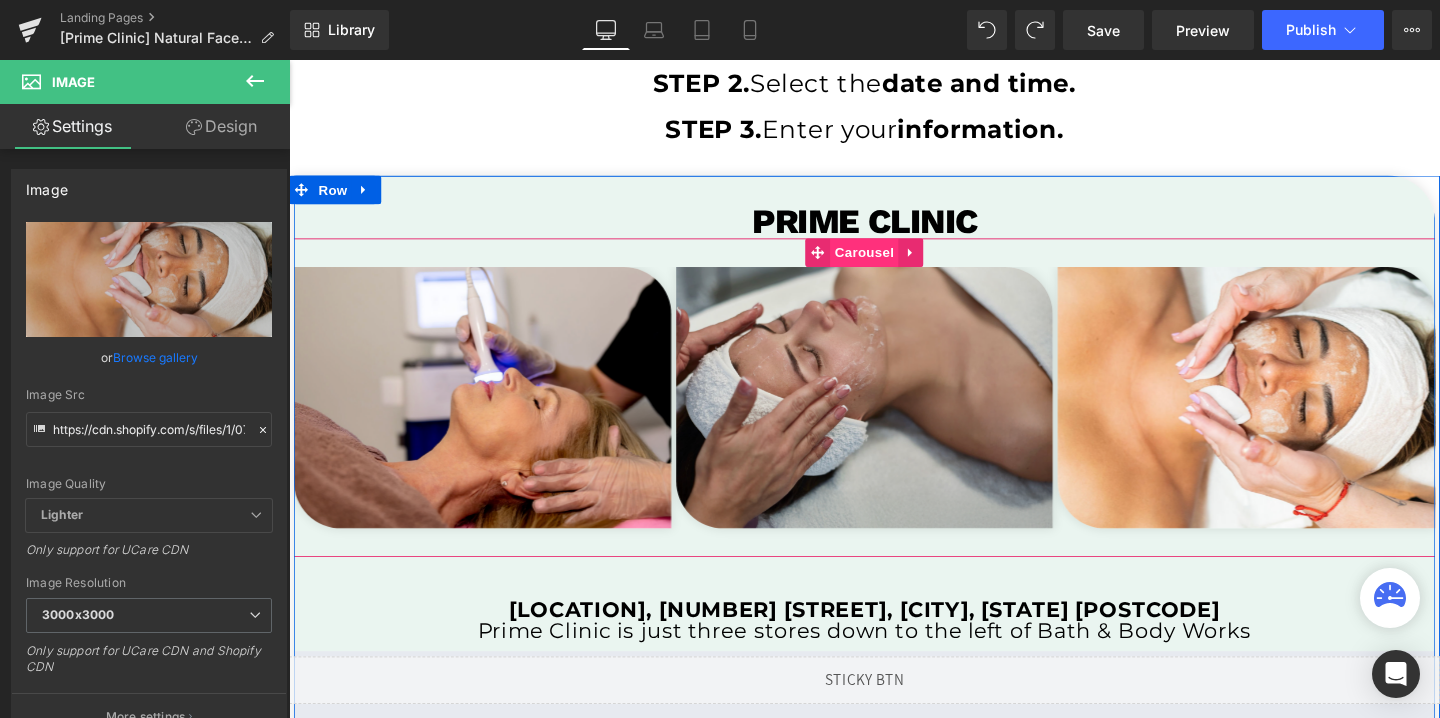 click on "Carousel" at bounding box center (894, 263) 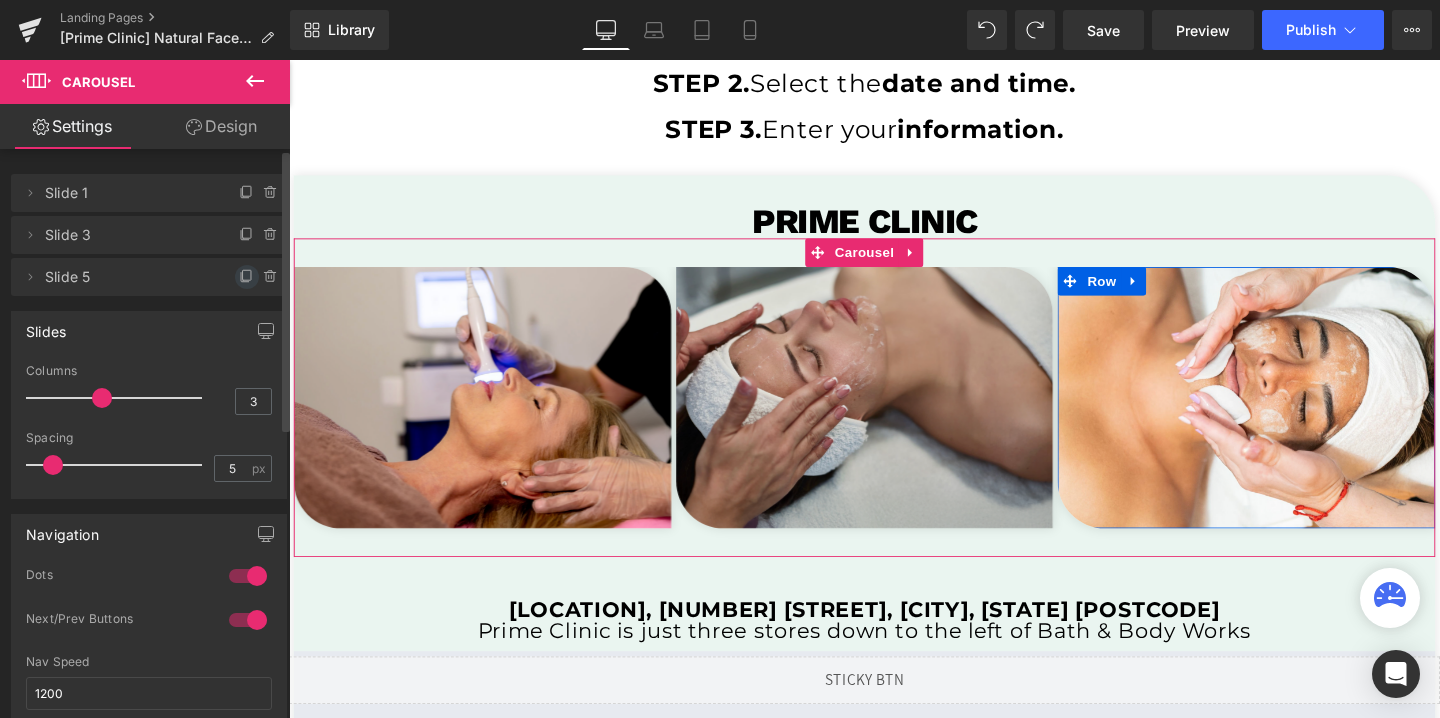 click 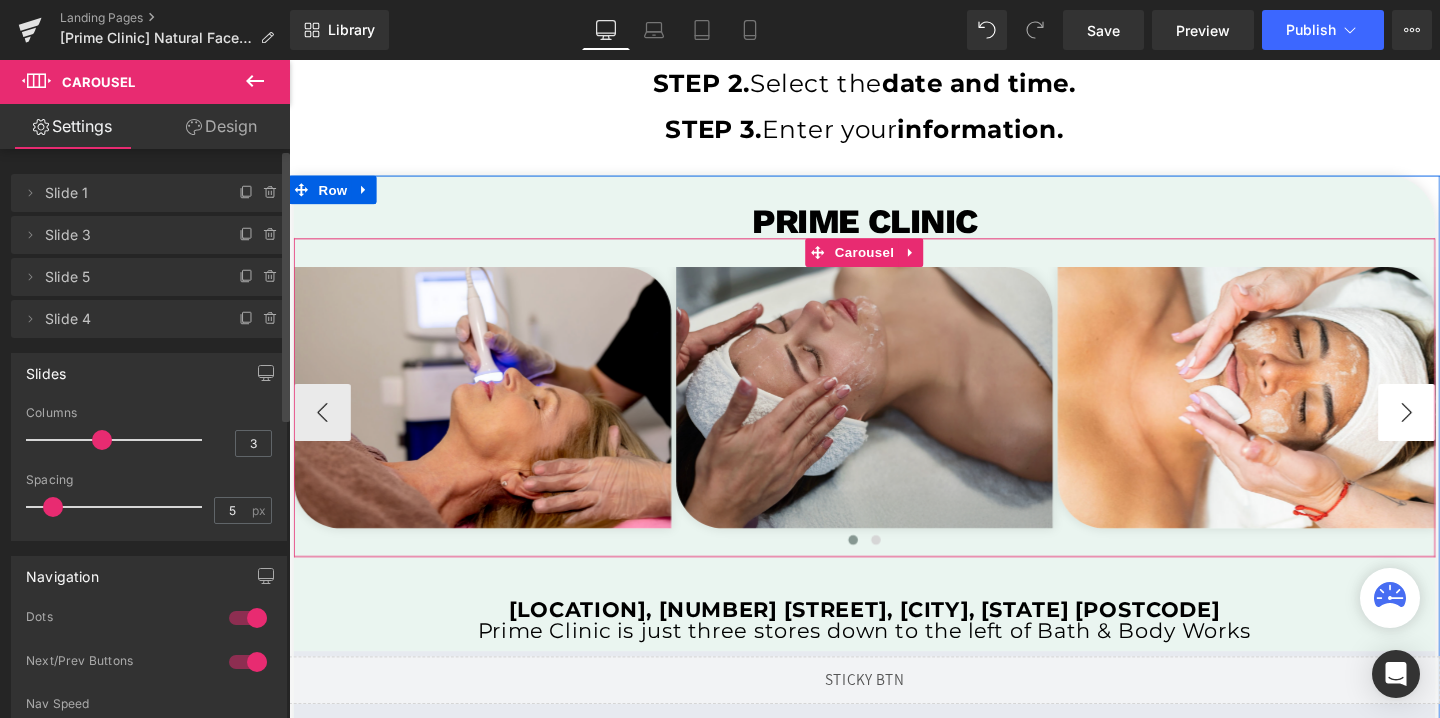 click on "›" at bounding box center [1464, 431] 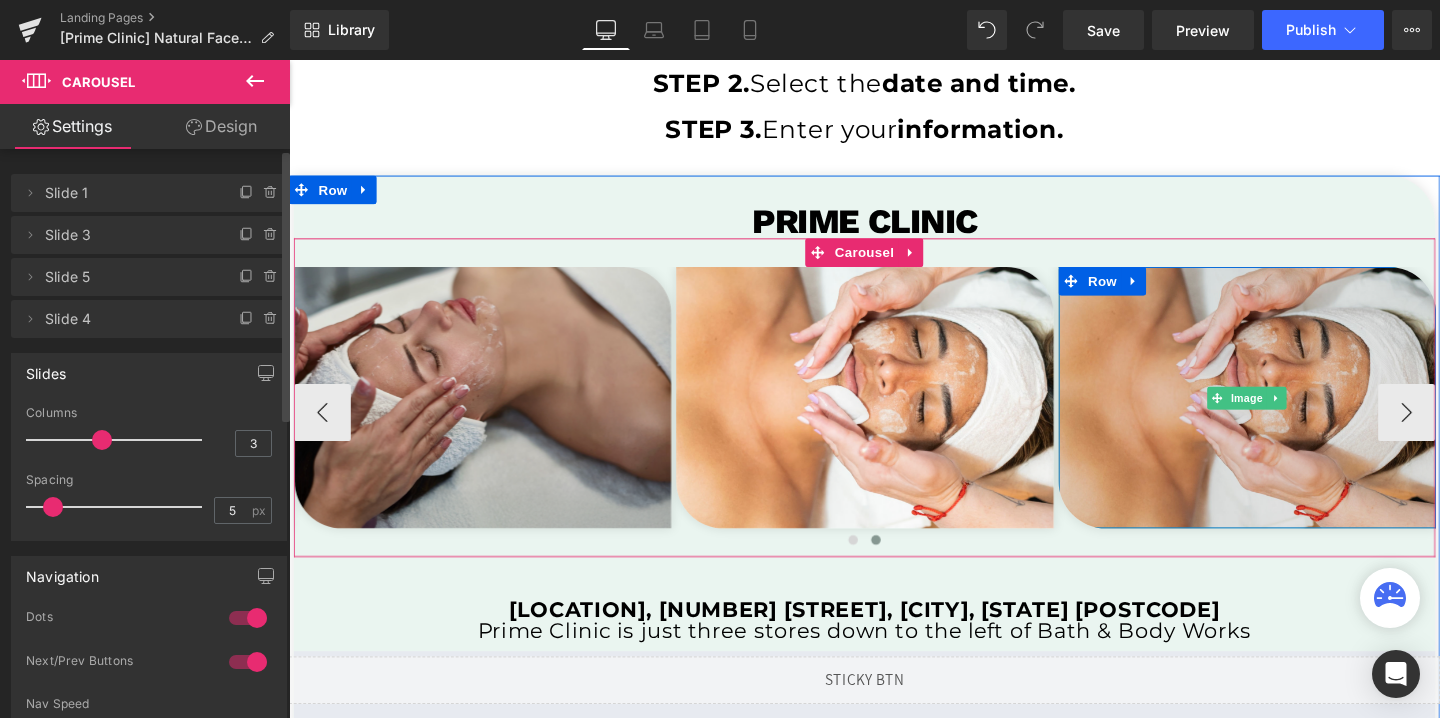 click at bounding box center [1296, 415] 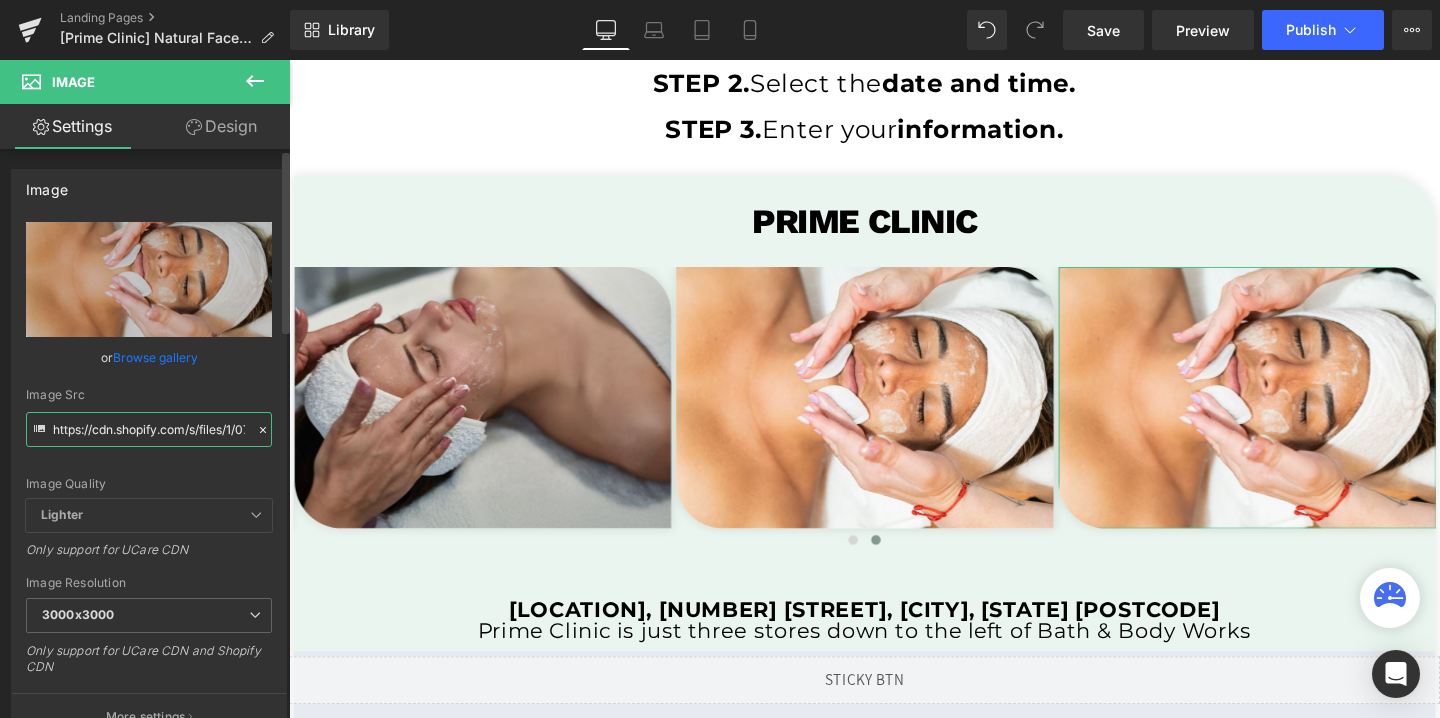click on "https://cdn.shopify.com/s/files/1/0758/1601/0010/files/st-img-3_3000x3000.png?v=1752293068" at bounding box center [149, 429] 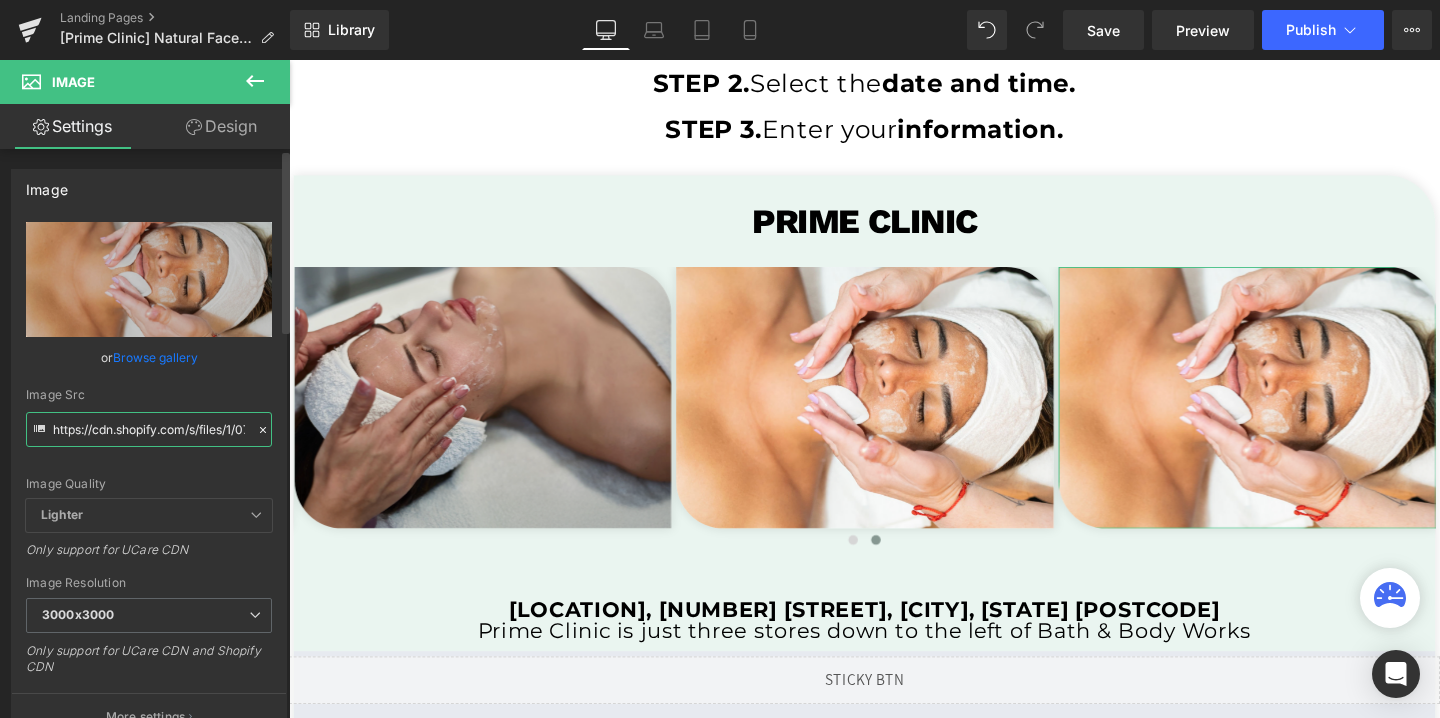 click on "https://cdn.shopify.com/s/files/1/0758/1601/0010/files/st-img-3_3000x3000.png?v=1752293068" at bounding box center (149, 429) 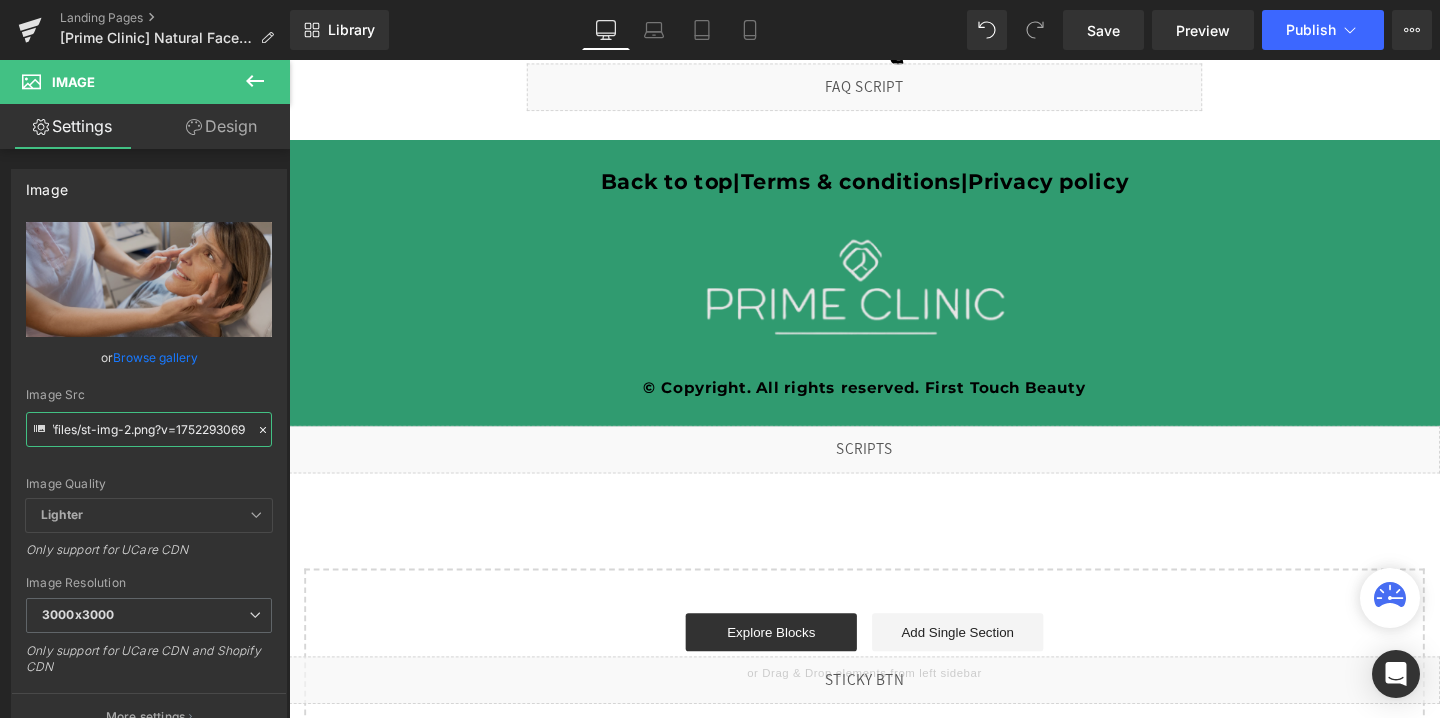 scroll, scrollTop: 4910, scrollLeft: 0, axis: vertical 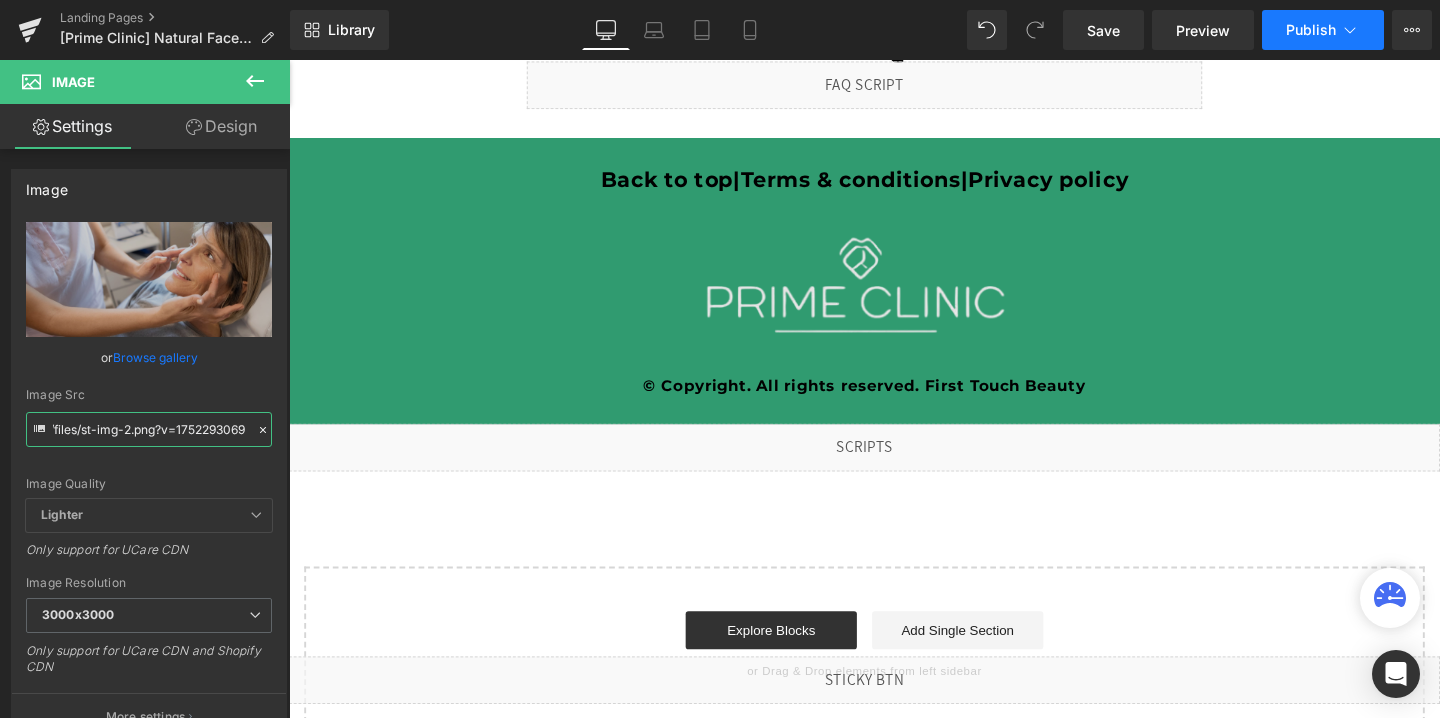 type on "https://cdn.shopify.com/s/files/1/0758/1601/0010/files/st-img-2_3000x3000.png?v=1752293069" 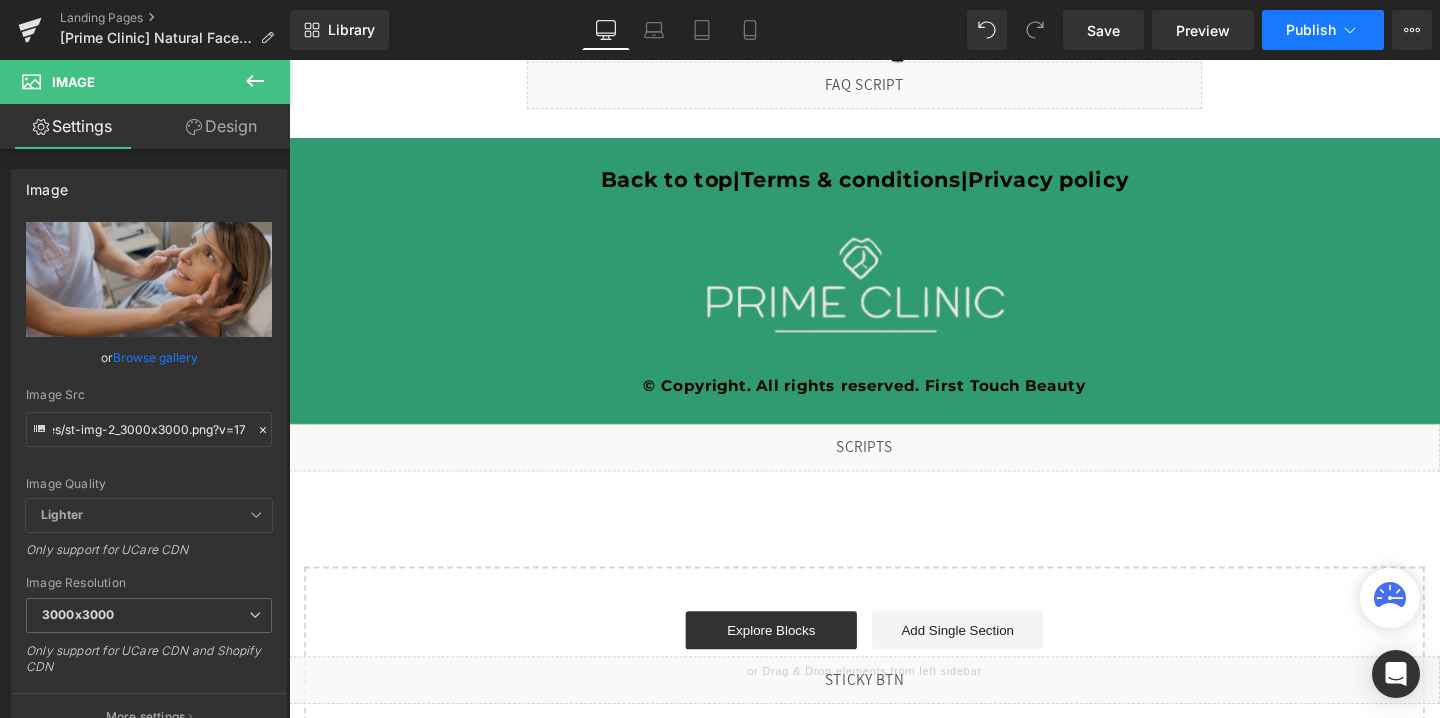 click on "Publish" at bounding box center (1311, 30) 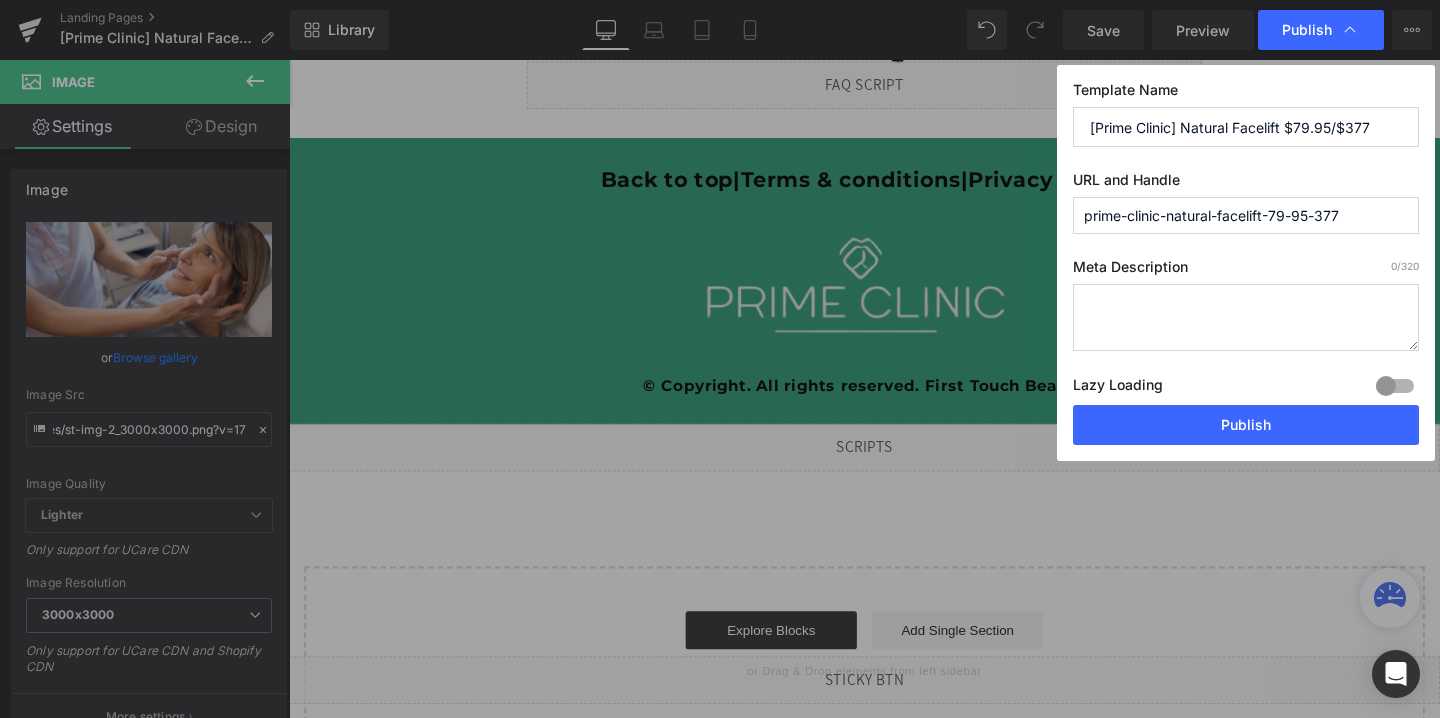 scroll, scrollTop: 0, scrollLeft: 0, axis: both 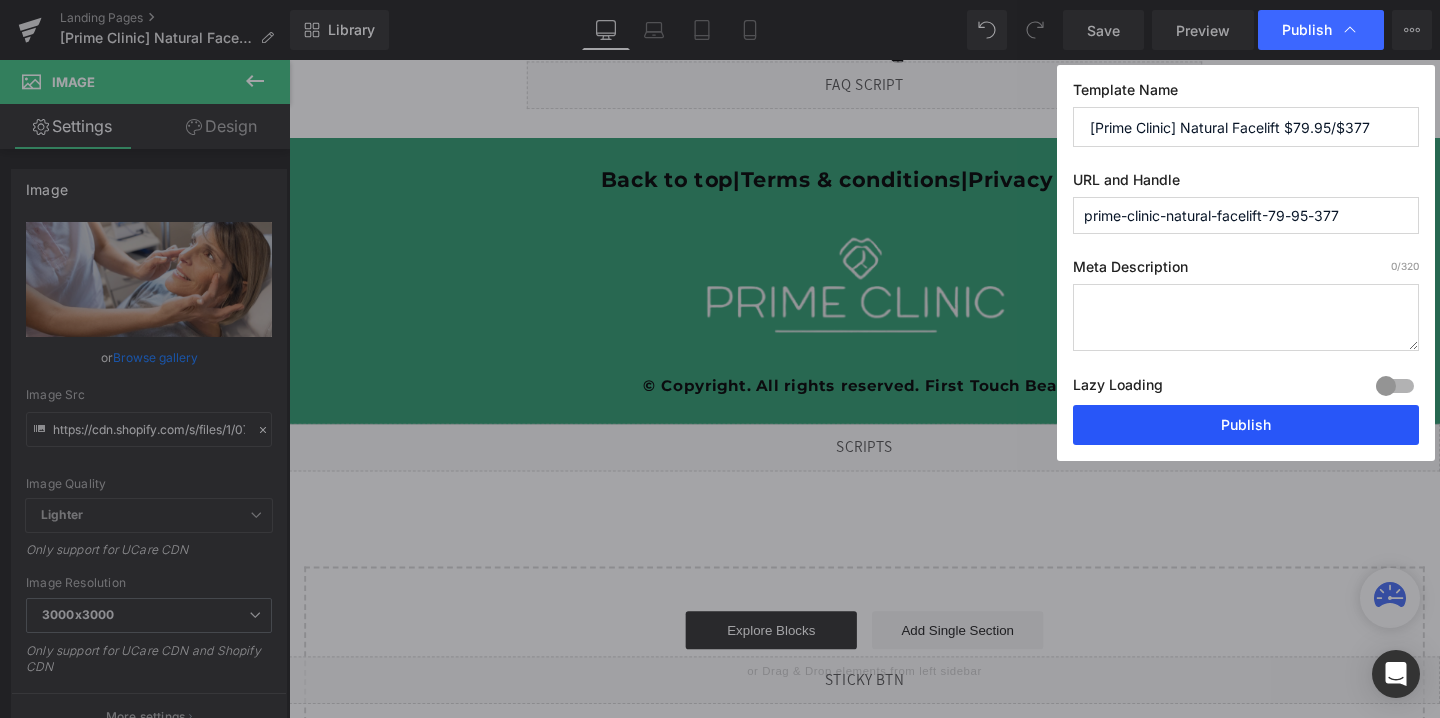 click on "Publish" at bounding box center (1246, 425) 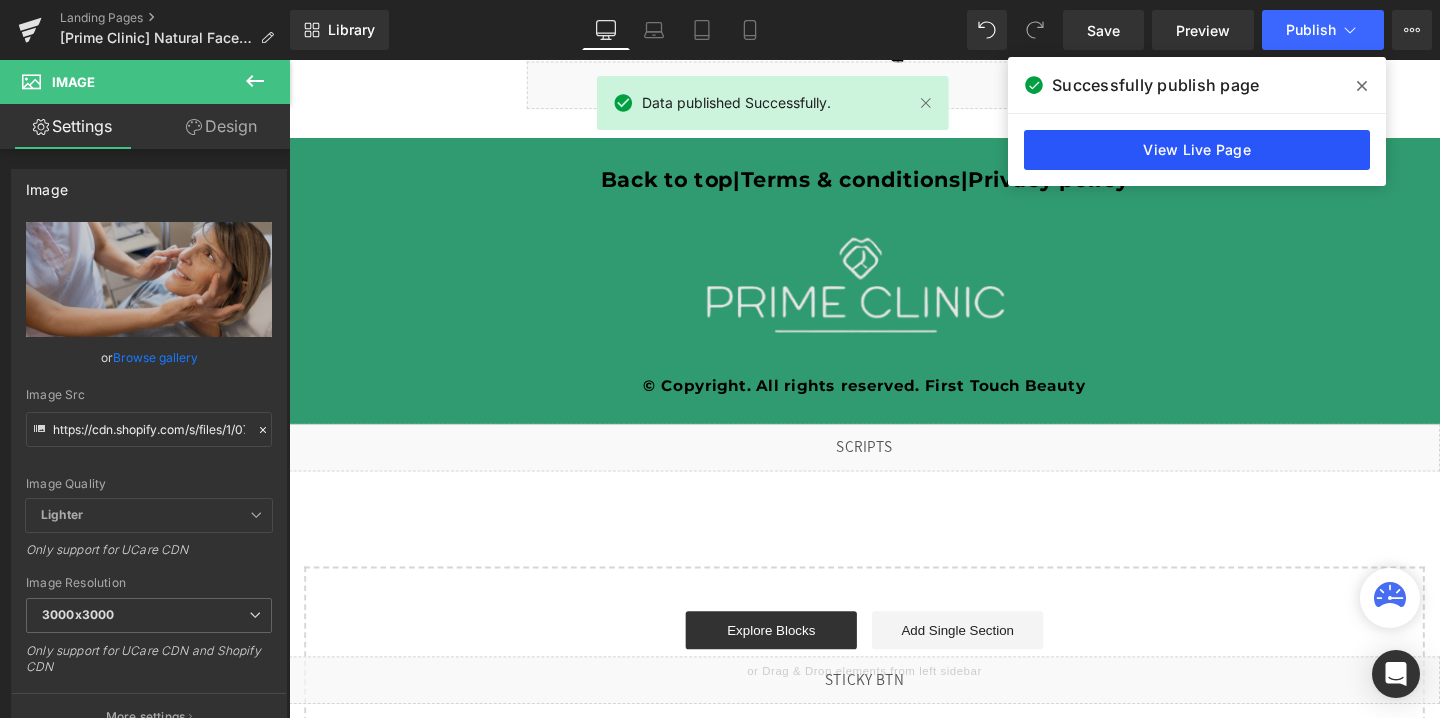 click on "View Live Page" at bounding box center (1197, 150) 